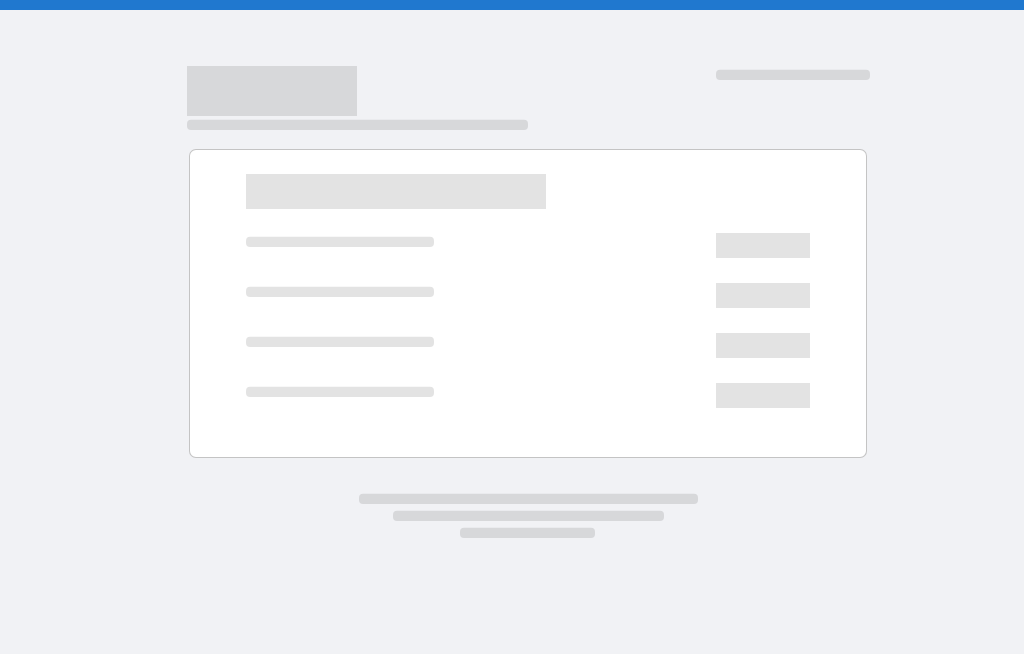 scroll, scrollTop: 0, scrollLeft: 0, axis: both 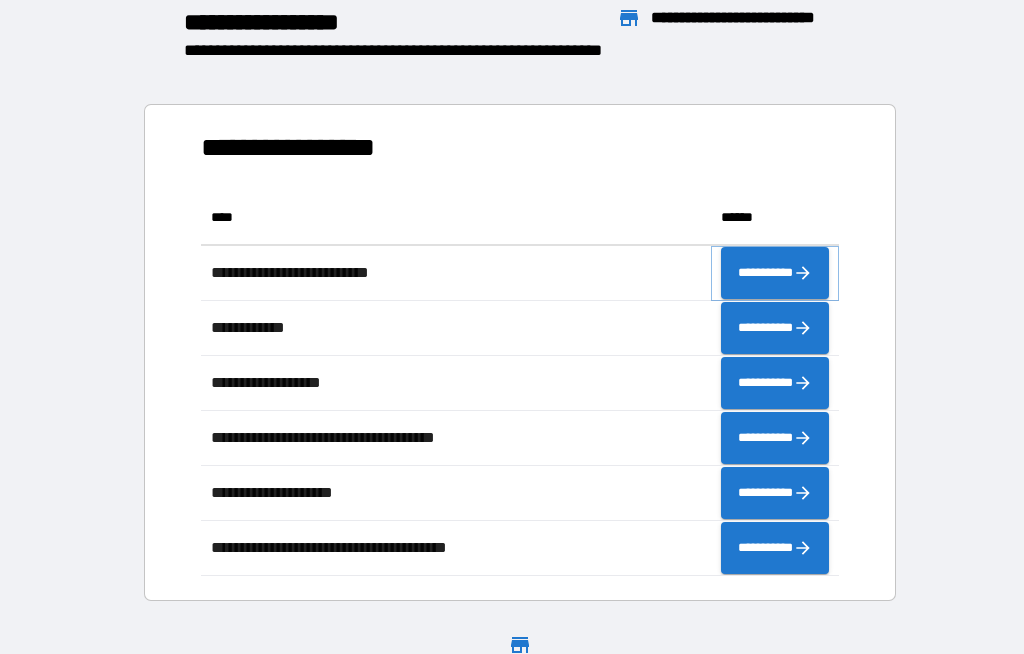 click on "**********" at bounding box center (775, 273) 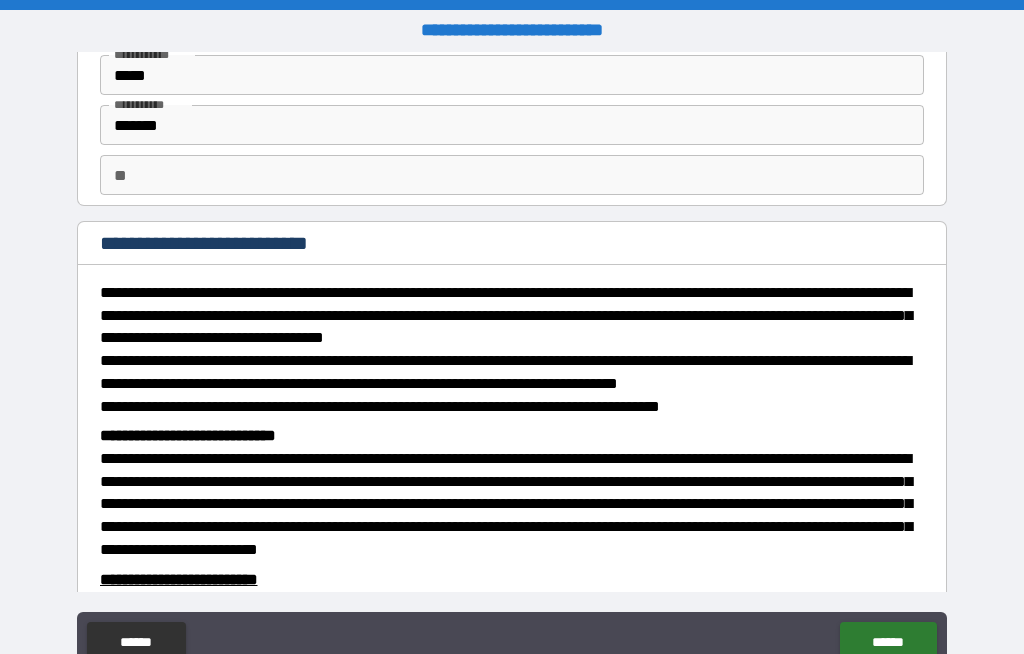 scroll, scrollTop: 87, scrollLeft: 0, axis: vertical 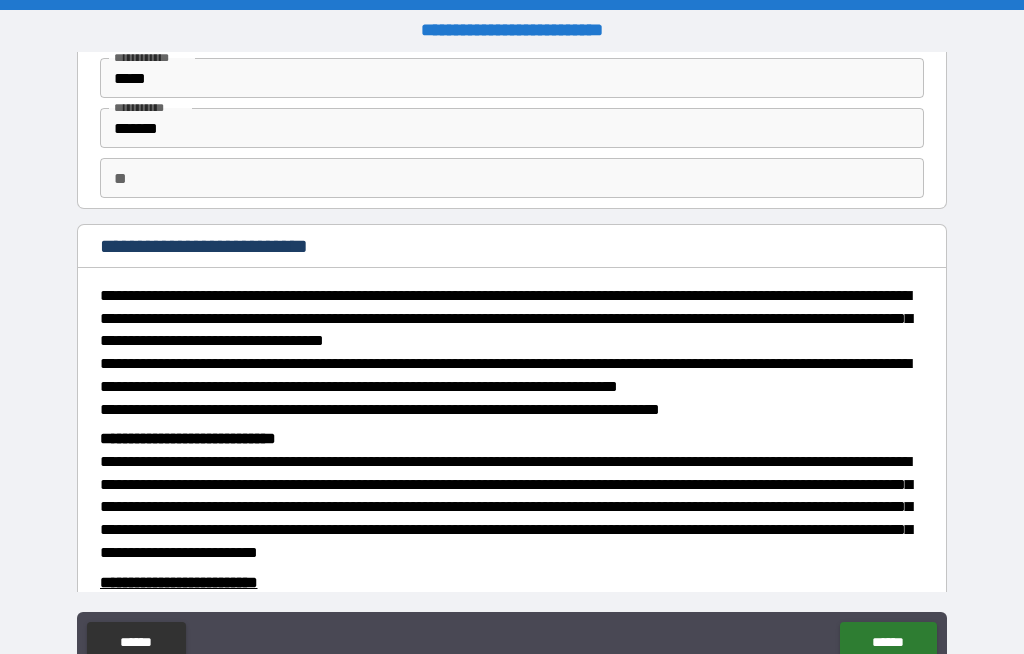 click on "** **" at bounding box center [512, 178] 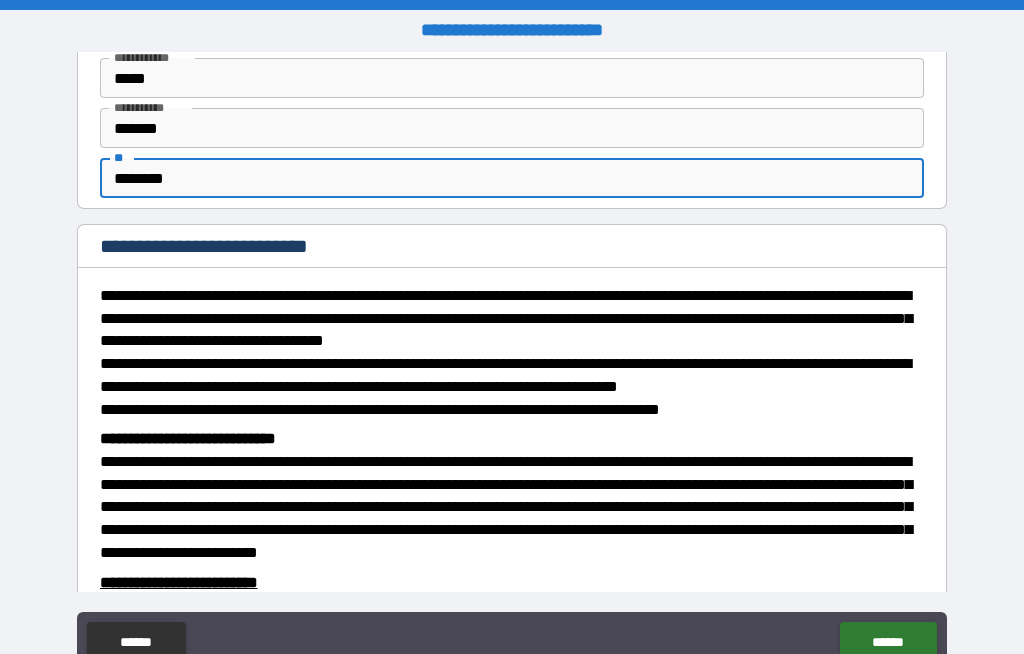 type on "*******" 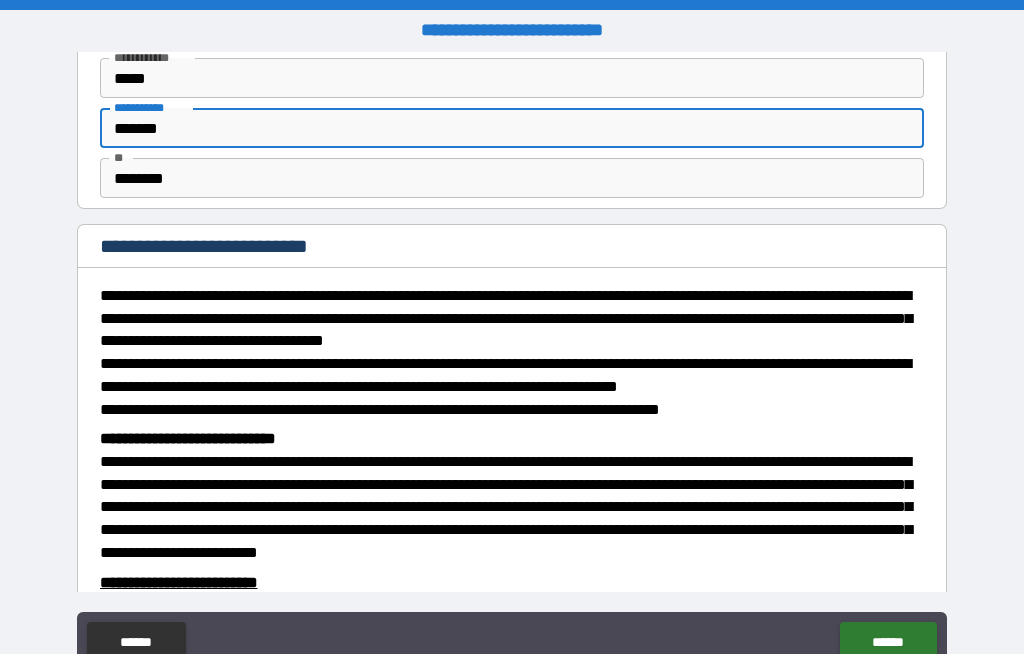 click on "**********" at bounding box center (512, 364) 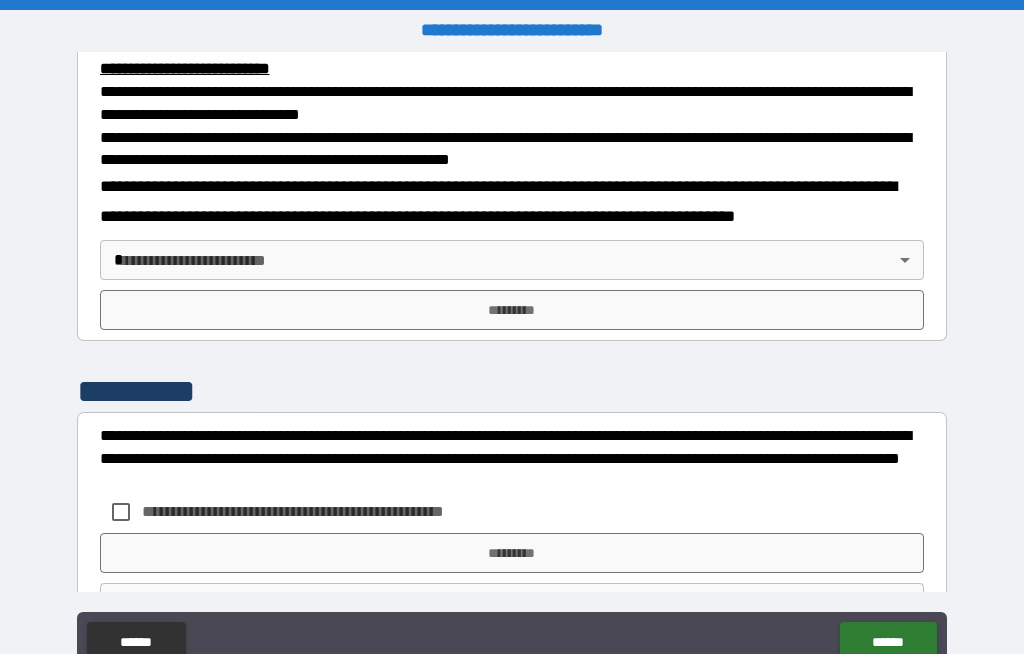 scroll, scrollTop: 667, scrollLeft: 0, axis: vertical 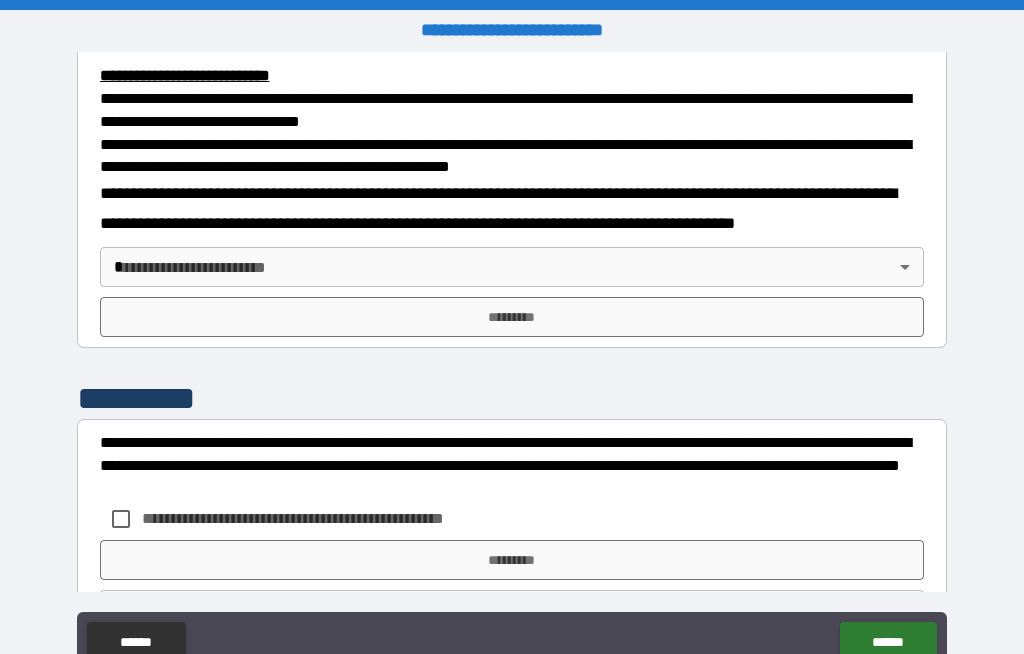 click on "**********" at bounding box center [512, 361] 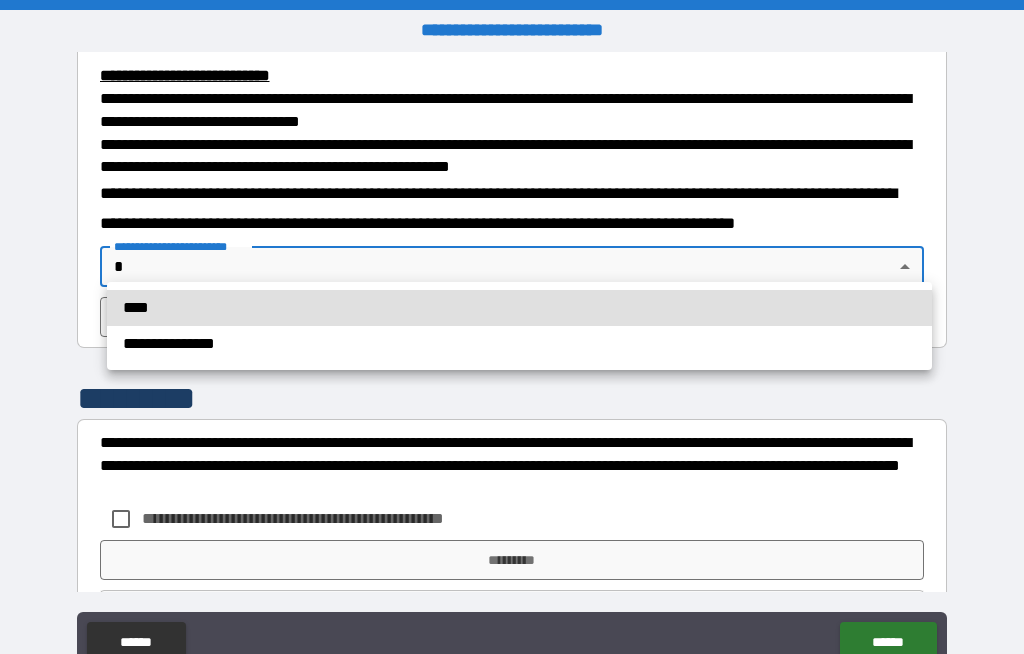 click on "**********" at bounding box center (519, 344) 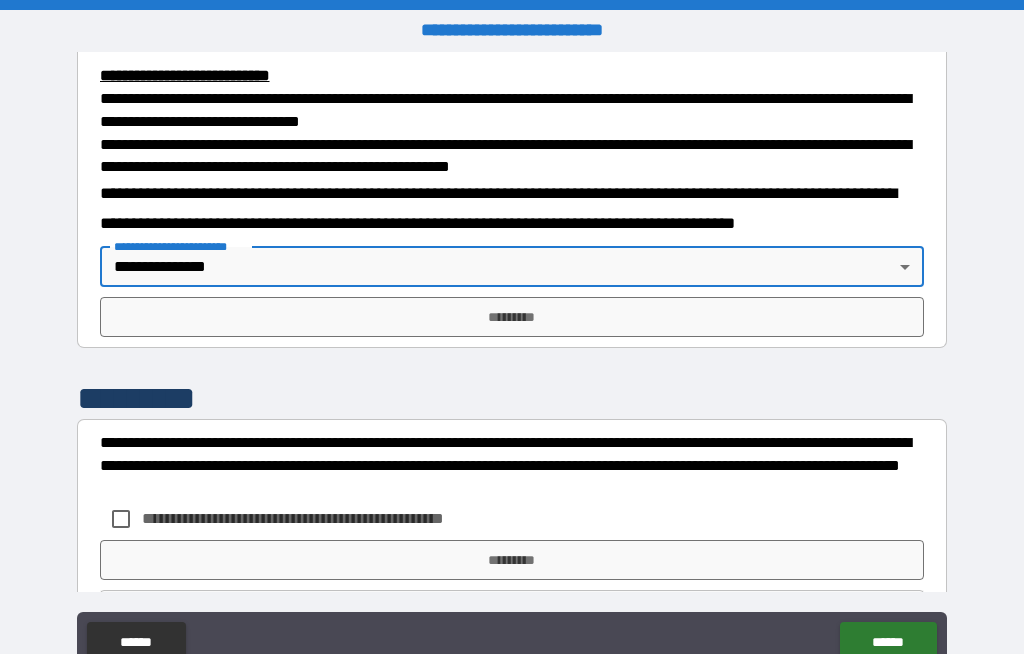 click on "*********" at bounding box center (512, 317) 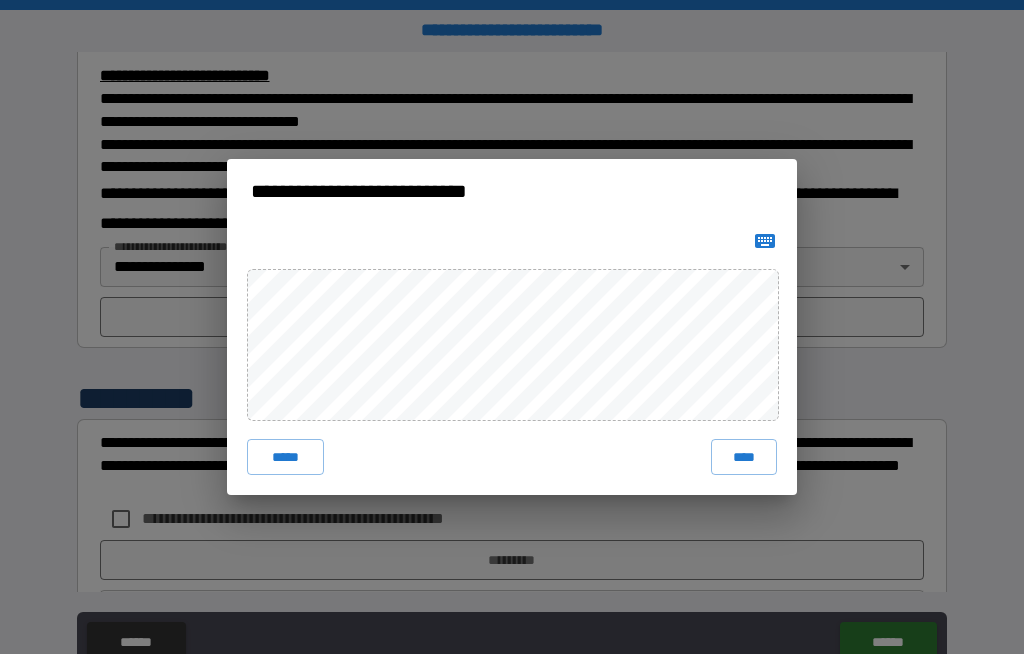 click on "***** ****" at bounding box center (512, 359) 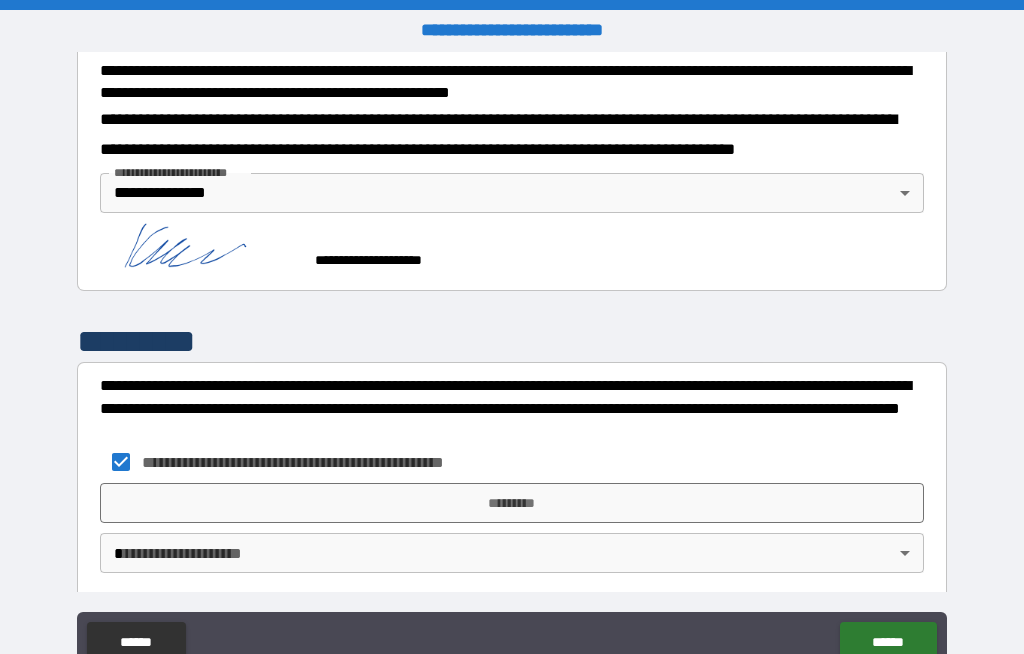 scroll, scrollTop: 740, scrollLeft: 0, axis: vertical 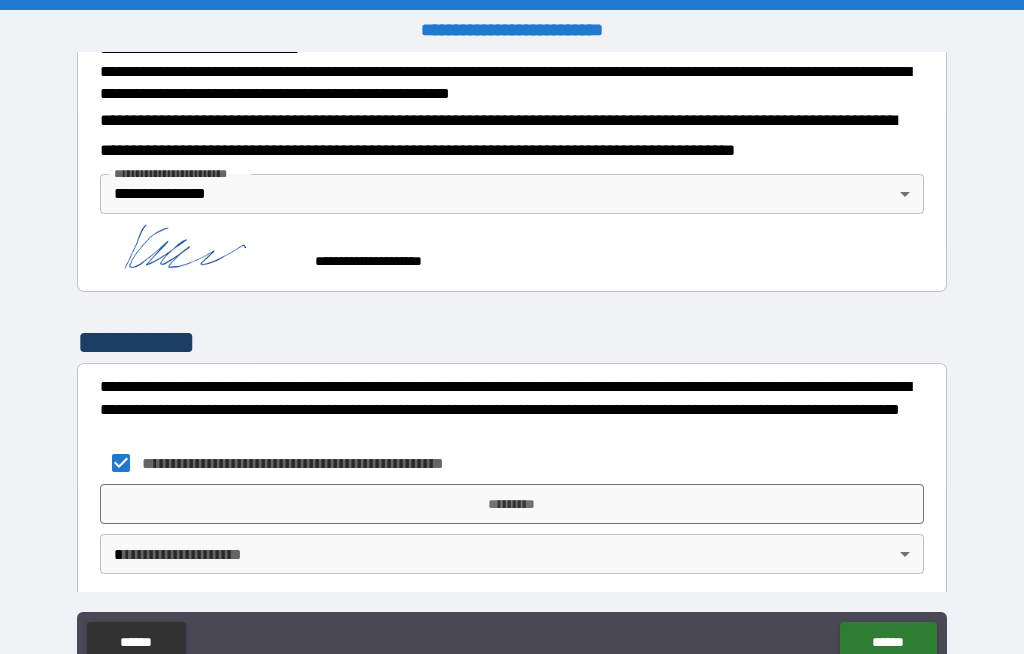 click on "**********" at bounding box center (512, 361) 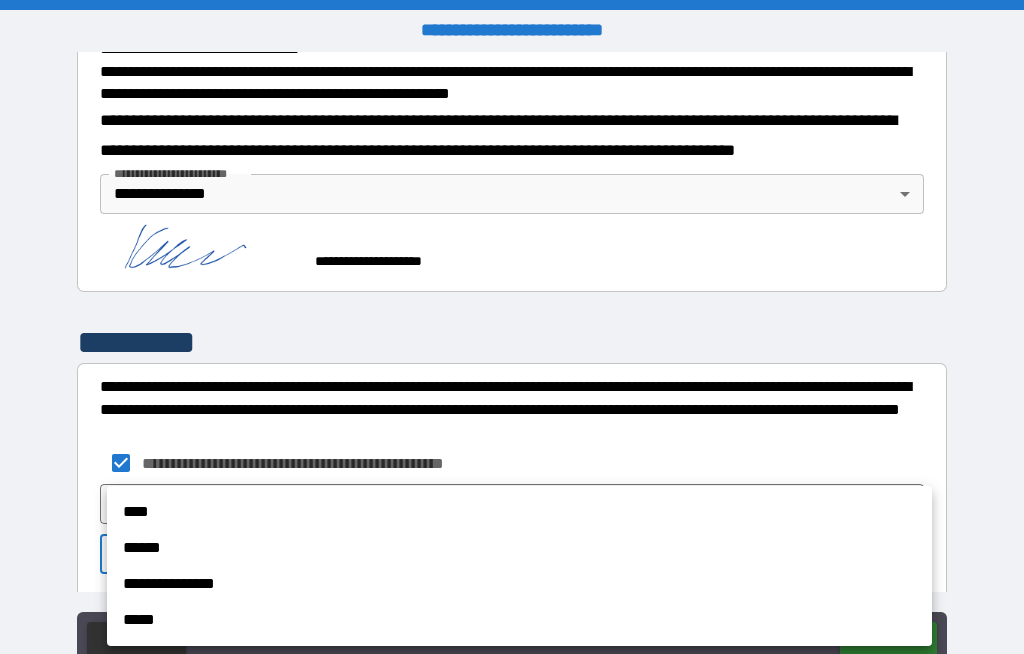 click on "**********" at bounding box center [519, 584] 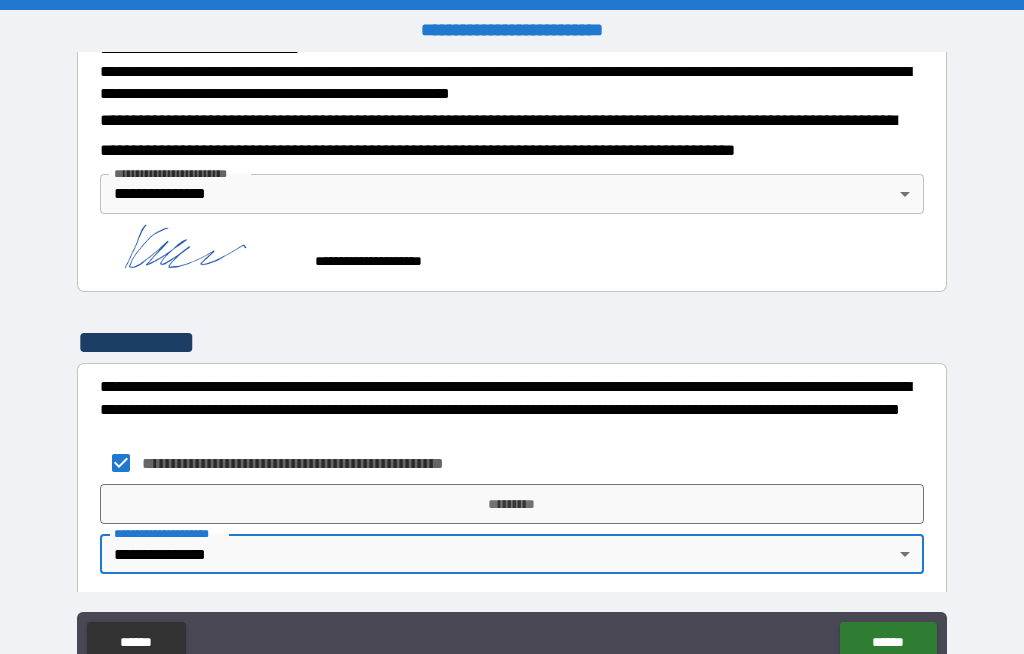 type on "**********" 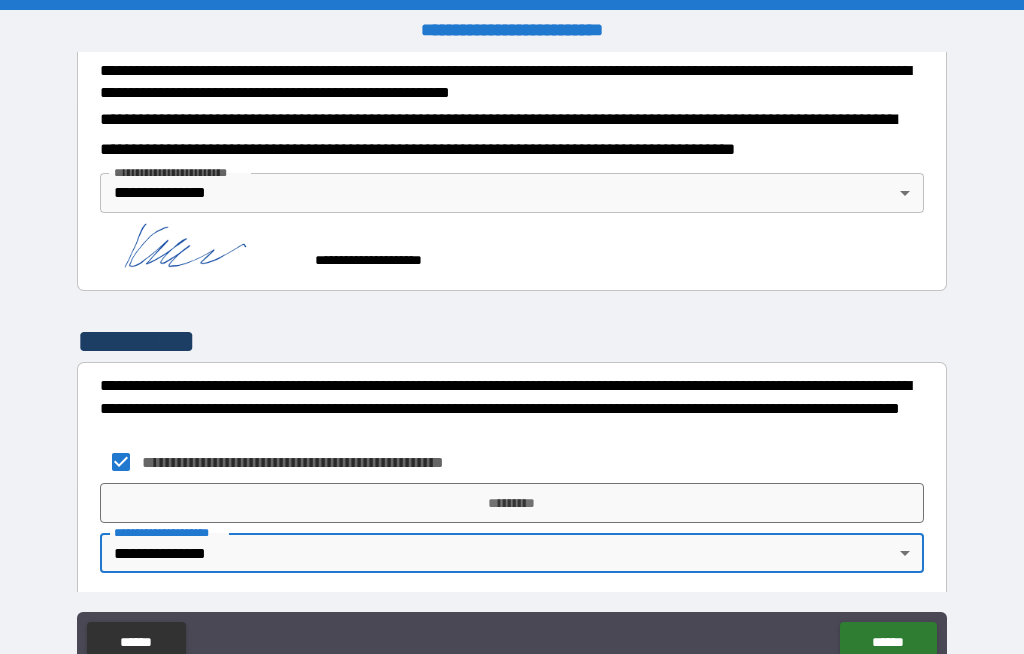 scroll, scrollTop: 740, scrollLeft: 0, axis: vertical 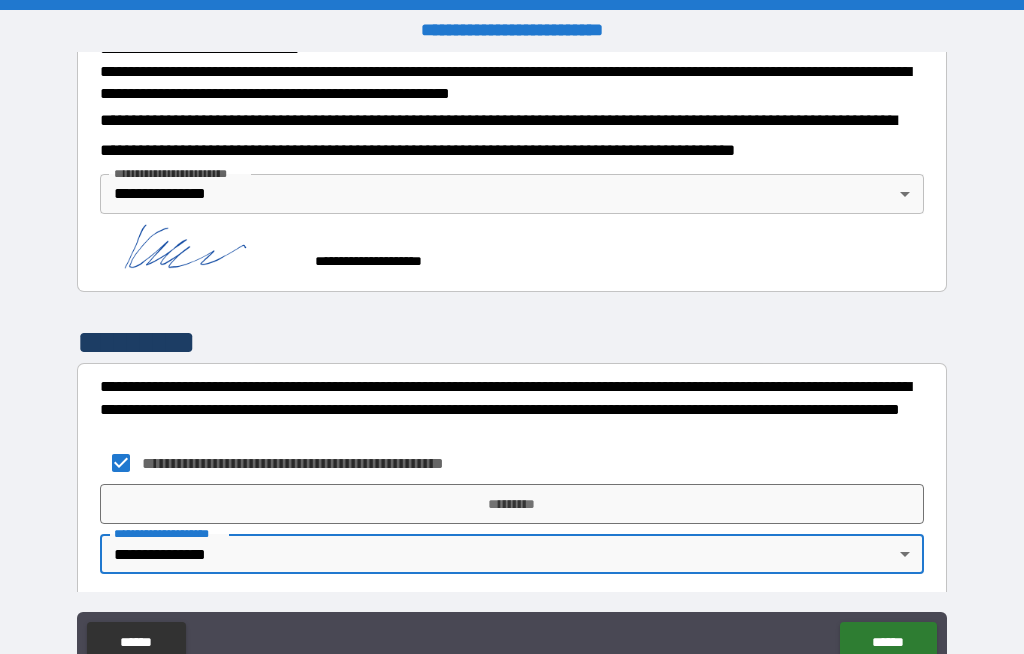 click on "*********" at bounding box center (512, 504) 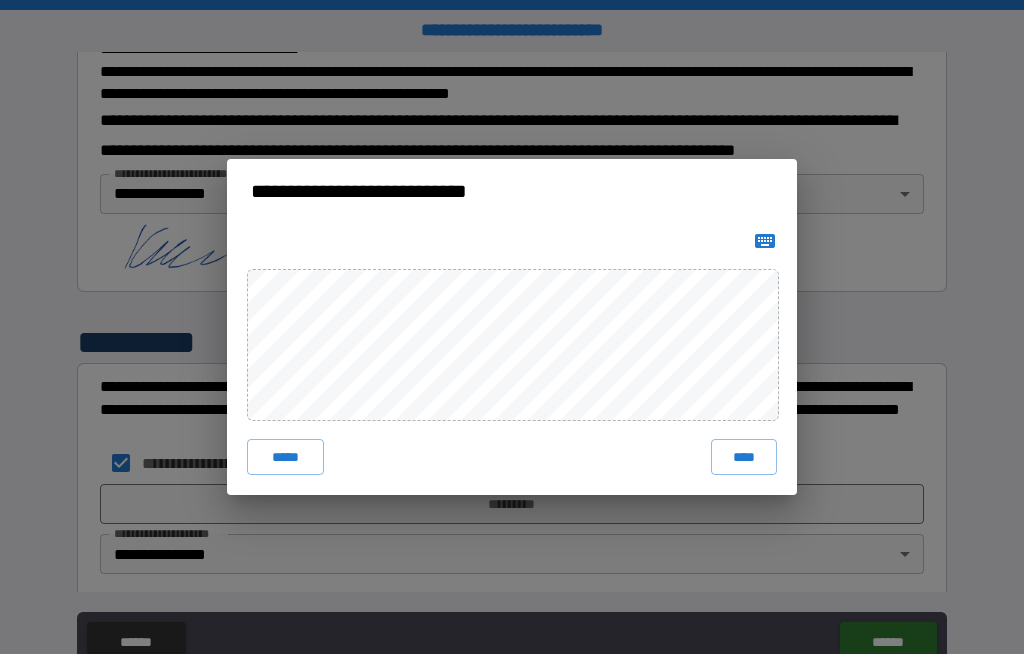 click on "****" at bounding box center [744, 457] 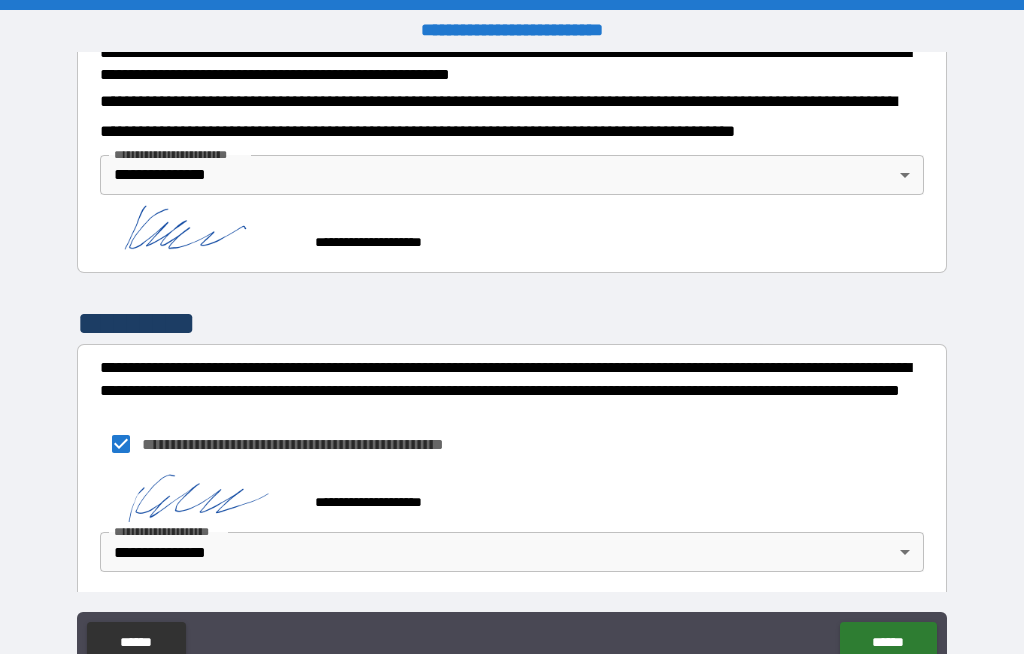 scroll, scrollTop: 758, scrollLeft: 0, axis: vertical 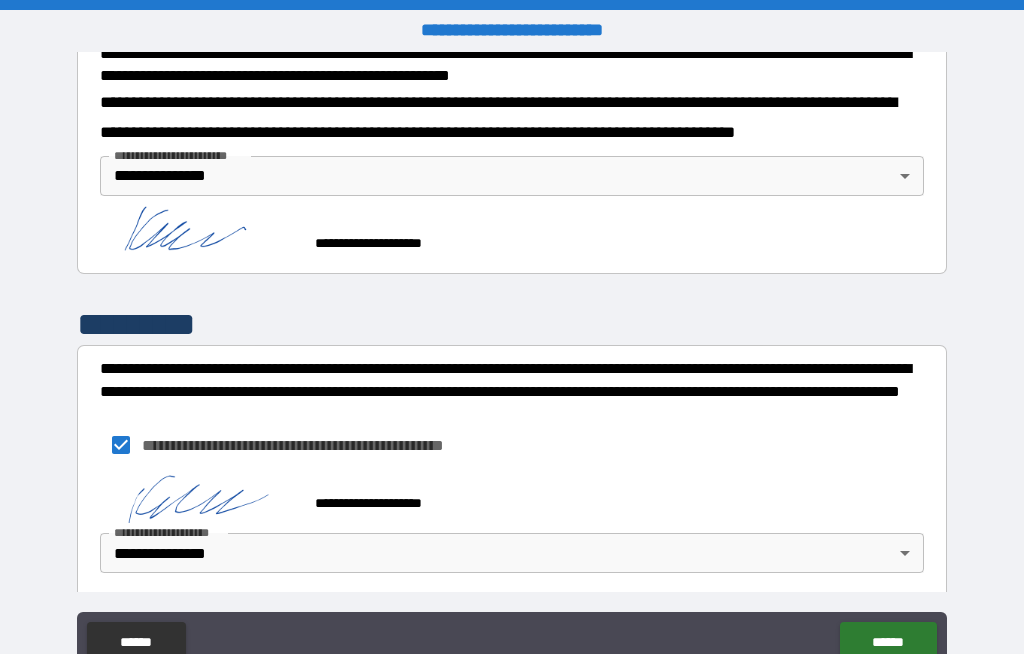 click on "******" at bounding box center [888, 642] 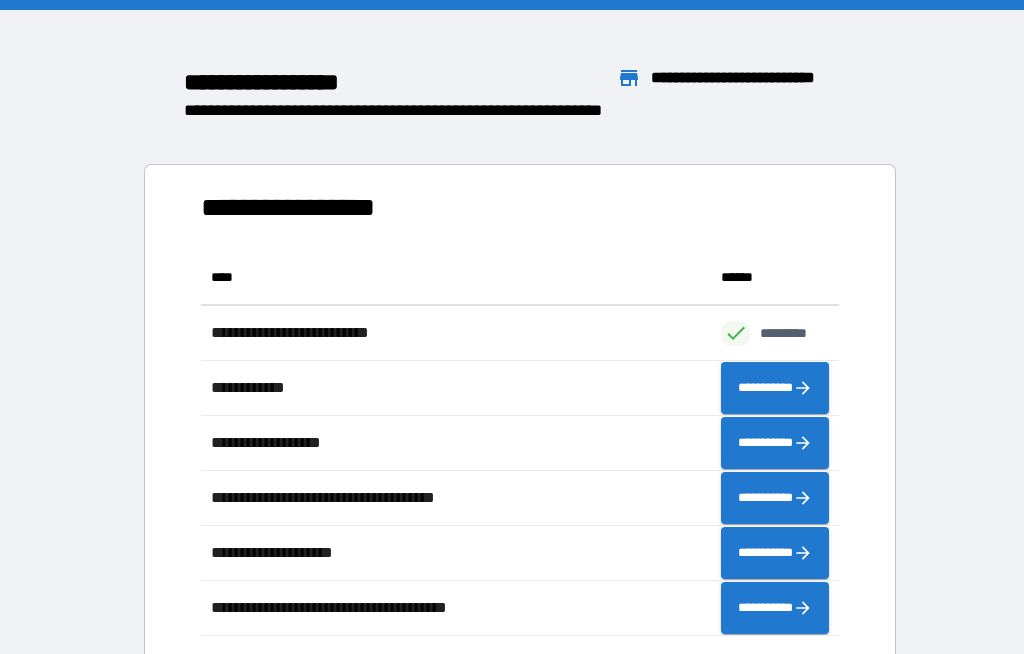 scroll, scrollTop: 386, scrollLeft: 638, axis: both 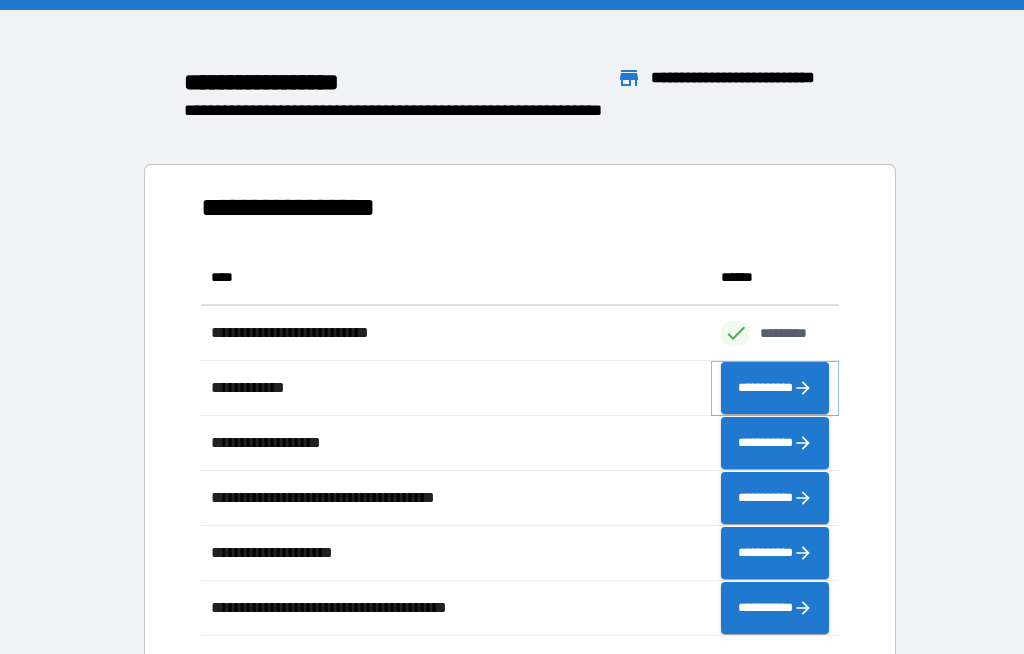 click on "**********" at bounding box center [775, 388] 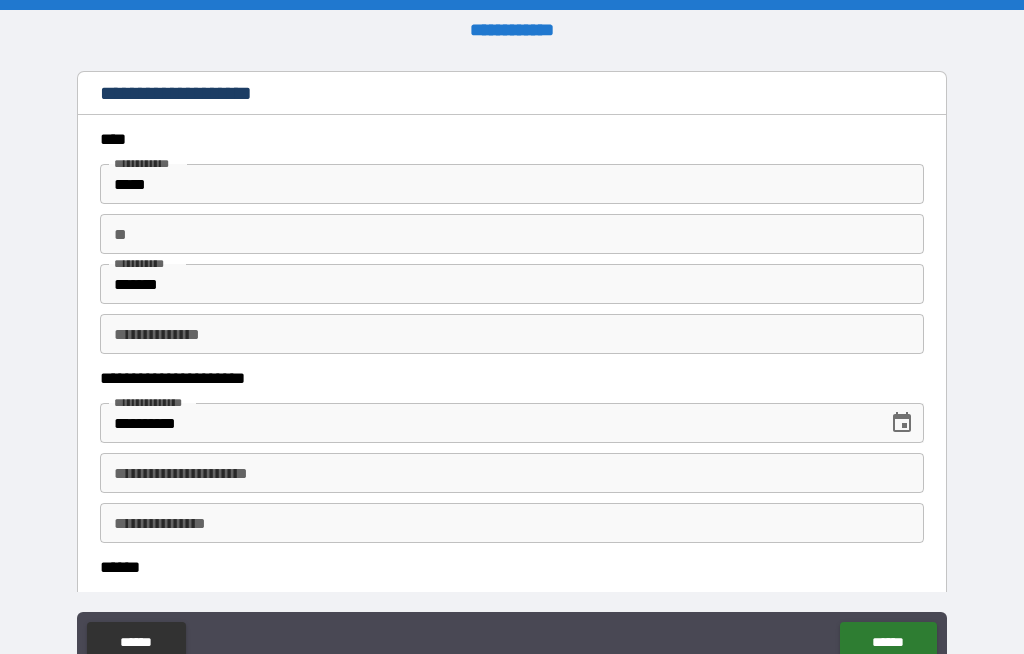 scroll, scrollTop: 39, scrollLeft: 0, axis: vertical 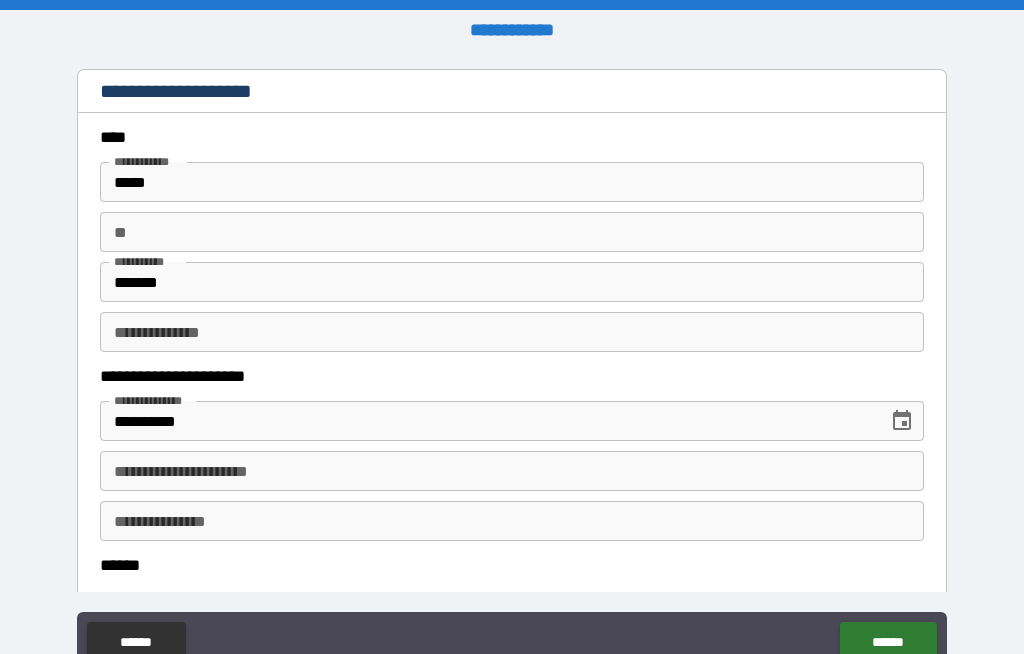 click on "**" at bounding box center [512, 232] 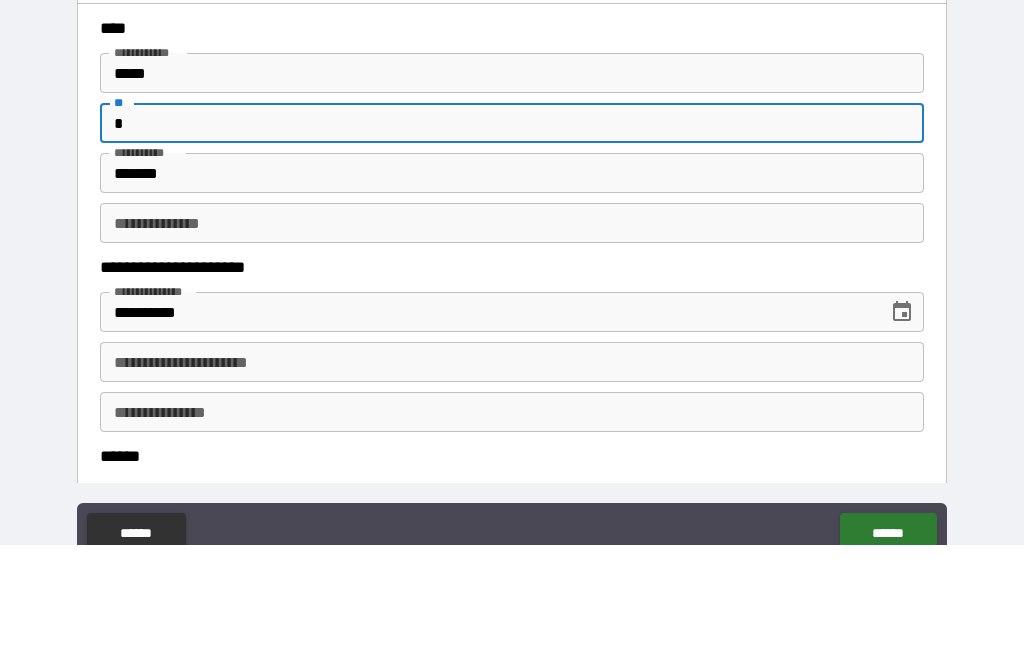 type on "*" 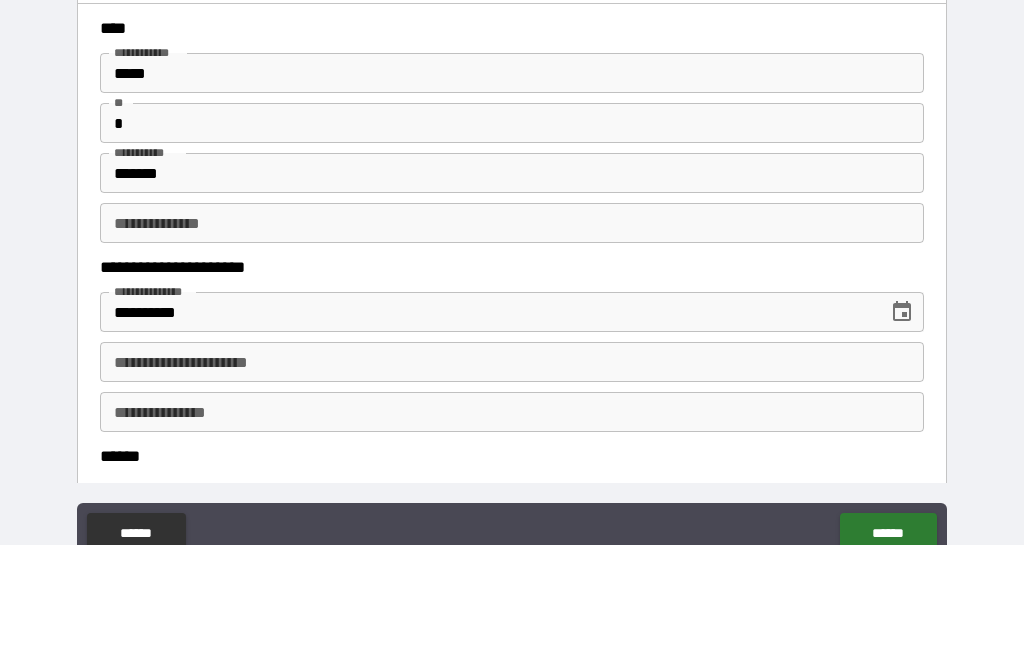 scroll, scrollTop: 69, scrollLeft: 0, axis: vertical 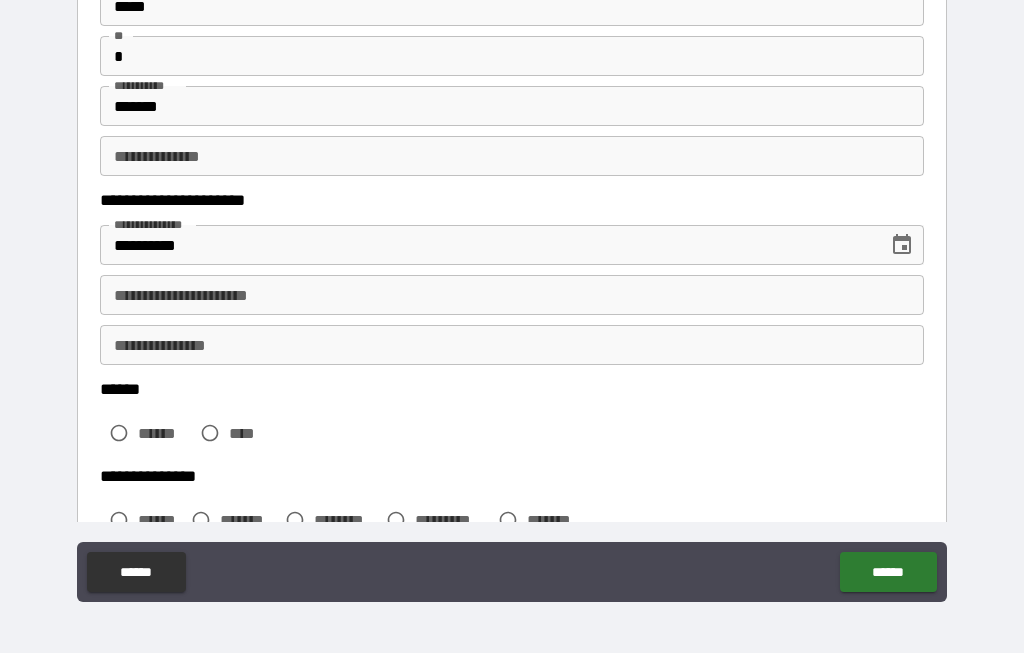 click on "****" at bounding box center [228, 434] 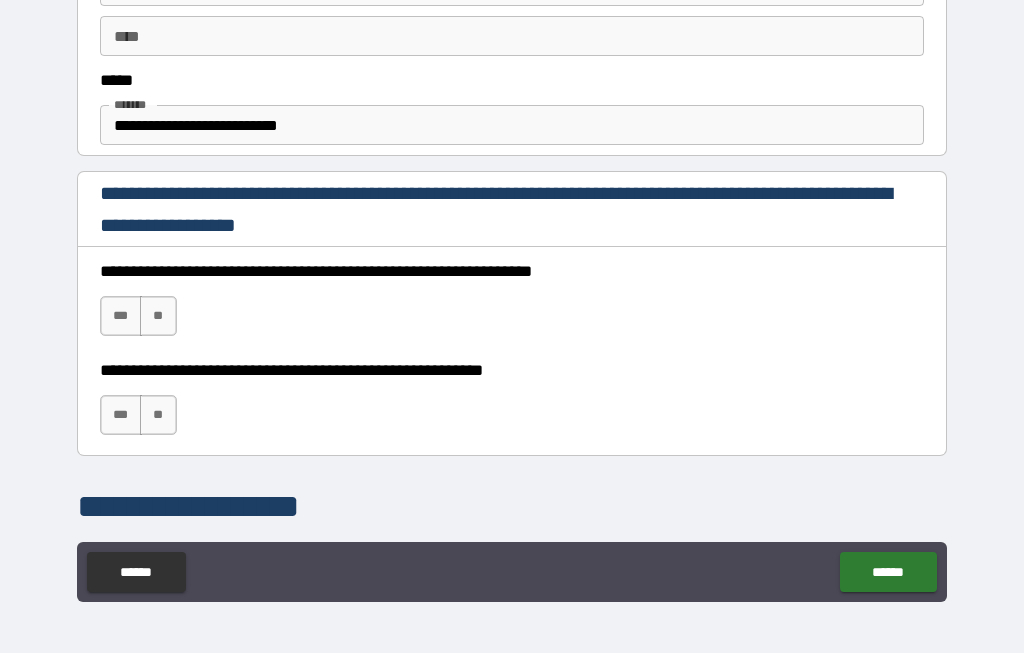 scroll, scrollTop: 1172, scrollLeft: 0, axis: vertical 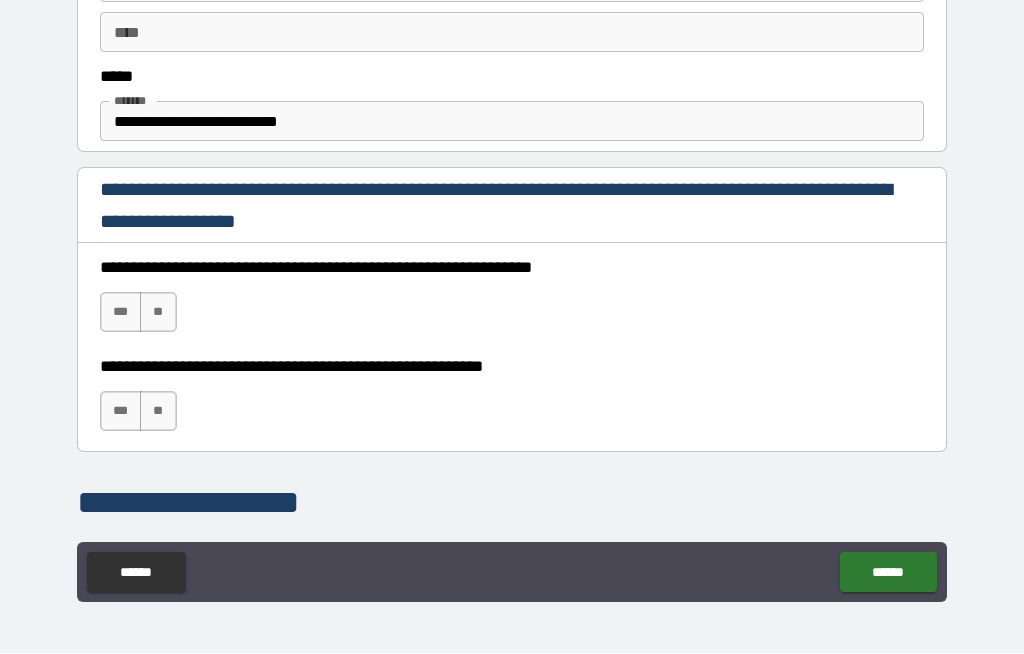 click on "***" at bounding box center [121, 313] 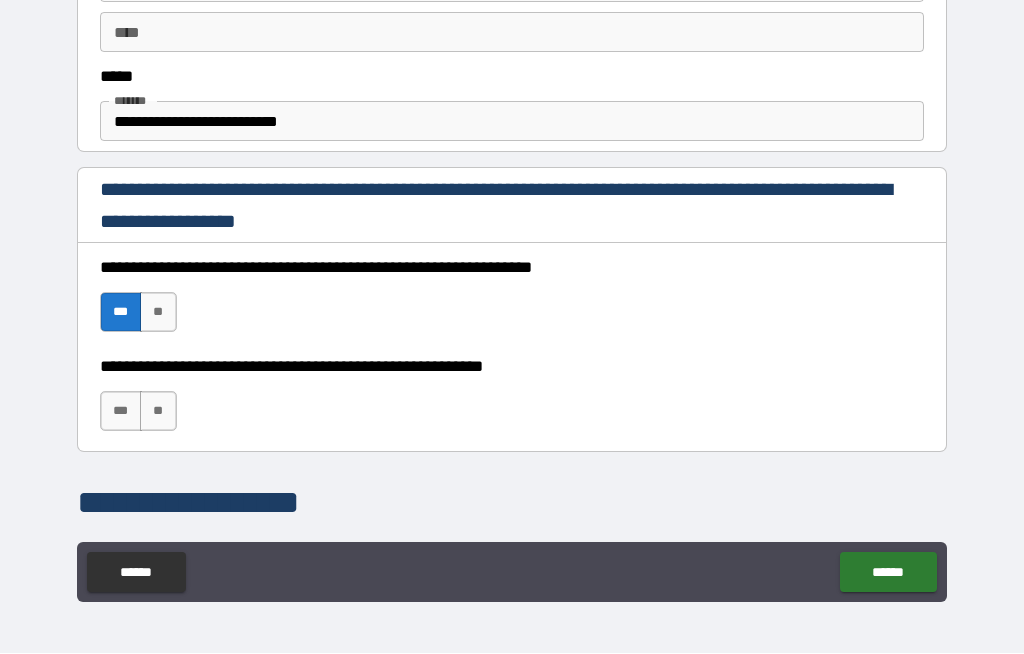 click on "***" at bounding box center [121, 412] 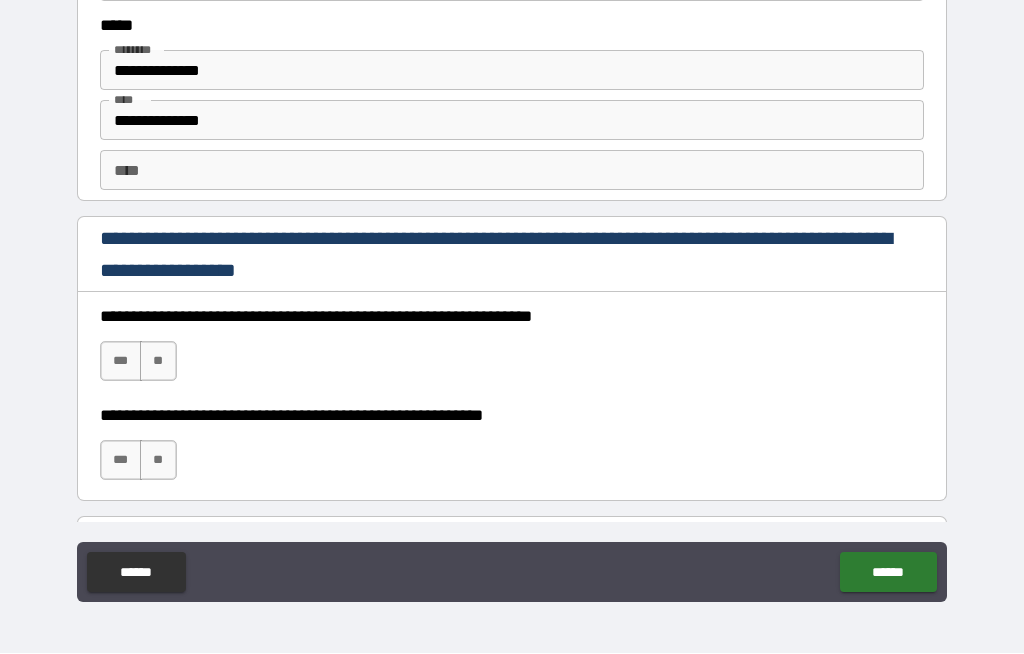 scroll, scrollTop: 2768, scrollLeft: 0, axis: vertical 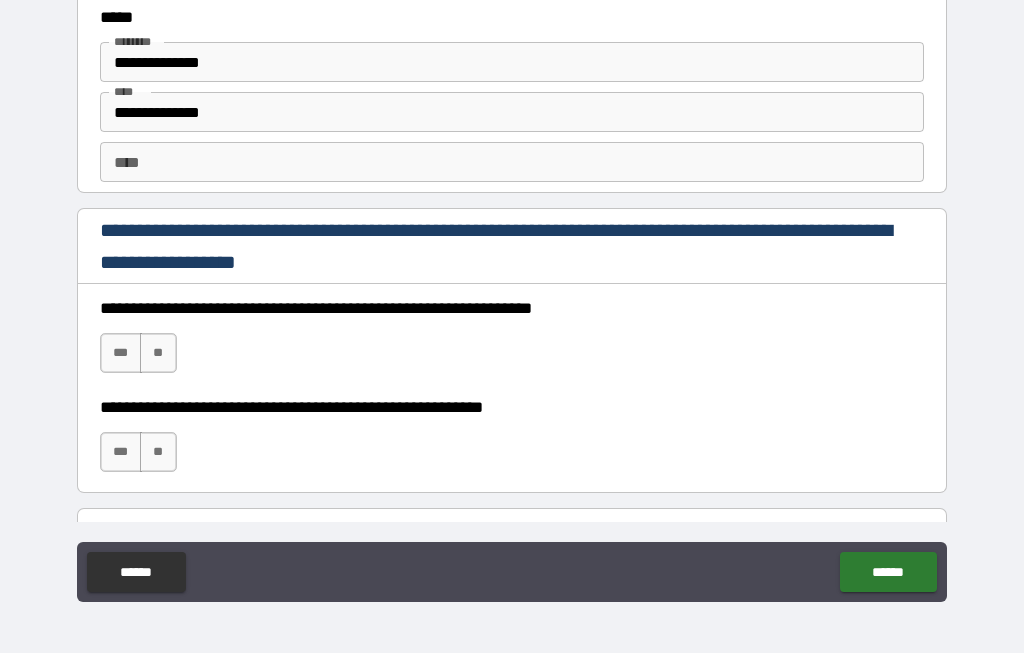 click on "***" at bounding box center [121, 354] 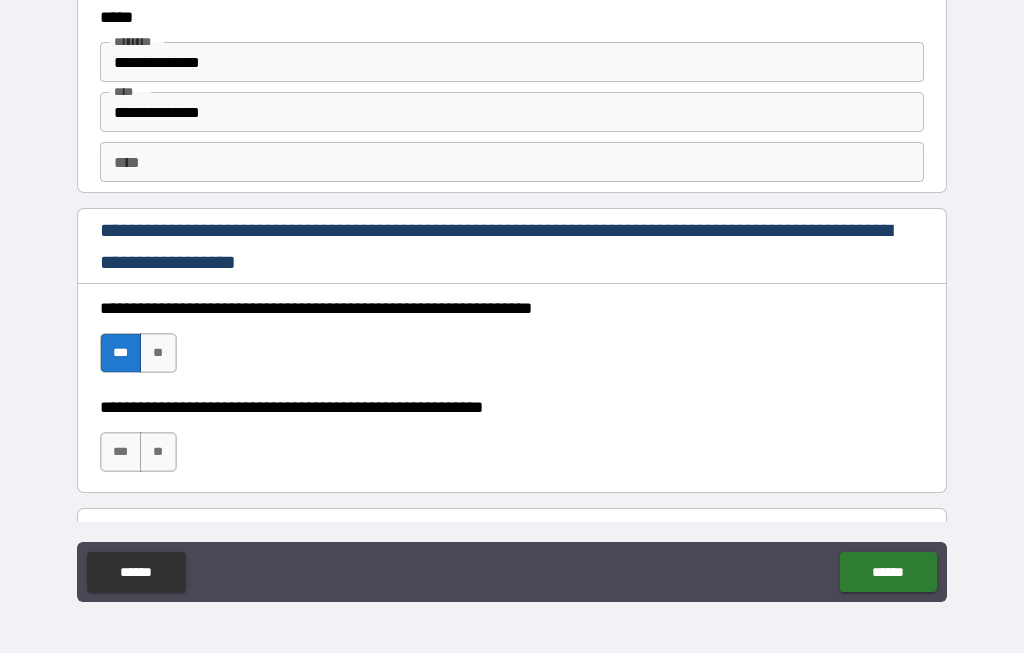 click on "***" at bounding box center (121, 453) 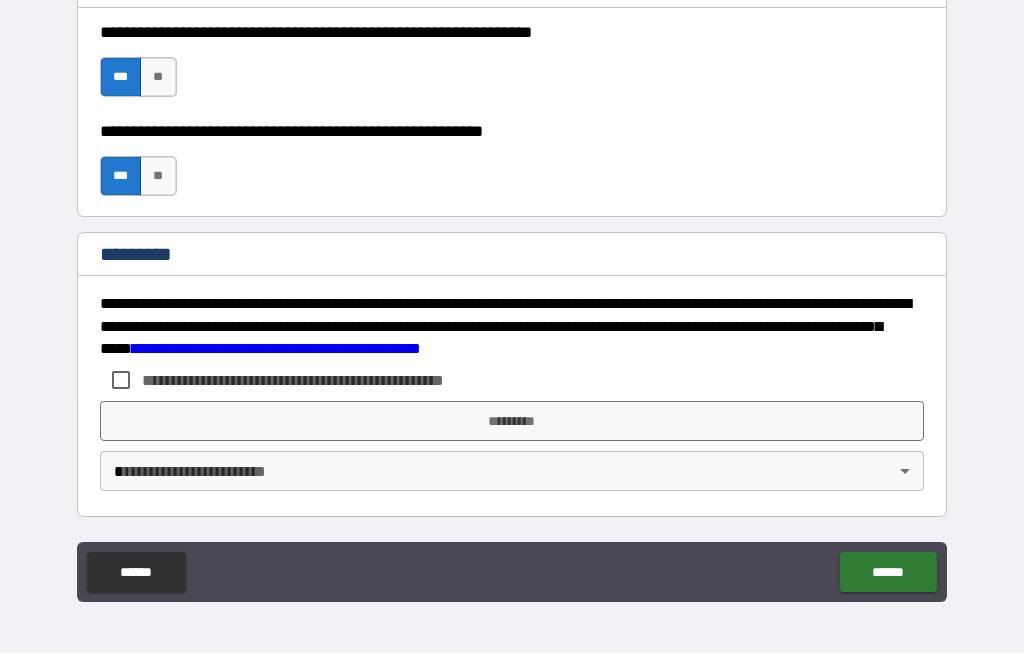 scroll, scrollTop: 3044, scrollLeft: 0, axis: vertical 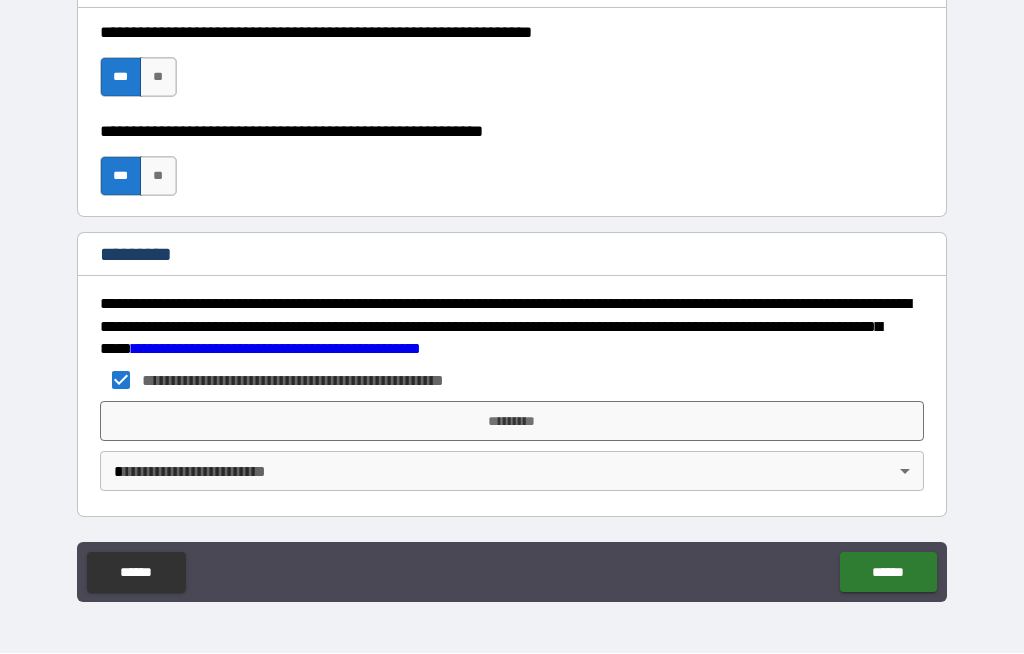 click on "**********" at bounding box center [512, 292] 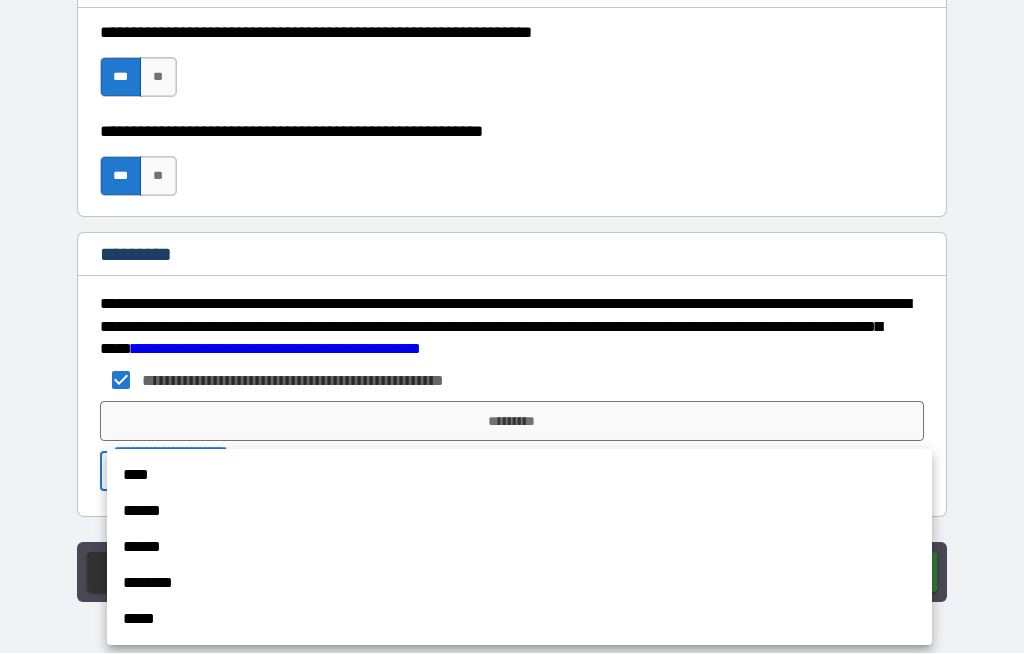 click on "******" at bounding box center [519, 512] 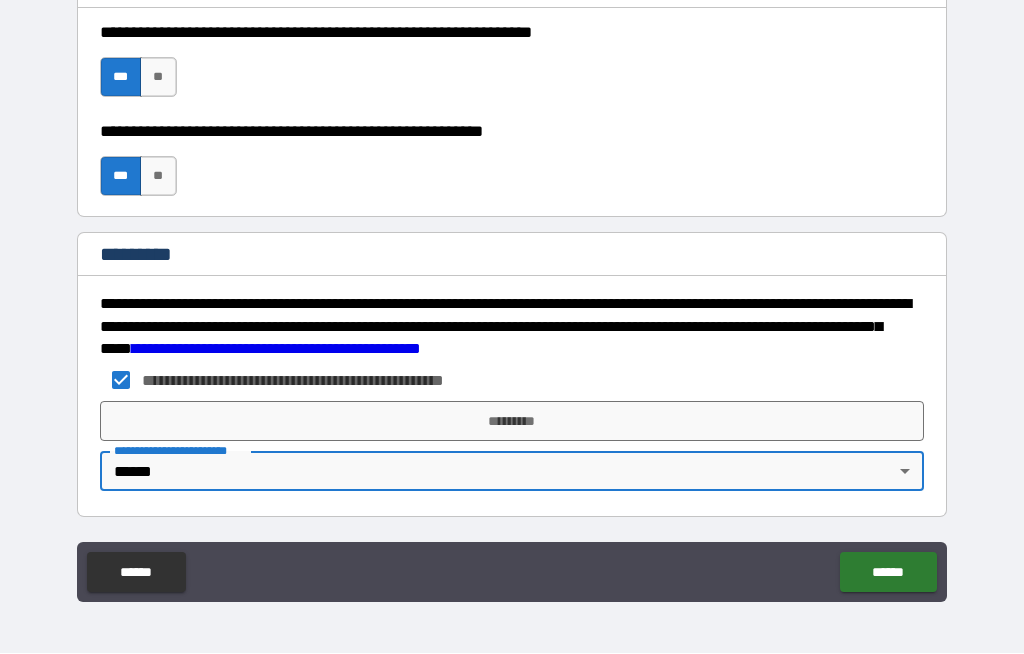 click on "*********" at bounding box center (512, 422) 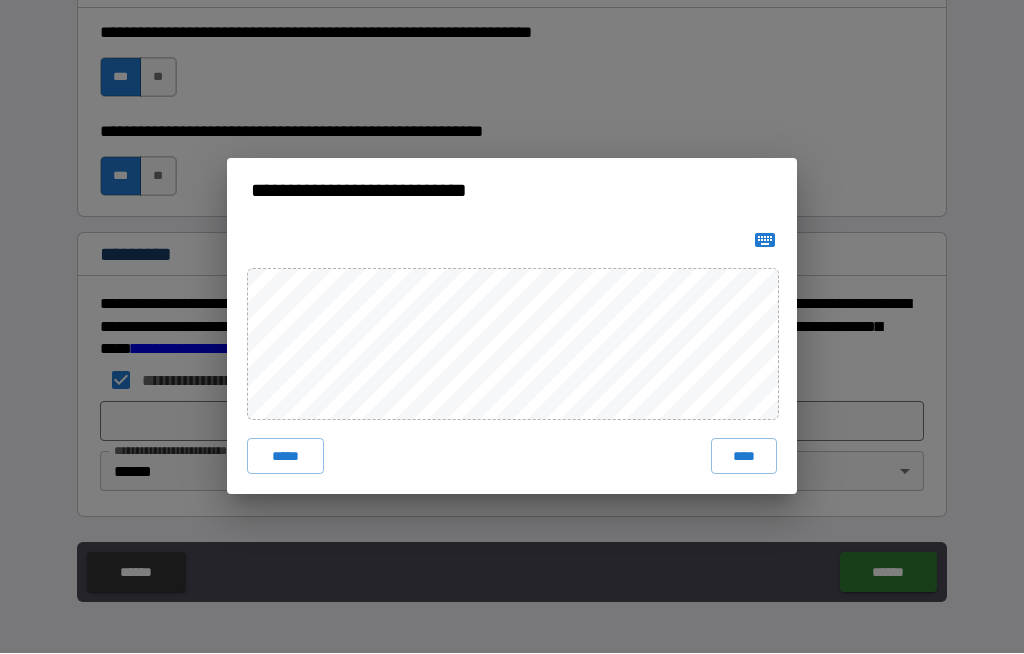 click on "****" at bounding box center [744, 457] 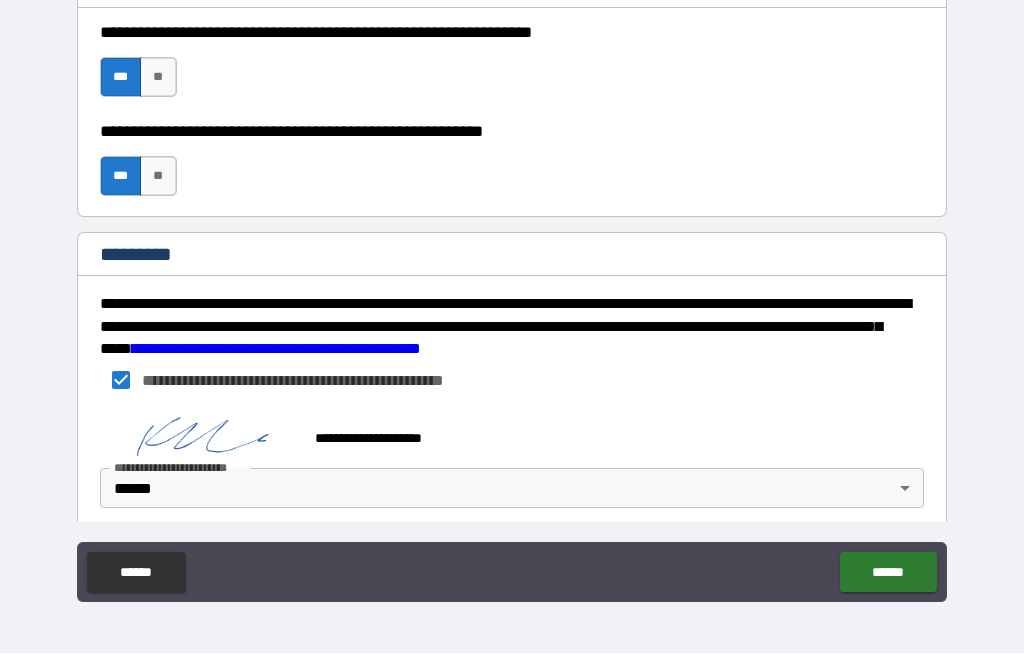 click on "******" at bounding box center (888, 573) 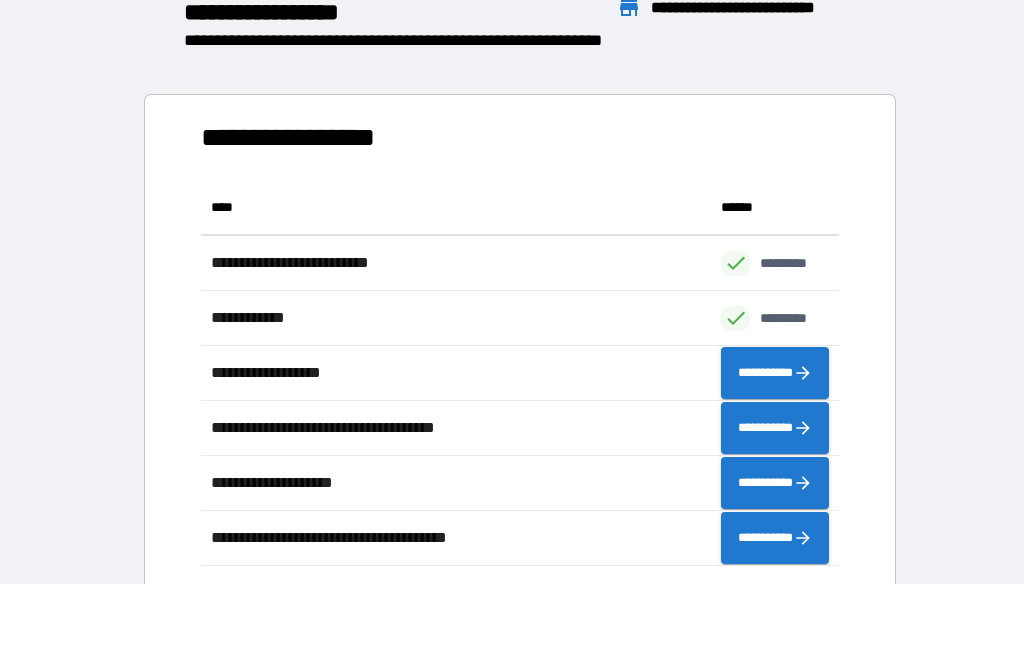 scroll, scrollTop: 1, scrollLeft: 1, axis: both 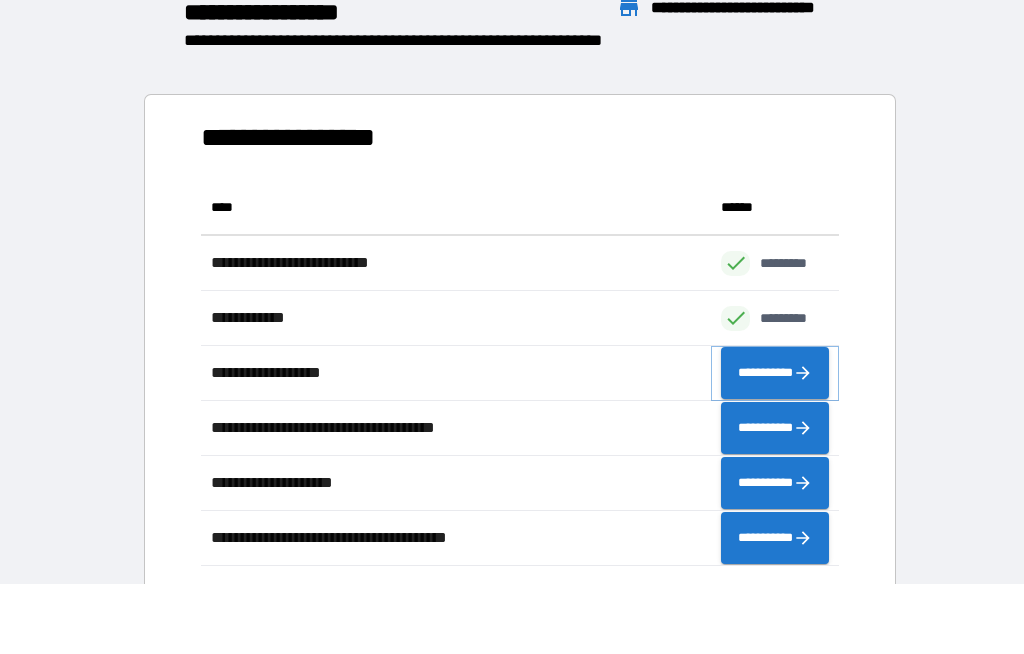 click on "**********" at bounding box center (775, 374) 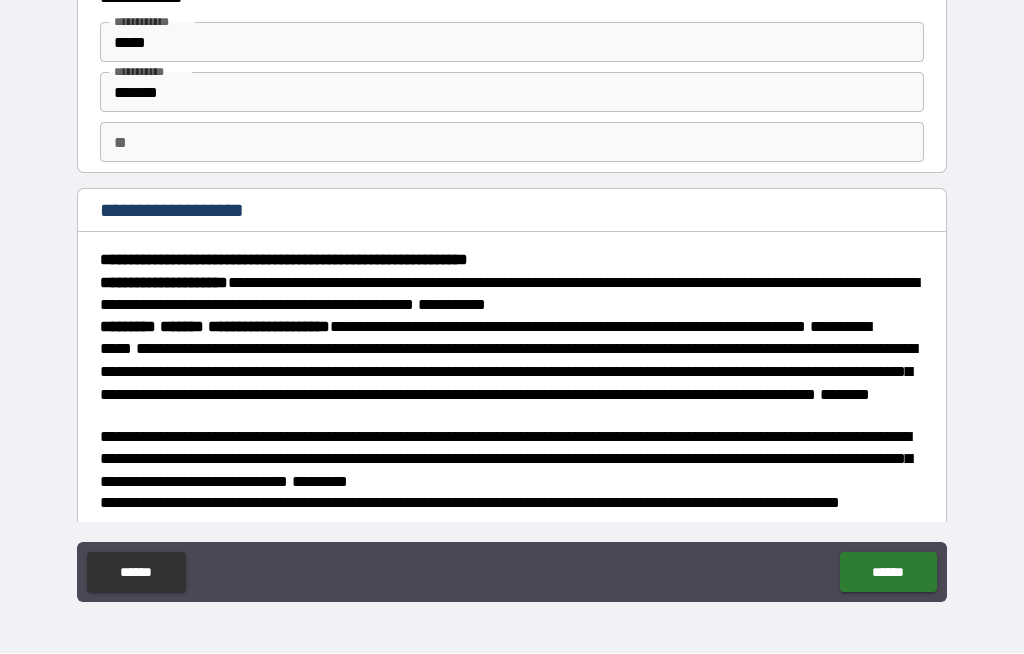 scroll, scrollTop: 63, scrollLeft: 0, axis: vertical 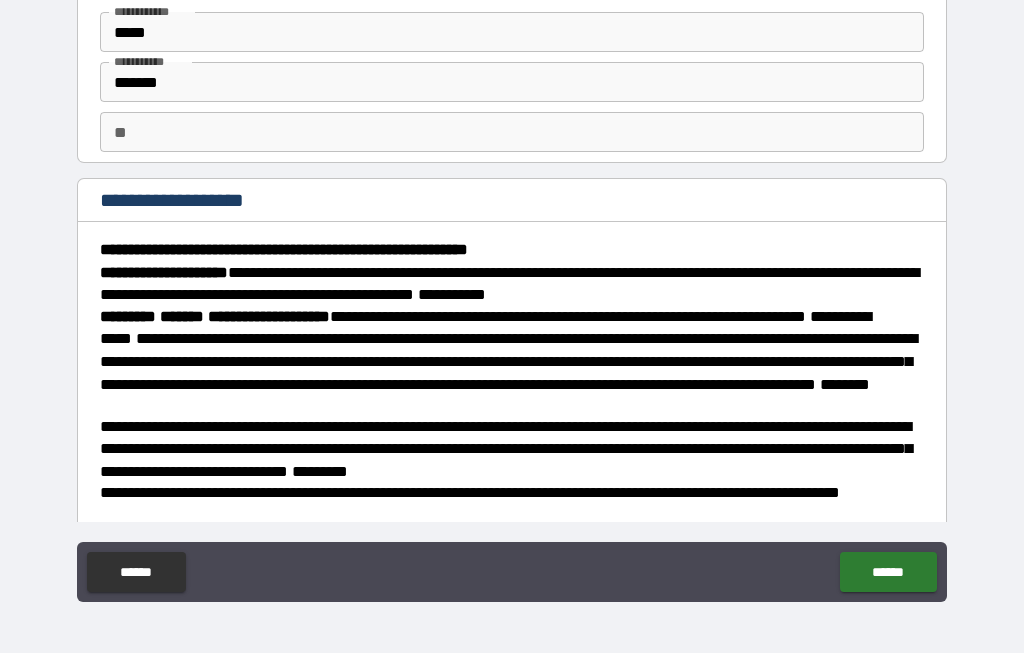 click on "**" at bounding box center (512, 133) 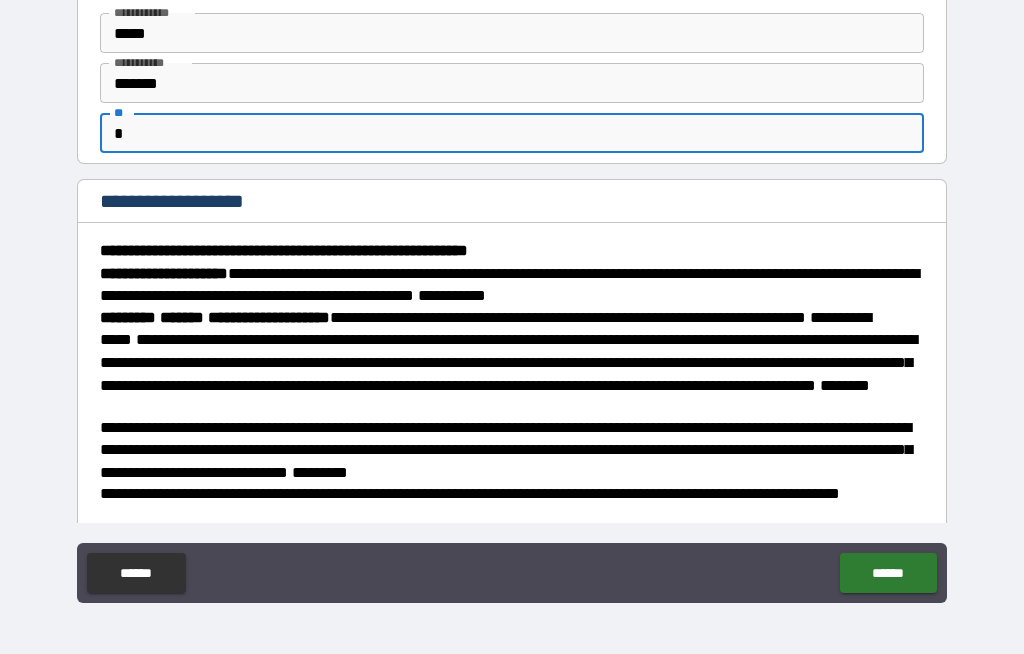 type on "*" 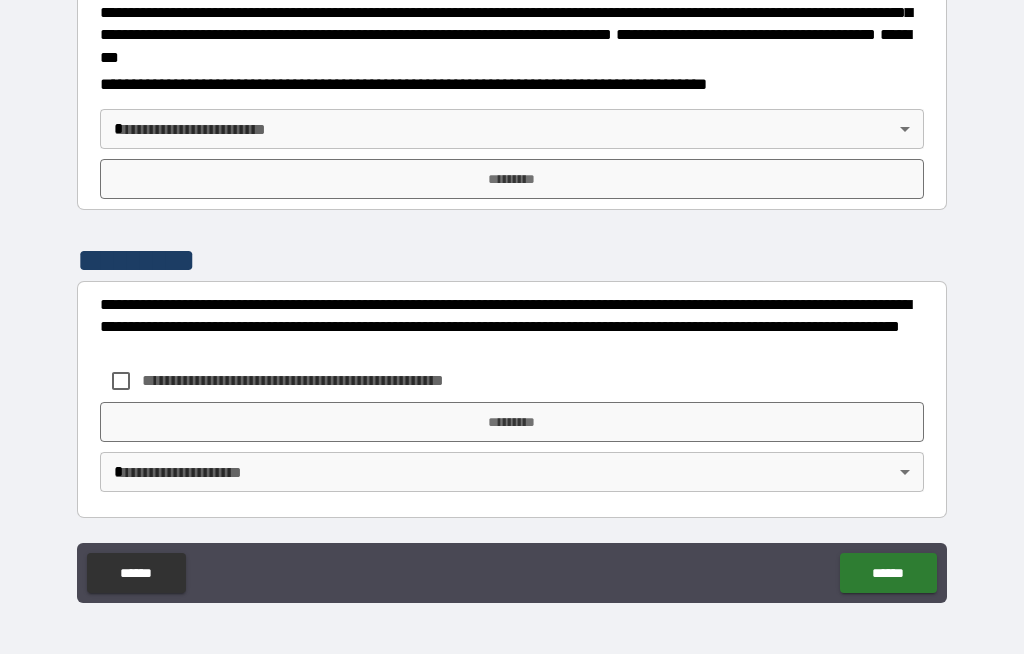 scroll, scrollTop: 2299, scrollLeft: 0, axis: vertical 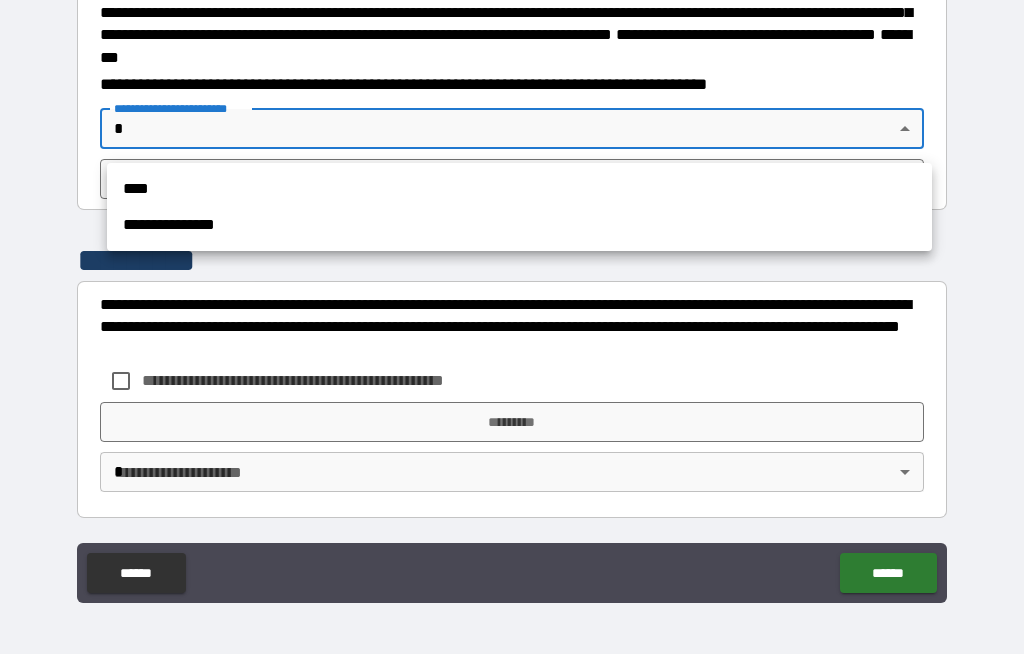 click on "**********" at bounding box center (519, 225) 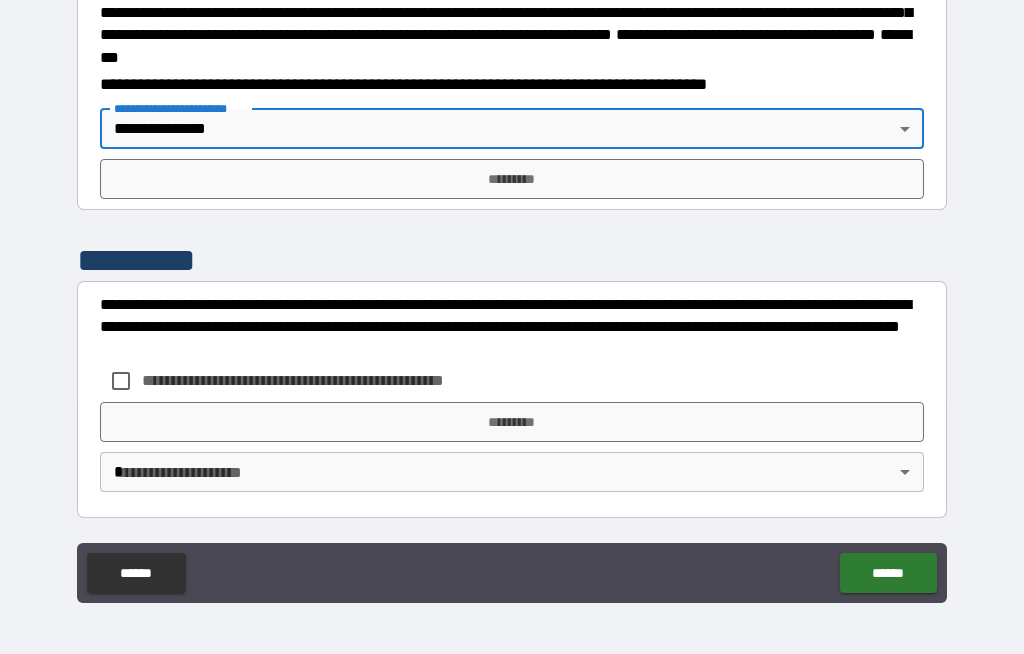 click on "*********" at bounding box center [512, 179] 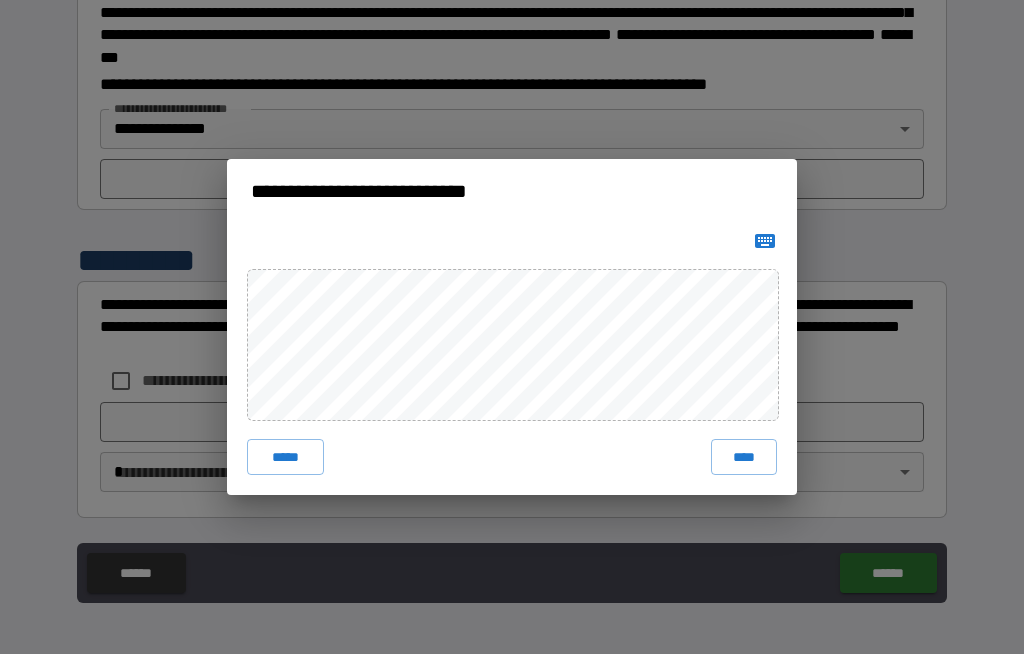 click on "****" at bounding box center (744, 457) 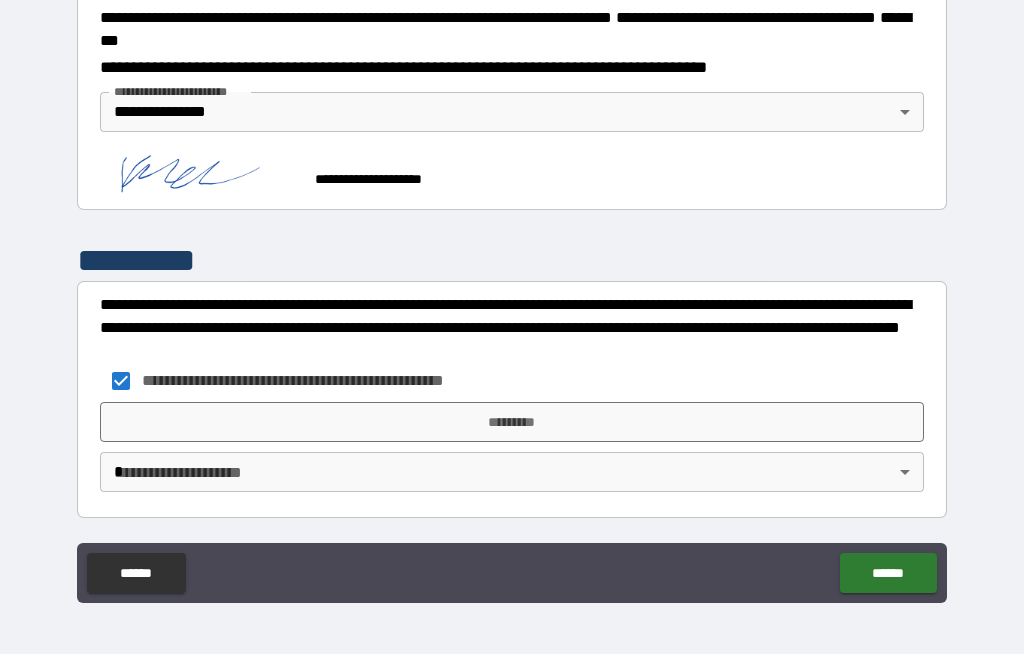 click on "**********" at bounding box center (512, 292) 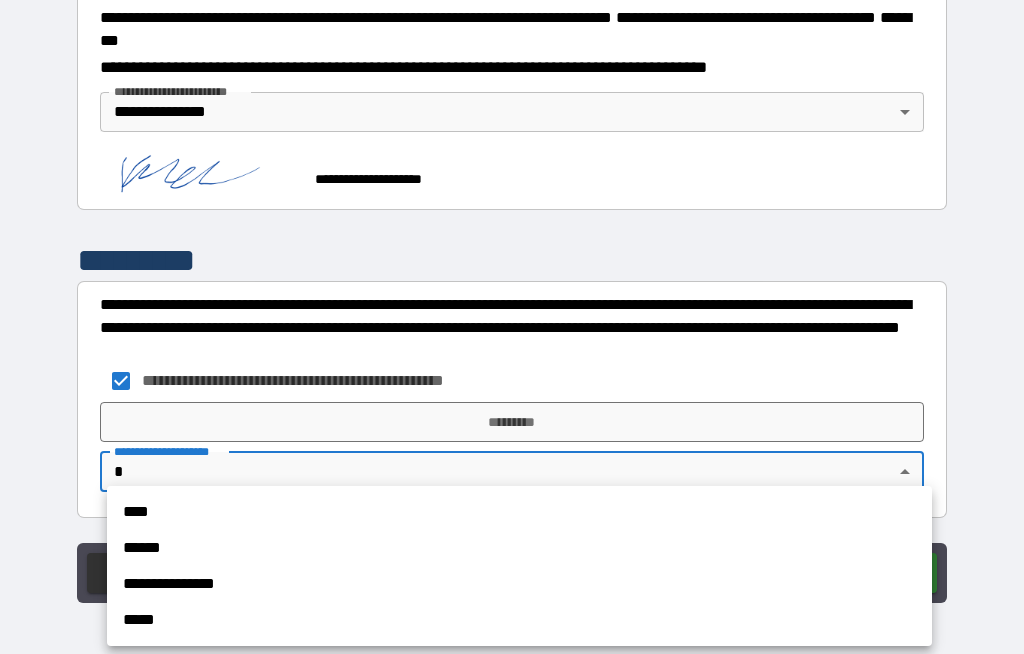 click on "**********" at bounding box center (519, 584) 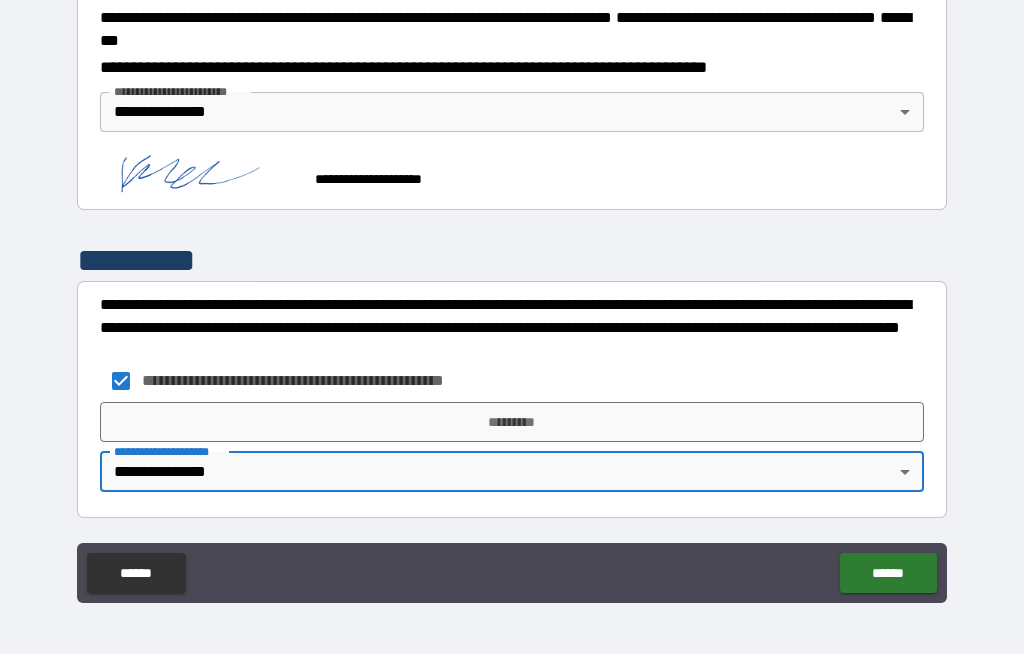 click on "*********" at bounding box center (512, 422) 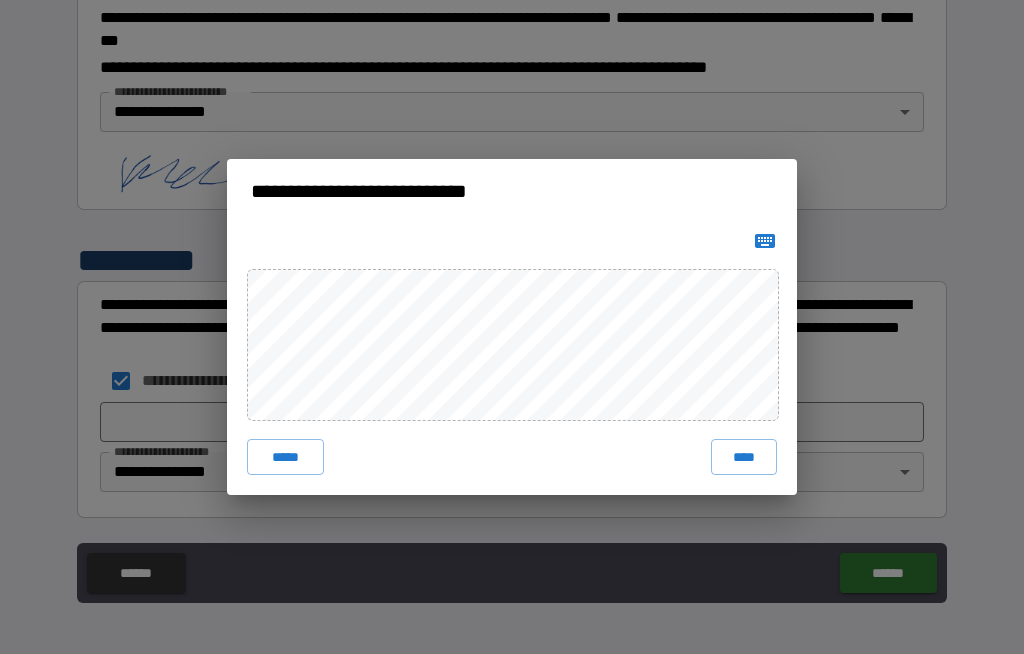 click on "****" at bounding box center (744, 457) 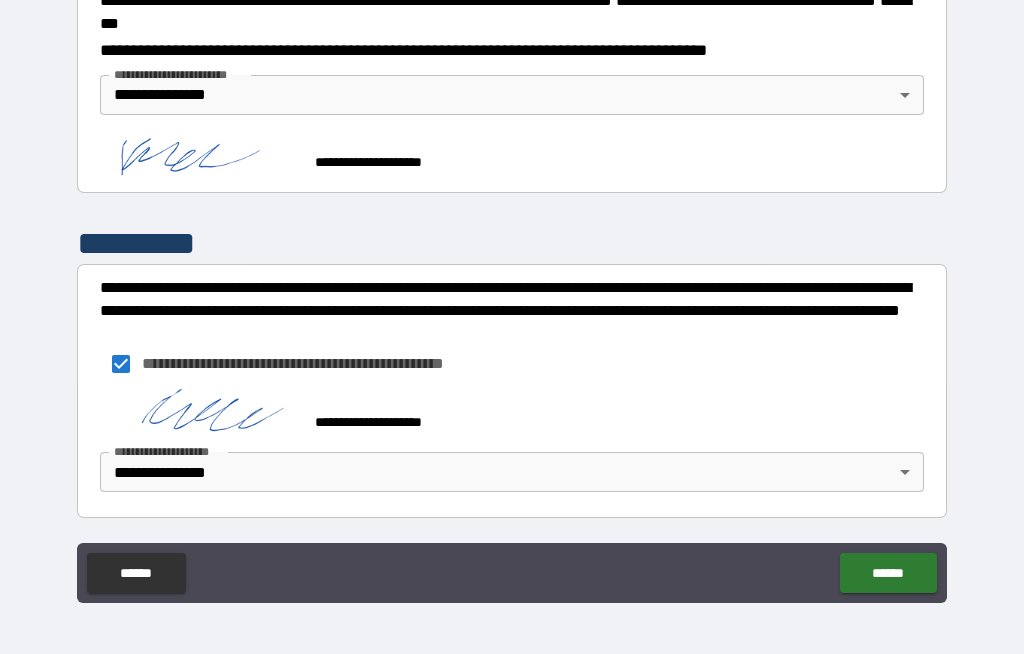 click on "******" at bounding box center [888, 573] 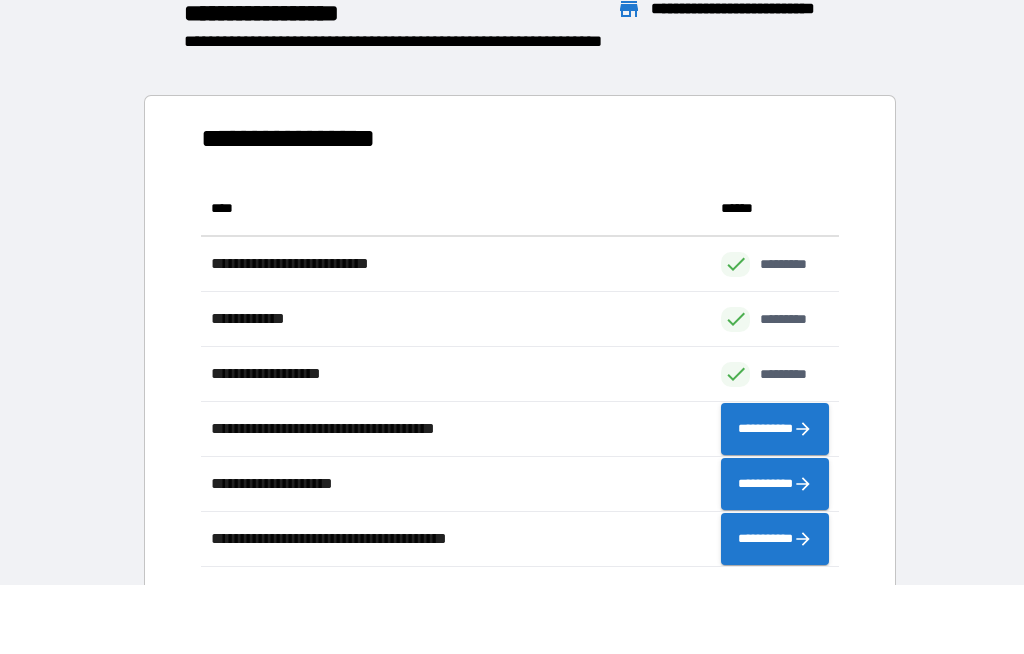 scroll, scrollTop: 1, scrollLeft: 1, axis: both 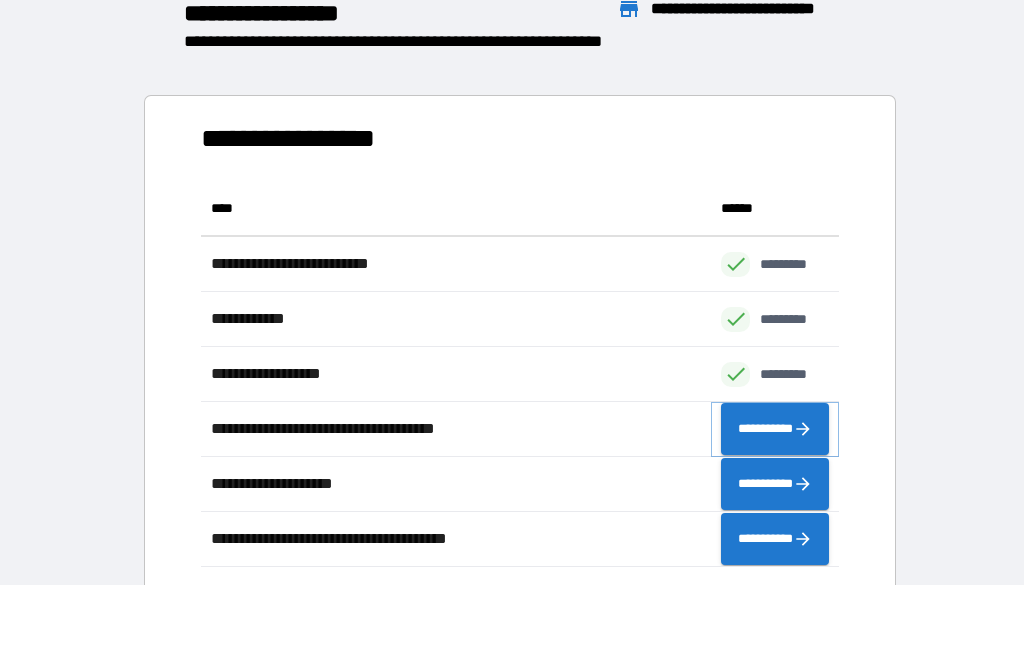 click on "**********" at bounding box center (775, 429) 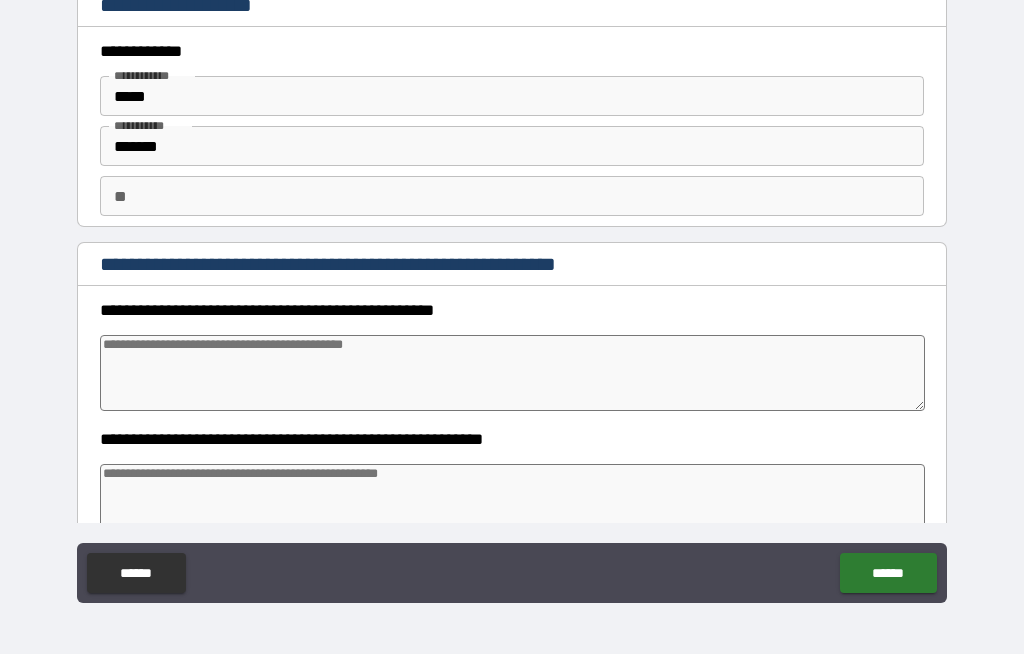 click on "**********" at bounding box center (512, 439) 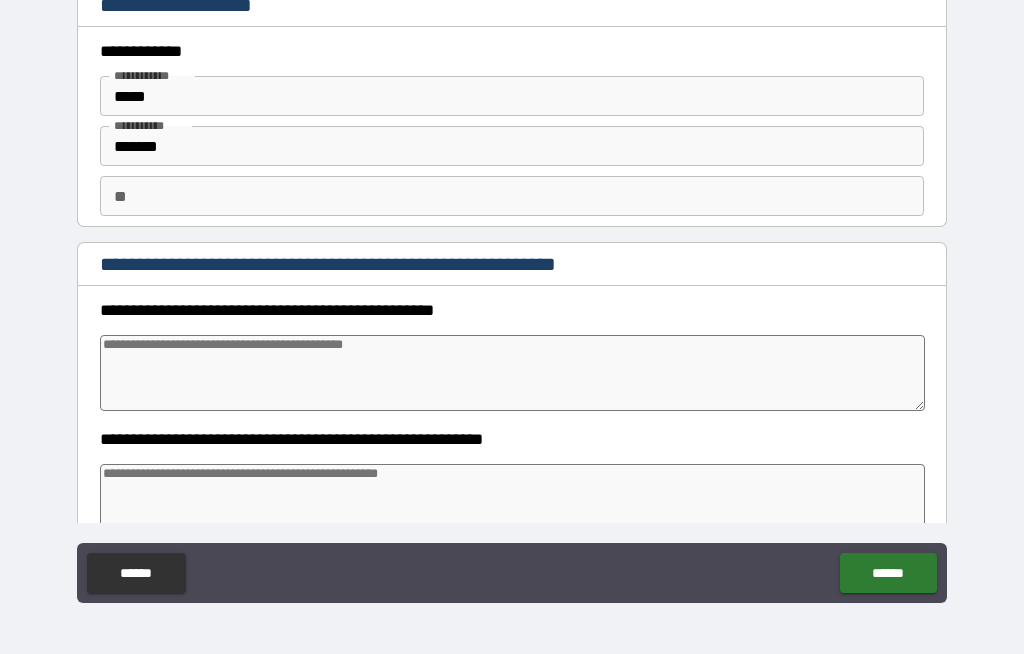 type on "*" 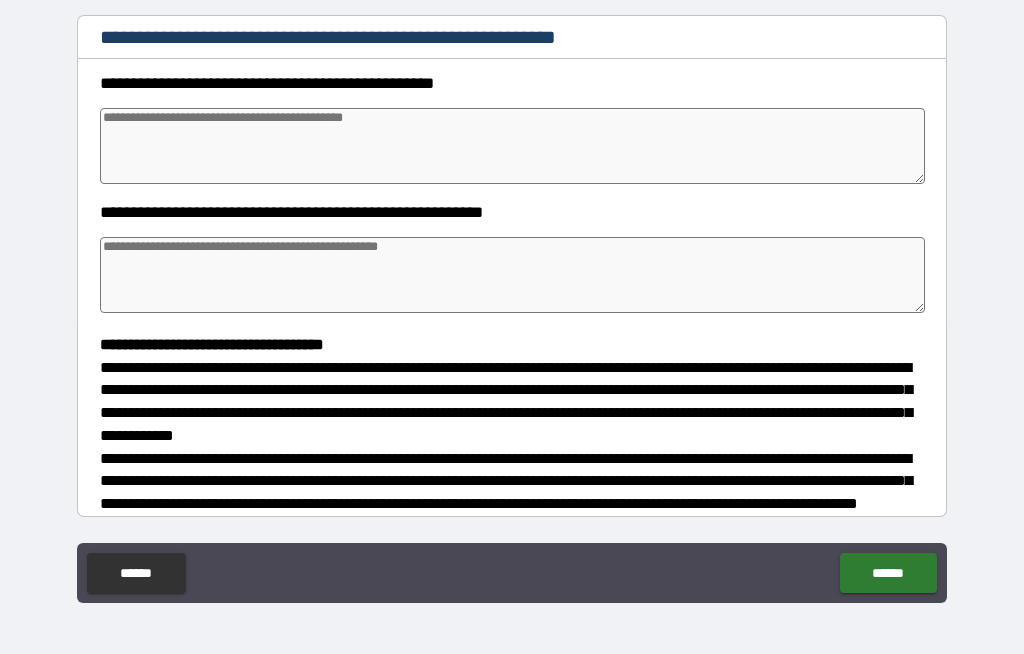 scroll, scrollTop: 226, scrollLeft: 0, axis: vertical 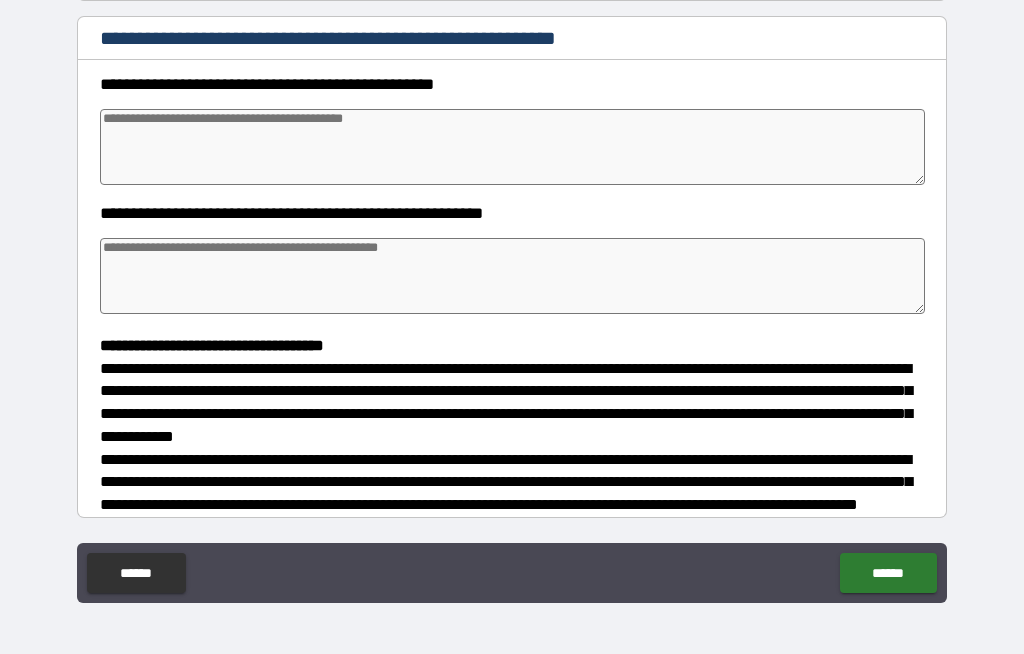 click at bounding box center (513, 147) 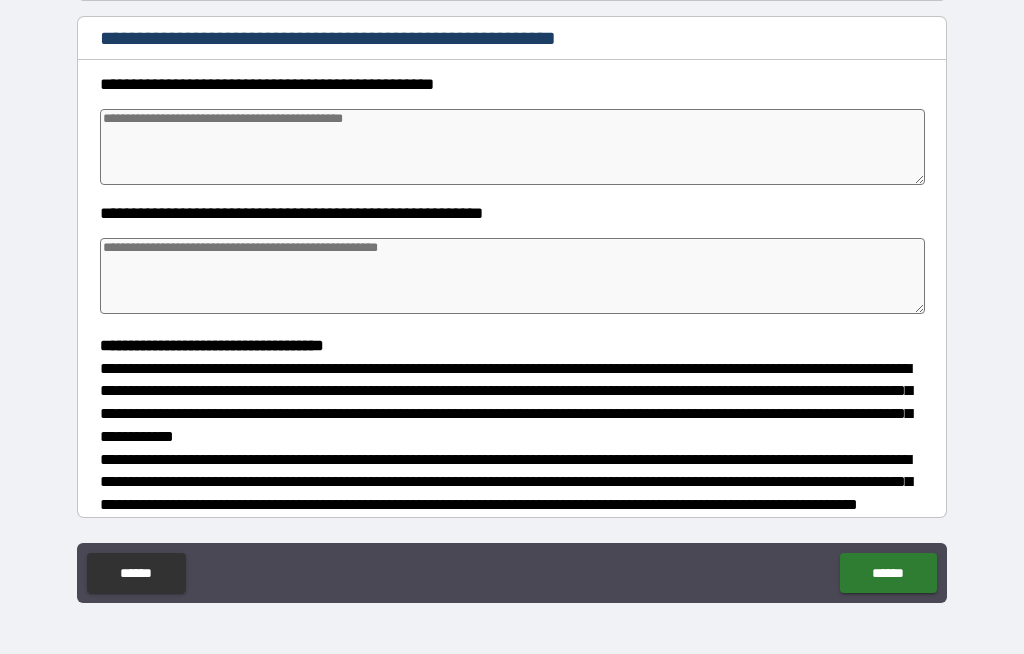 type on "*" 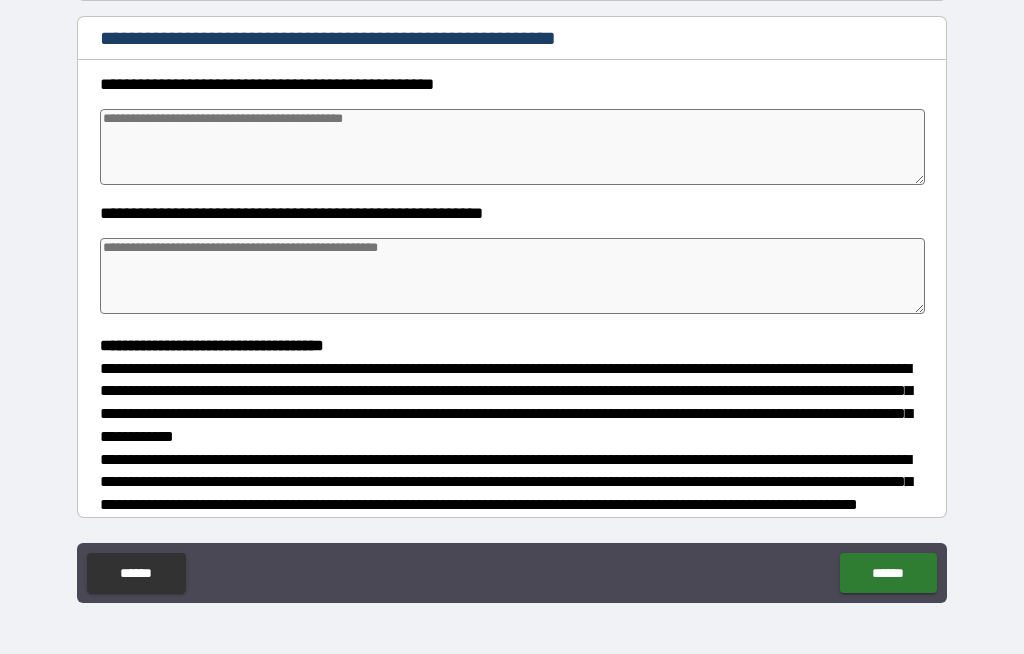 type on "*" 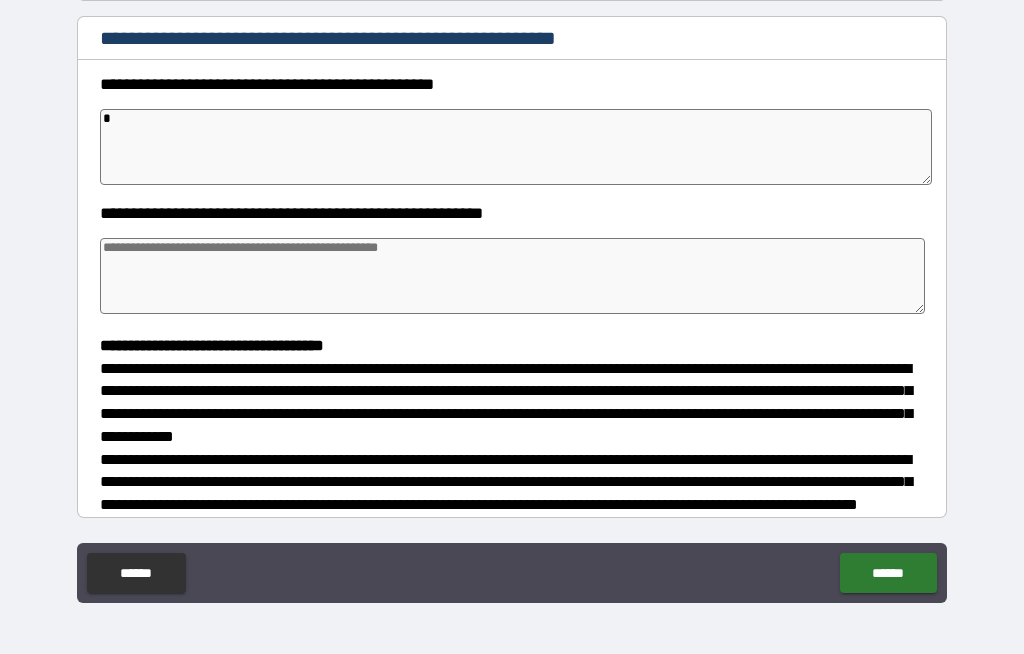 type on "*" 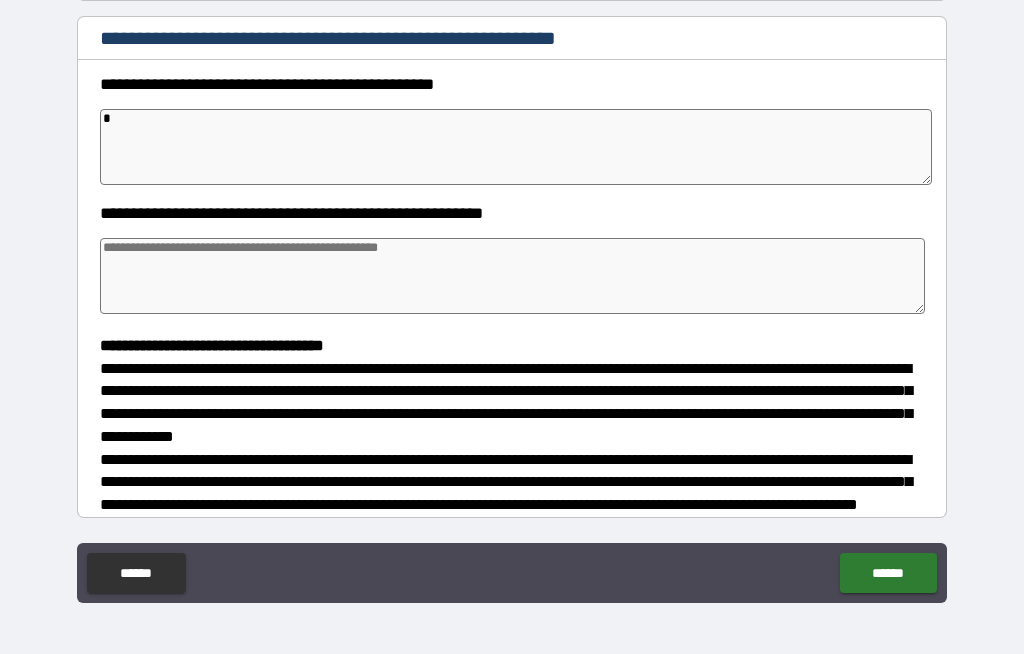 type on "*" 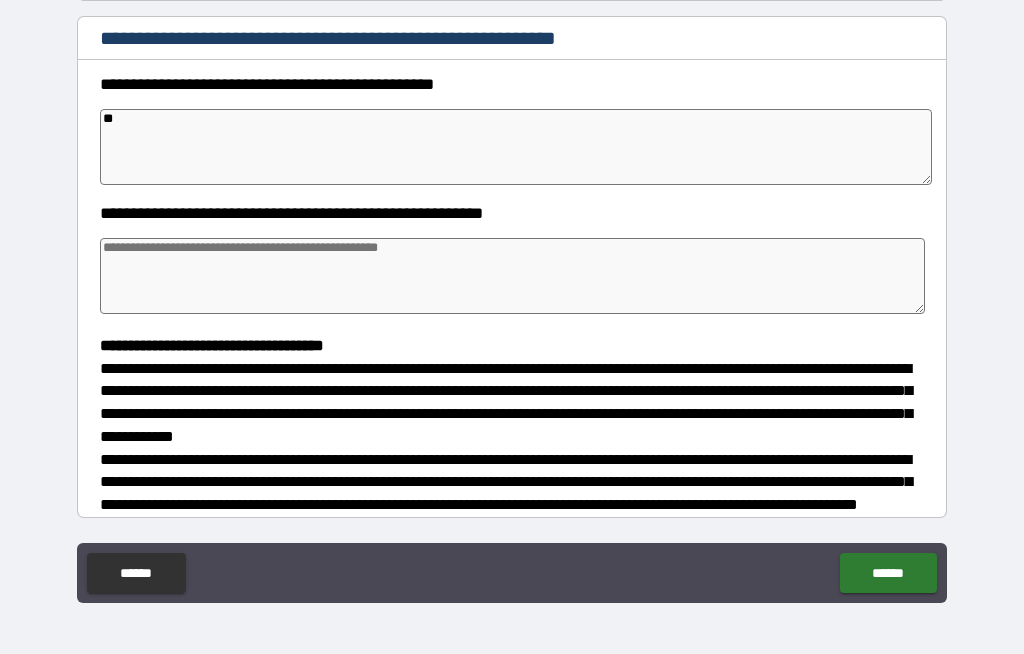 type on "*" 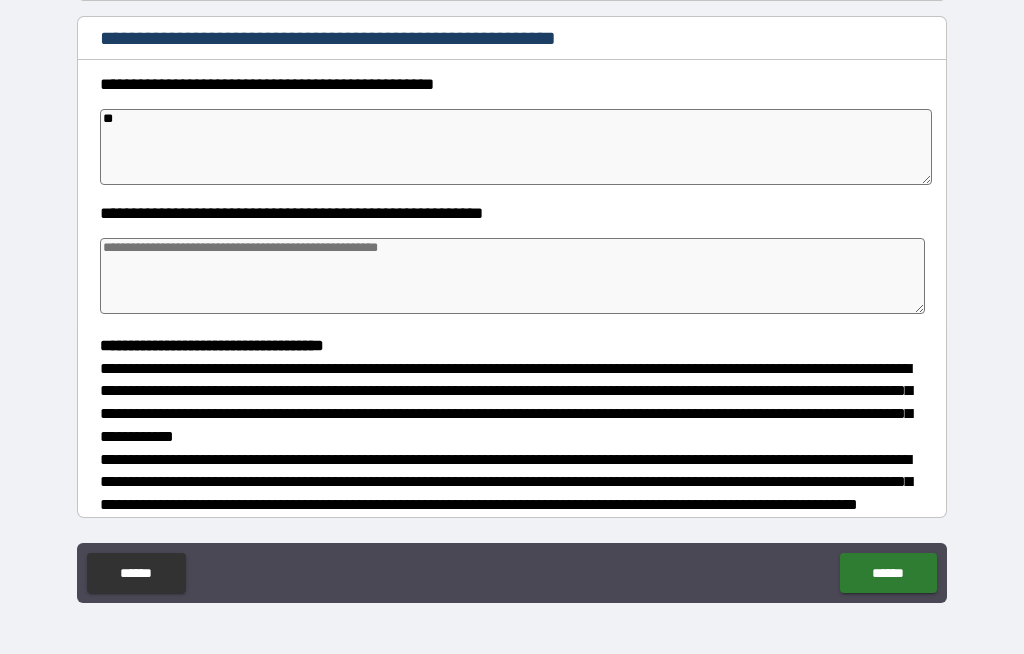 type on "*" 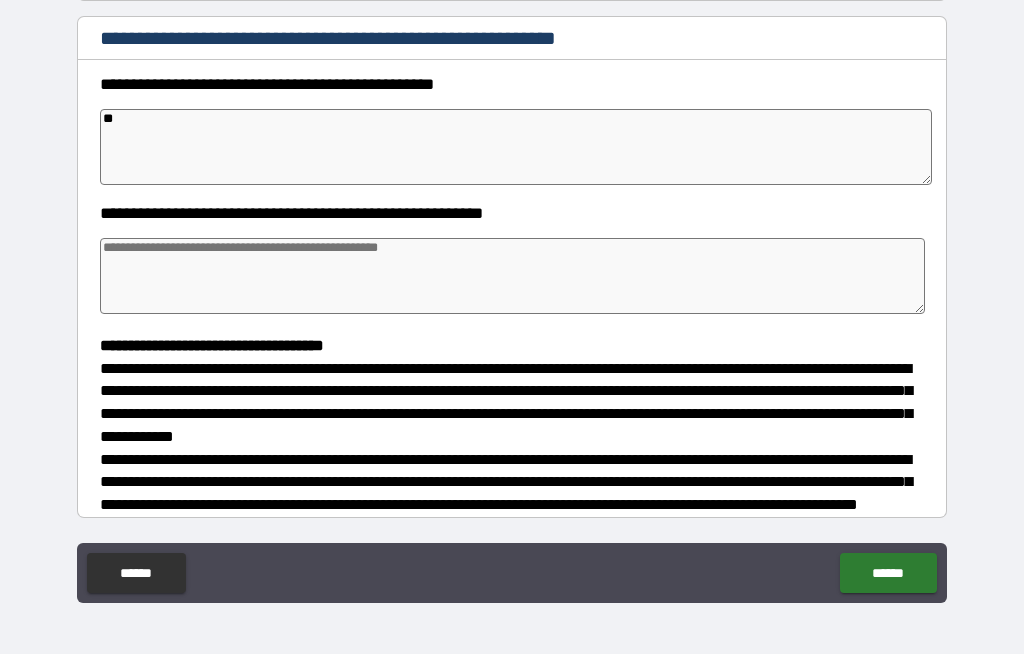 type on "*" 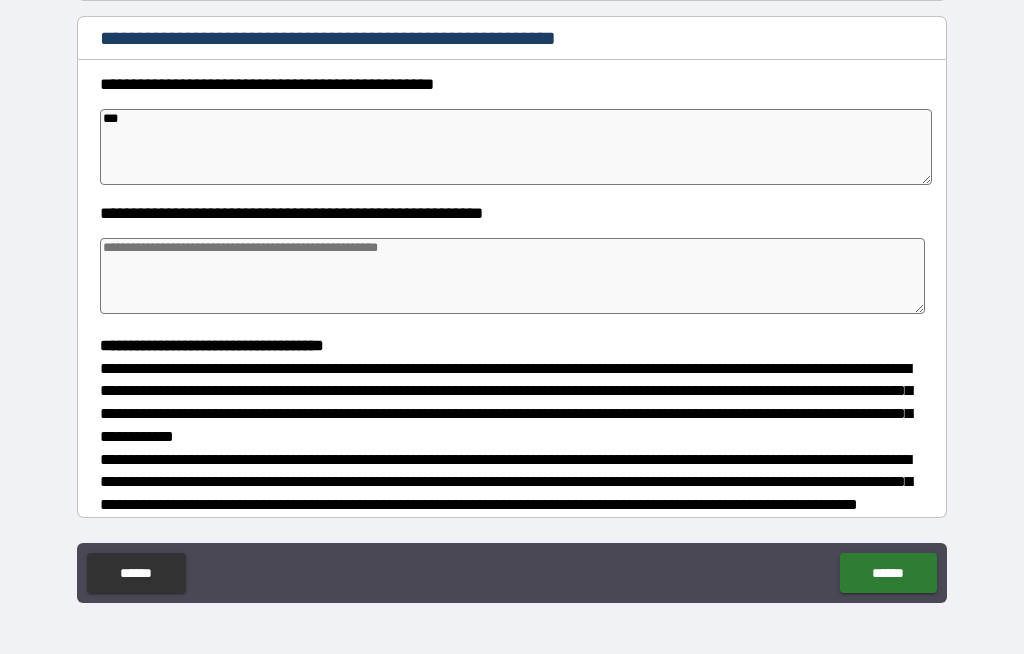 type on "***" 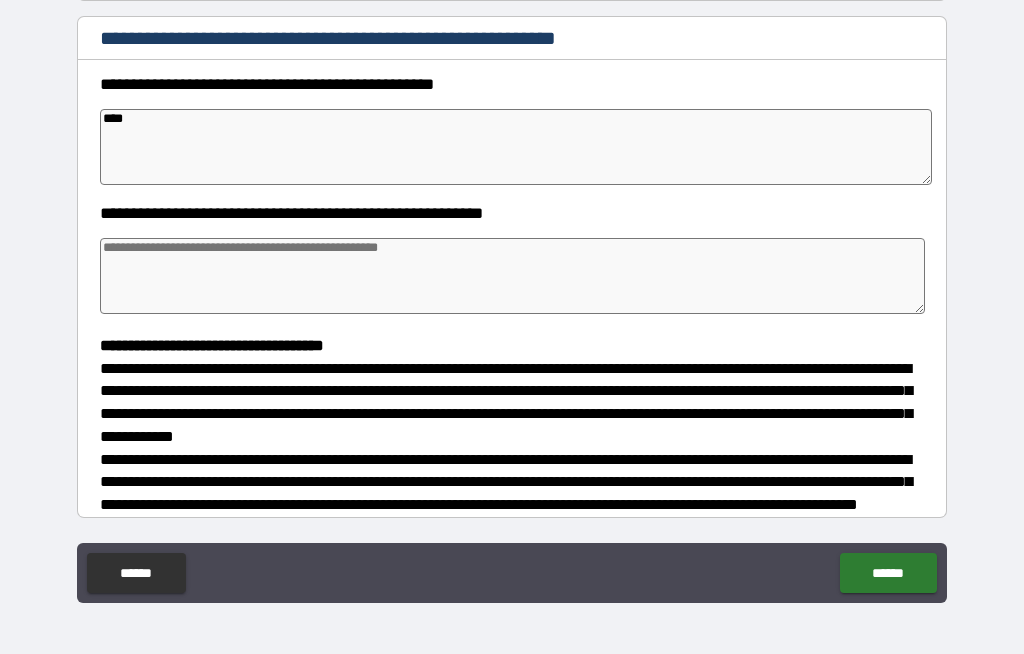 type on "*" 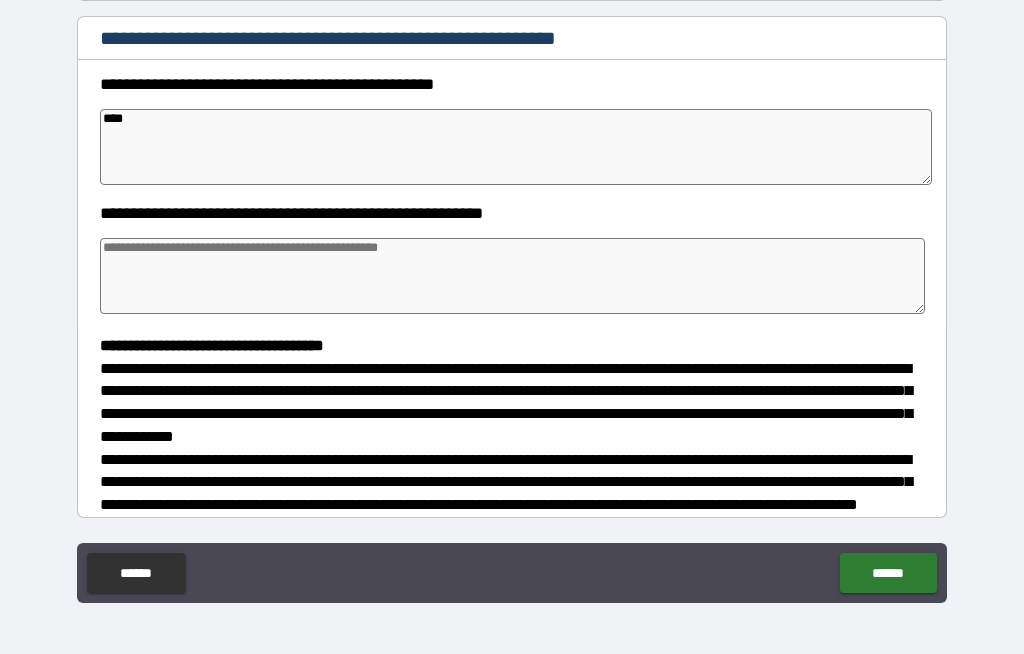 type on "*" 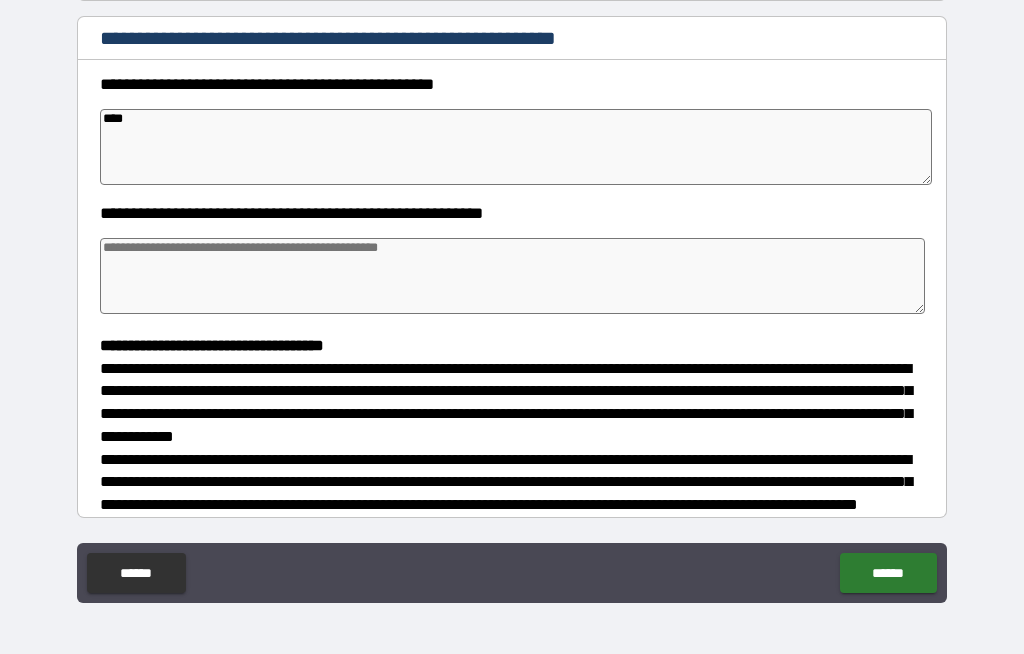 type on "*" 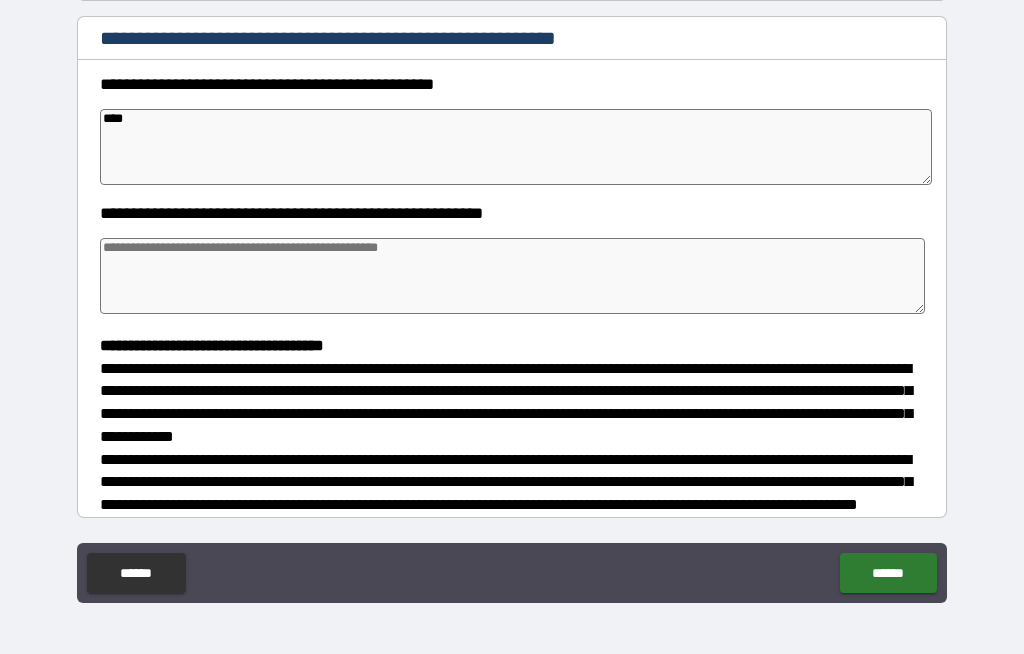 type on "*****" 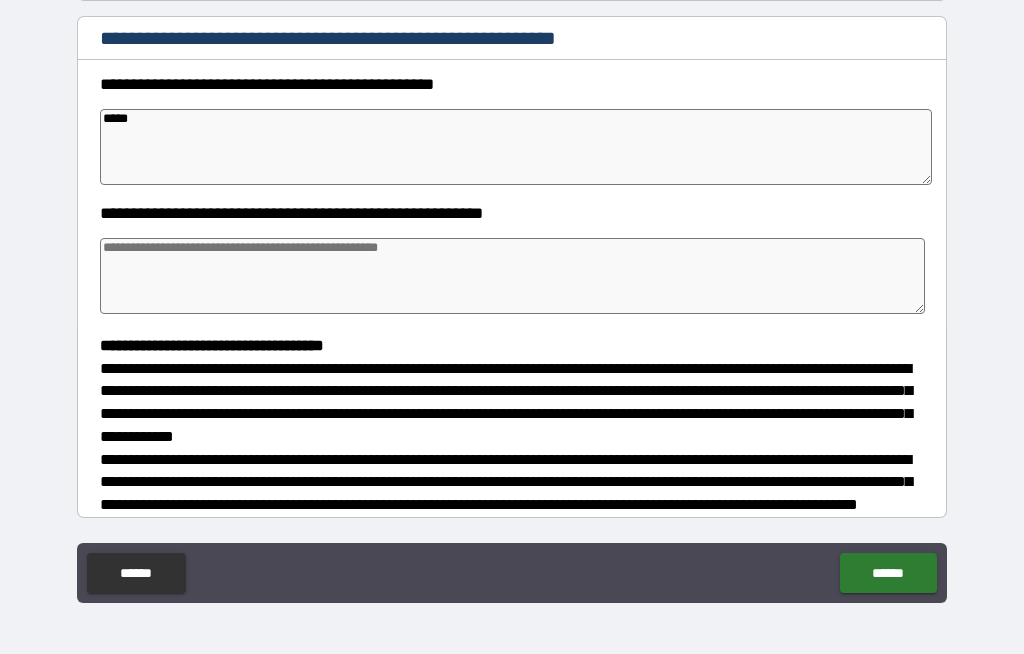 type on "*" 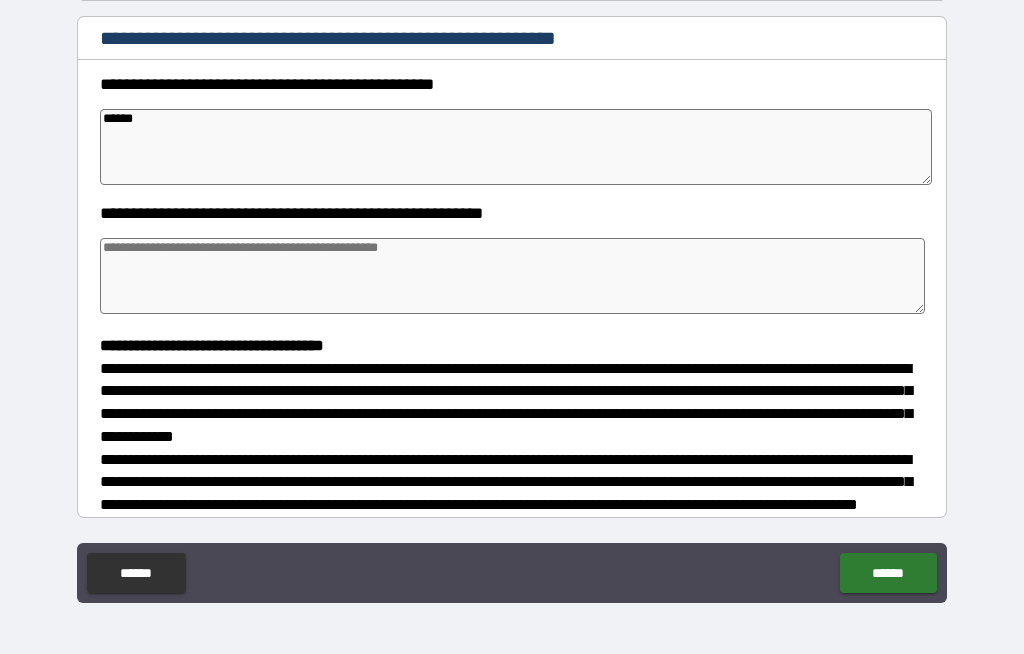 type on "*" 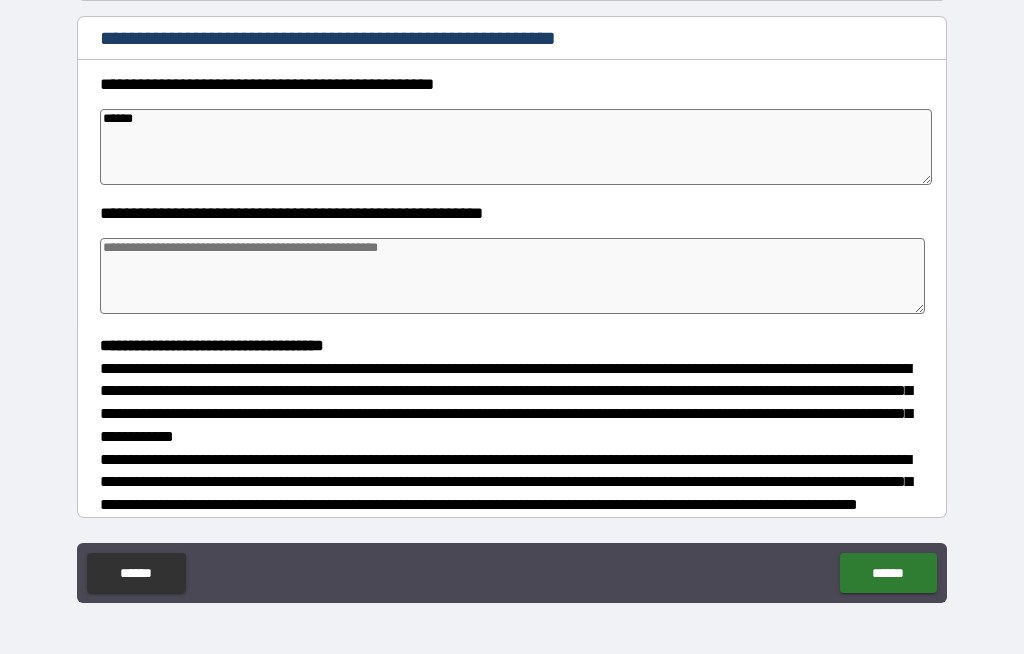 type on "*" 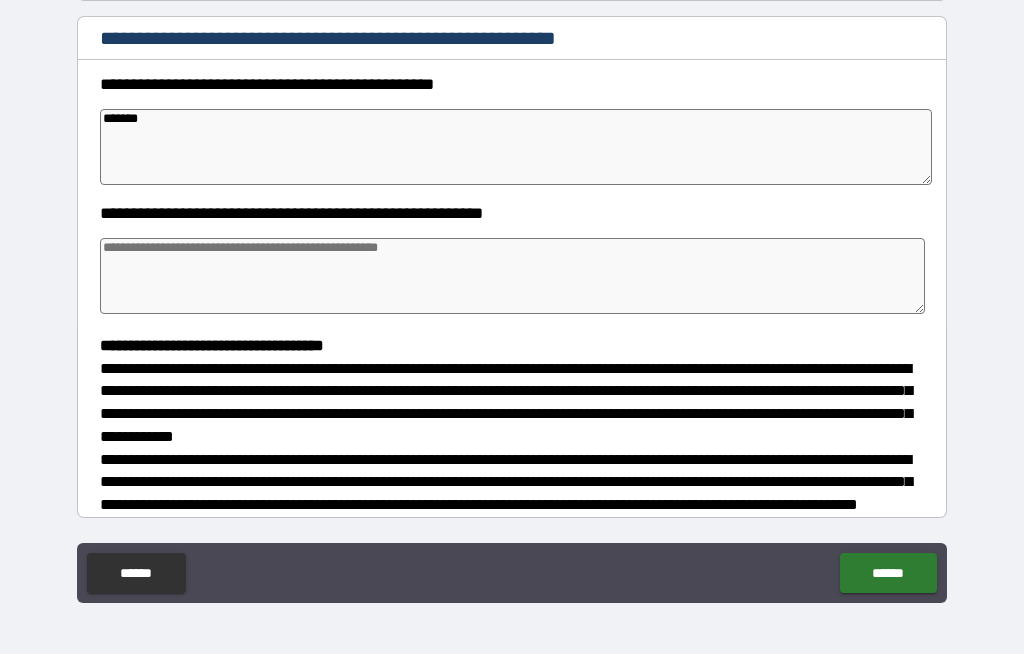 type on "*" 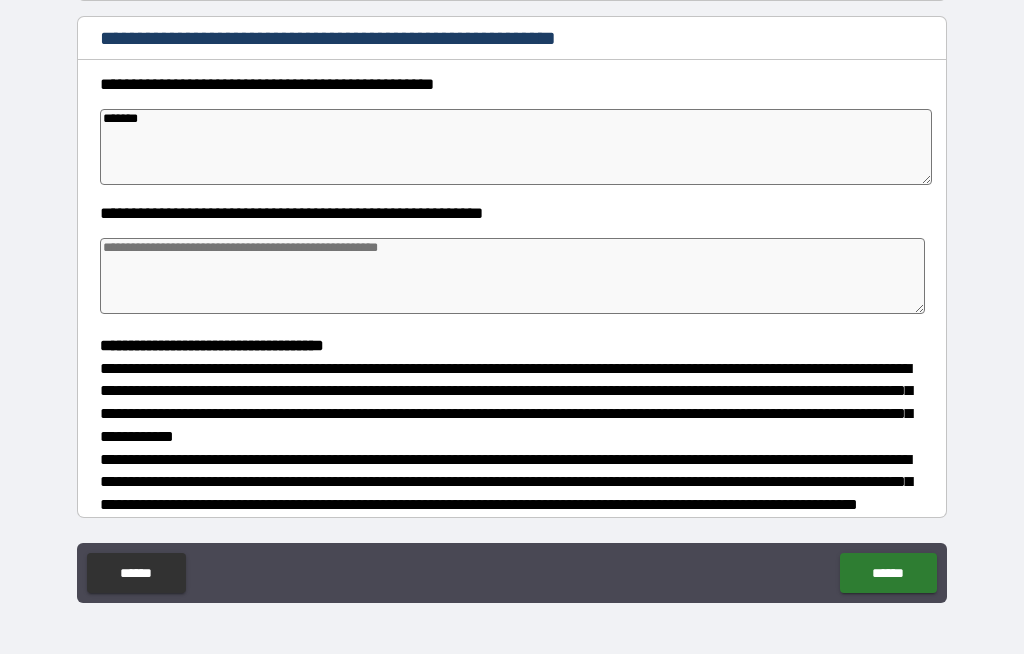 type on "*" 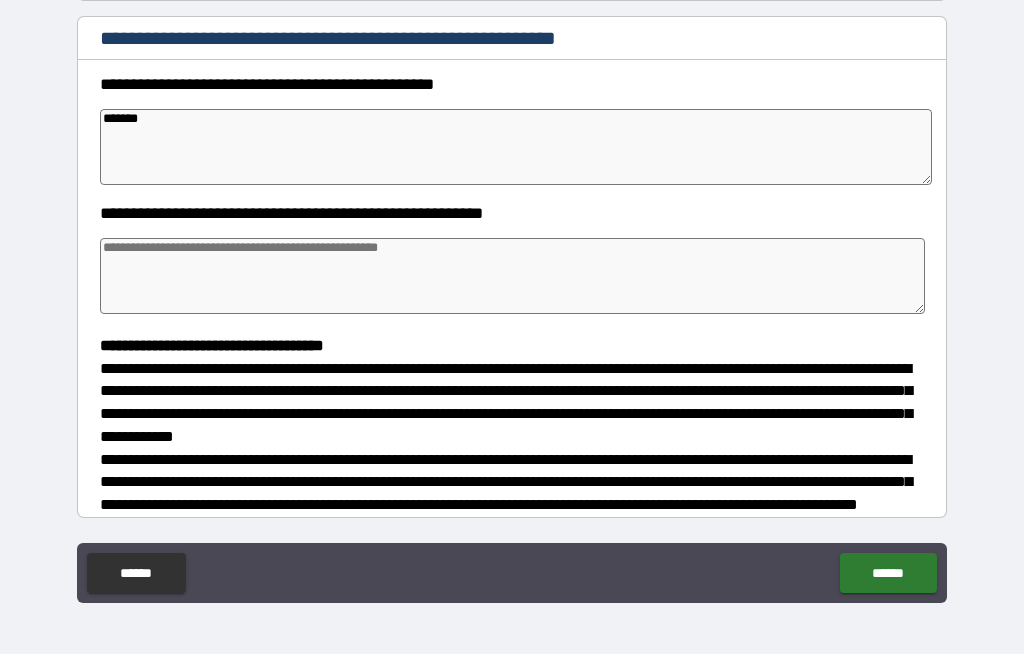 type on "*" 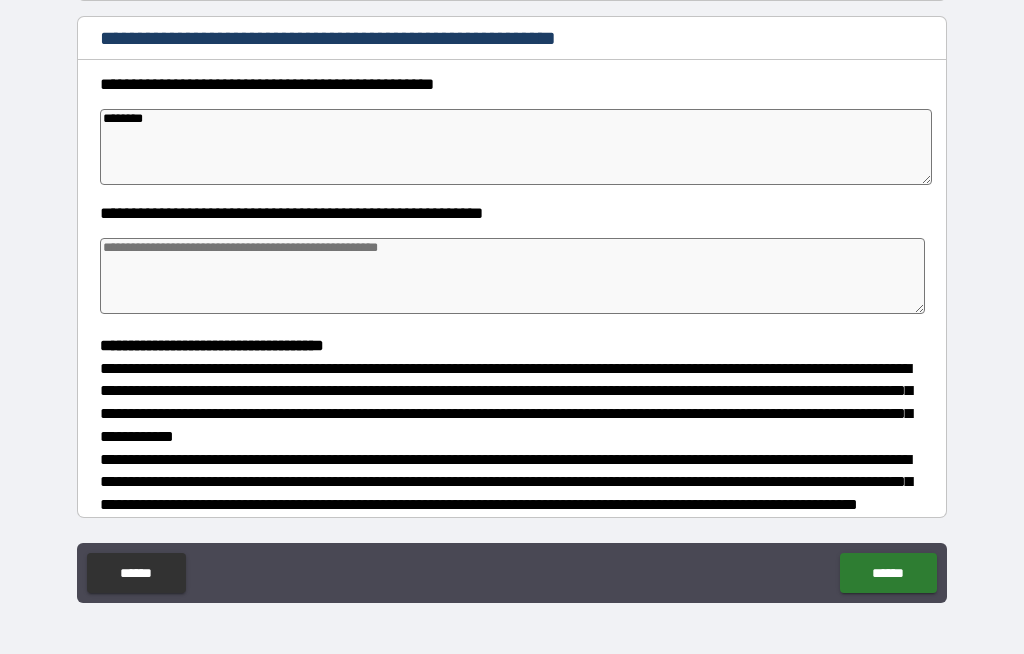type on "*" 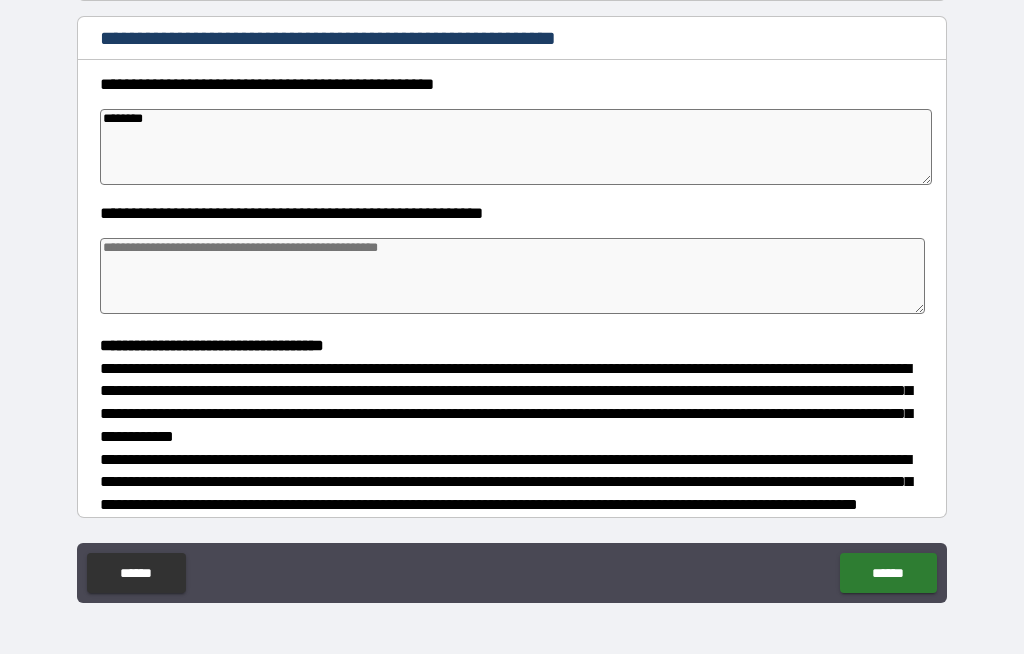 type on "*********" 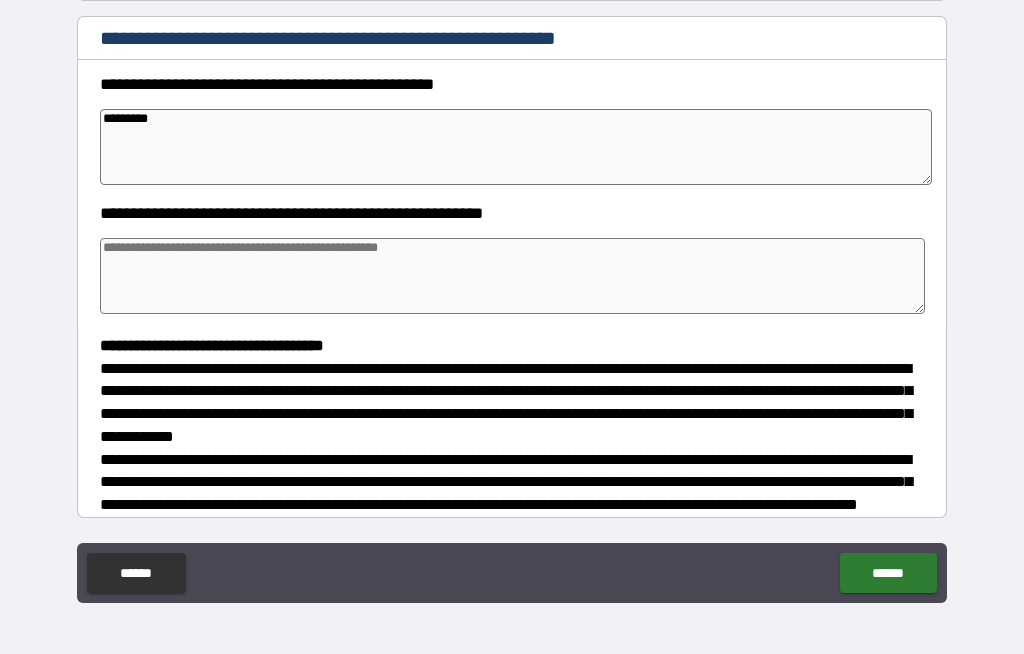 type on "*" 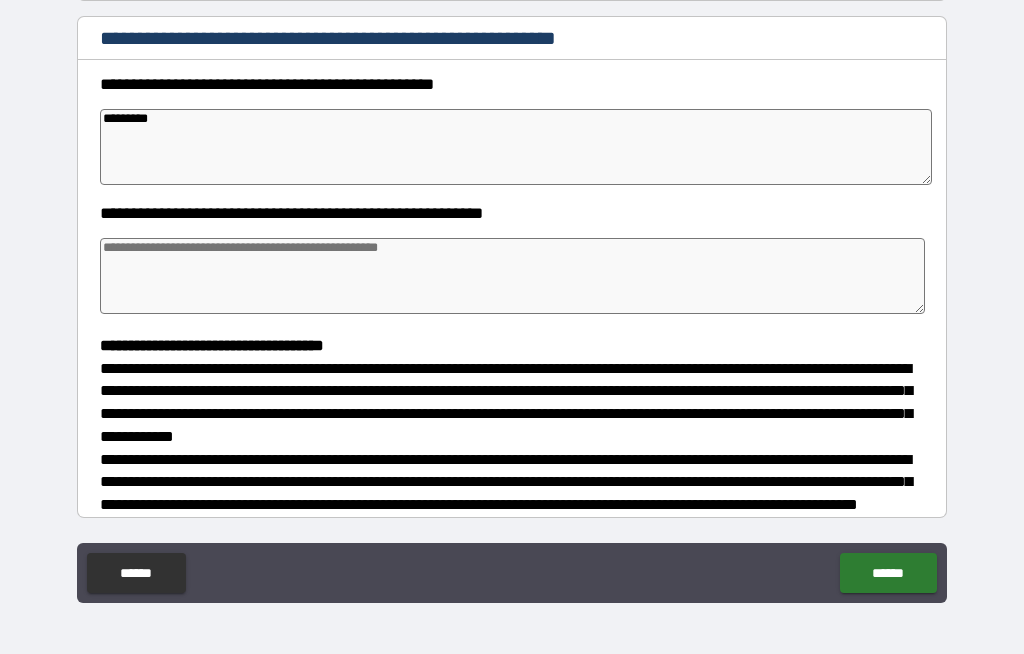 type on "**********" 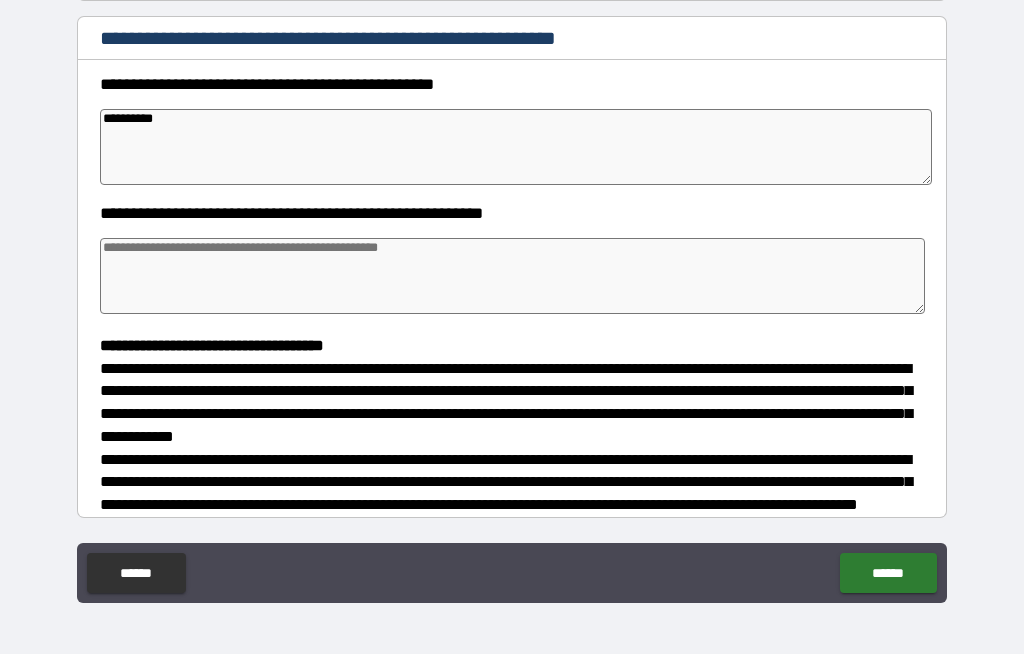 type on "*" 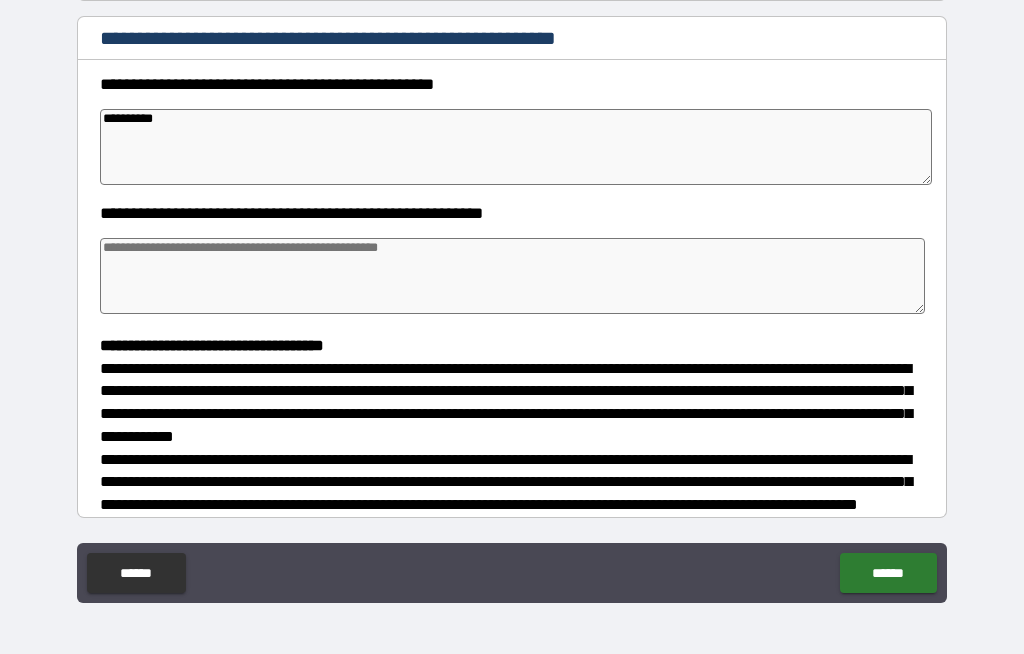 type on "*********" 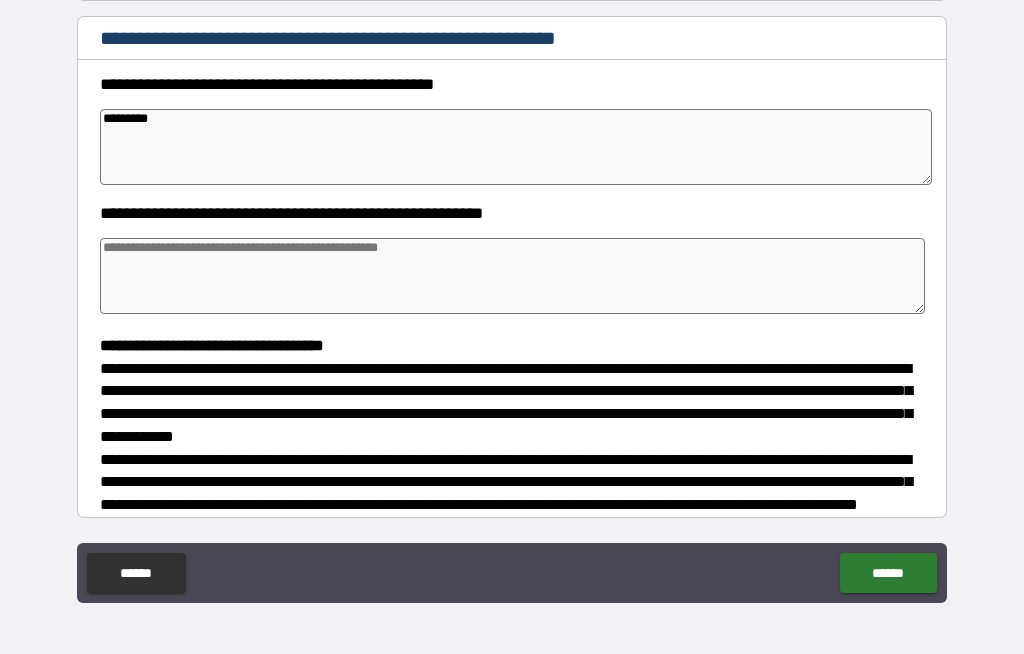 type on "*" 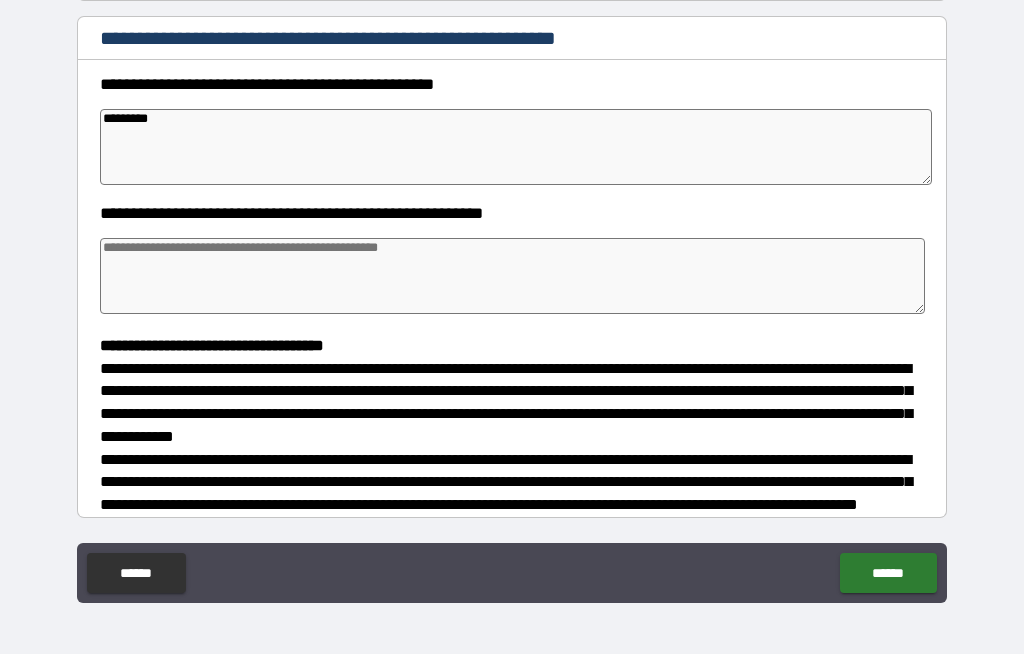 type on "********" 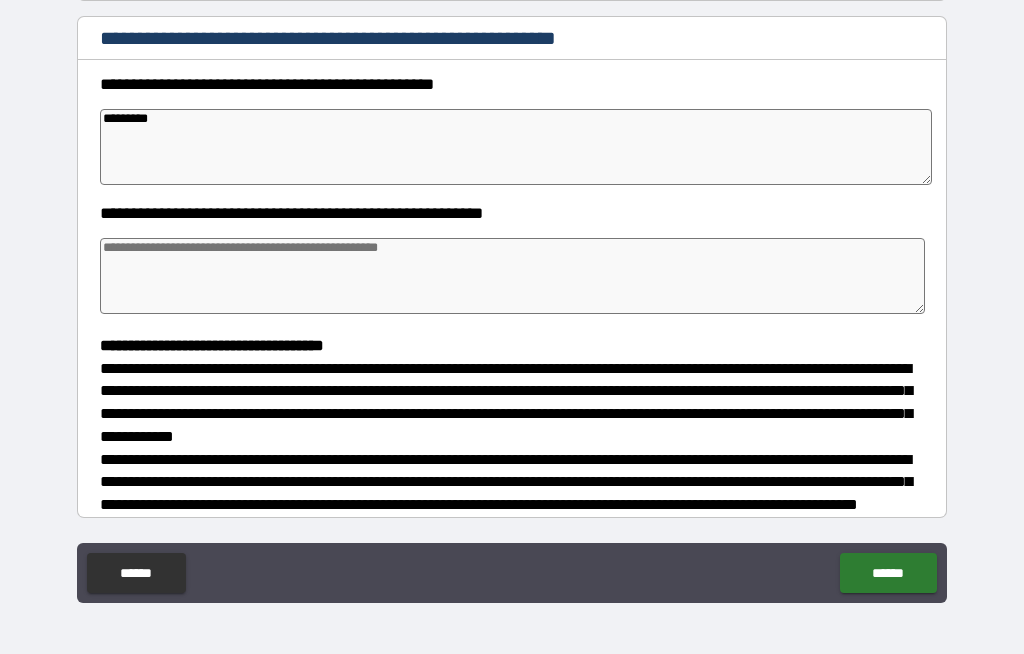type on "*" 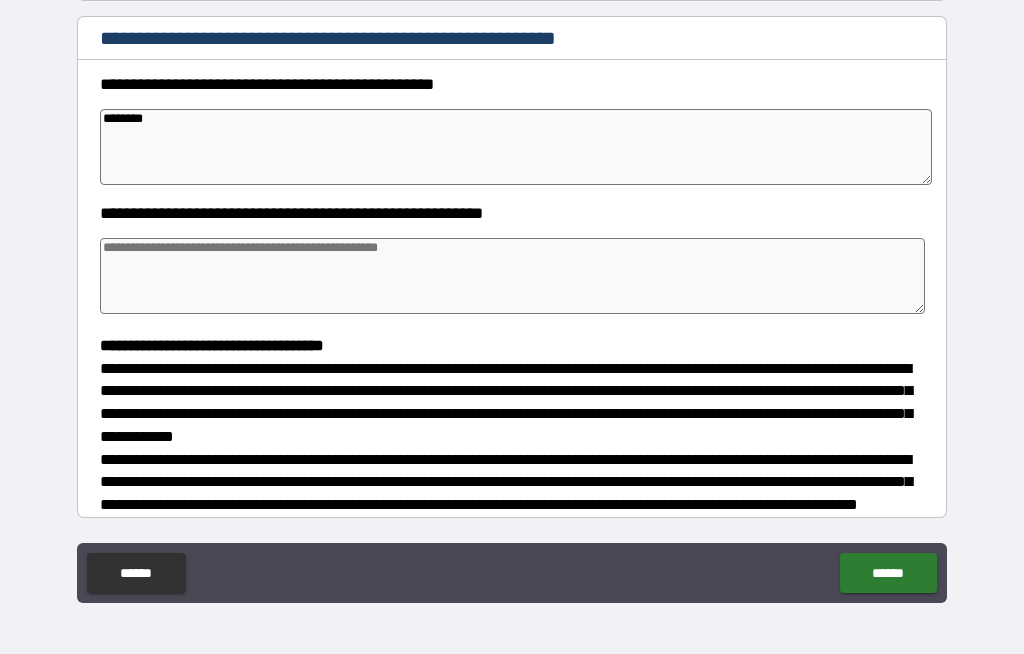 type on "*******" 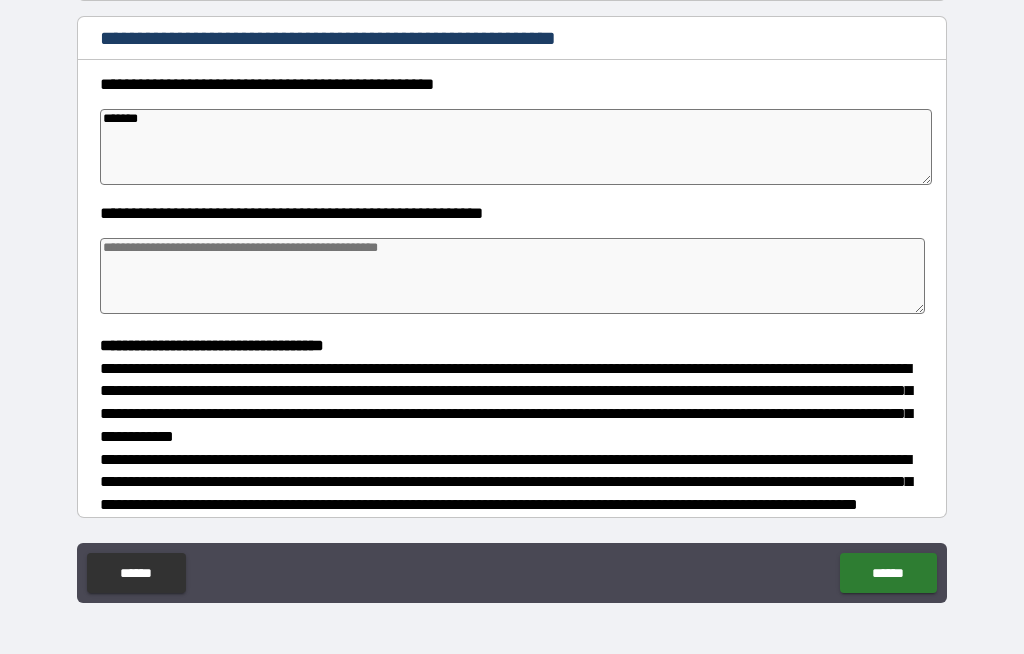 type on "*" 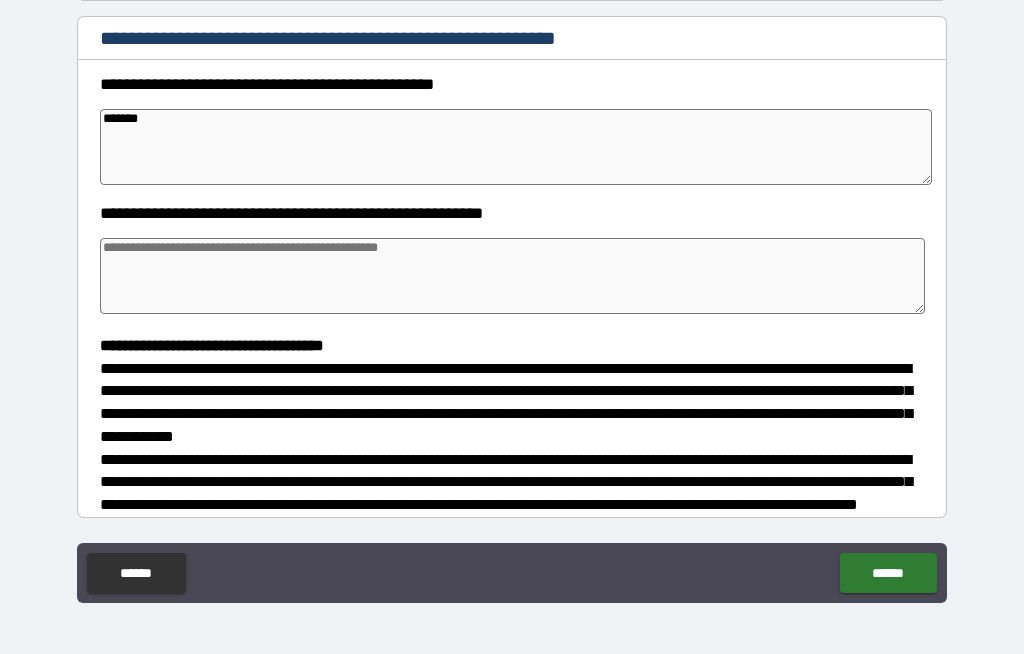 type on "*" 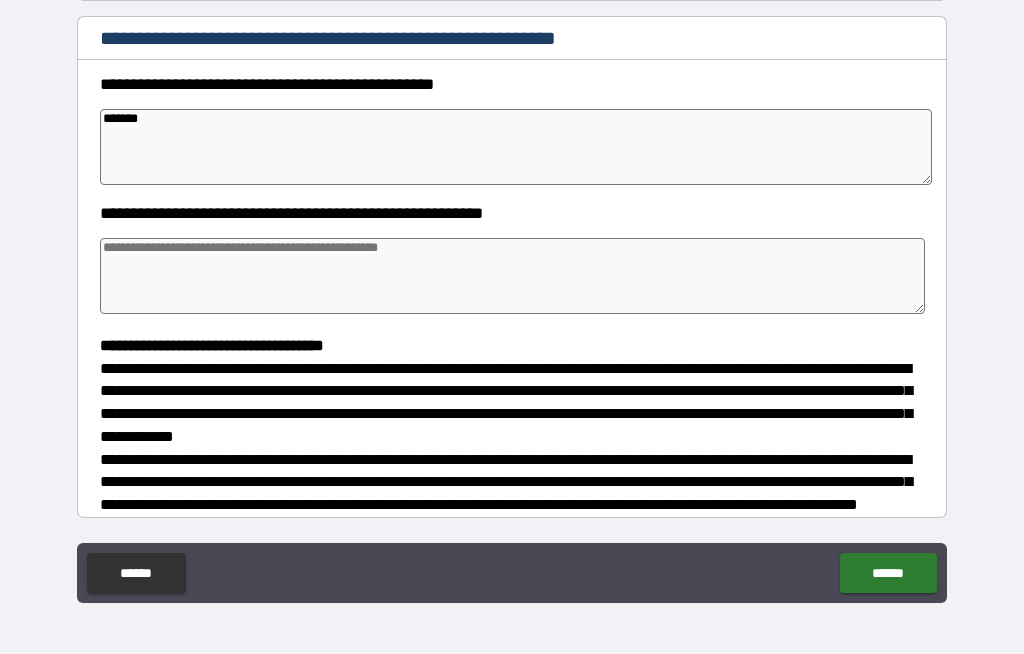 type on "*" 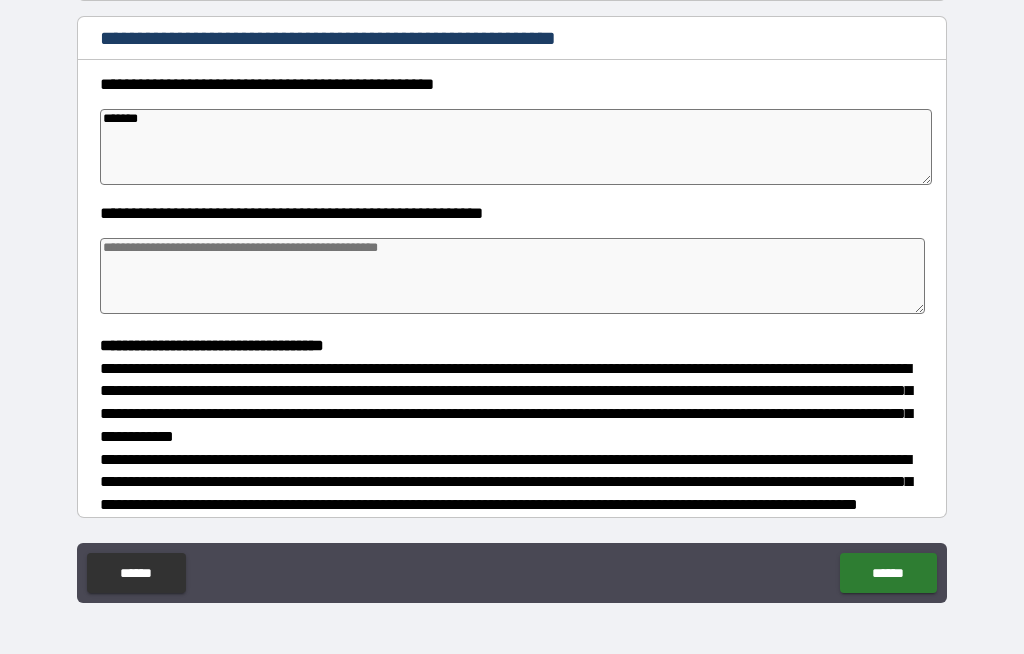 type on "********" 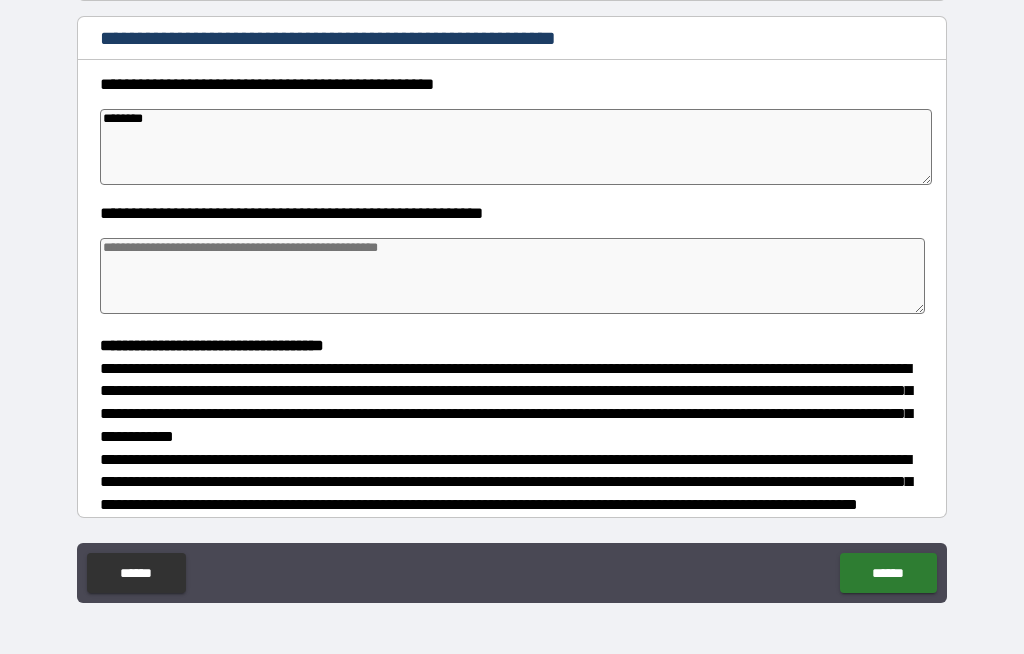 type on "*" 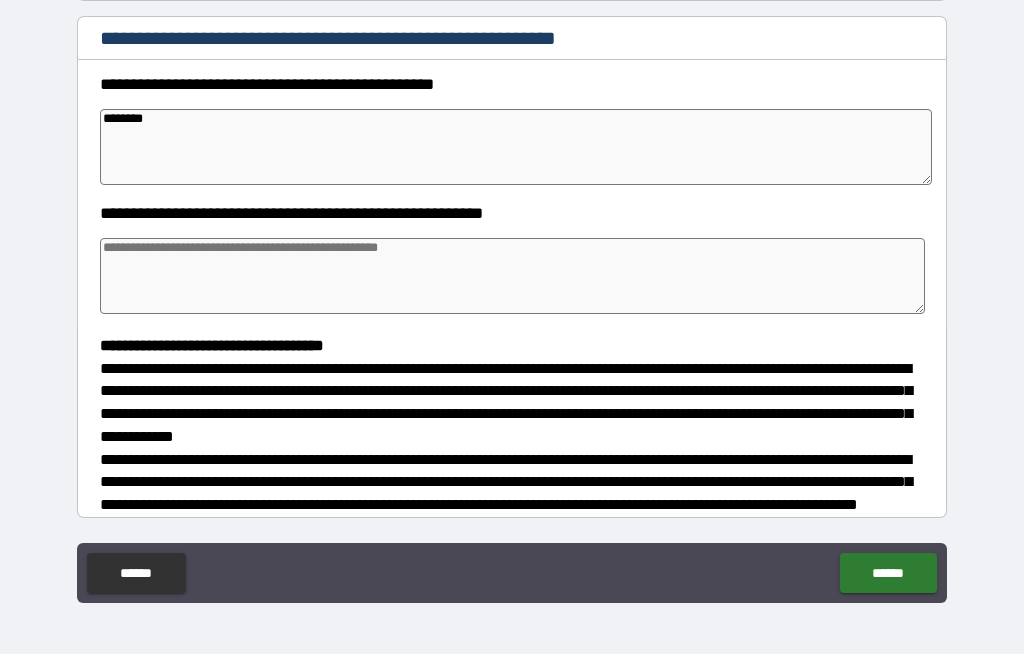 type on "*" 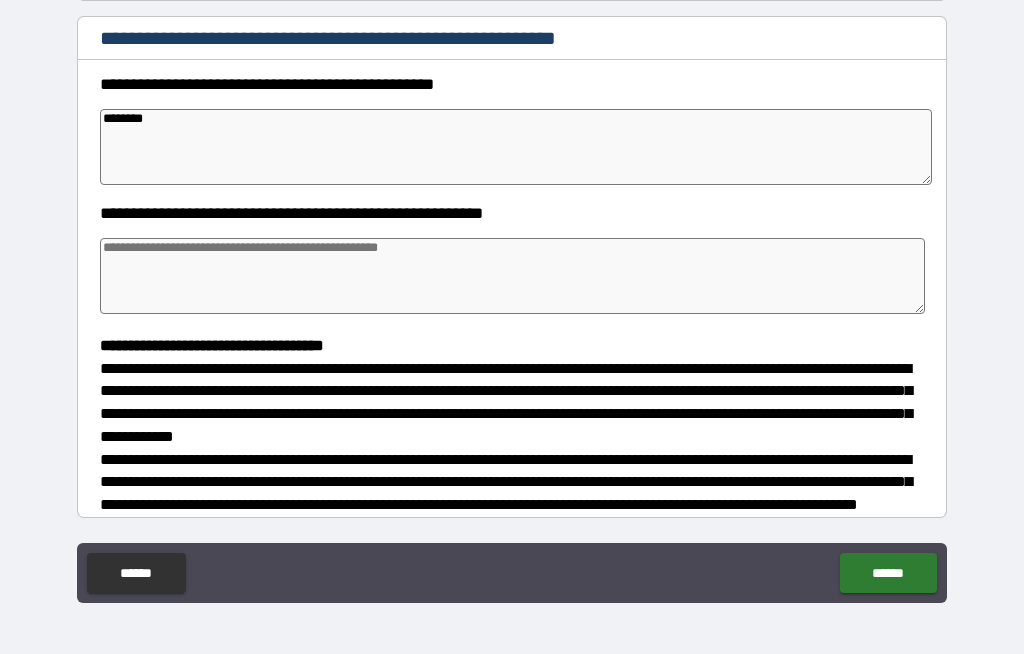 type on "*" 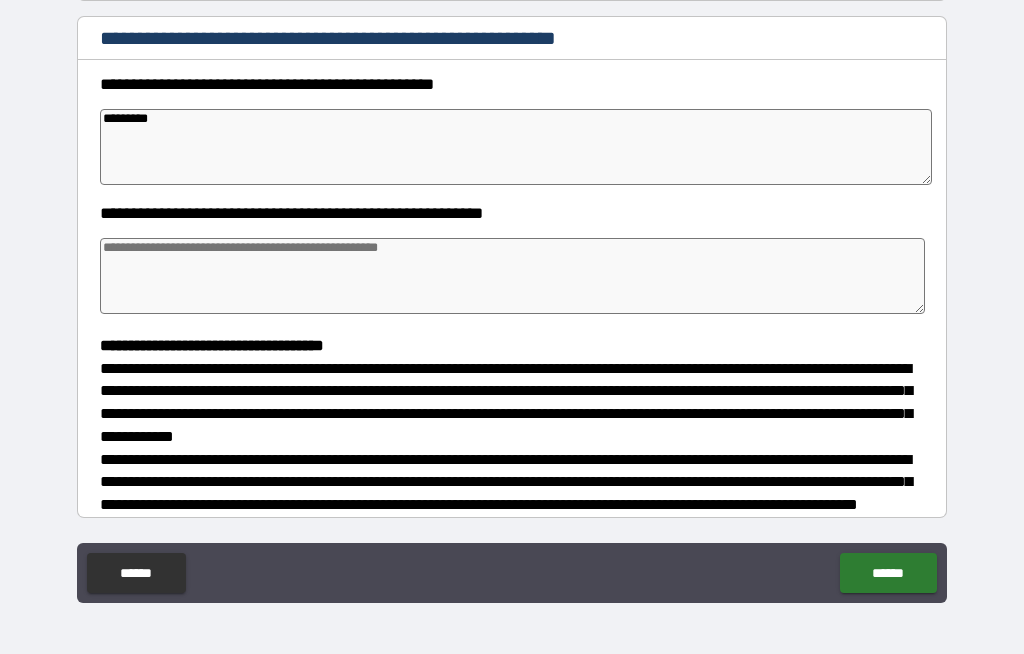 type on "*" 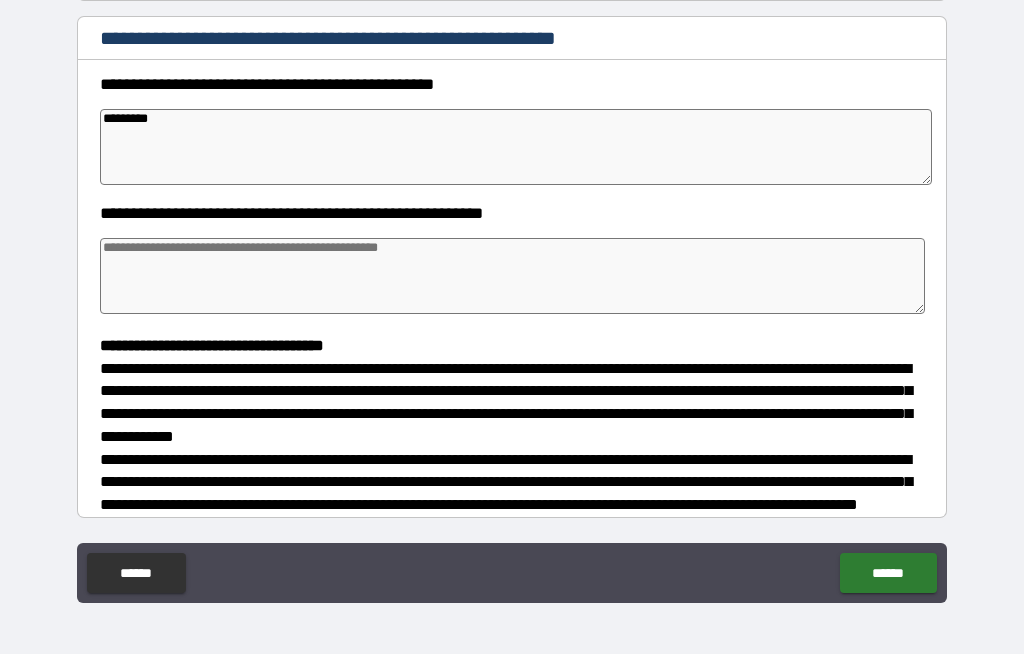 type on "**********" 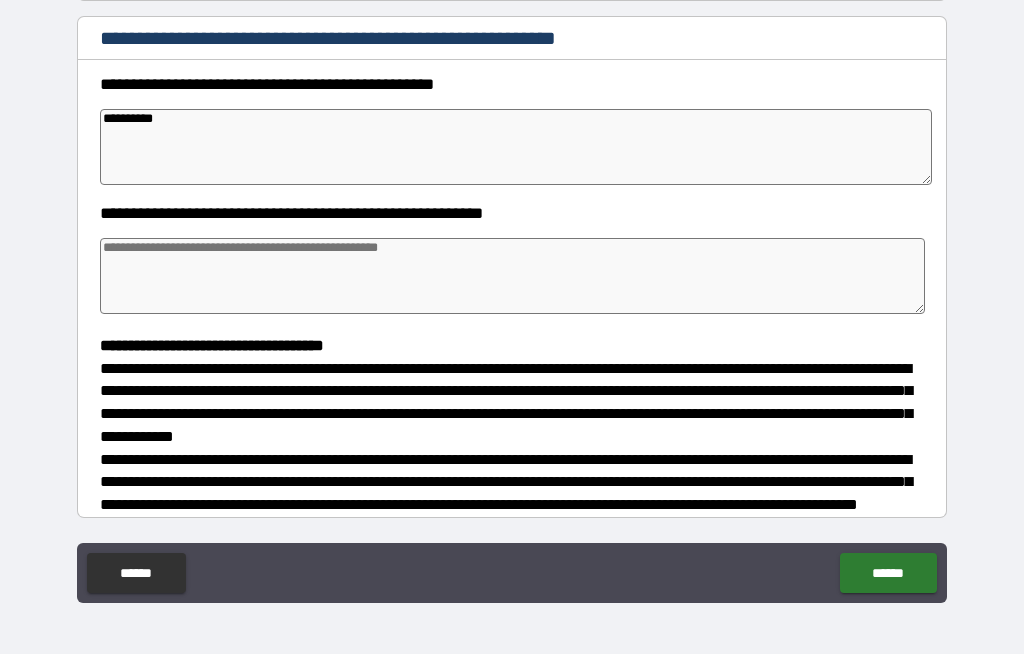 type on "*" 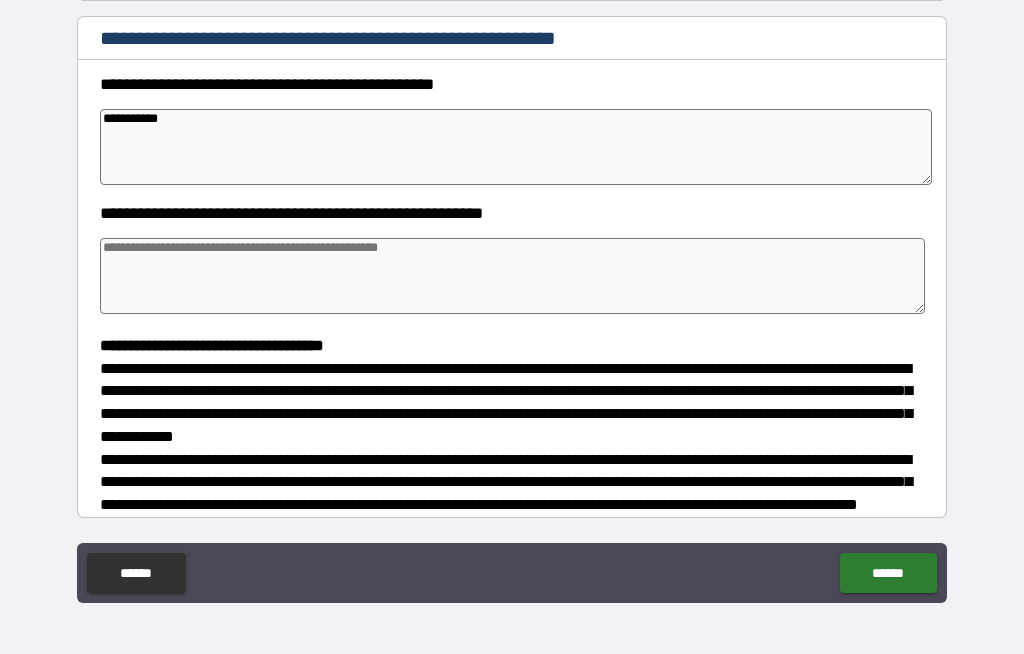 type on "*" 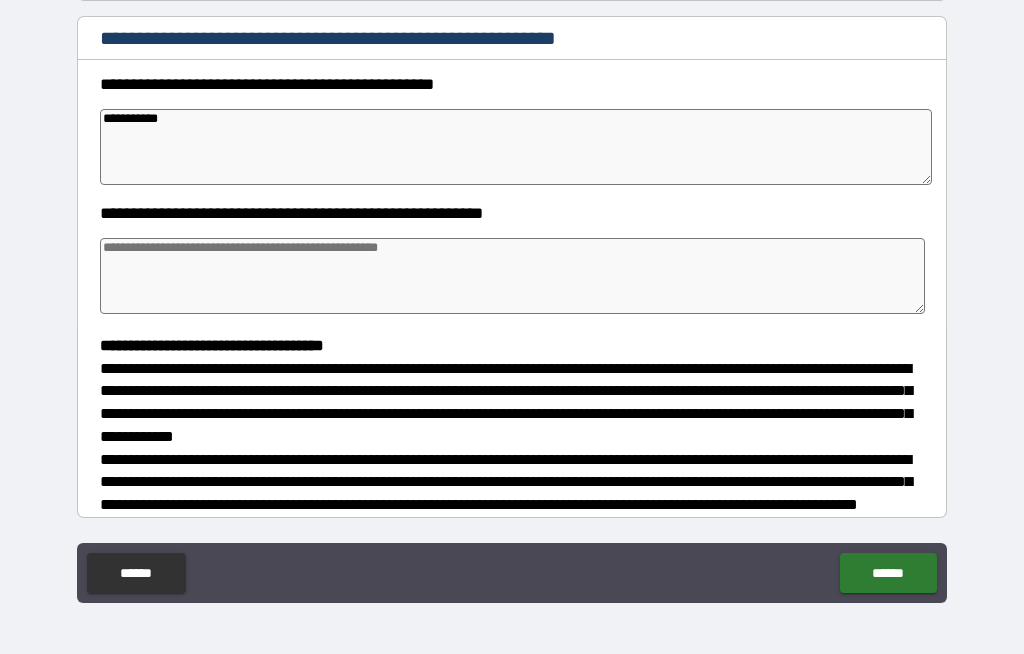 type on "*" 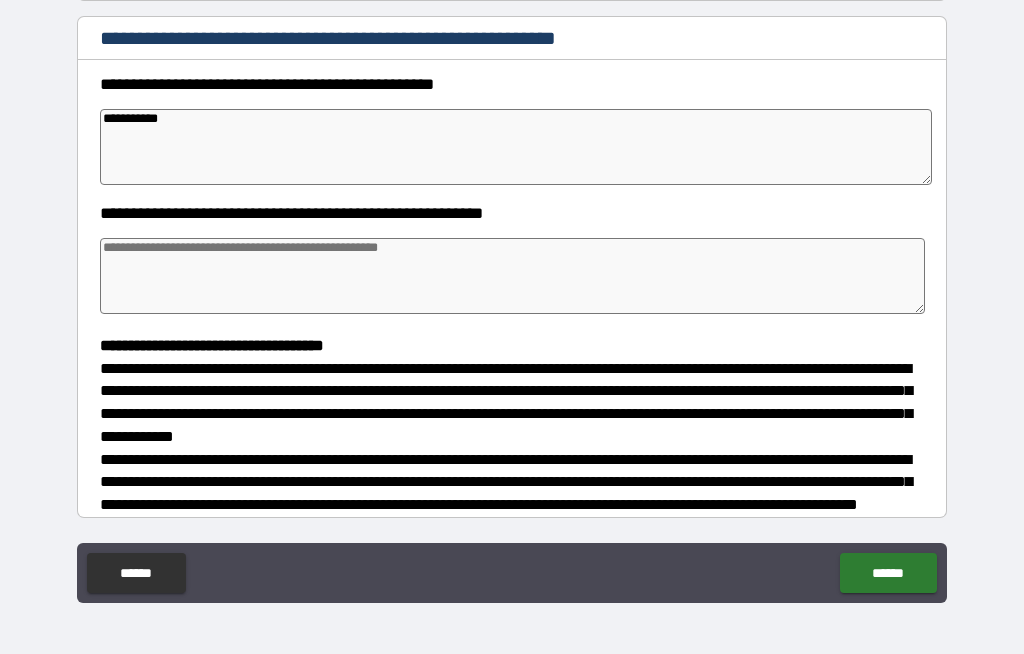 type on "*" 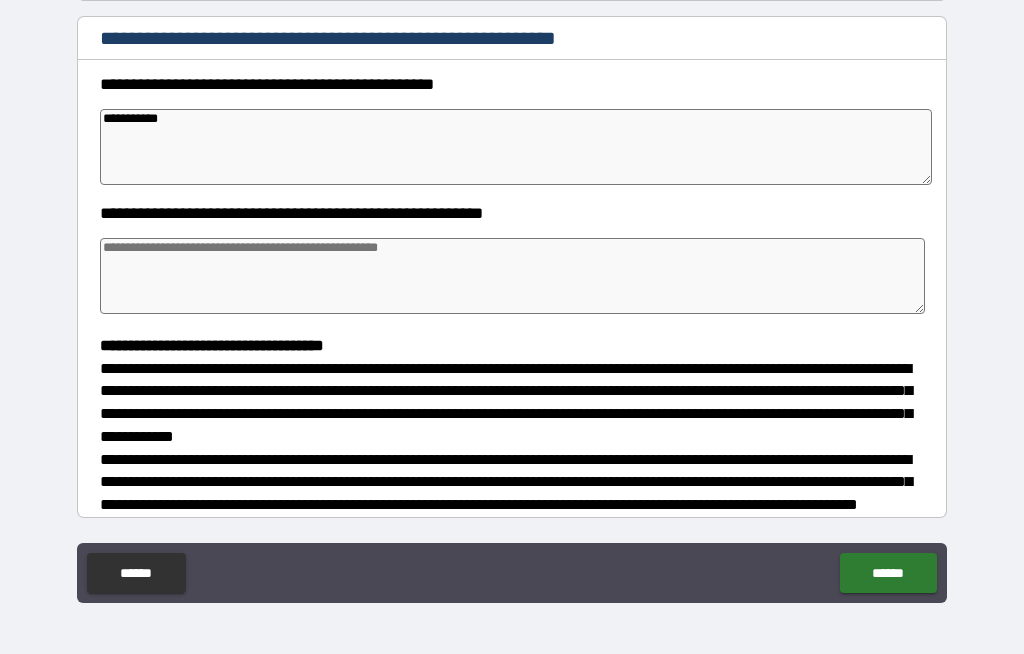 type on "**********" 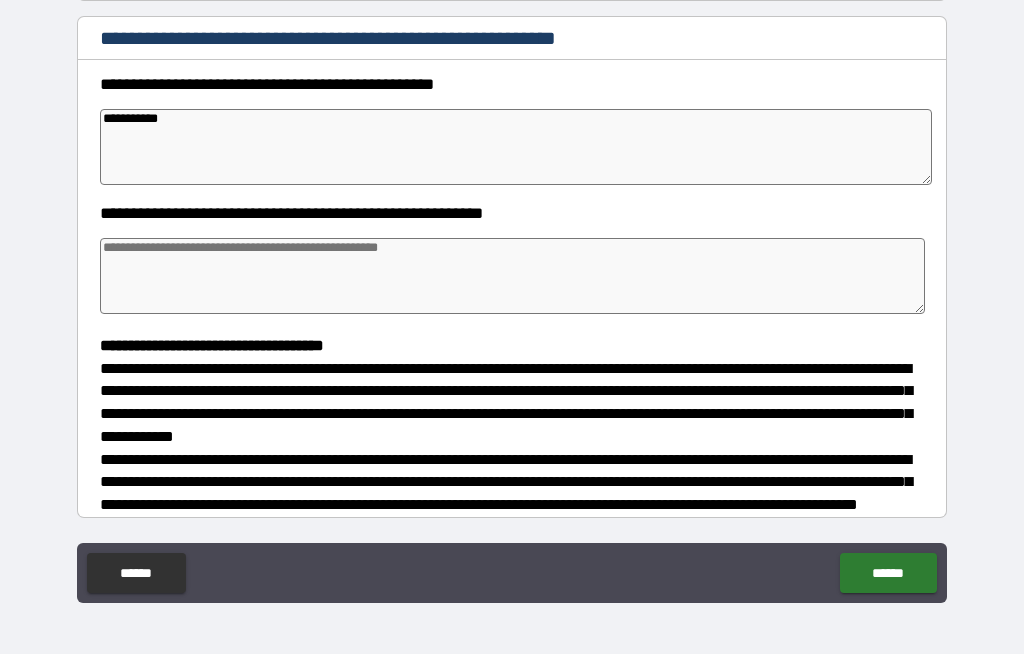 type on "*" 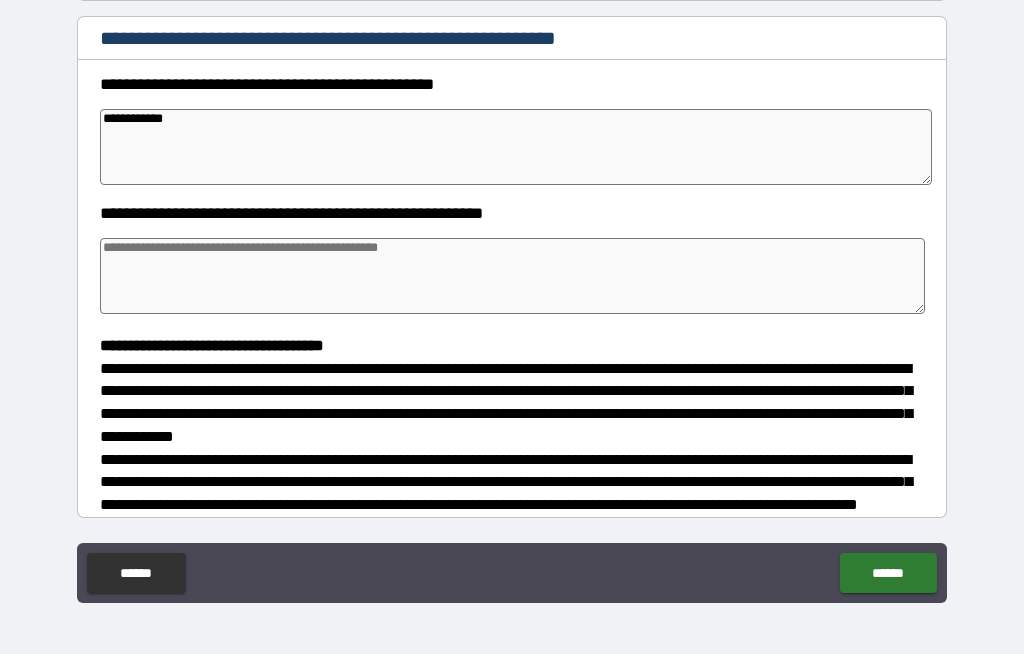 type on "*" 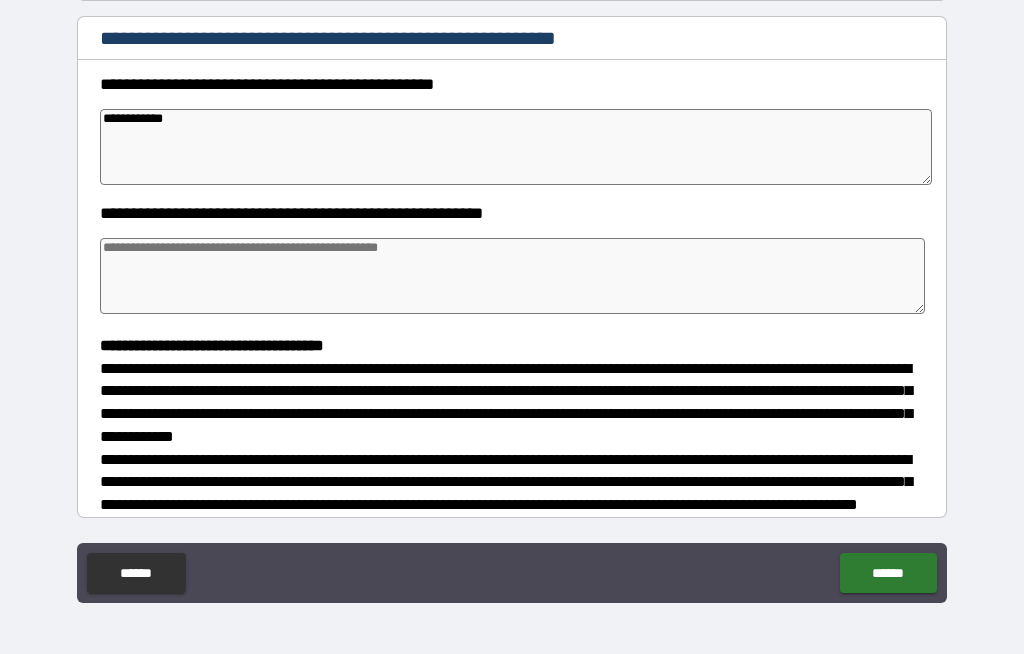type on "**********" 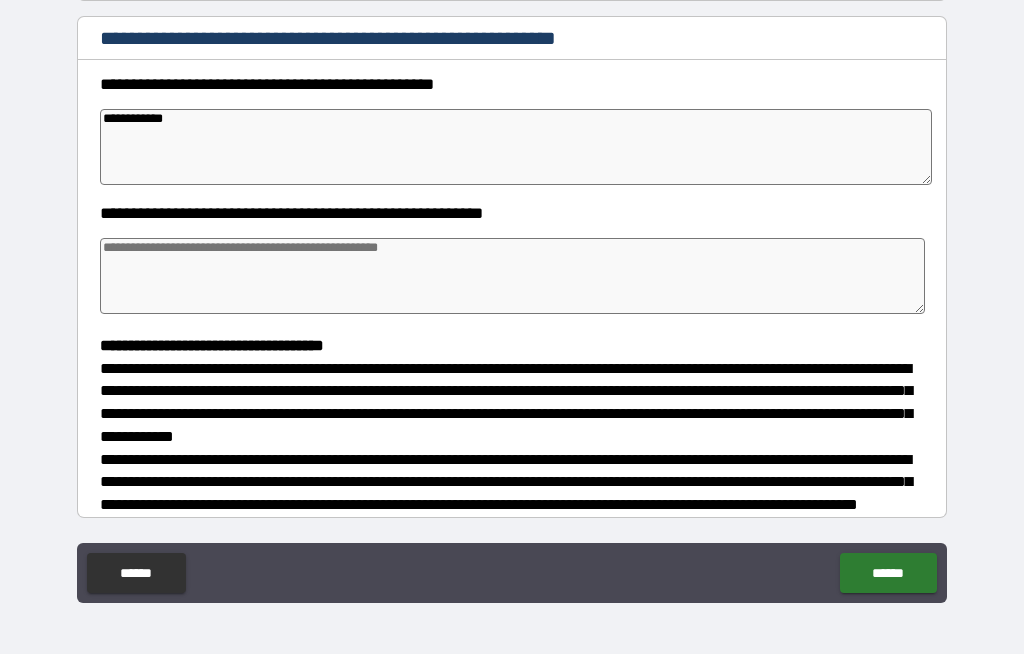 type on "*" 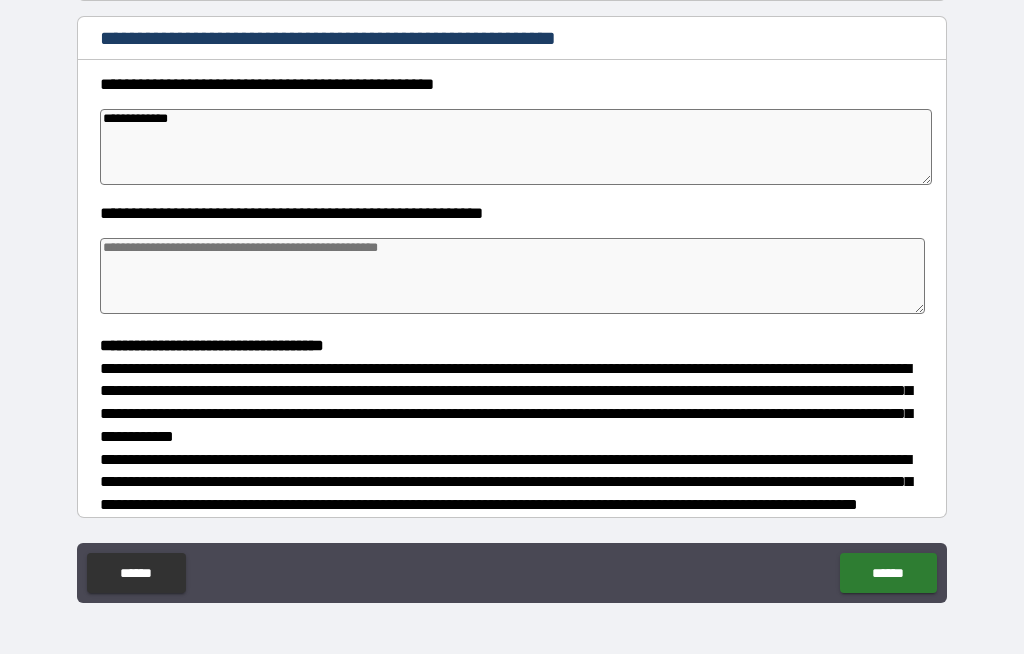 type on "*" 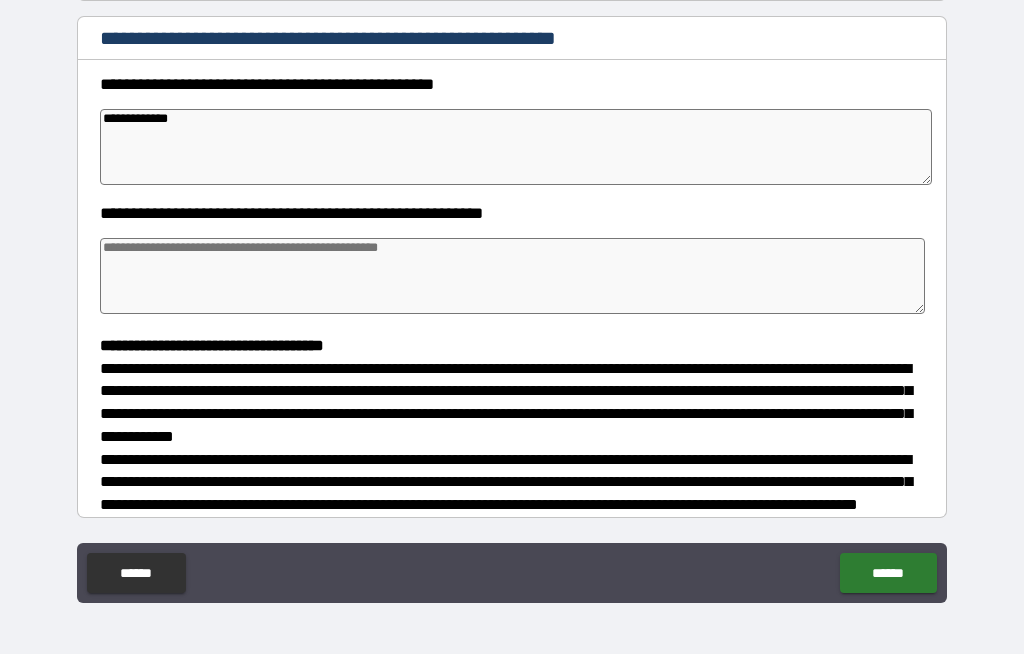 type on "**********" 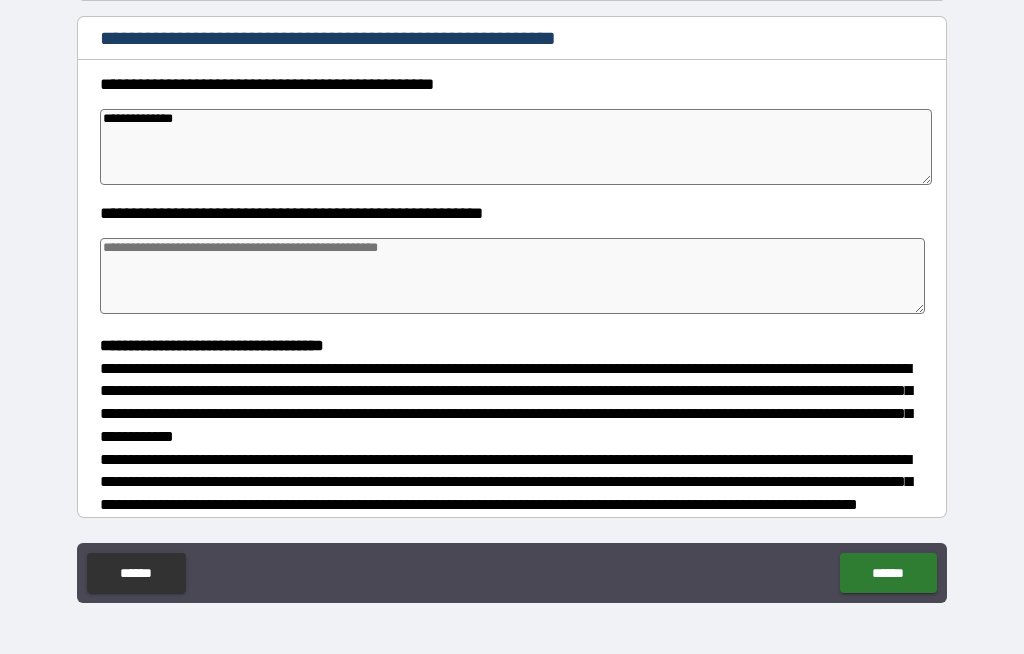 type on "*" 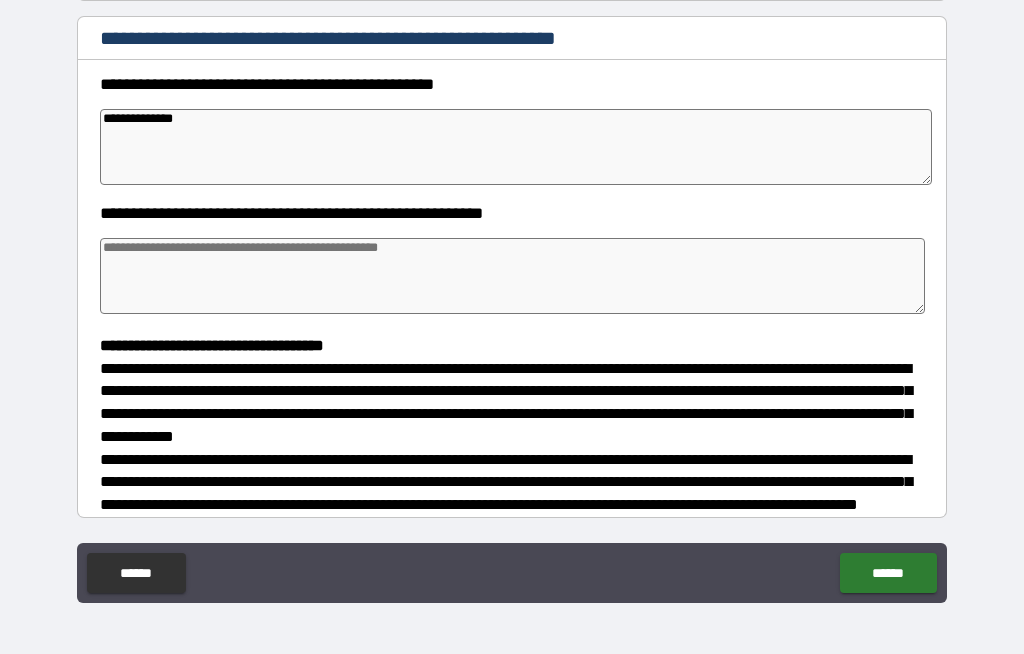 type on "*" 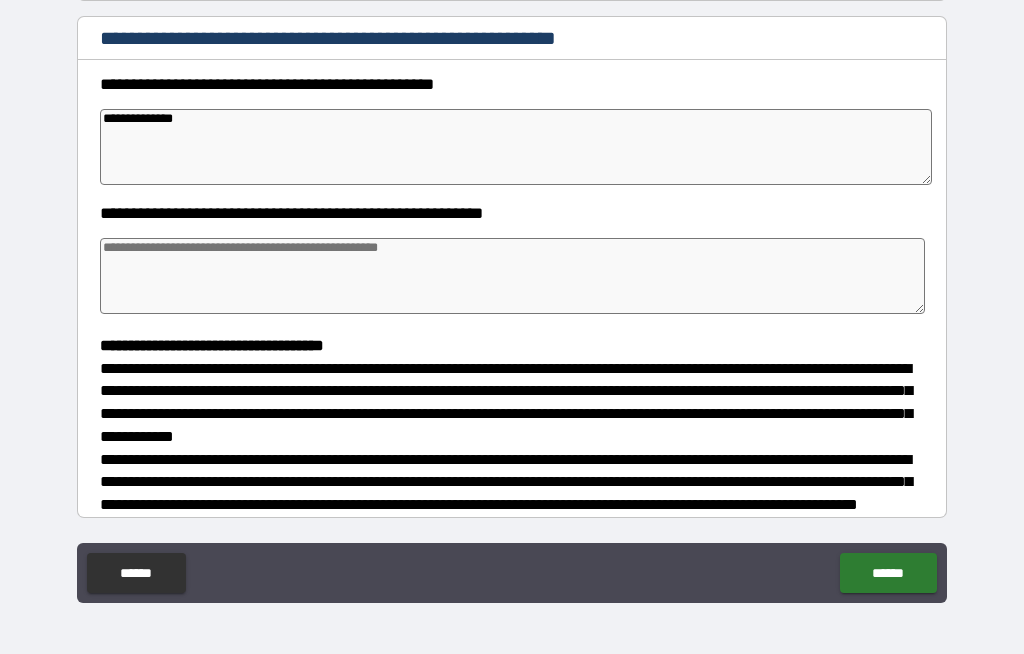 type on "*" 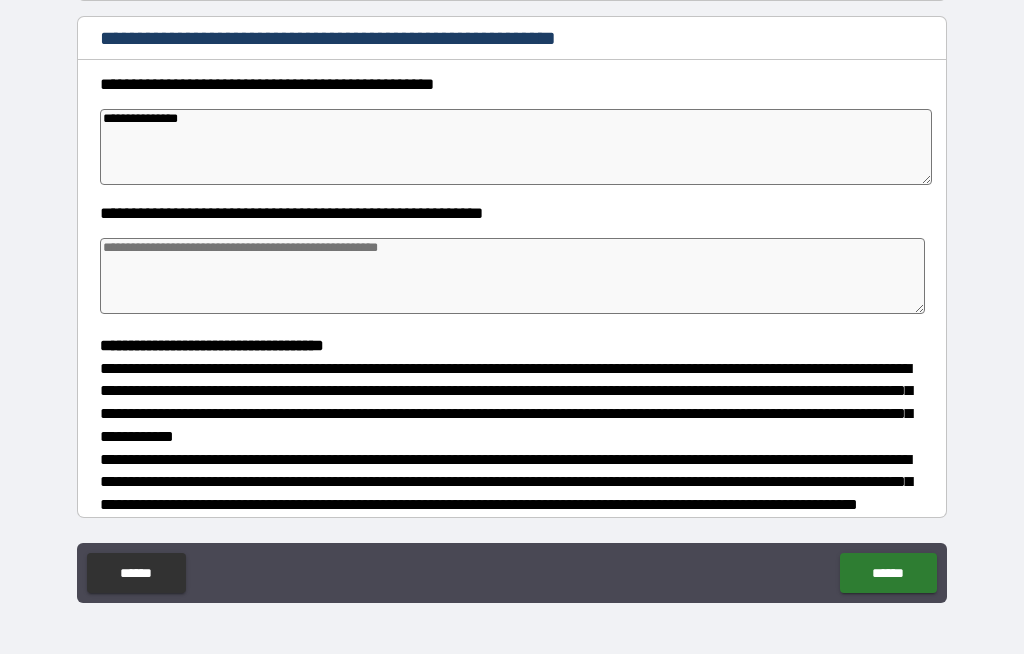 type on "*" 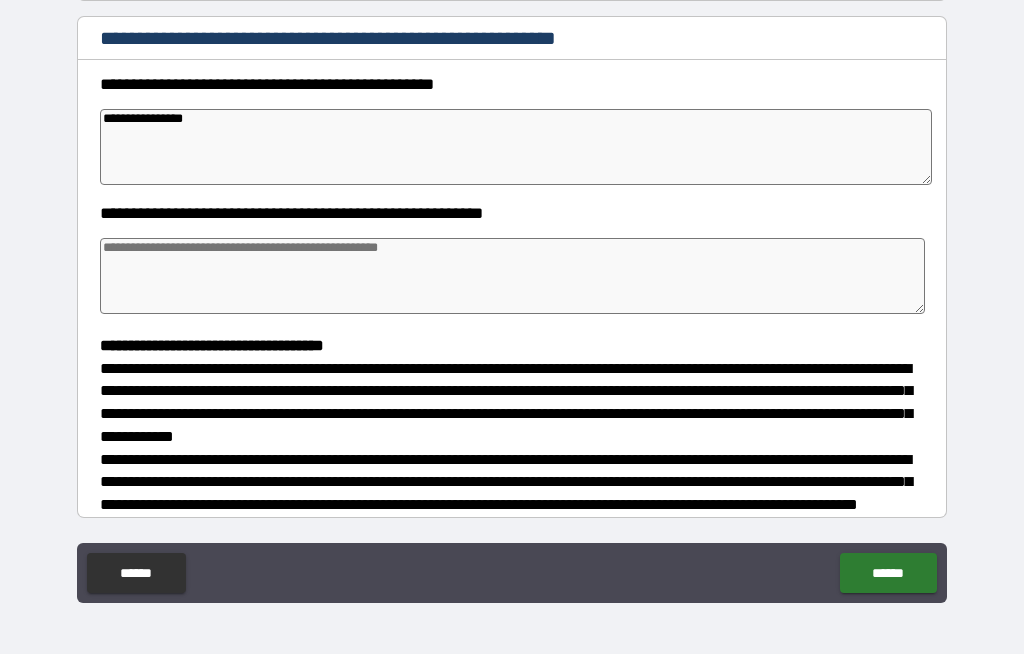 type on "*" 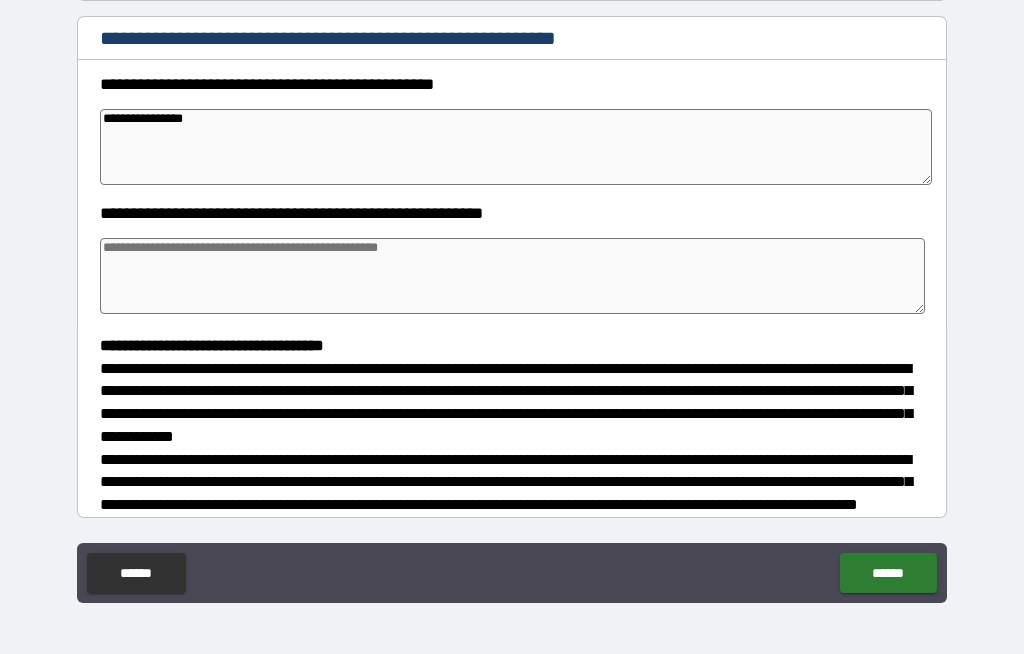 type on "*" 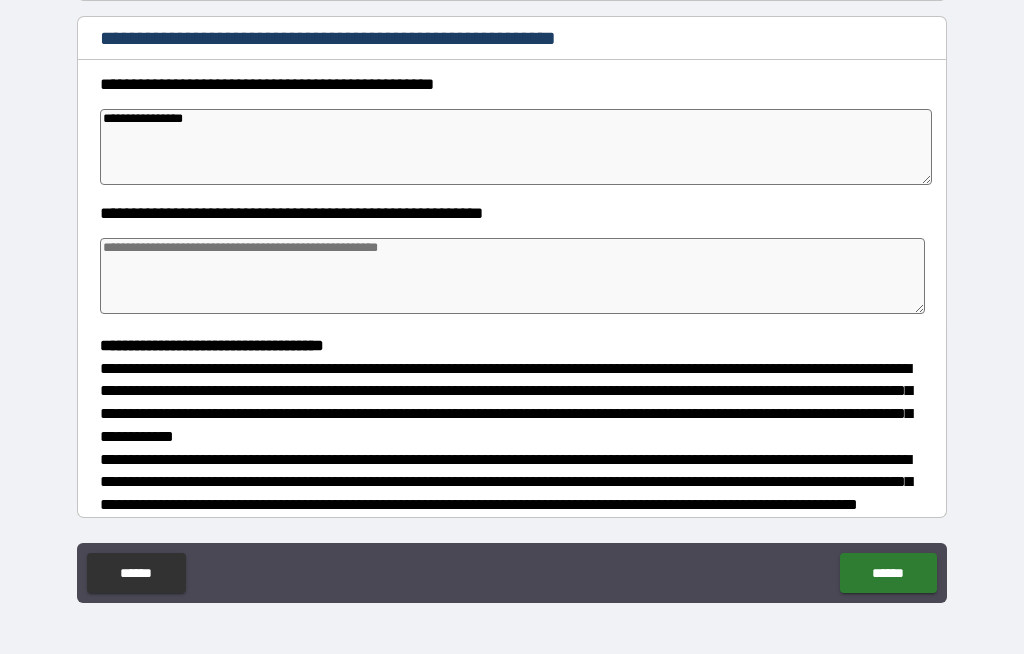type on "*" 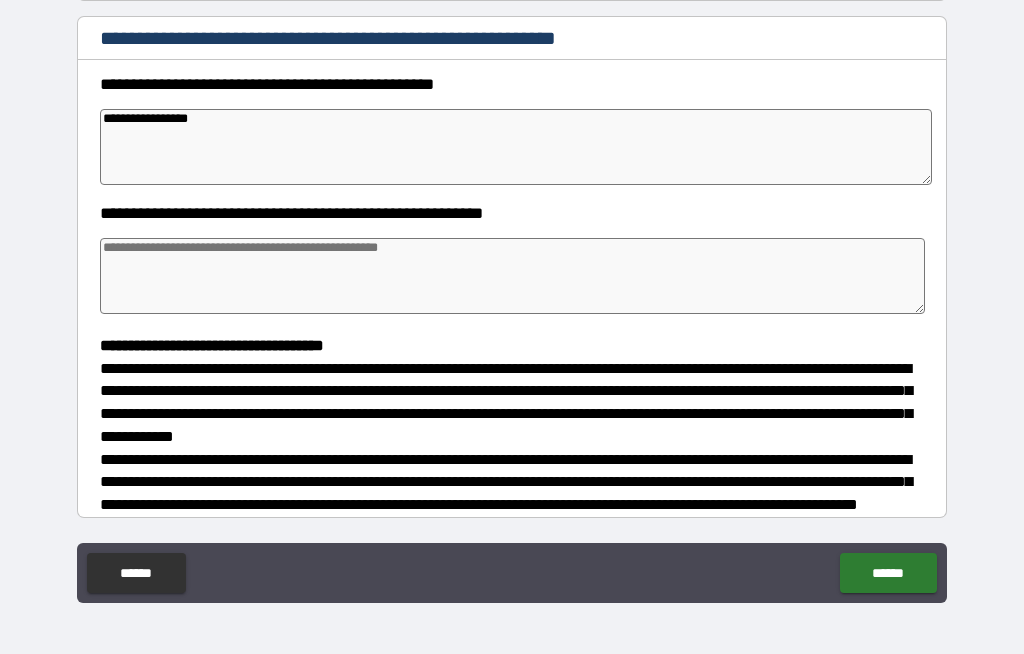 type on "*" 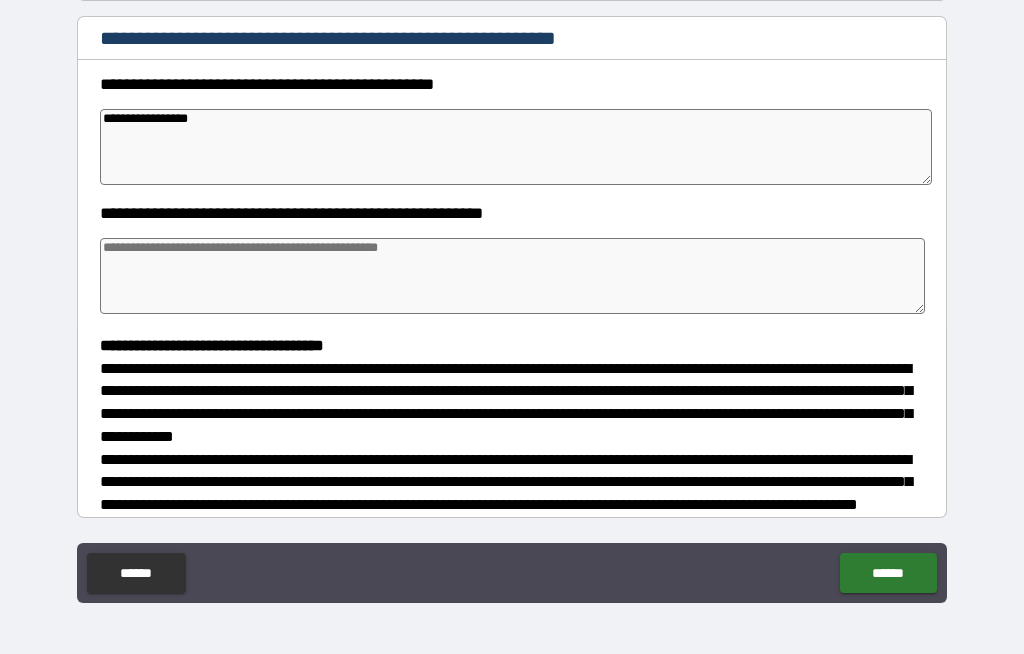 type on "**********" 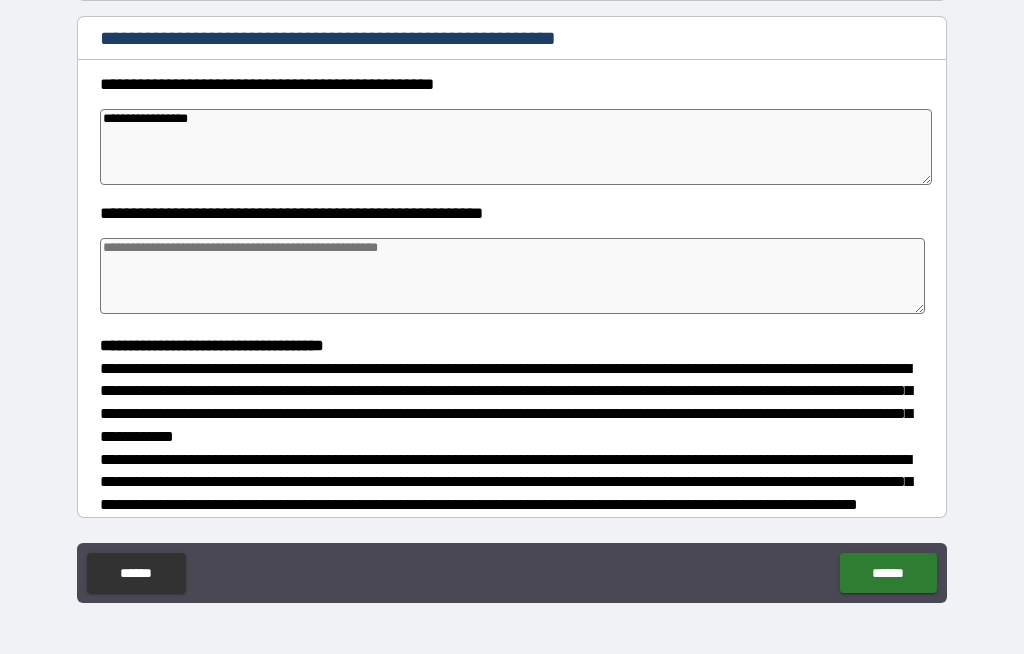 click on "**********" at bounding box center (512, 295) 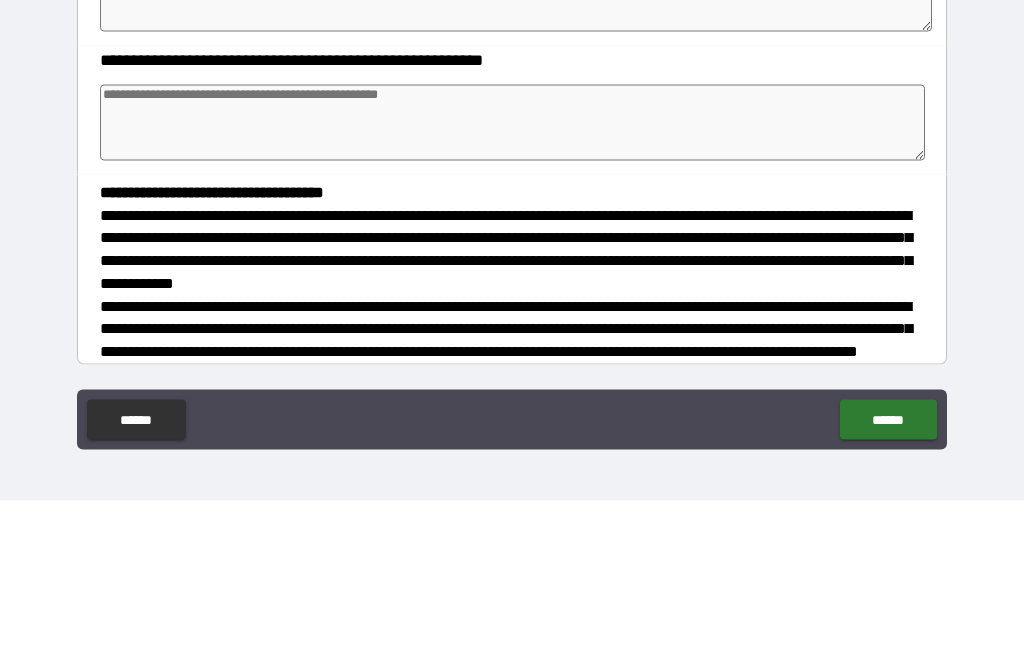 type on "*" 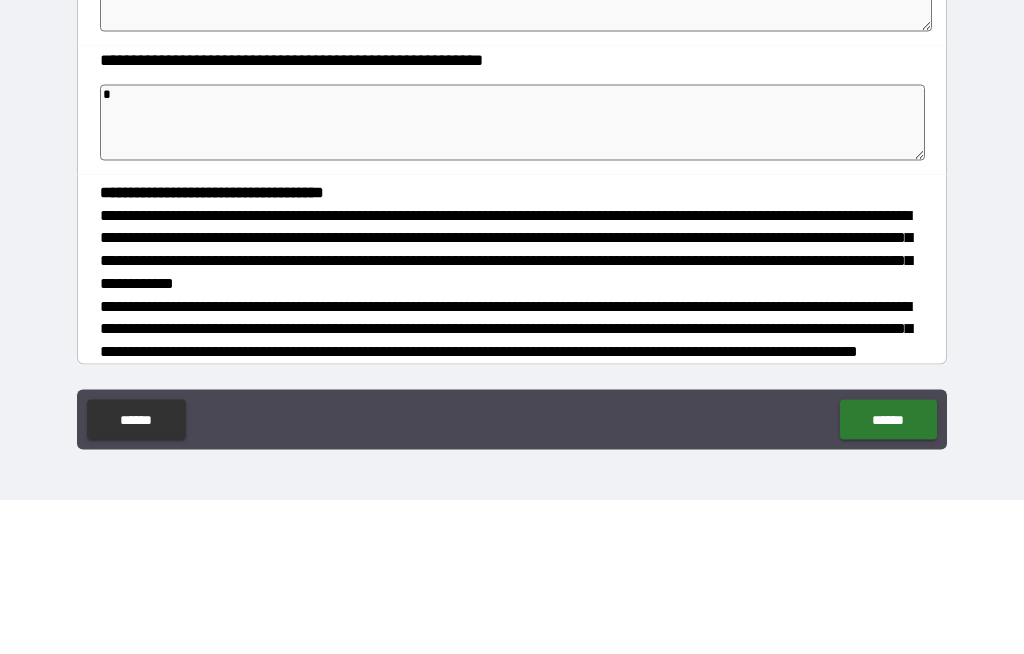 type on "*" 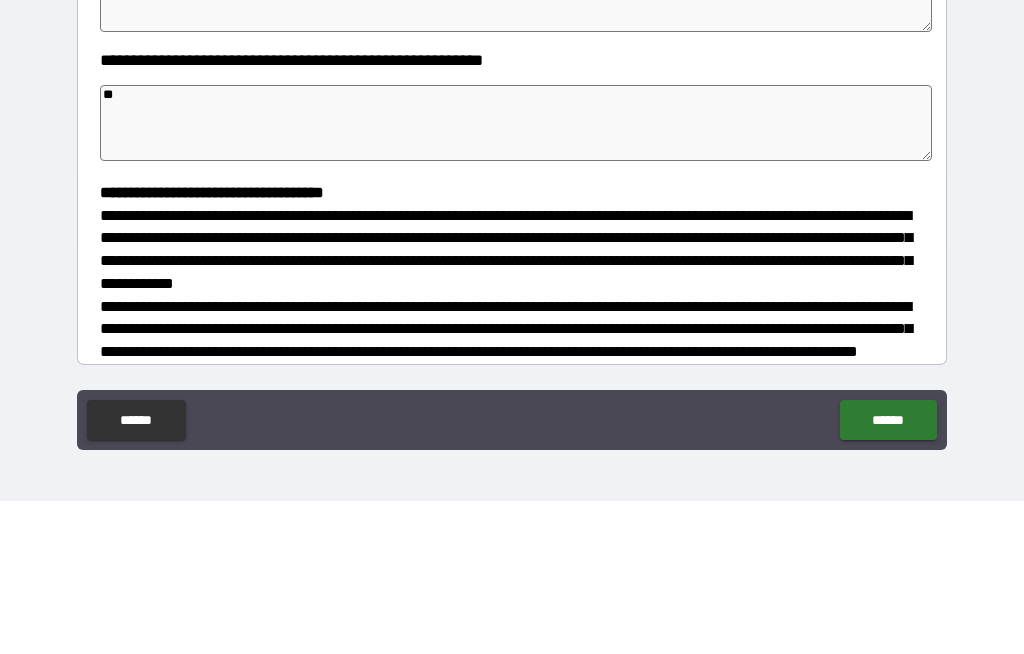 type on "***" 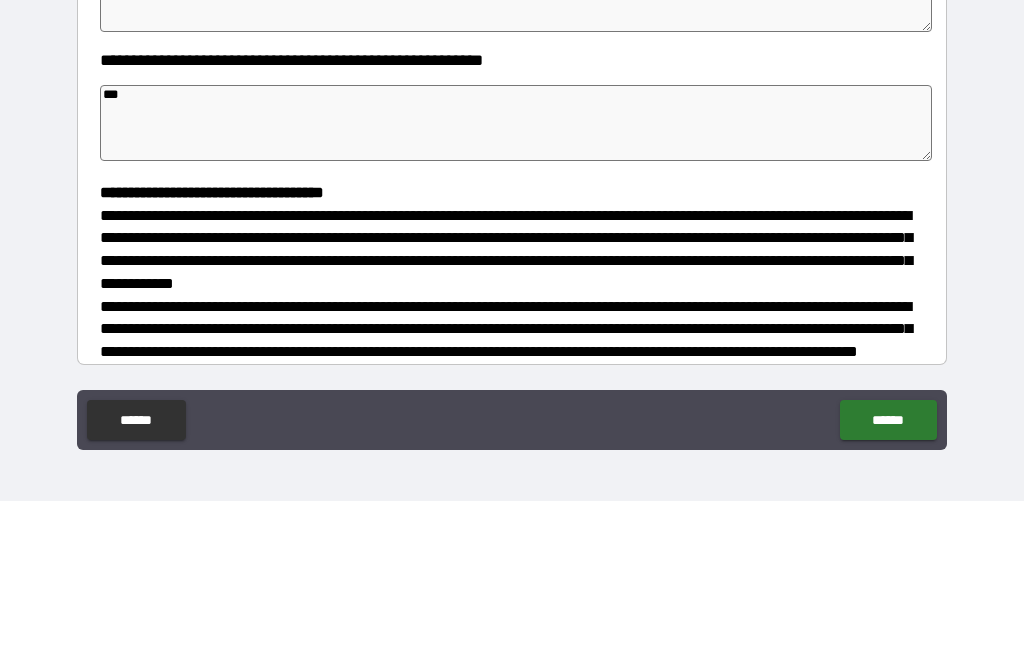 type on "*" 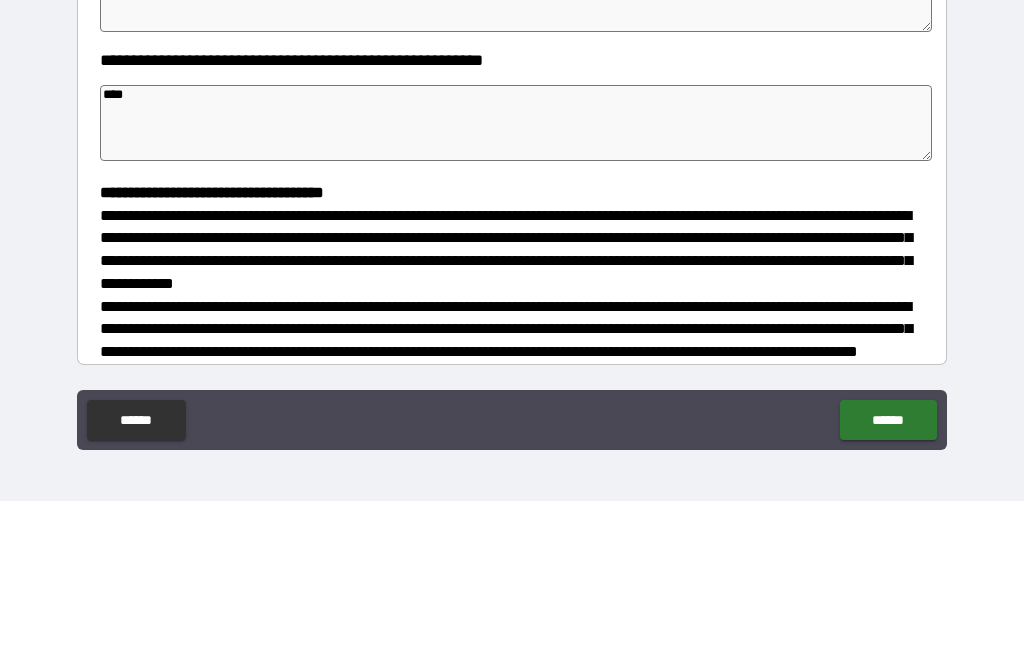type on "*****" 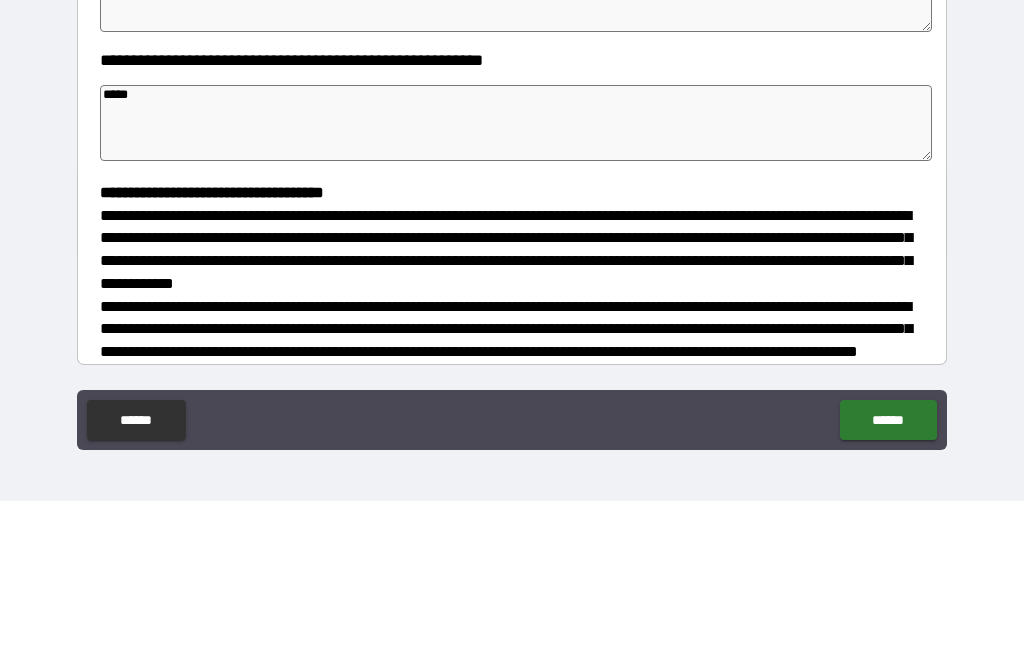 type on "*" 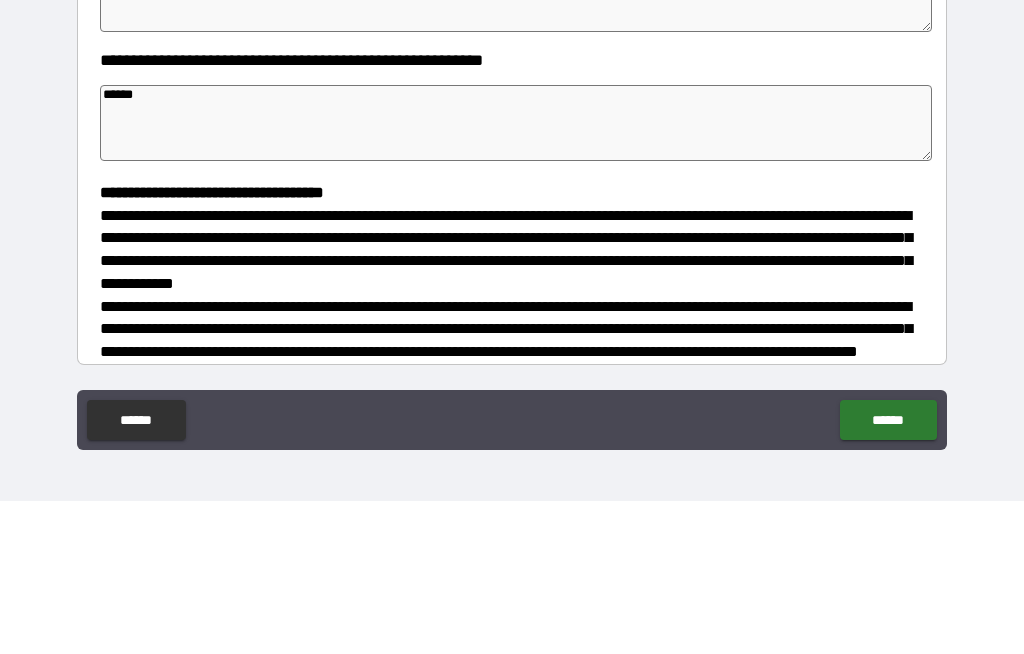 type on "*" 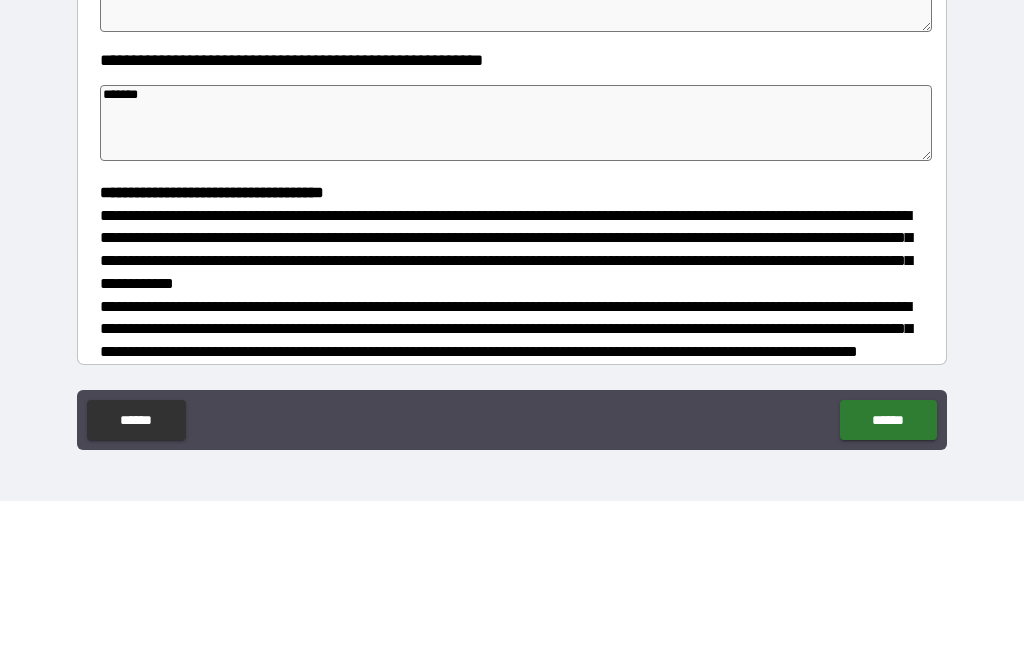 type on "*" 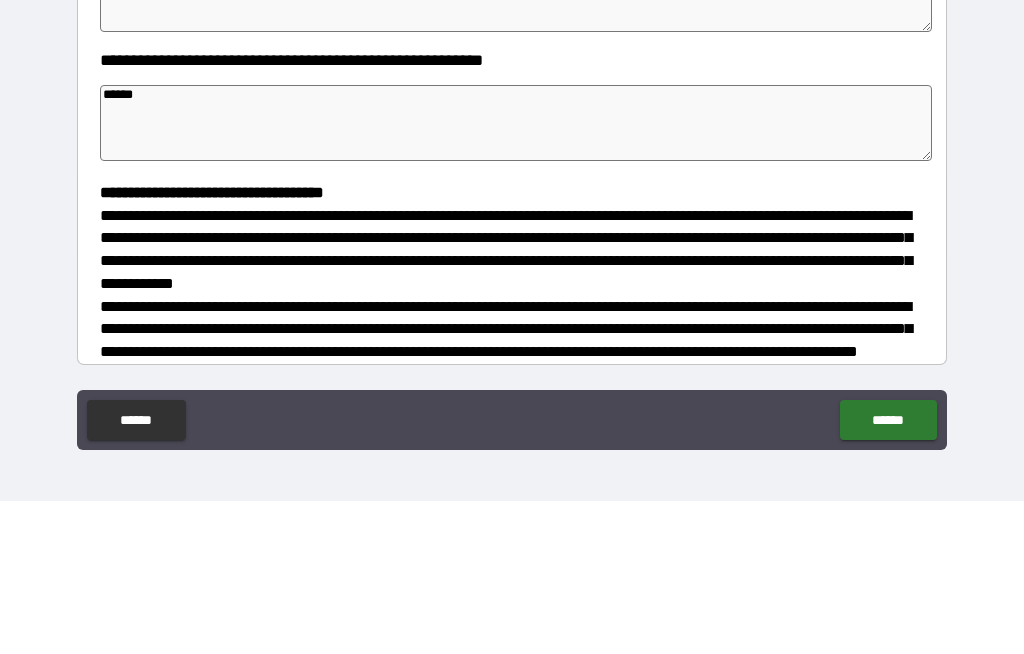 type on "*" 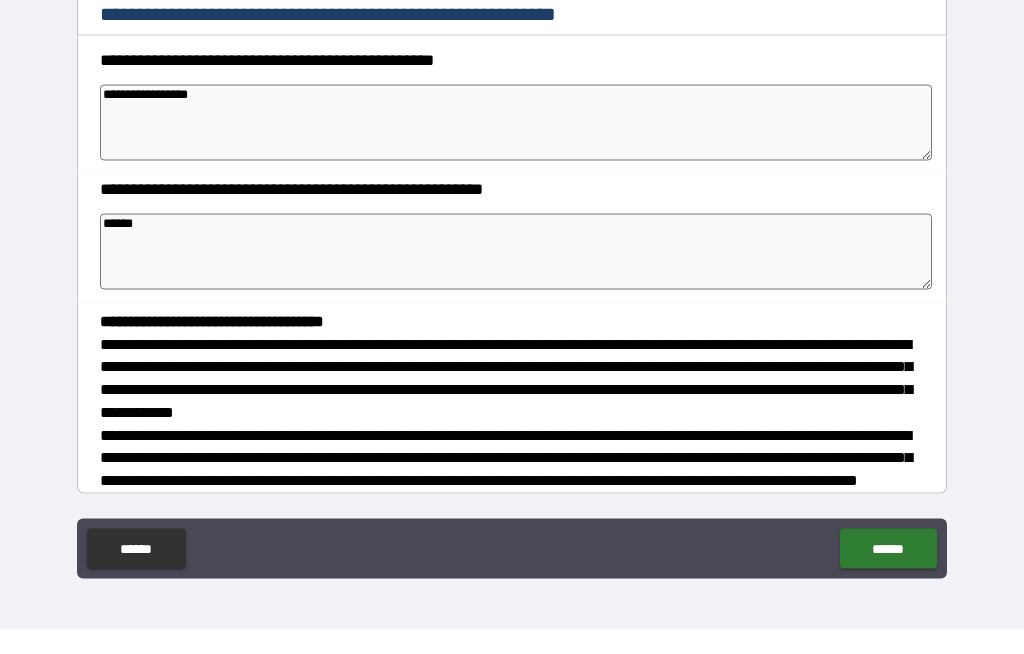 click on "**********" at bounding box center (512, 295) 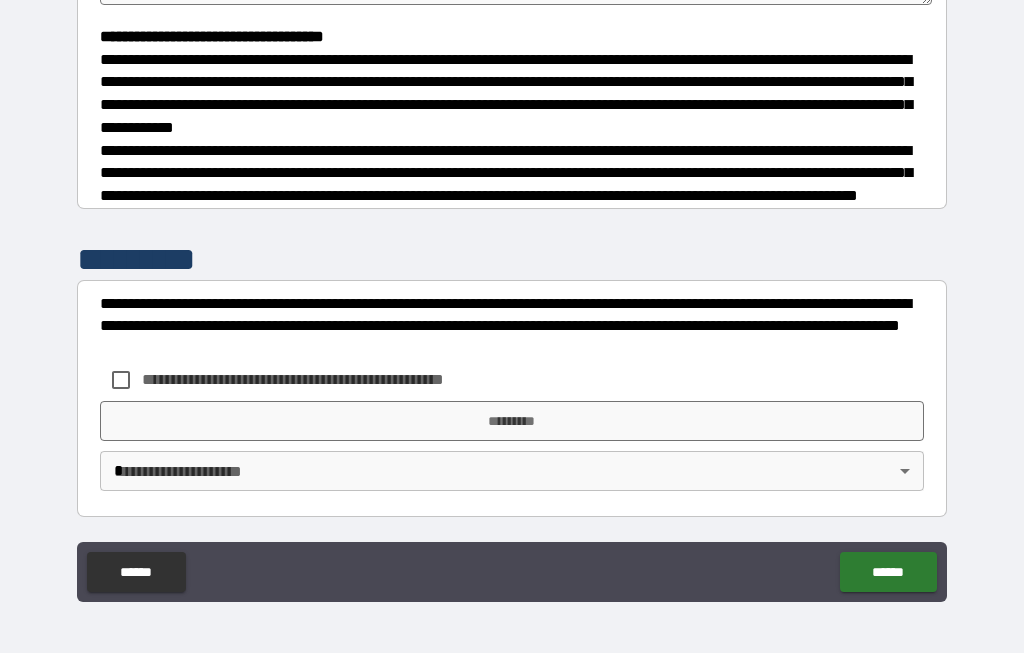 scroll, scrollTop: 550, scrollLeft: 0, axis: vertical 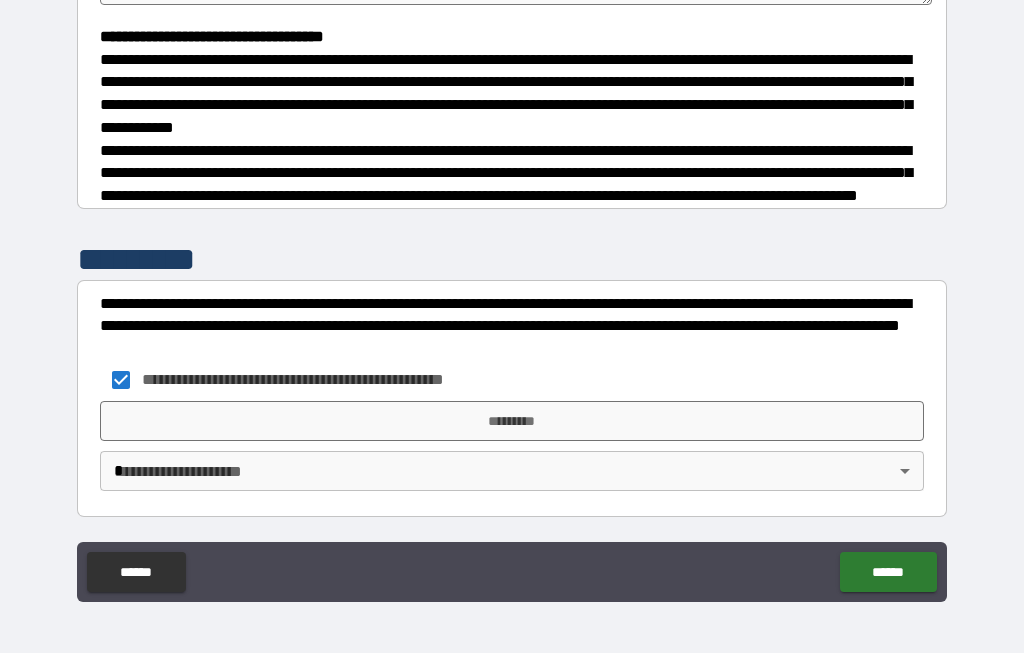 type on "*" 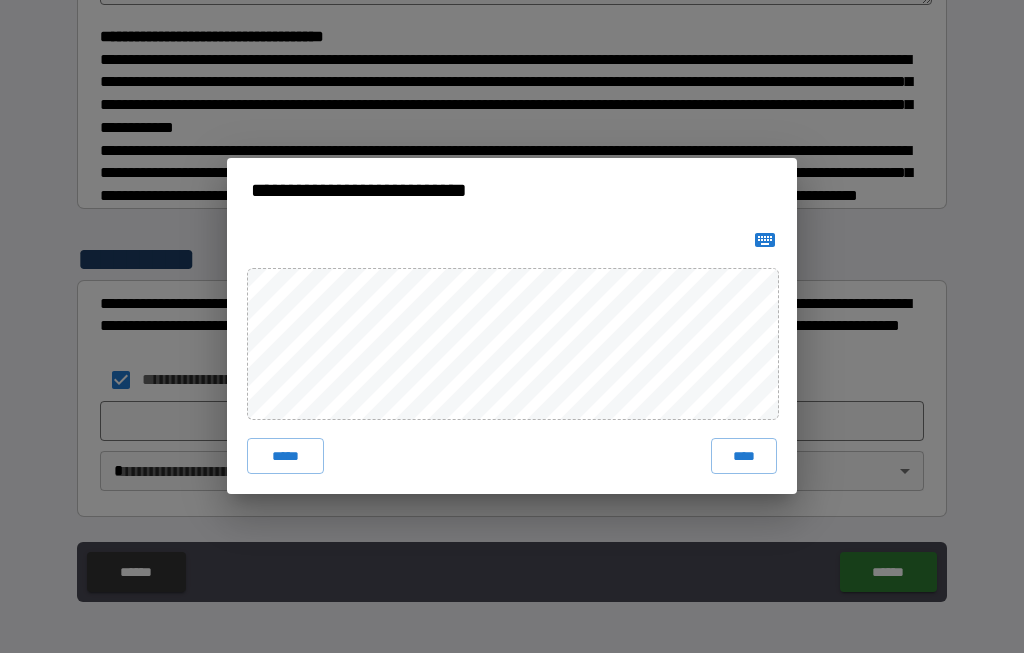 click on "****" at bounding box center (744, 457) 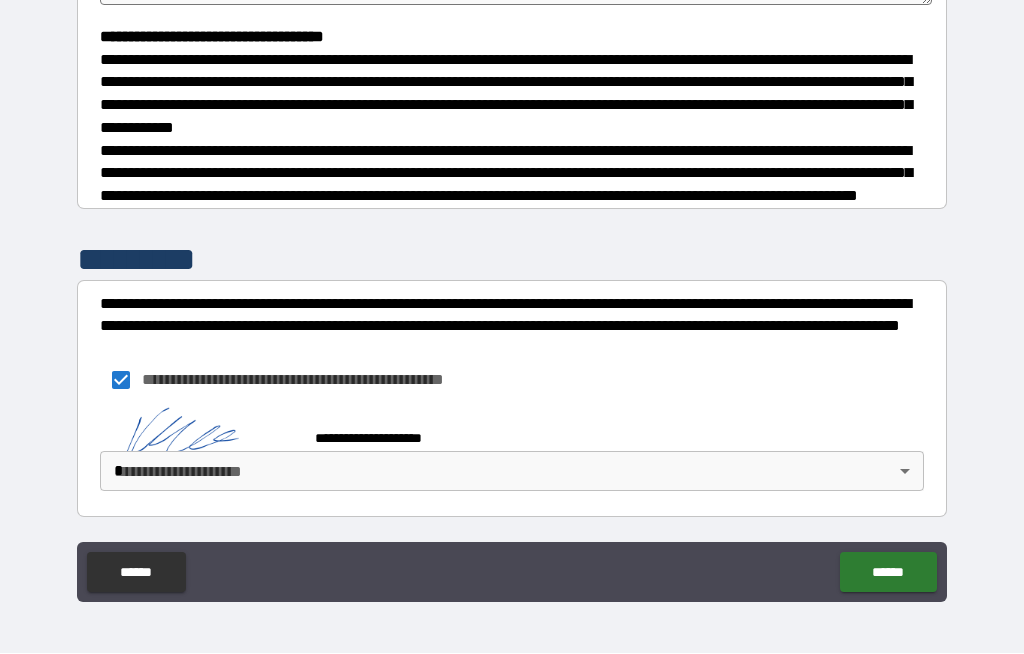 type on "*" 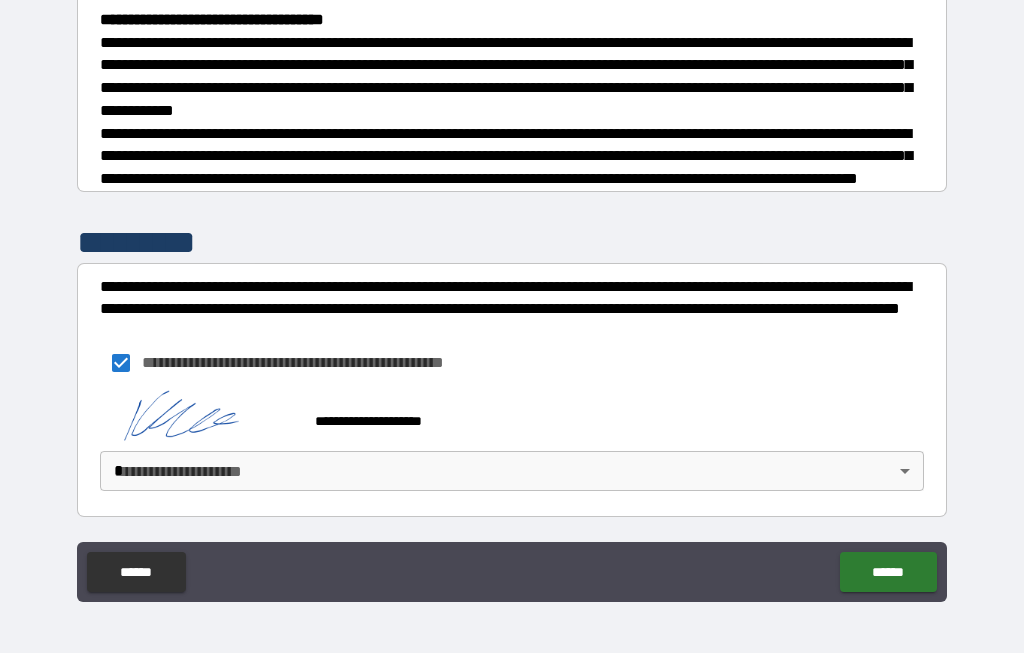 scroll, scrollTop: 567, scrollLeft: 0, axis: vertical 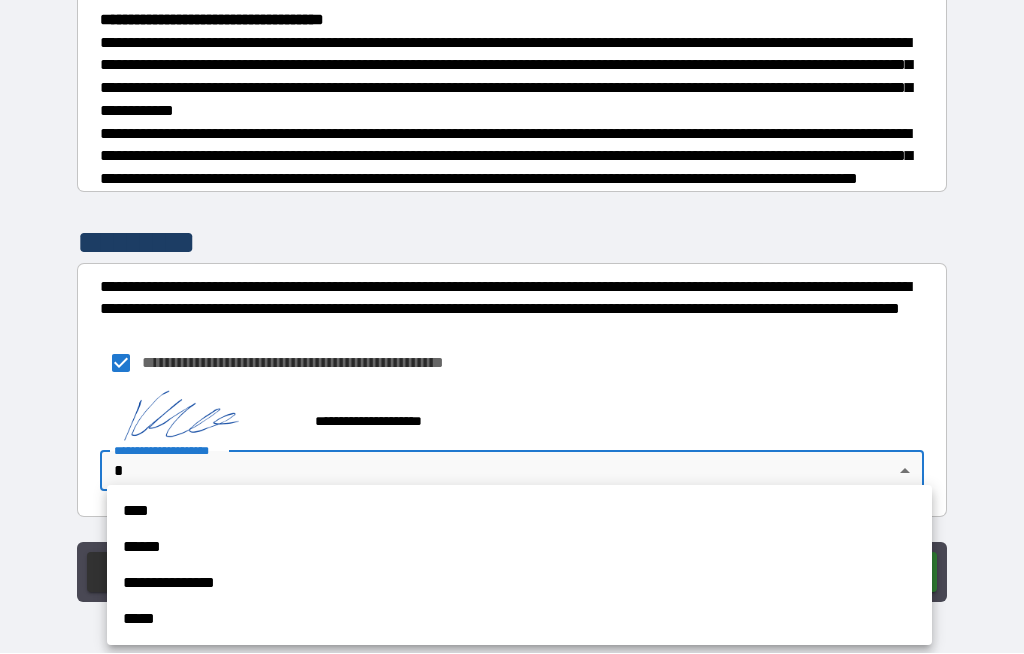 click on "**********" at bounding box center [519, 584] 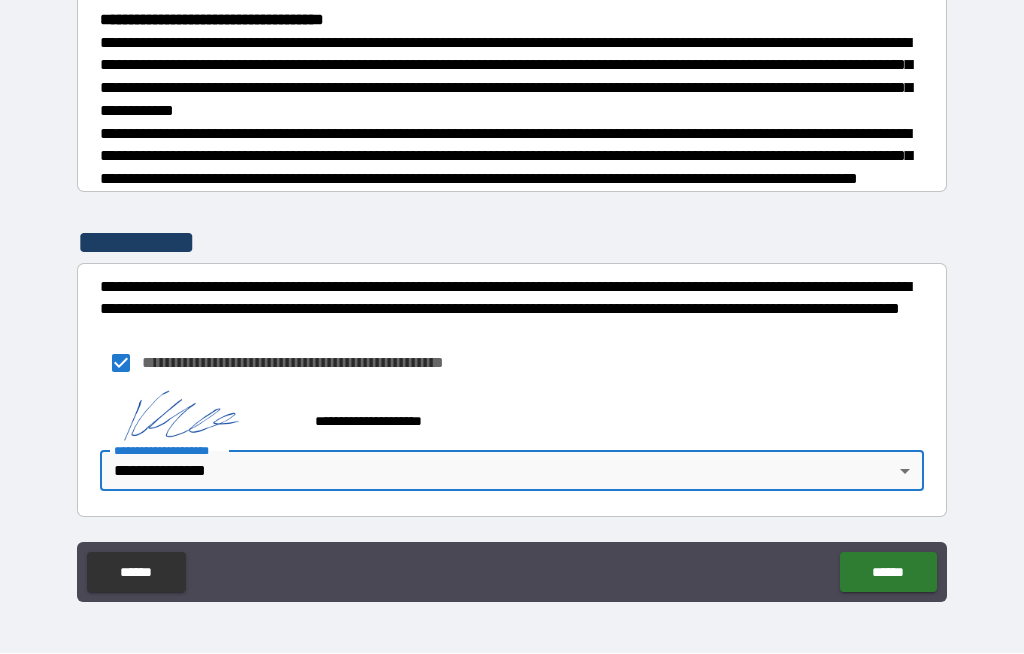type on "*" 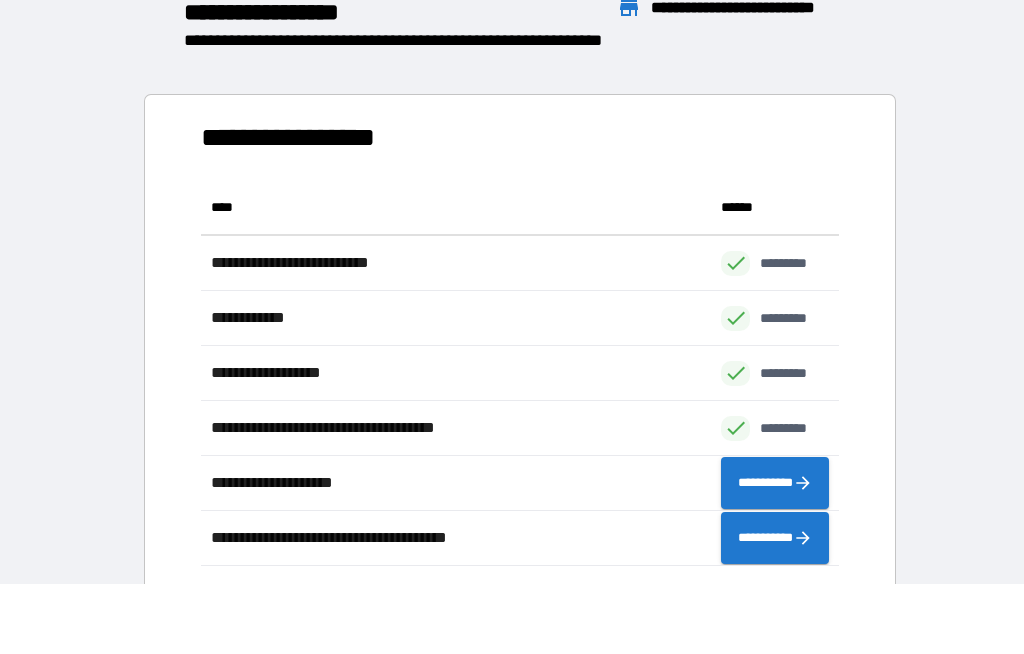 scroll, scrollTop: 1, scrollLeft: 1, axis: both 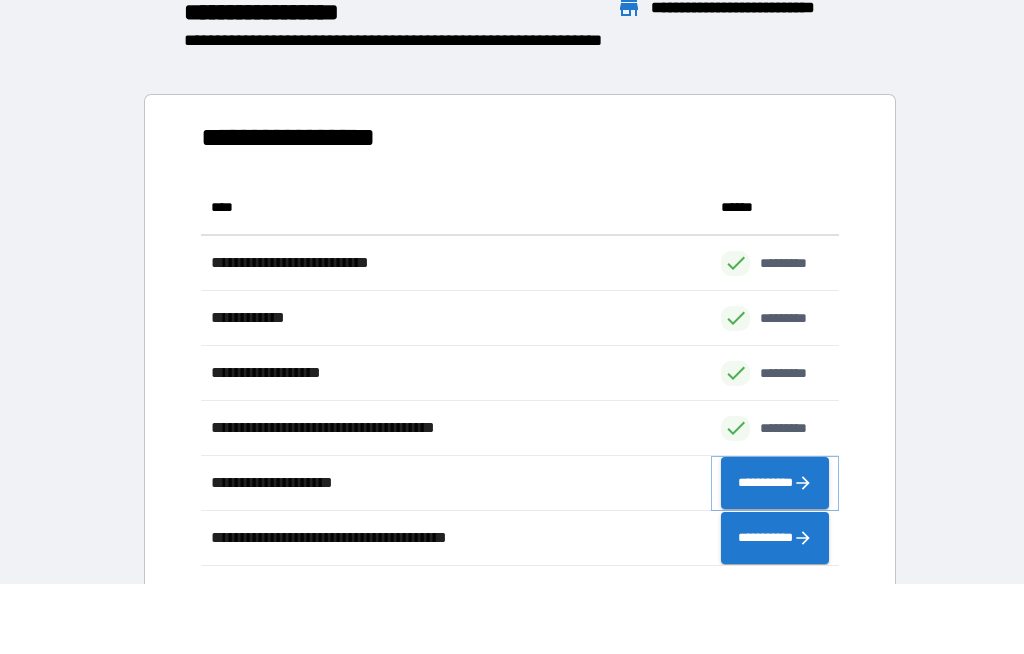 click on "**********" at bounding box center (775, 484) 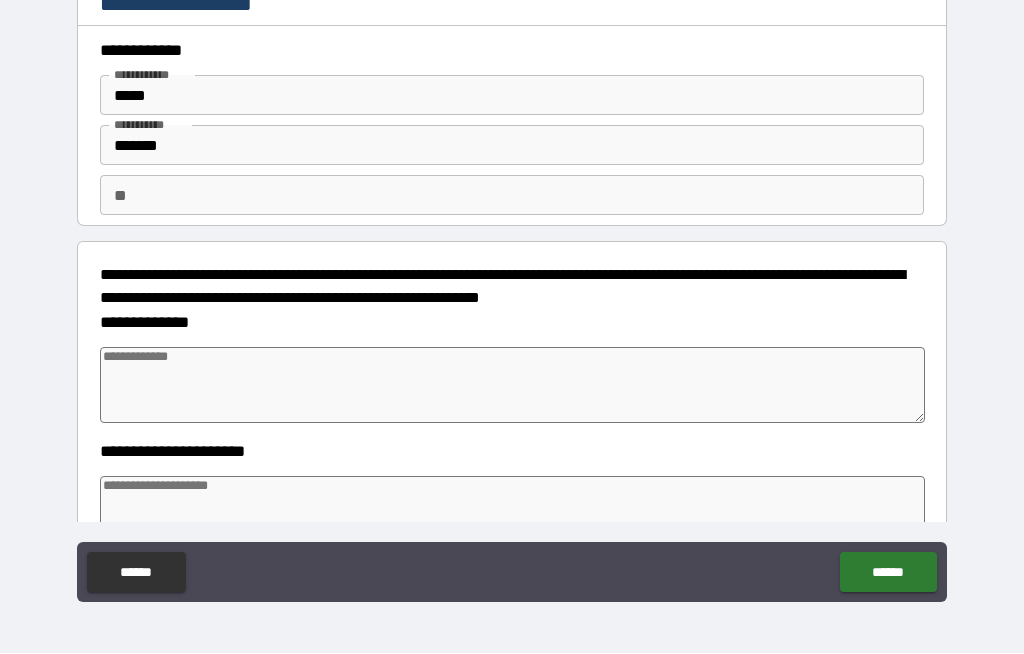 type on "*" 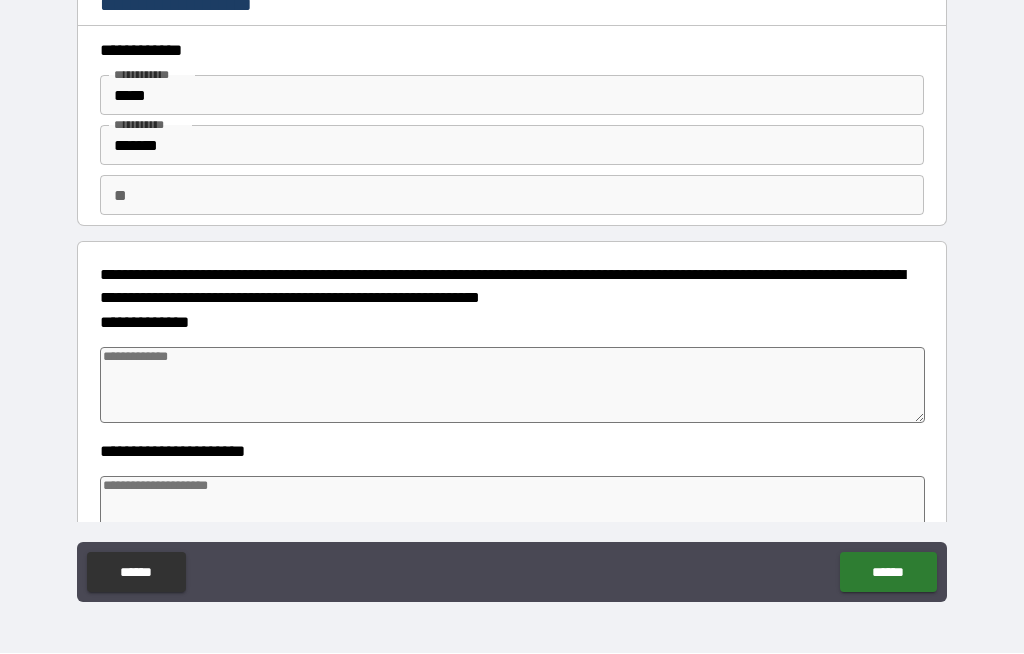 type on "*" 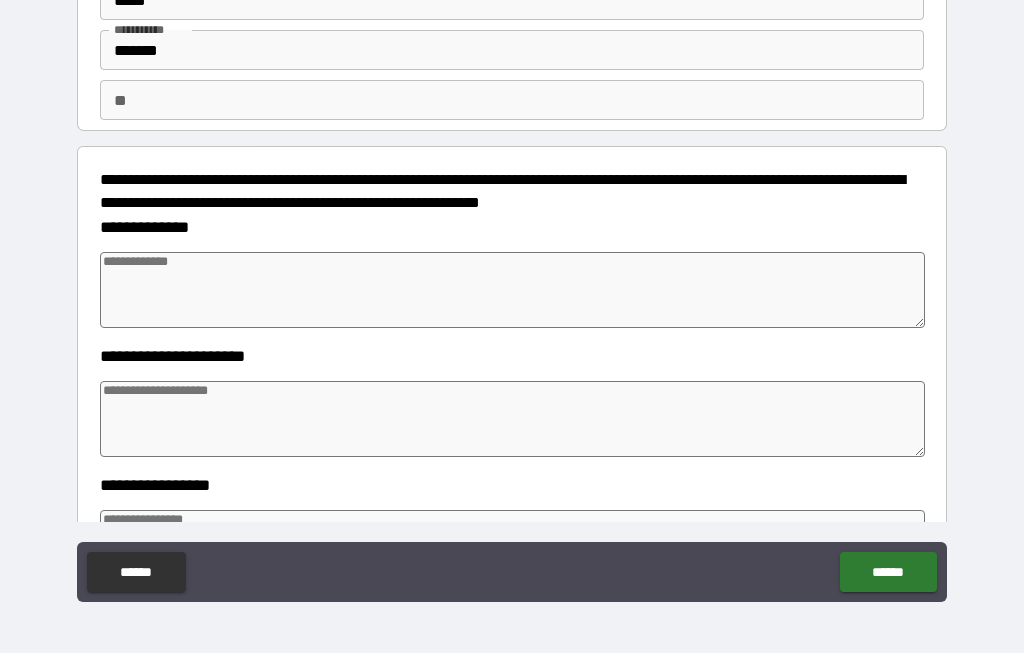 scroll, scrollTop: 102, scrollLeft: 0, axis: vertical 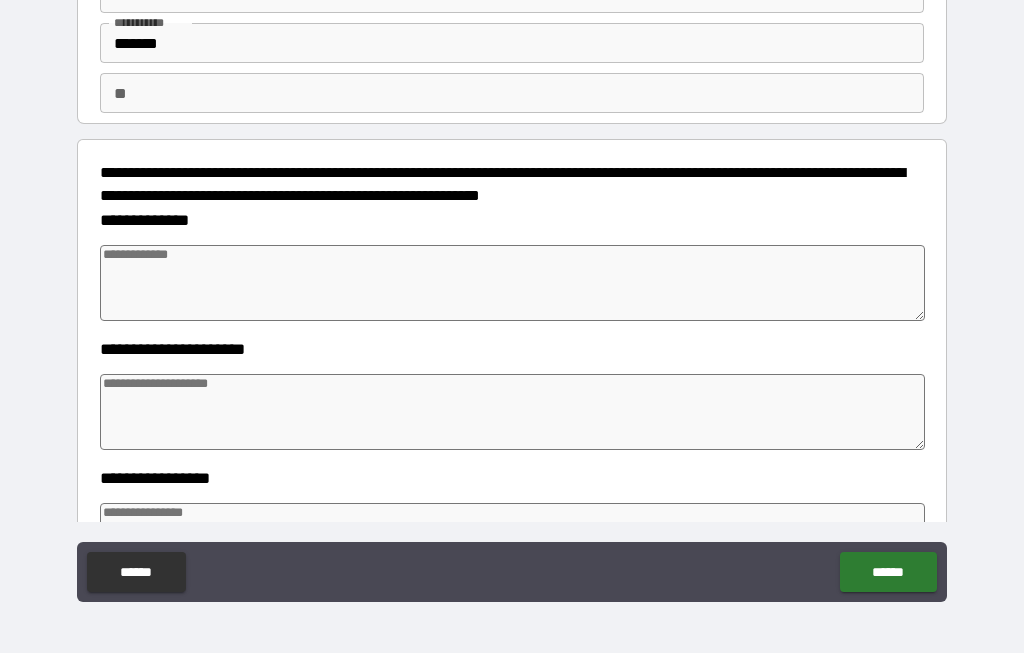 click at bounding box center [513, 284] 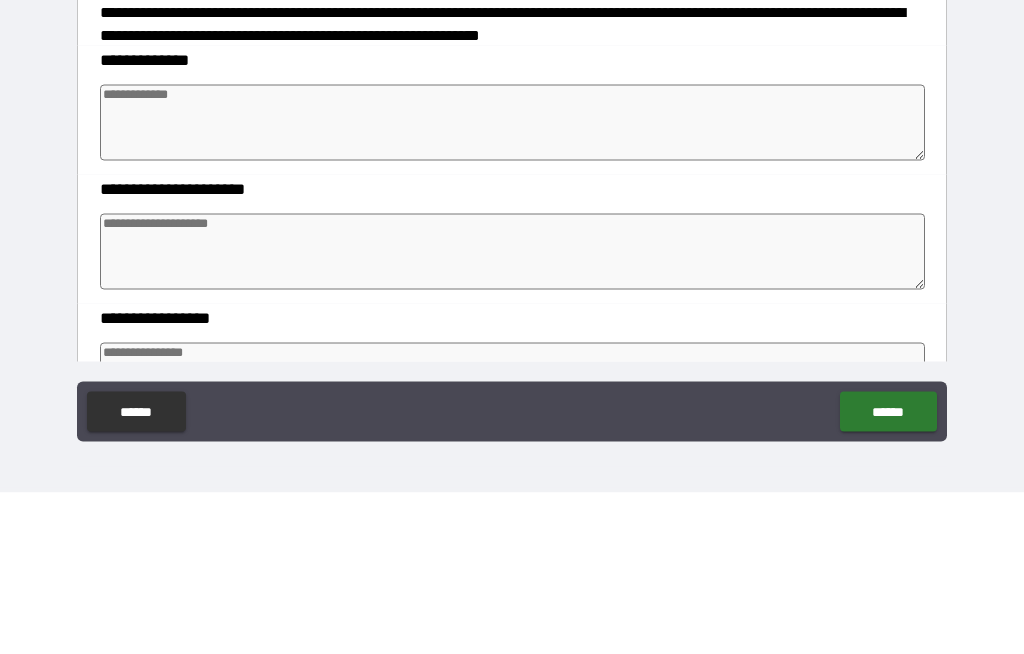 type on "*" 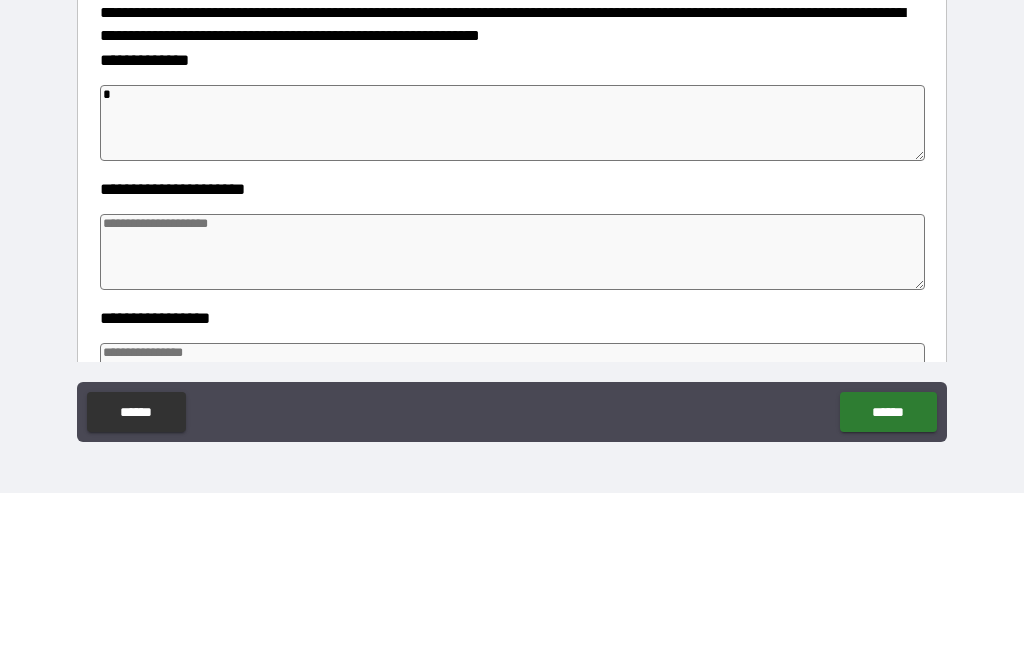 type on "**" 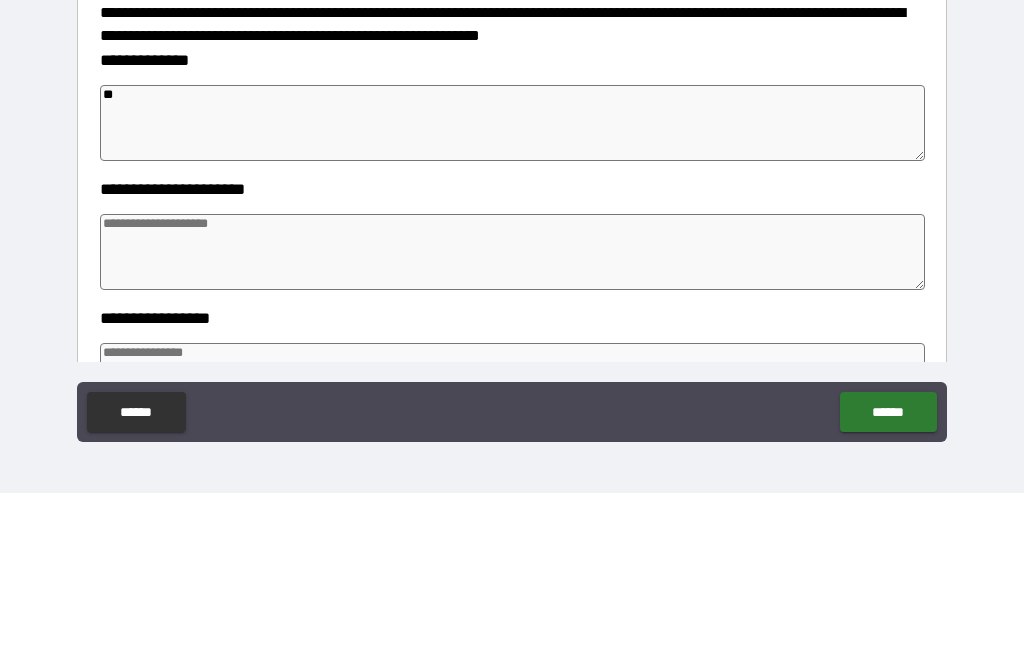 type on "*" 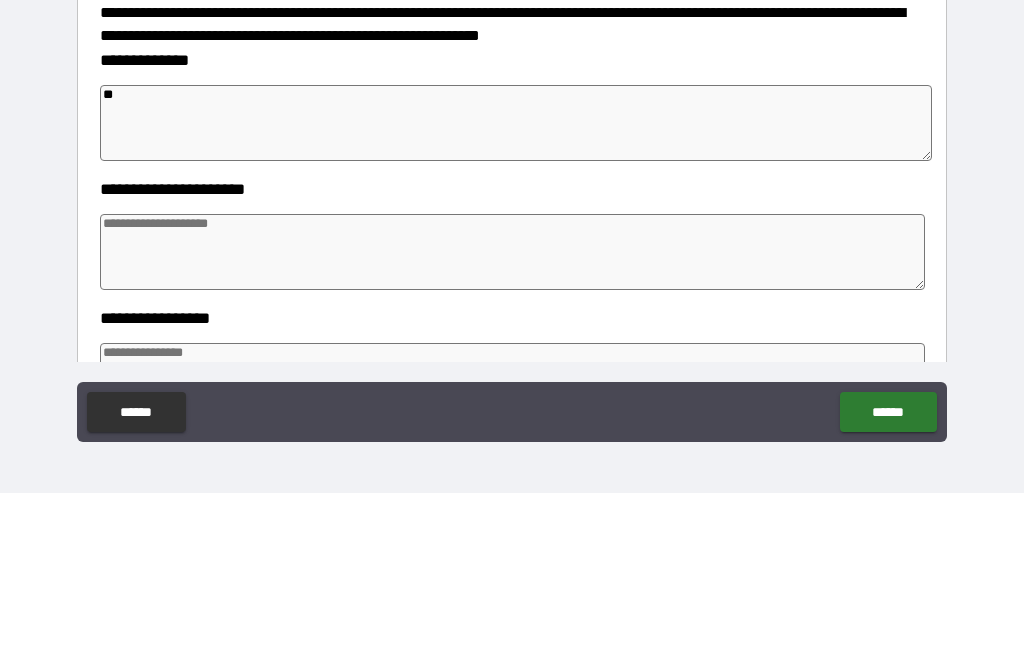 type on "***" 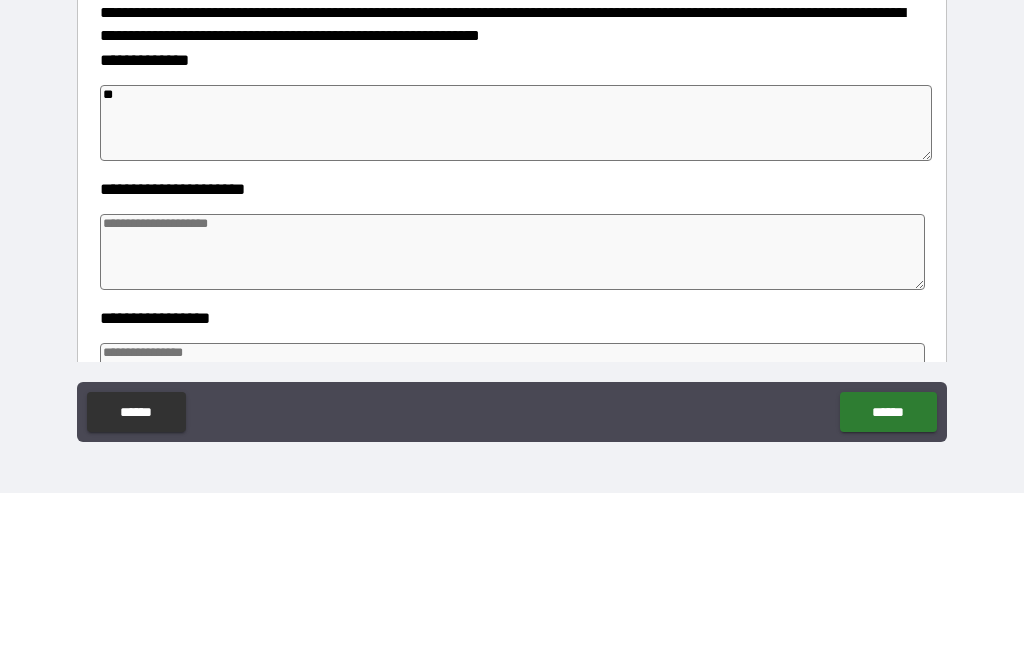 type on "*" 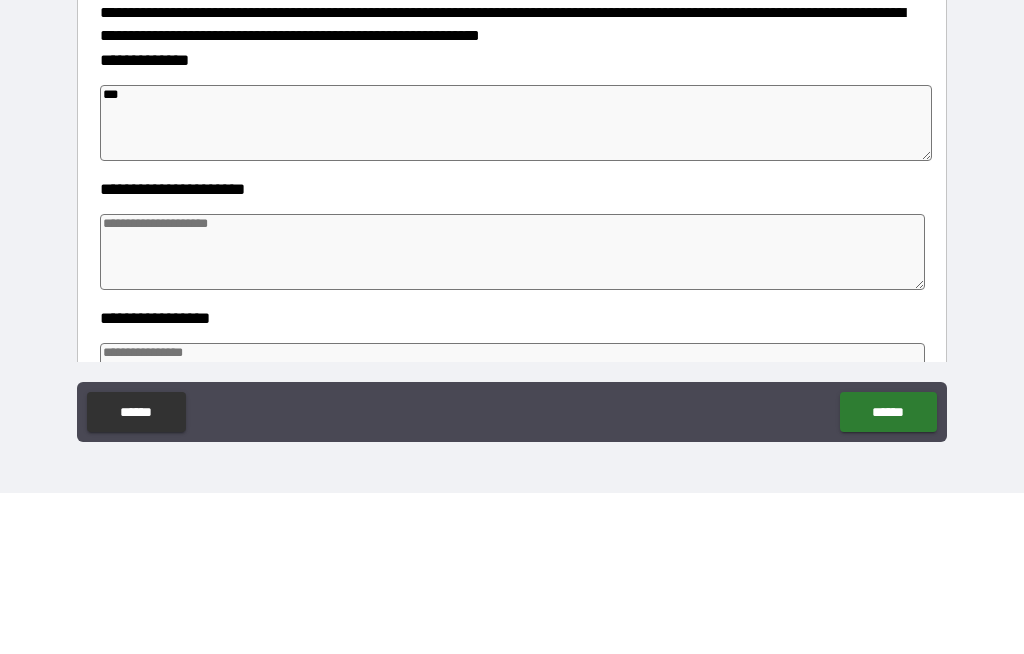 type on "*" 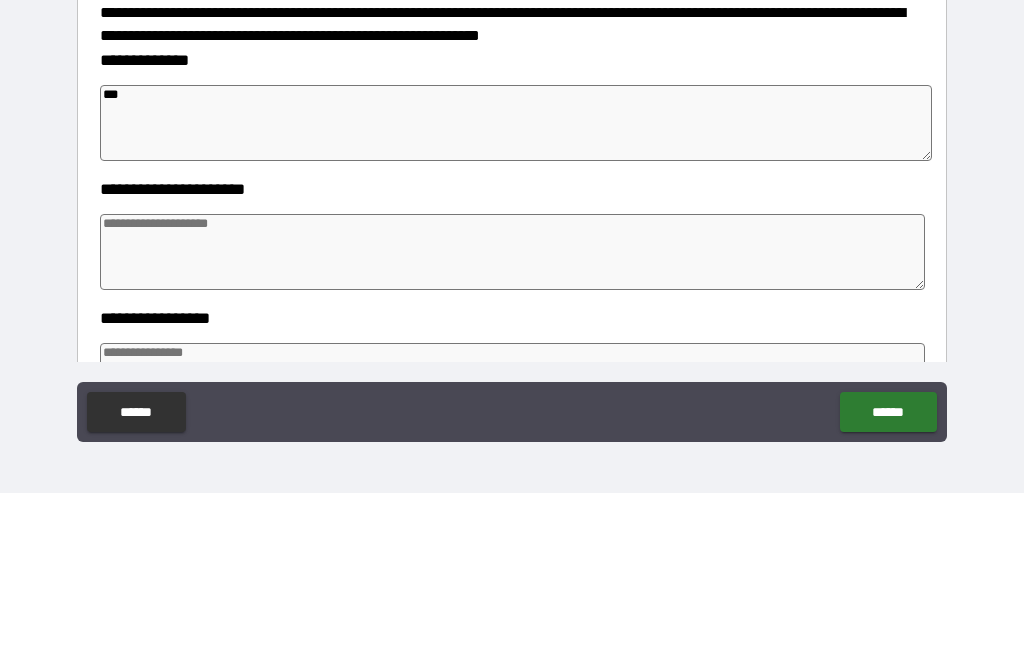 type on "*" 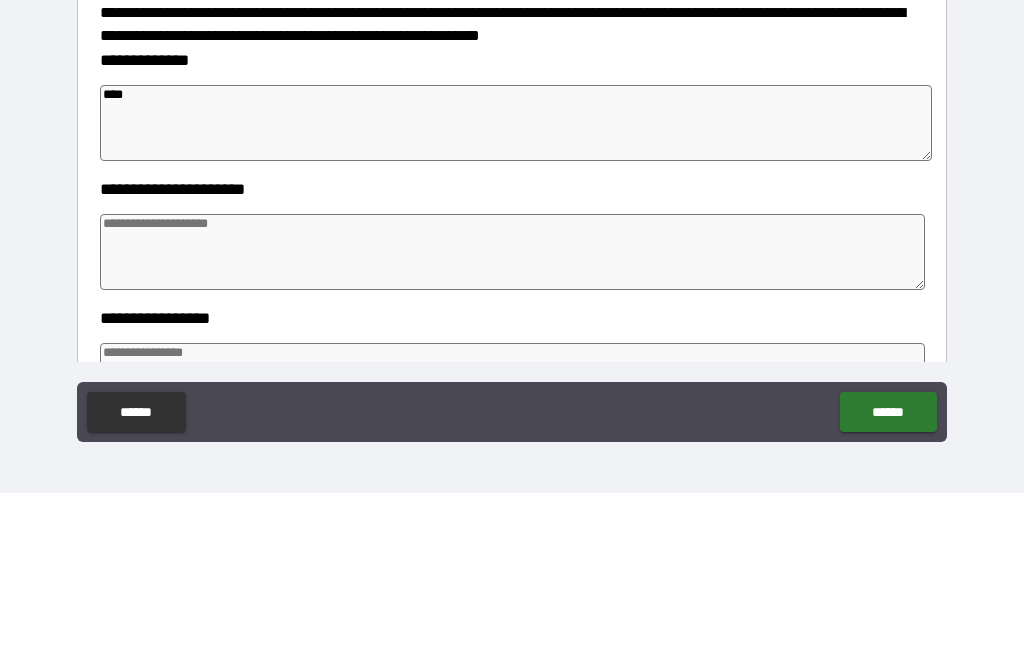 type on "*" 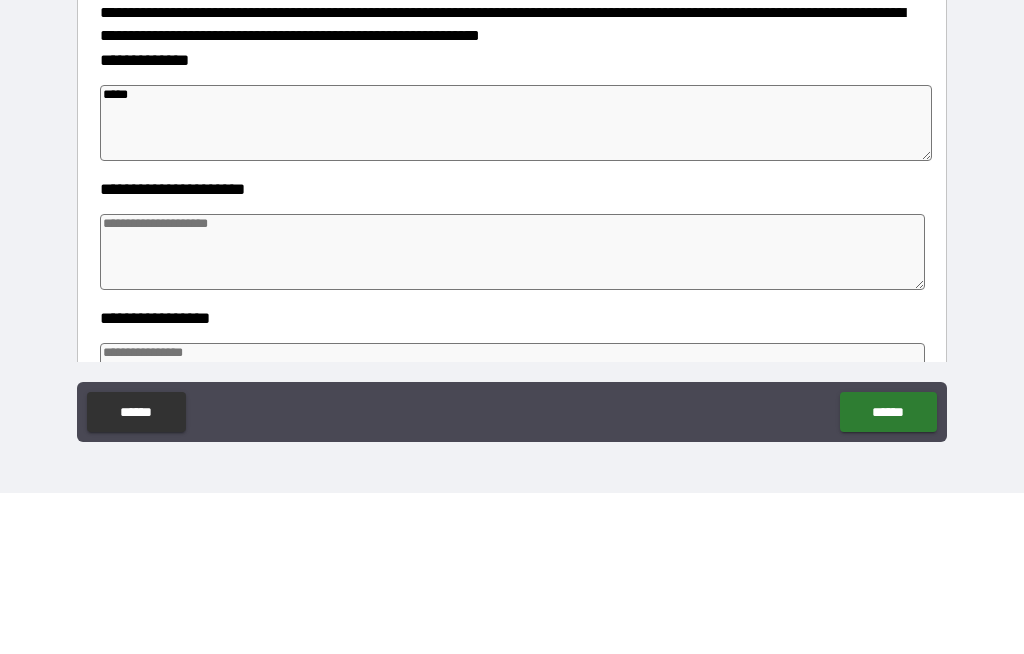 type on "*" 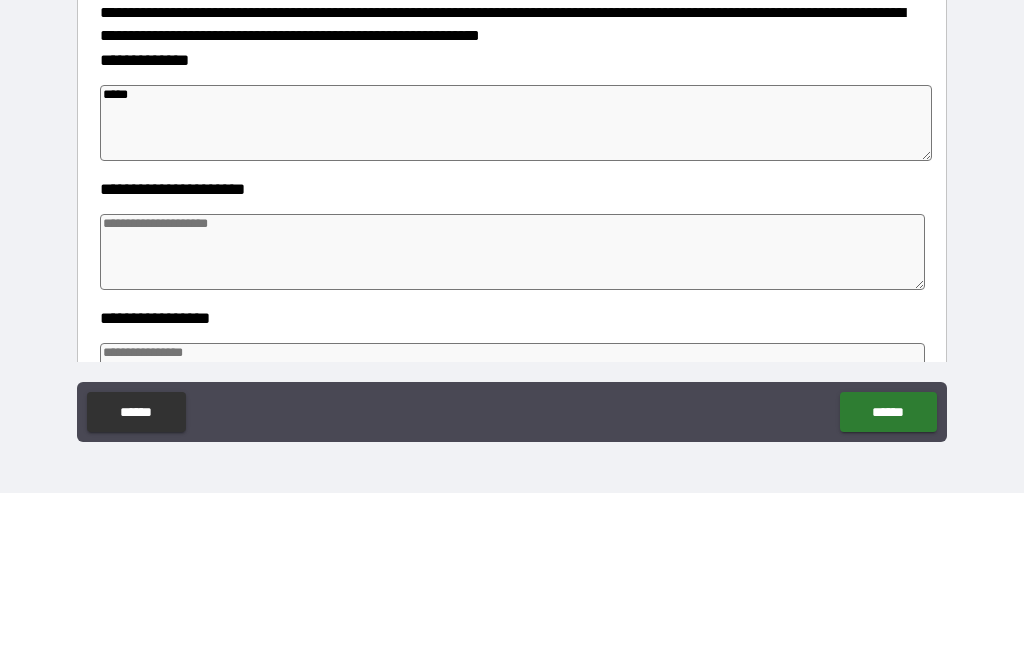 type on "*" 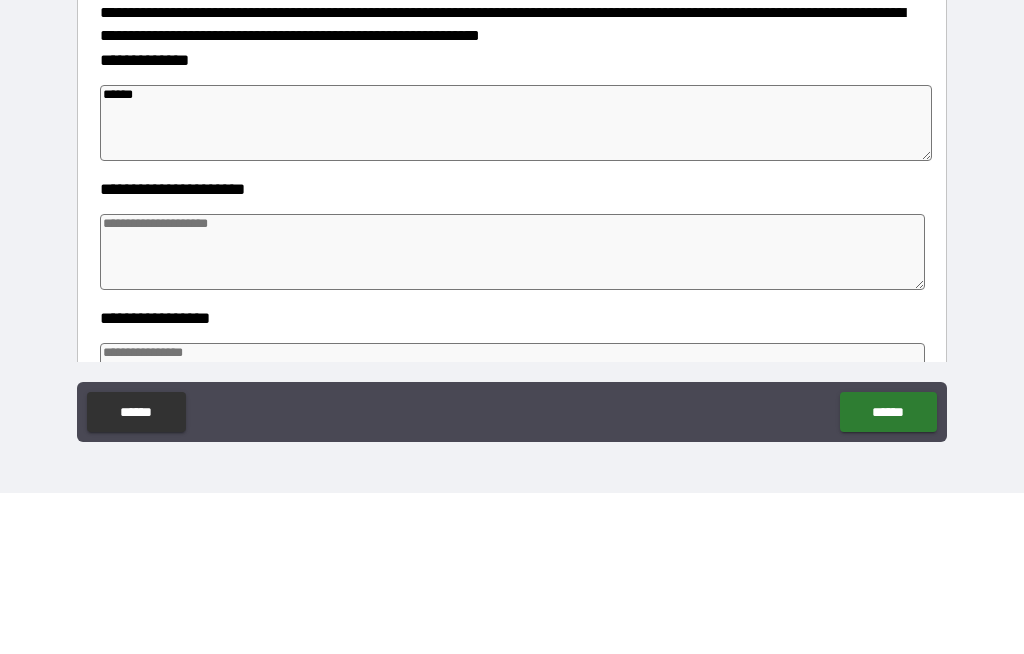 type on "*******" 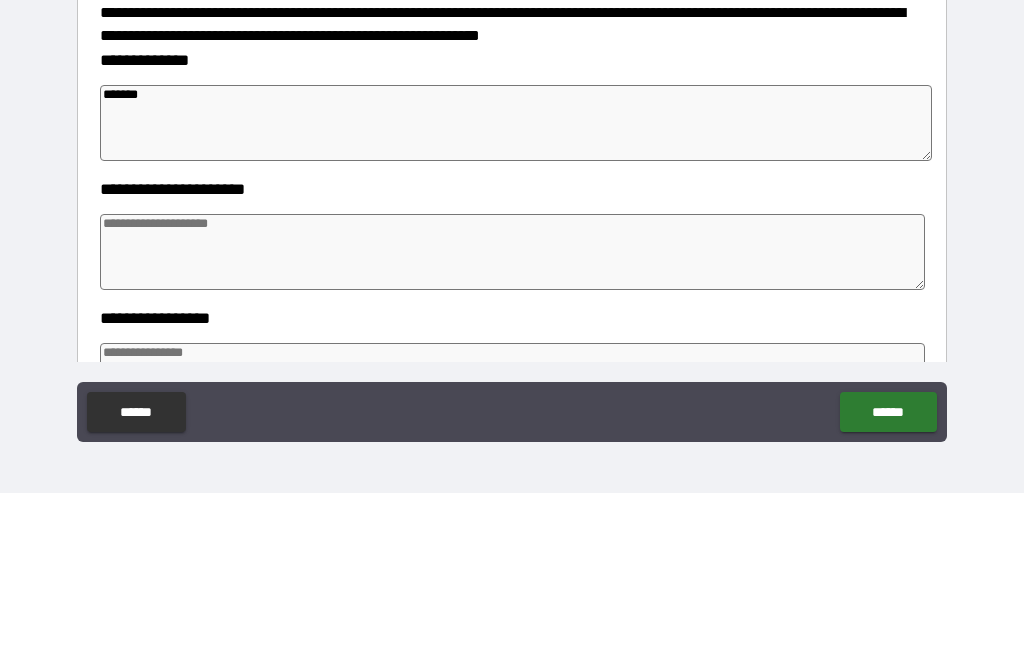 type on "*" 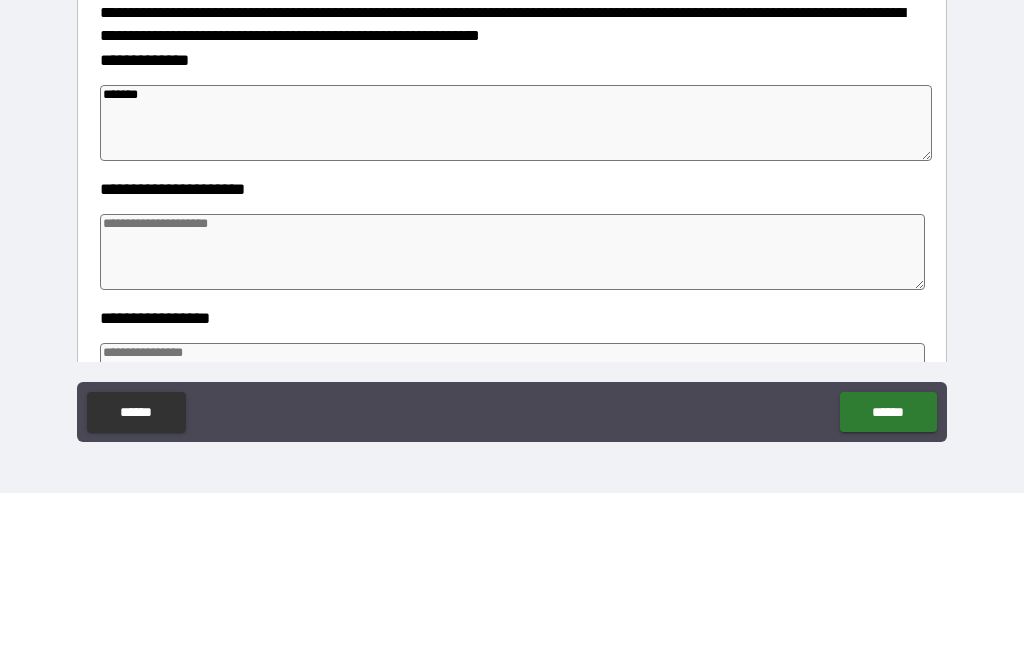 type on "*" 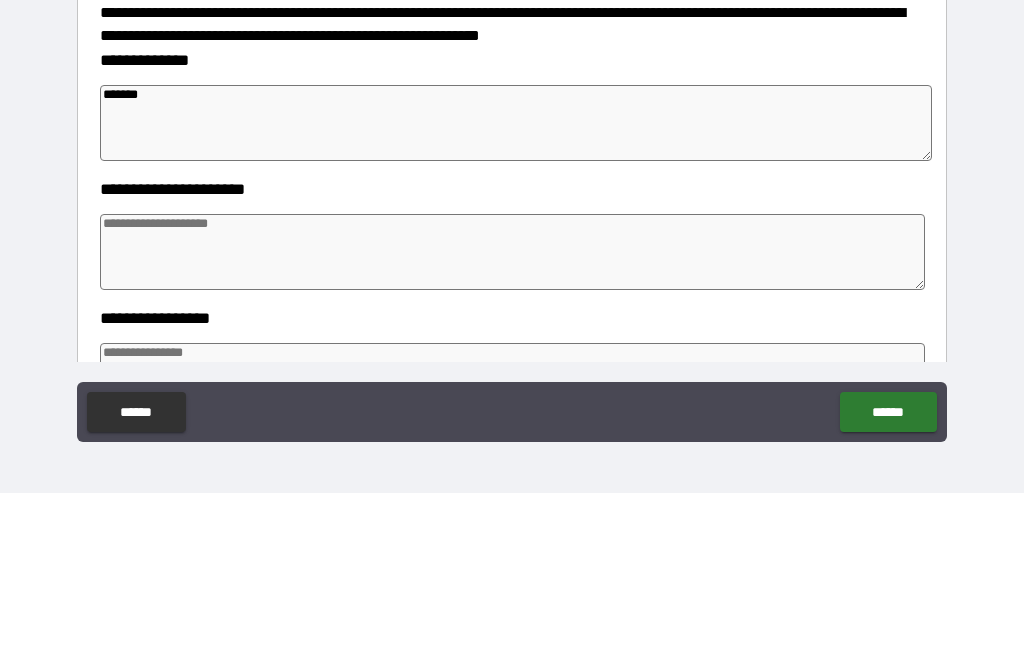 type on "*" 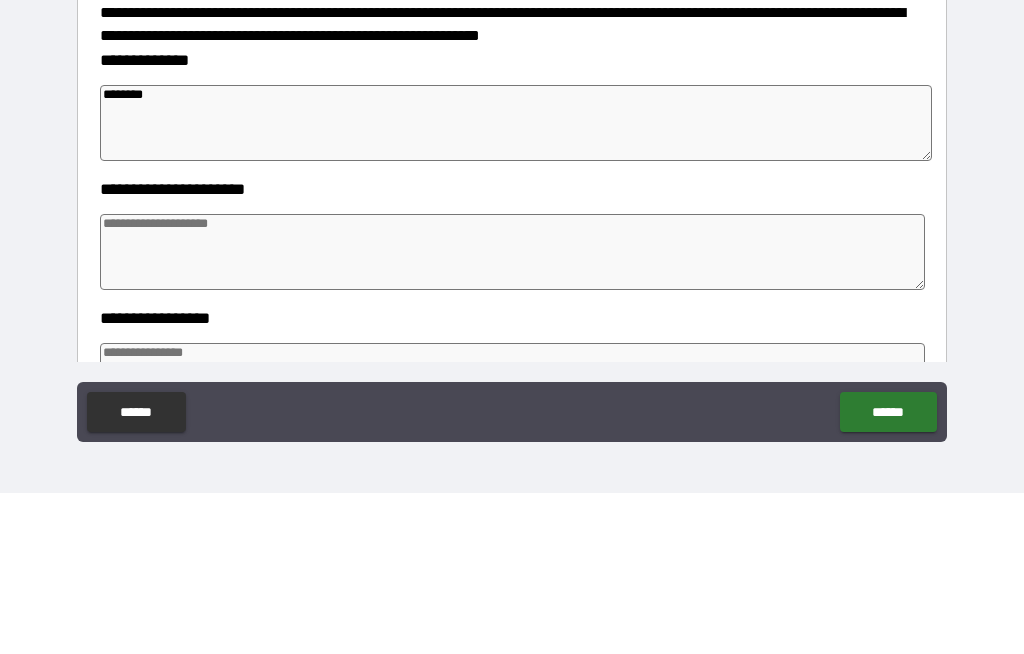 click on "**********" at bounding box center [512, 295] 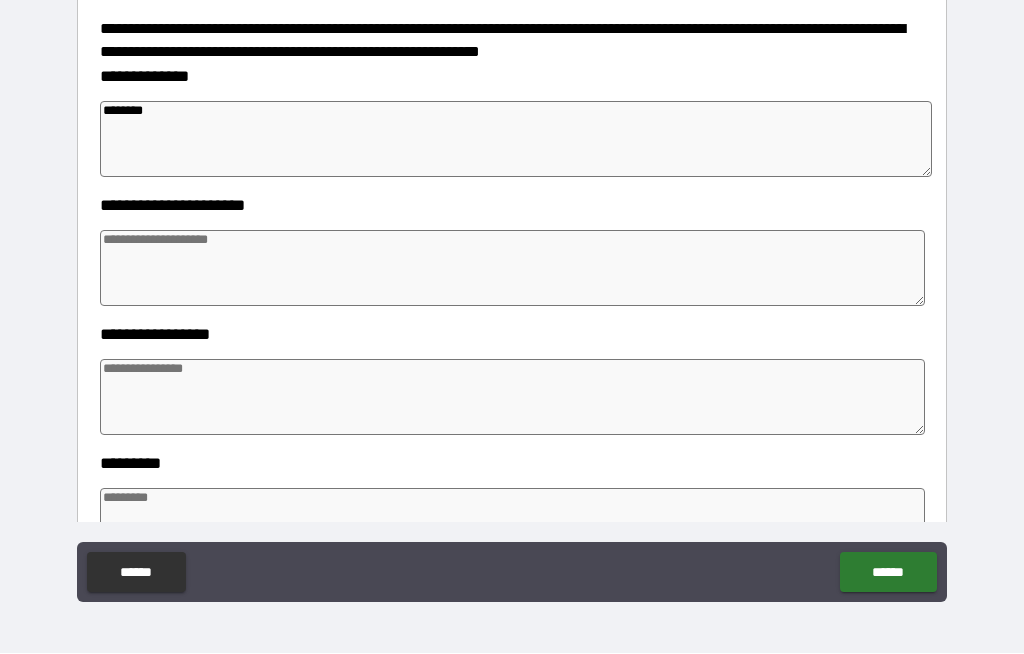 scroll, scrollTop: 245, scrollLeft: 0, axis: vertical 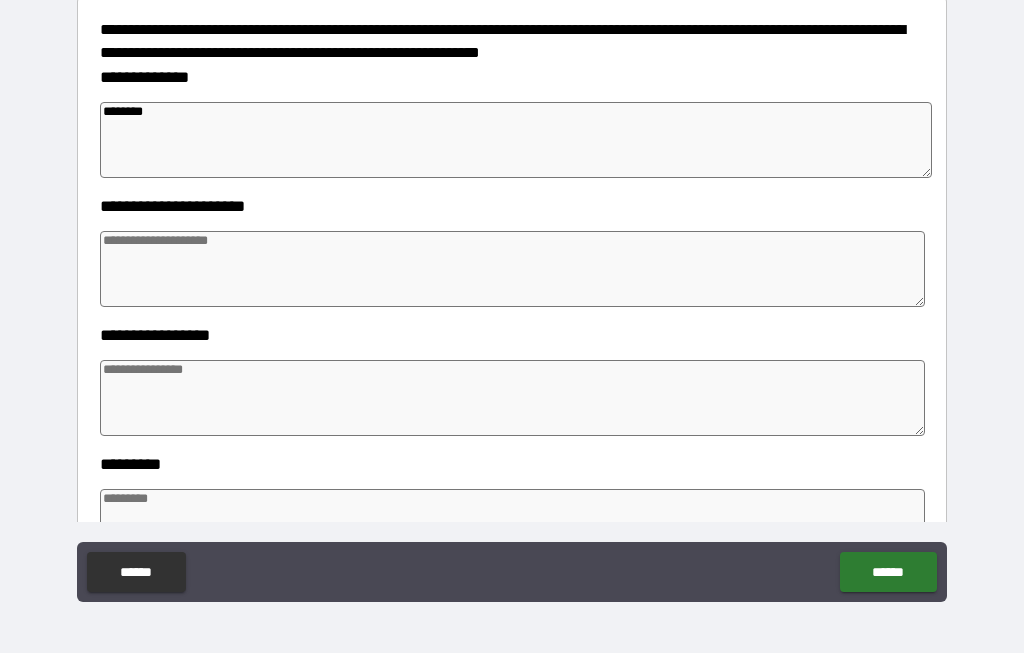 click at bounding box center [513, 270] 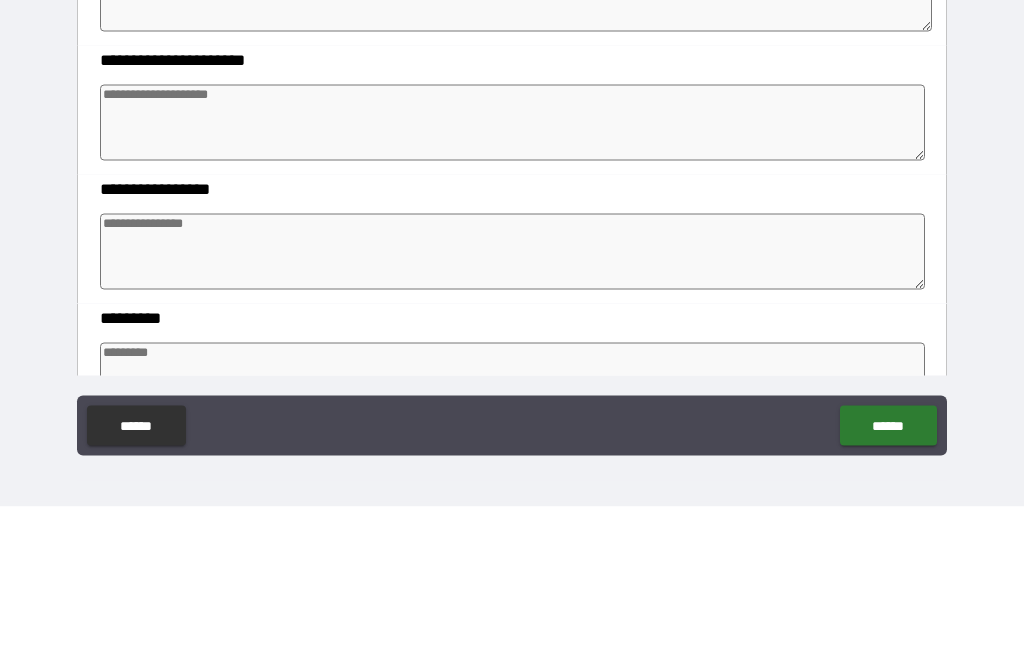 click on "**********" at bounding box center (512, 295) 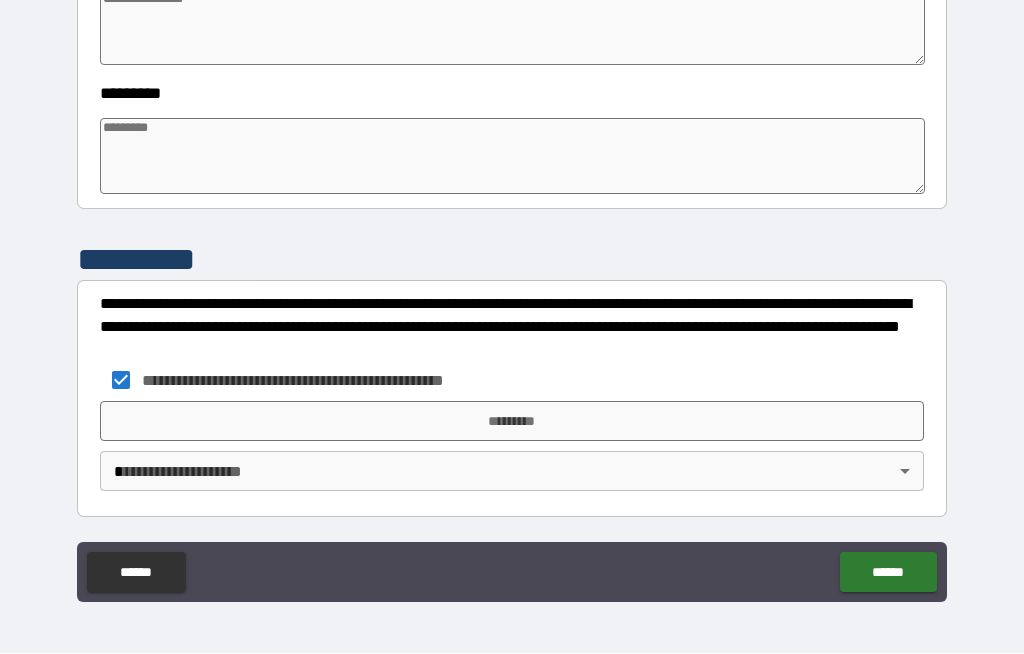 scroll, scrollTop: 616, scrollLeft: 0, axis: vertical 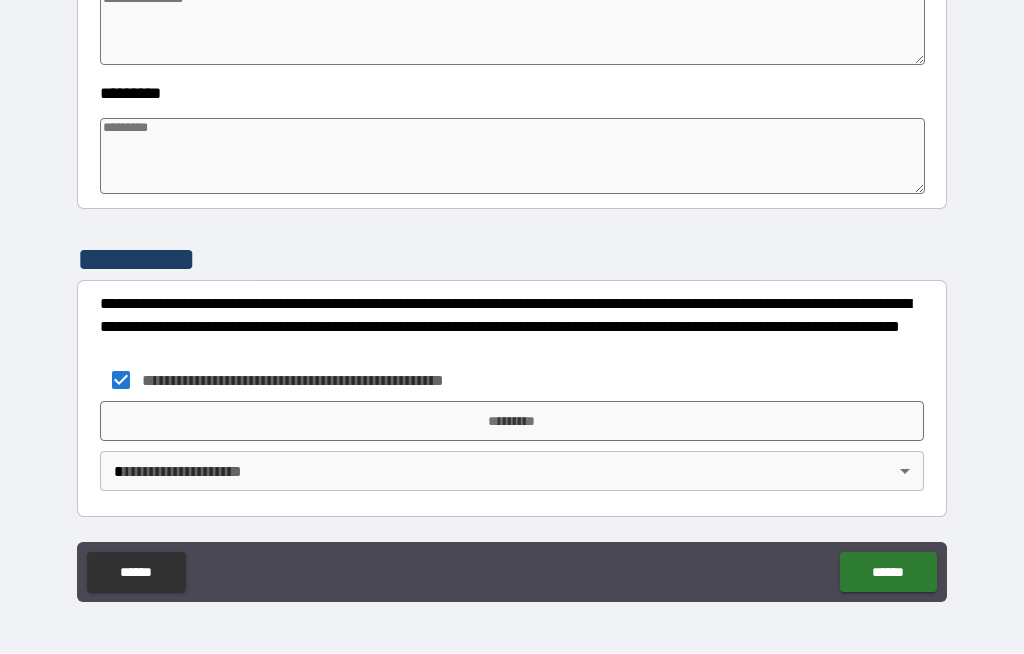 click on "*********" at bounding box center (512, 422) 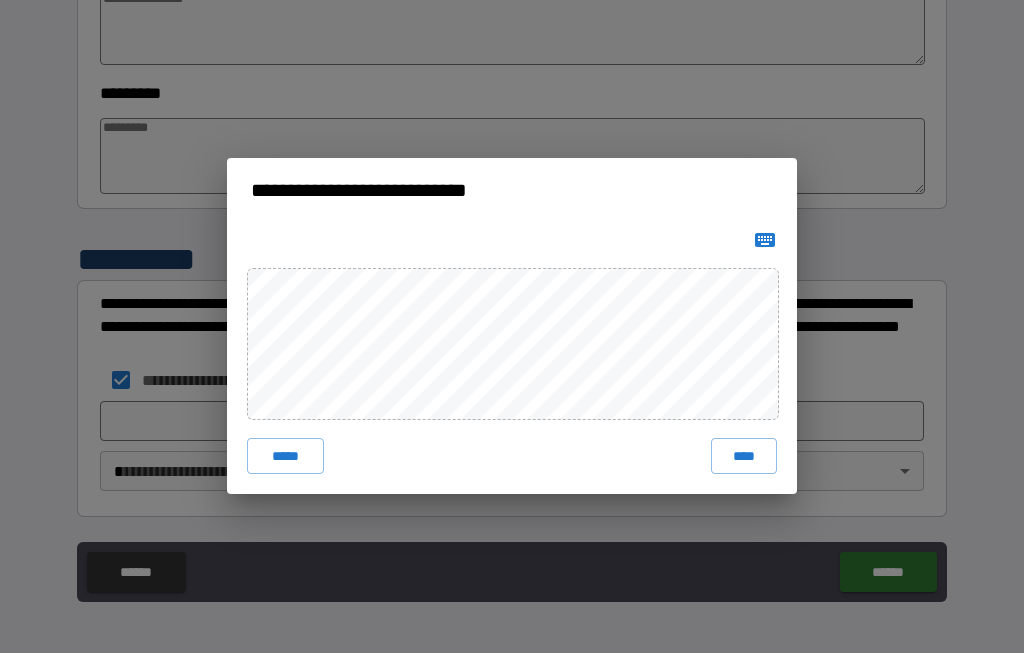 click on "****" at bounding box center [744, 457] 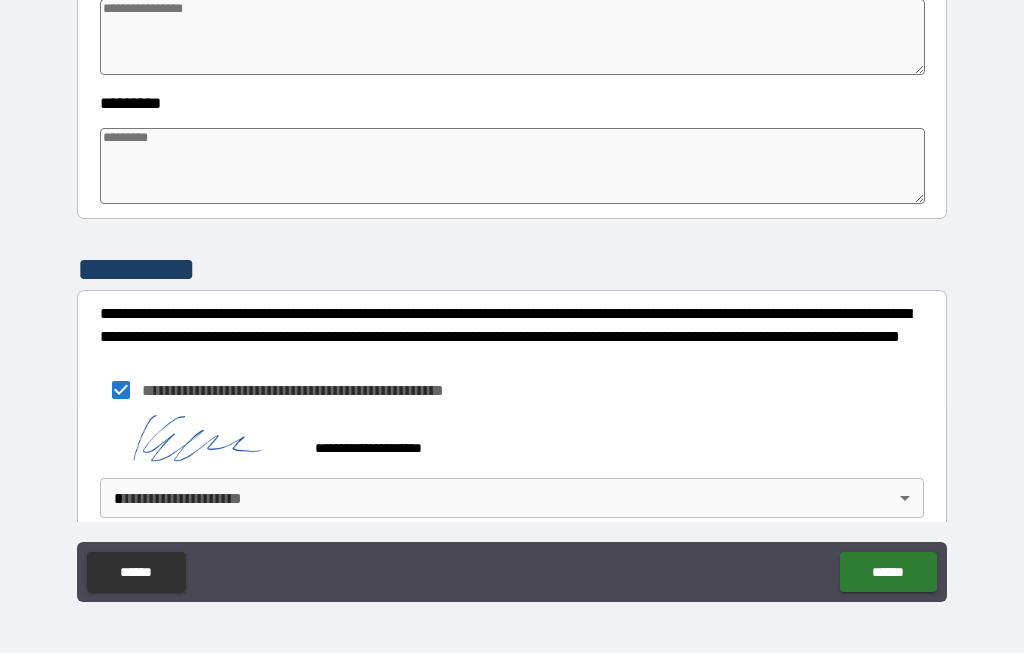 click on "**********" at bounding box center (512, 470) 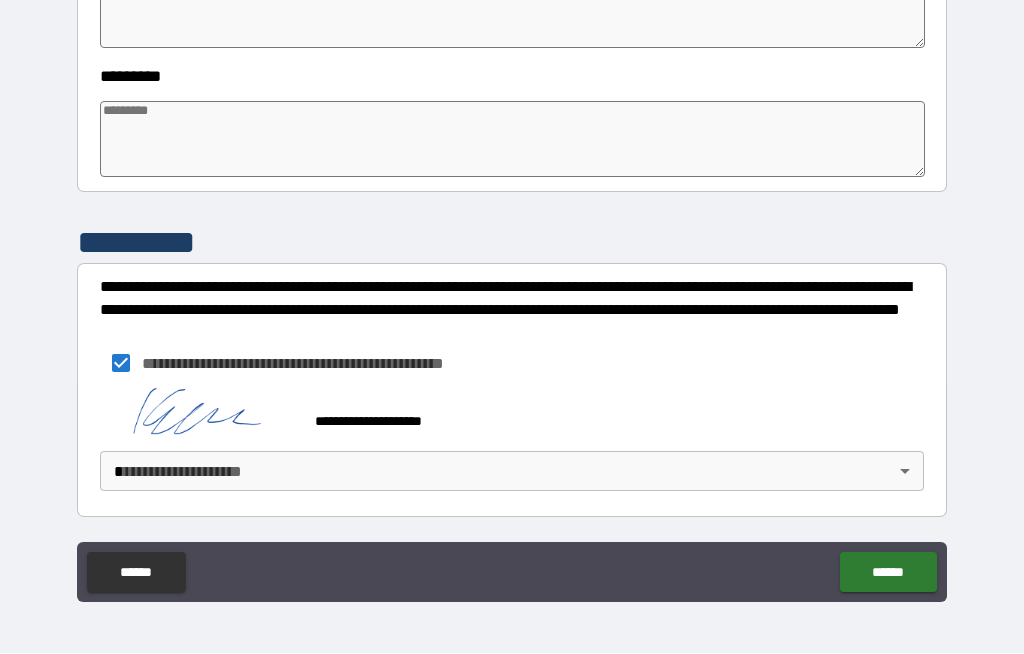 scroll, scrollTop: 633, scrollLeft: 0, axis: vertical 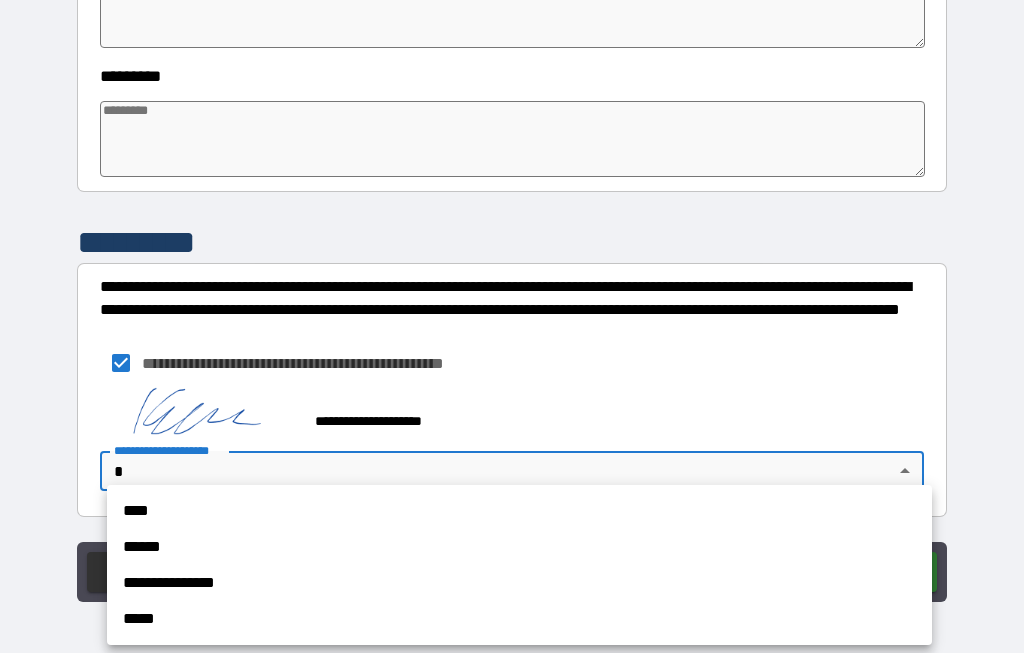 click on "**********" at bounding box center [519, 584] 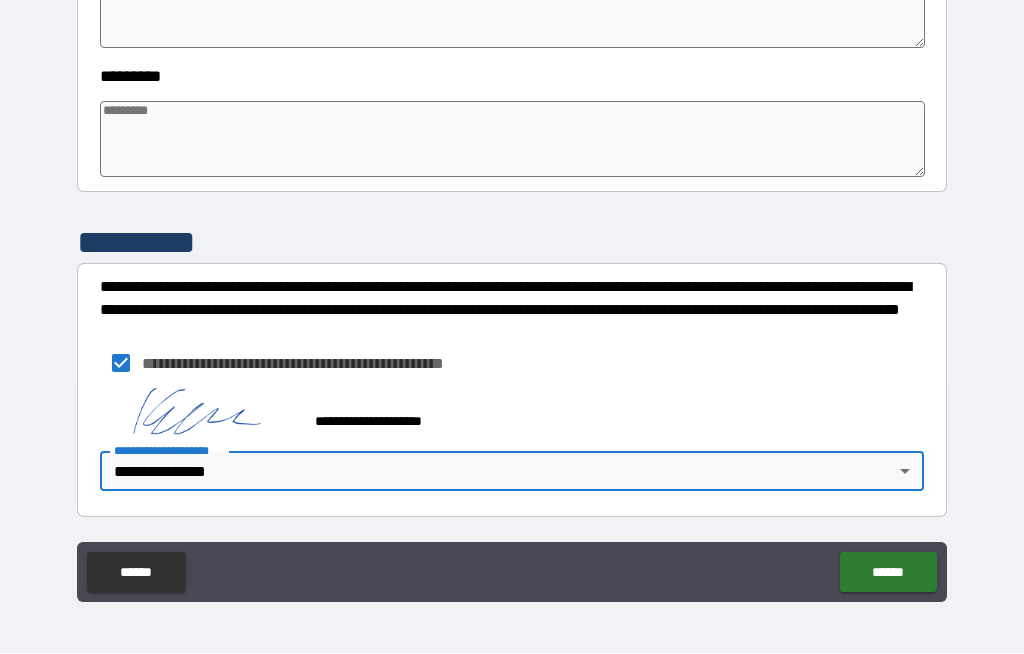 click on "******" at bounding box center (888, 573) 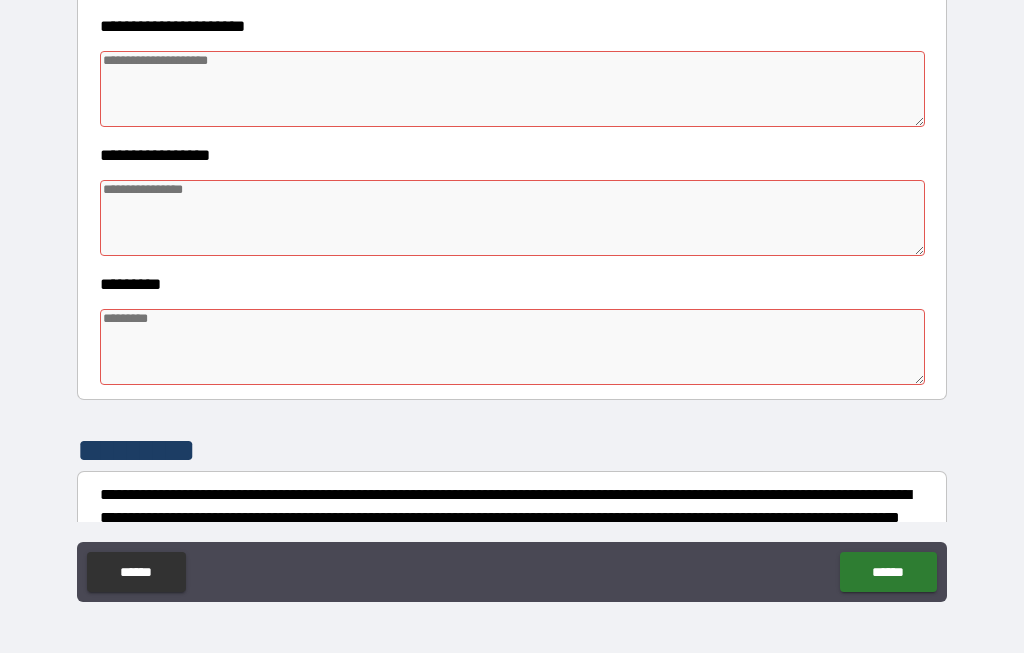 scroll, scrollTop: 337, scrollLeft: 0, axis: vertical 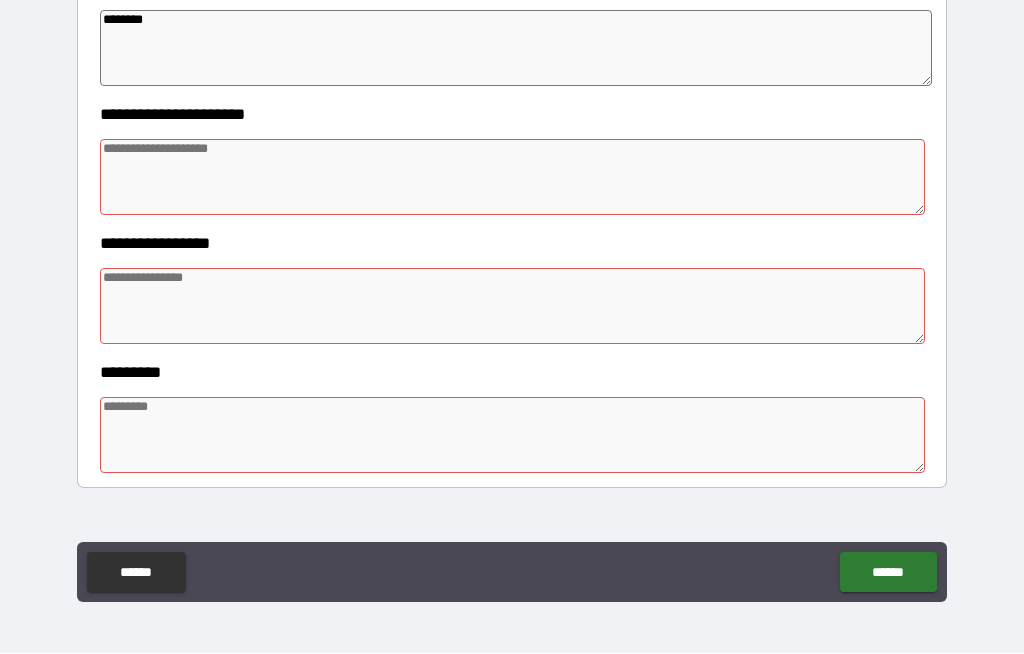 click at bounding box center [513, 436] 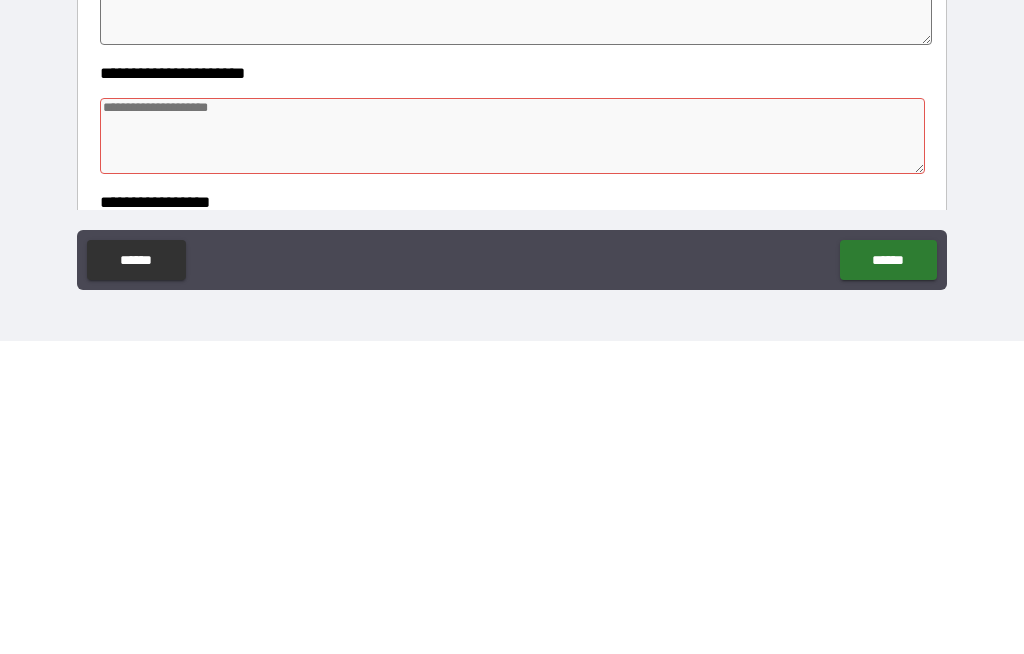 scroll, scrollTop: 27, scrollLeft: 0, axis: vertical 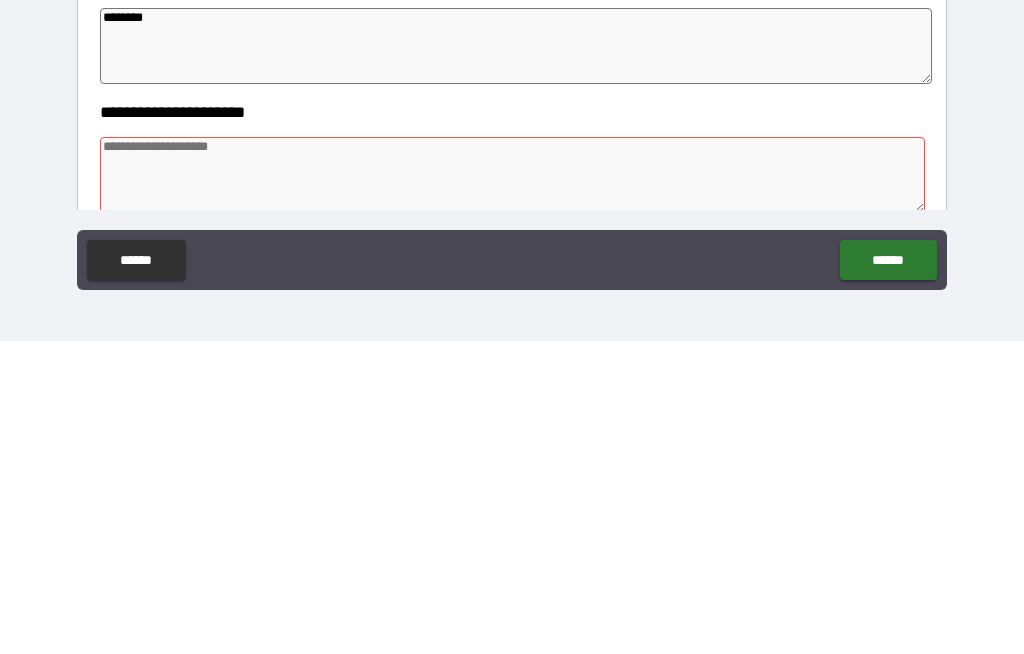 click at bounding box center (513, 488) 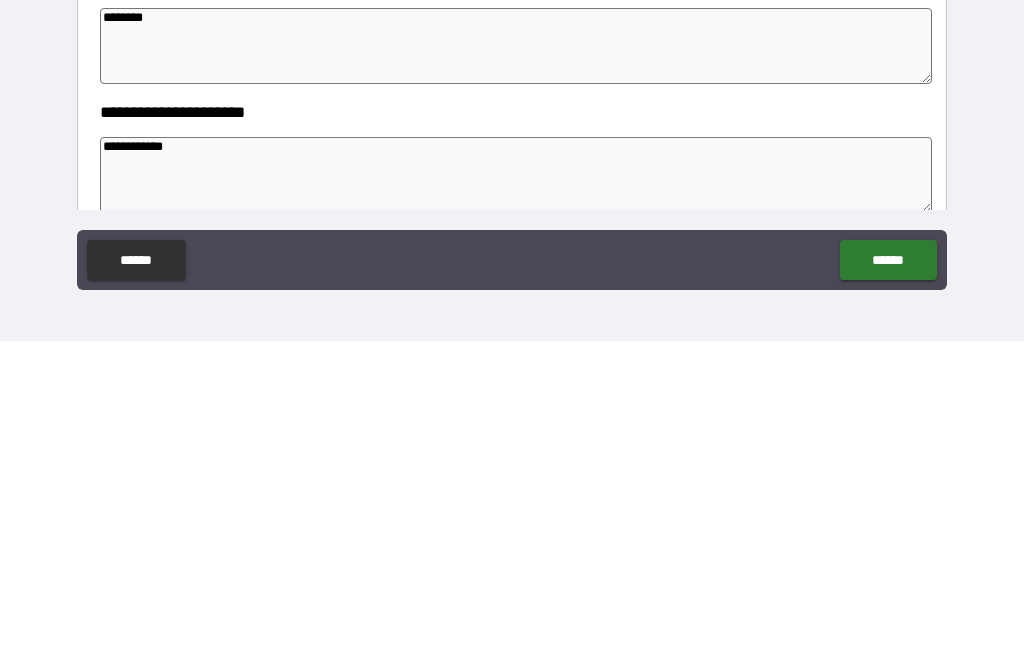 click on "**********" at bounding box center (512, 295) 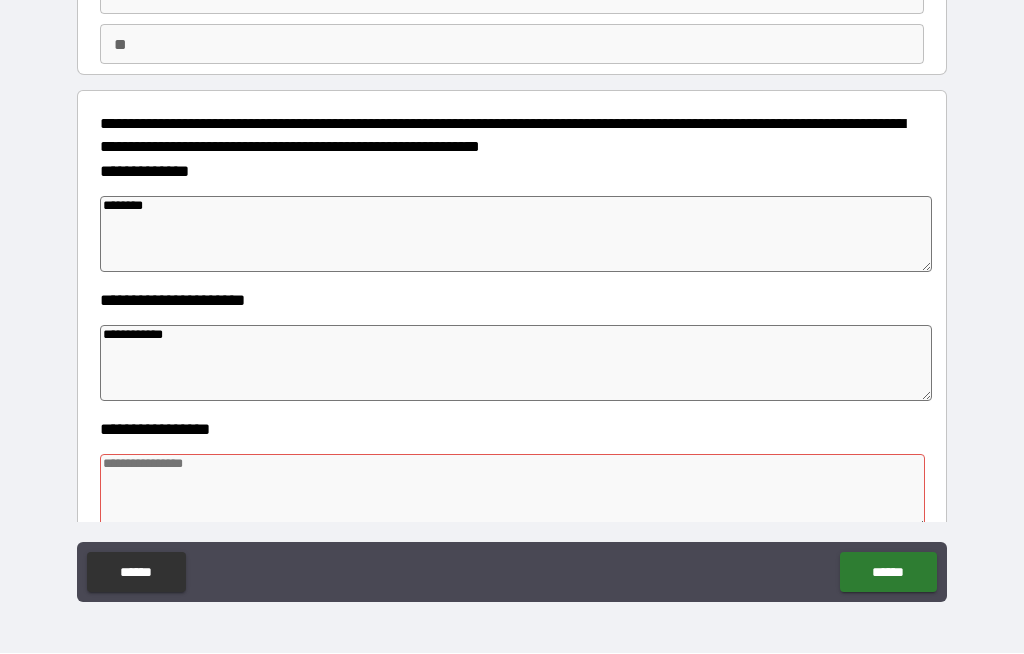 scroll, scrollTop: 153, scrollLeft: 0, axis: vertical 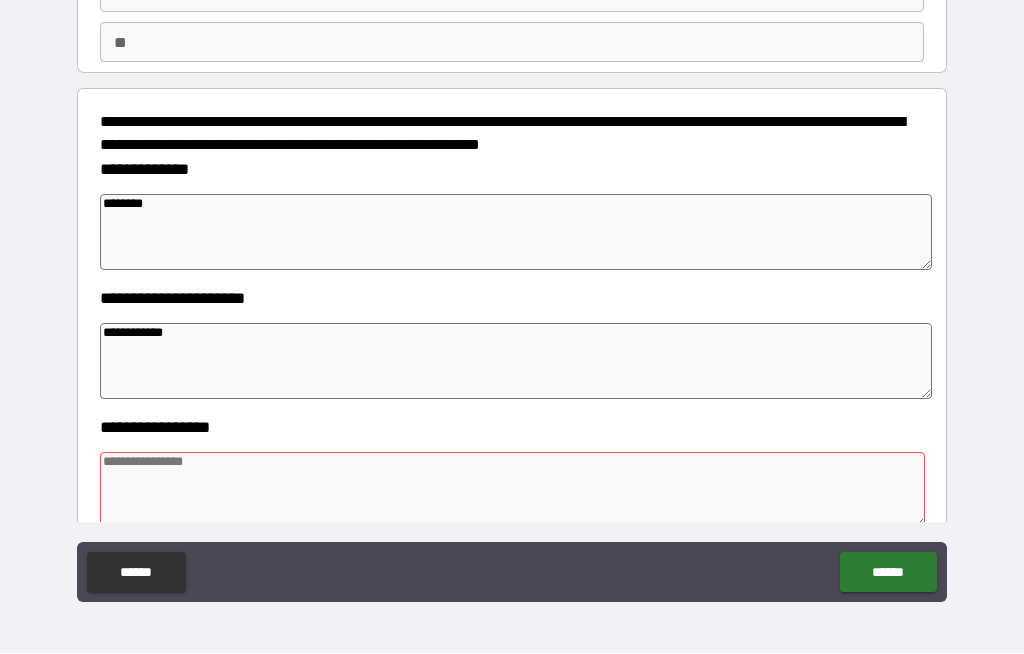 click at bounding box center (513, 491) 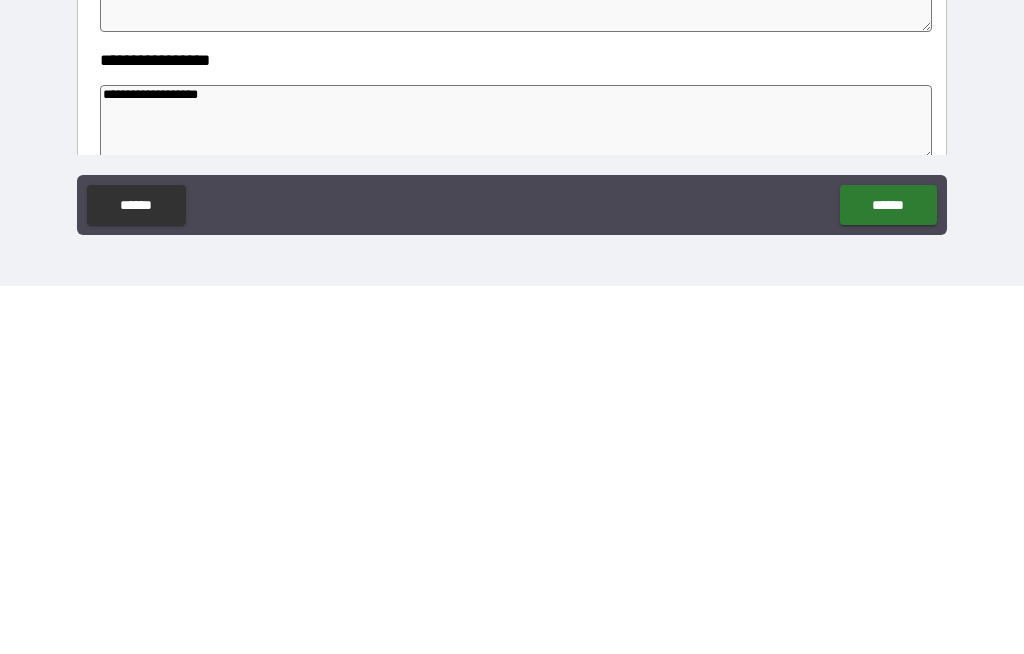 click on "**********" at bounding box center (512, 295) 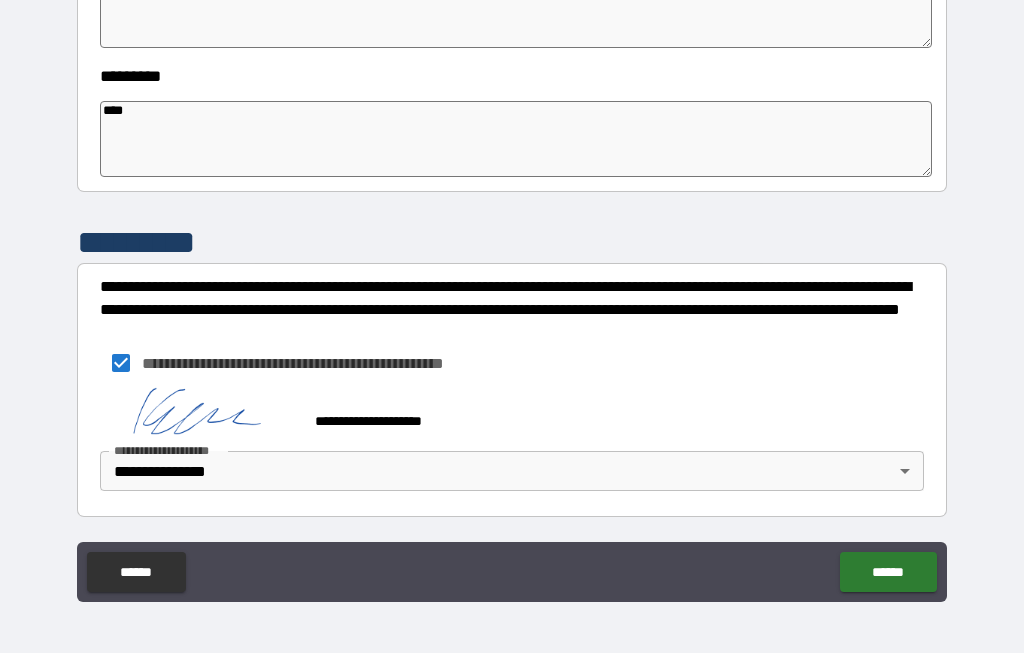 scroll, scrollTop: 0, scrollLeft: 0, axis: both 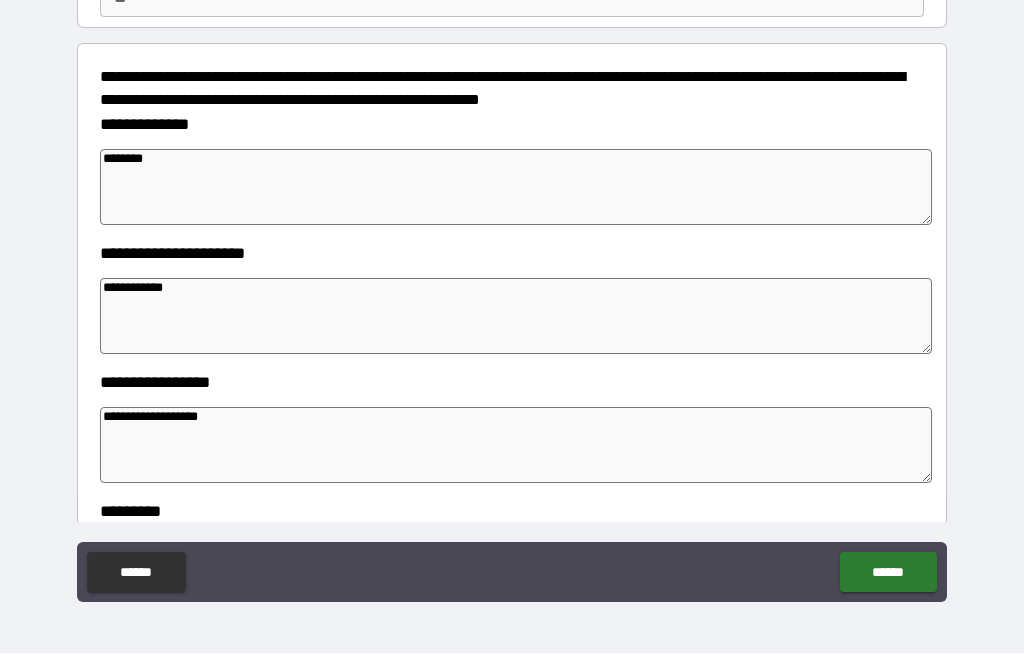 click on "******" at bounding box center [888, 573] 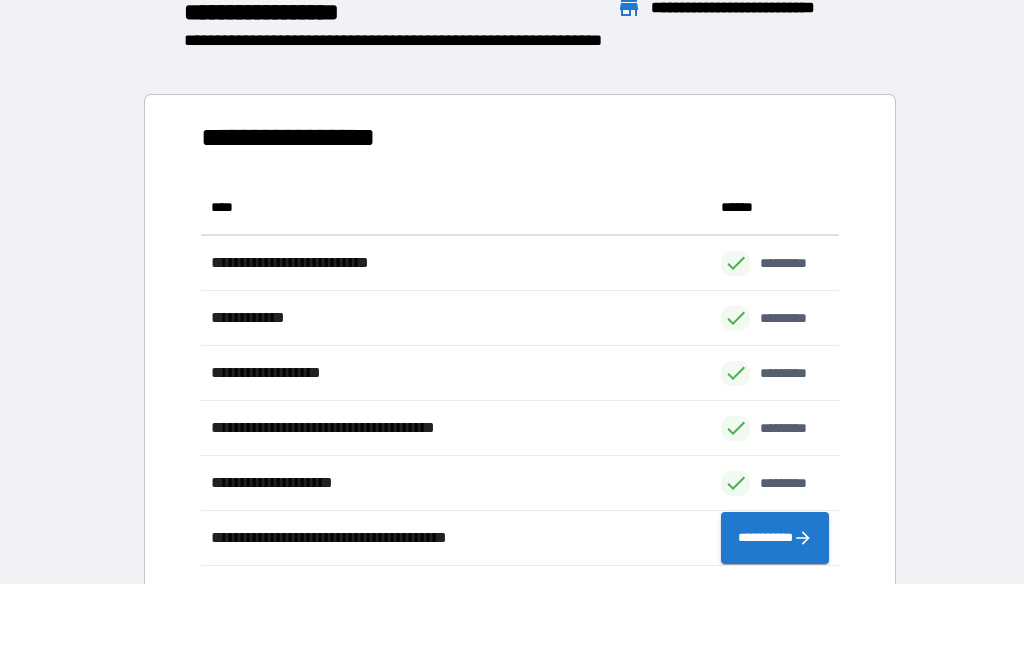 scroll, scrollTop: 1, scrollLeft: 1, axis: both 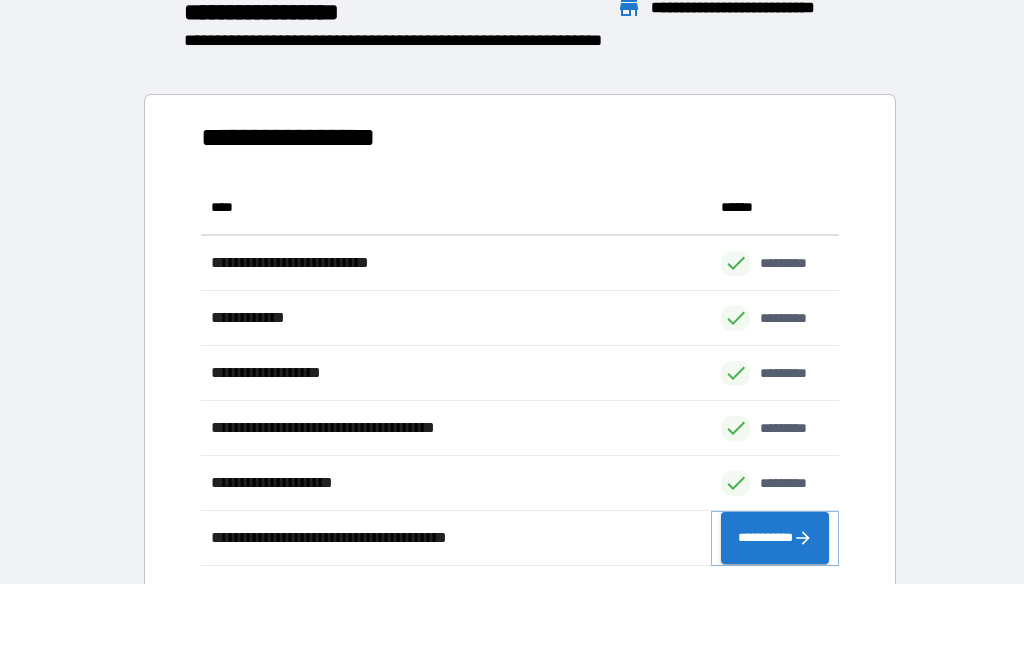 click on "**********" at bounding box center [775, 539] 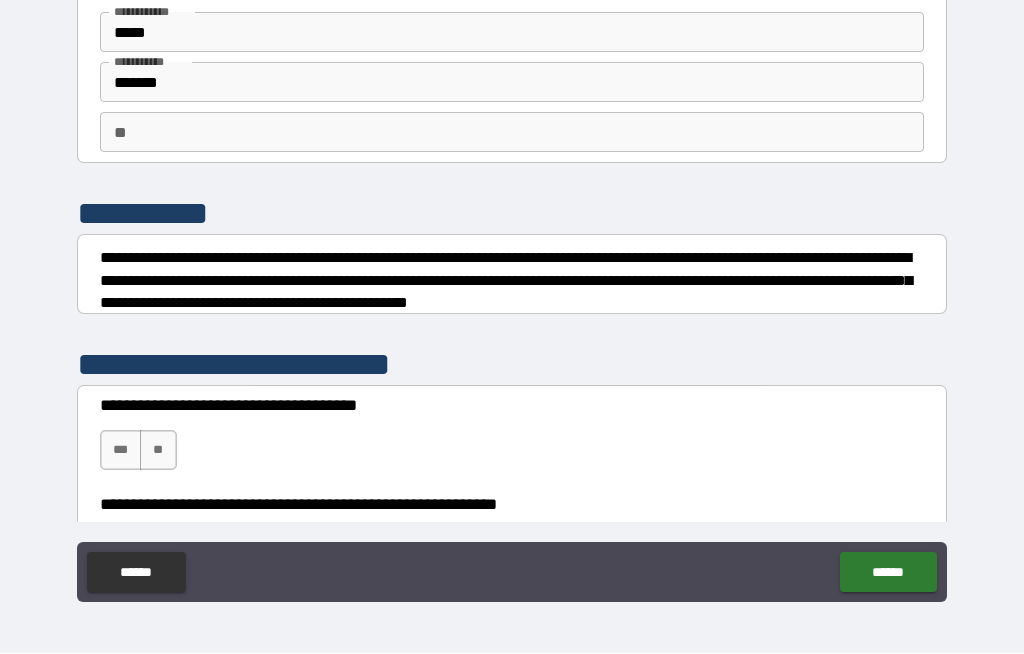 scroll, scrollTop: 68, scrollLeft: 0, axis: vertical 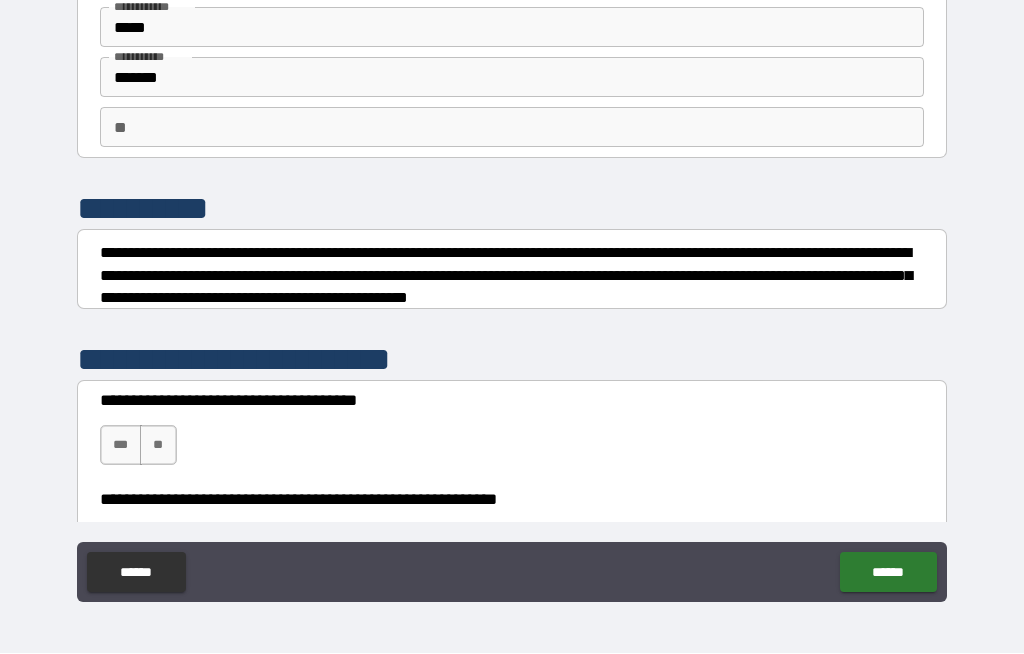 click on "**" at bounding box center [512, 128] 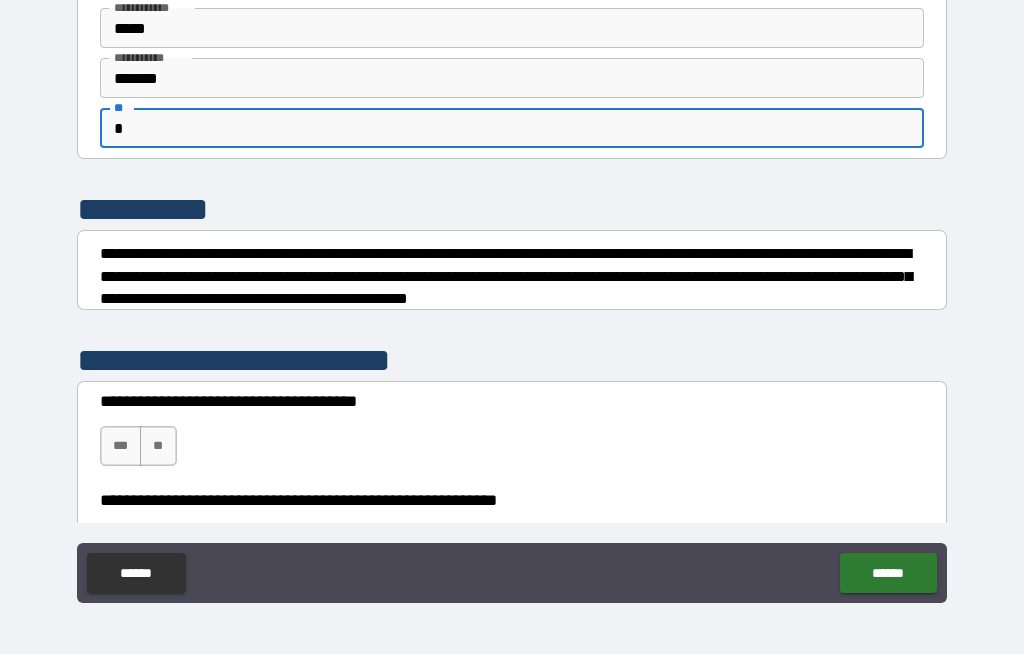 click on "**********" at bounding box center (512, 295) 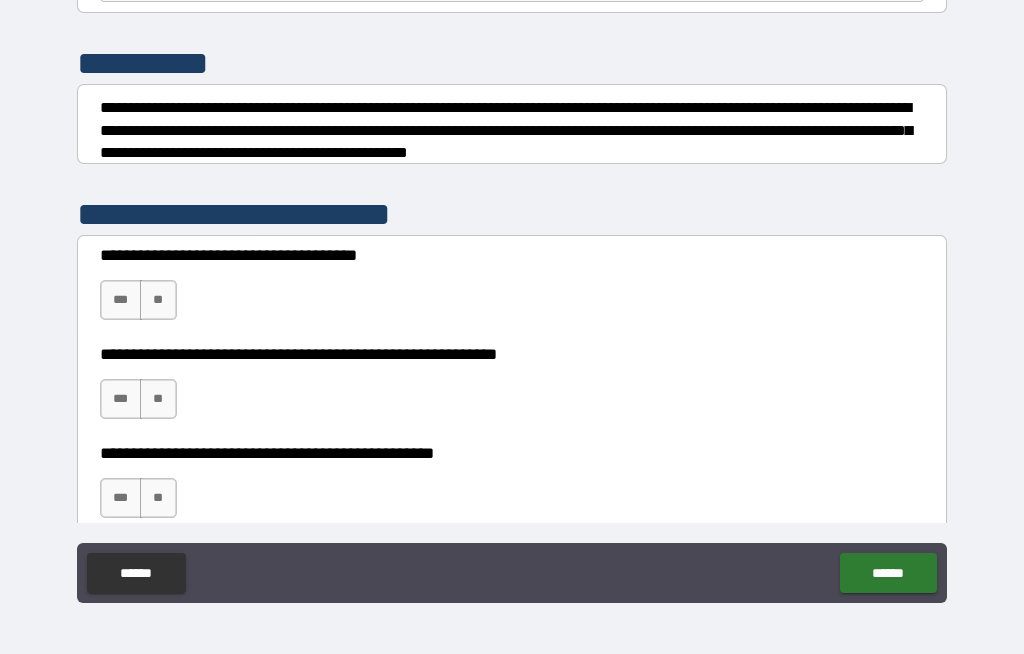 scroll, scrollTop: 227, scrollLeft: 0, axis: vertical 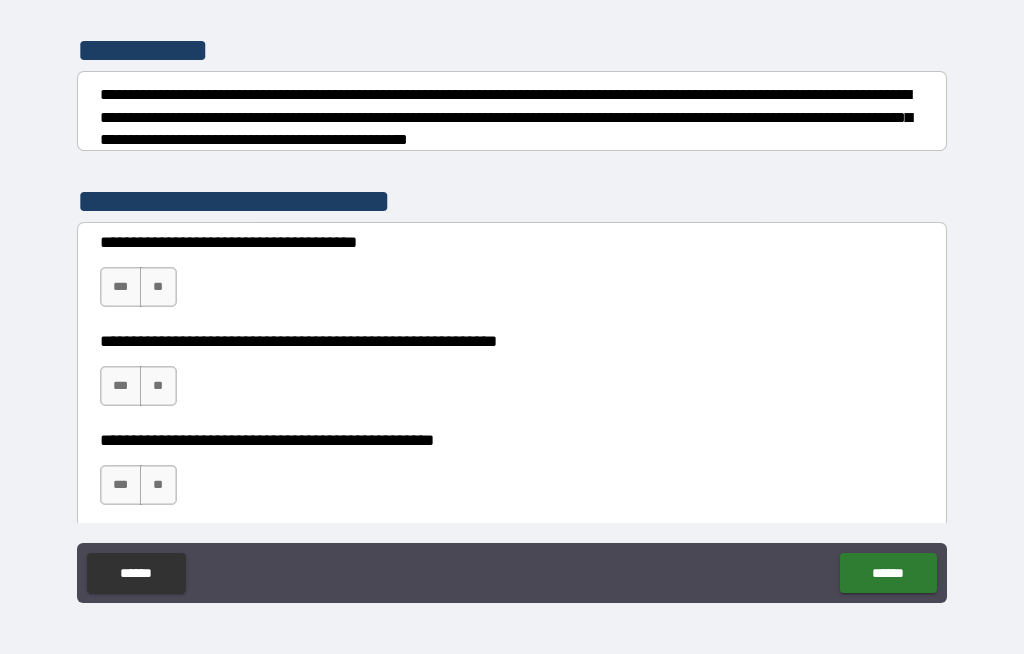 click on "**********" at bounding box center (512, 295) 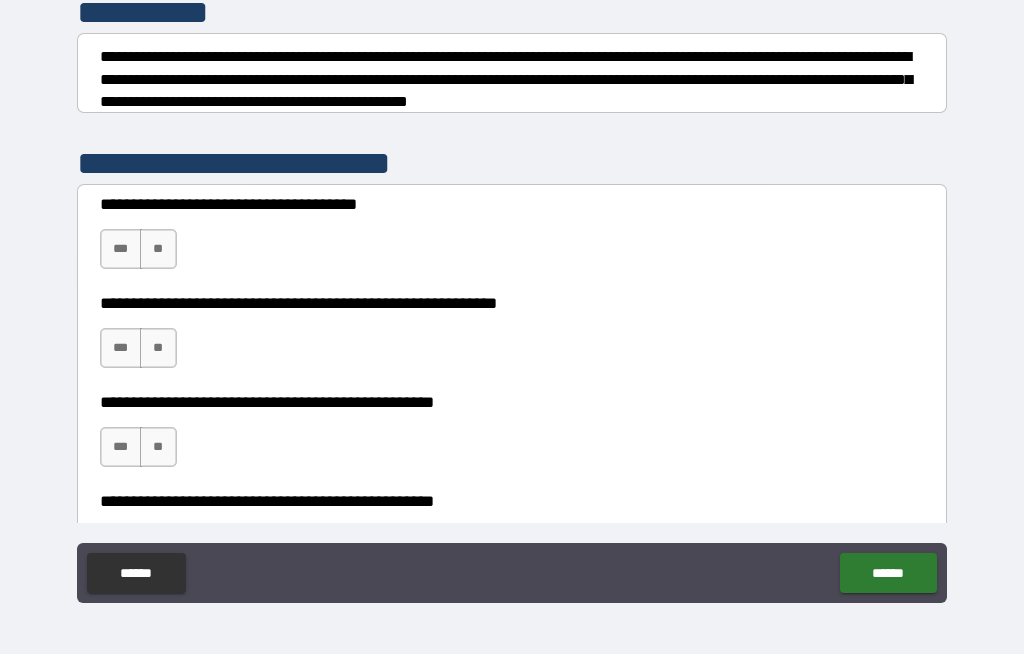 scroll, scrollTop: 254, scrollLeft: 0, axis: vertical 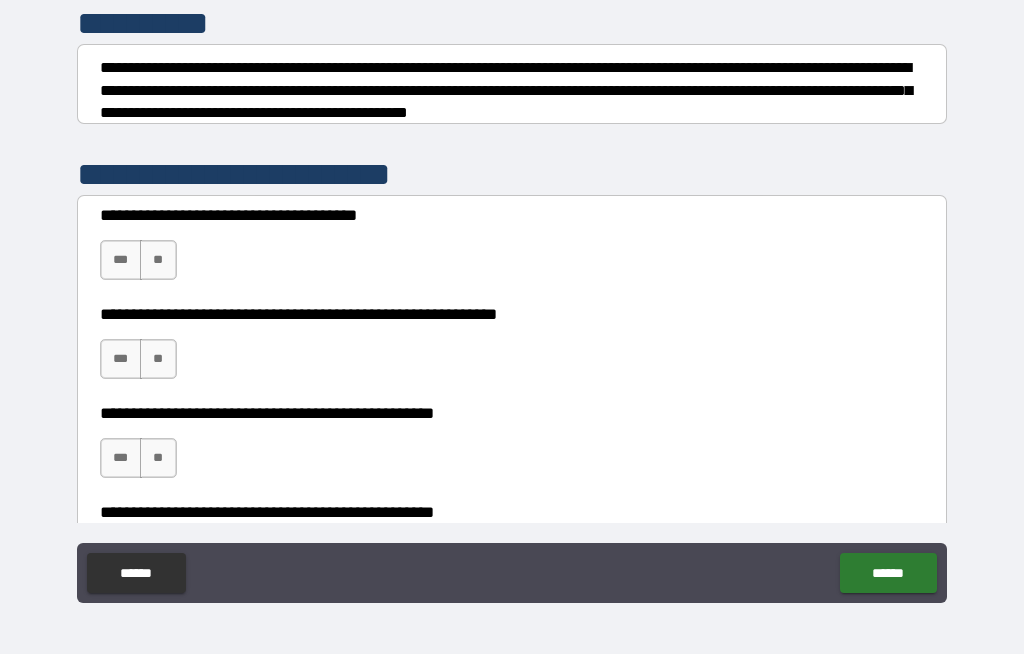 click on "***" at bounding box center (121, 260) 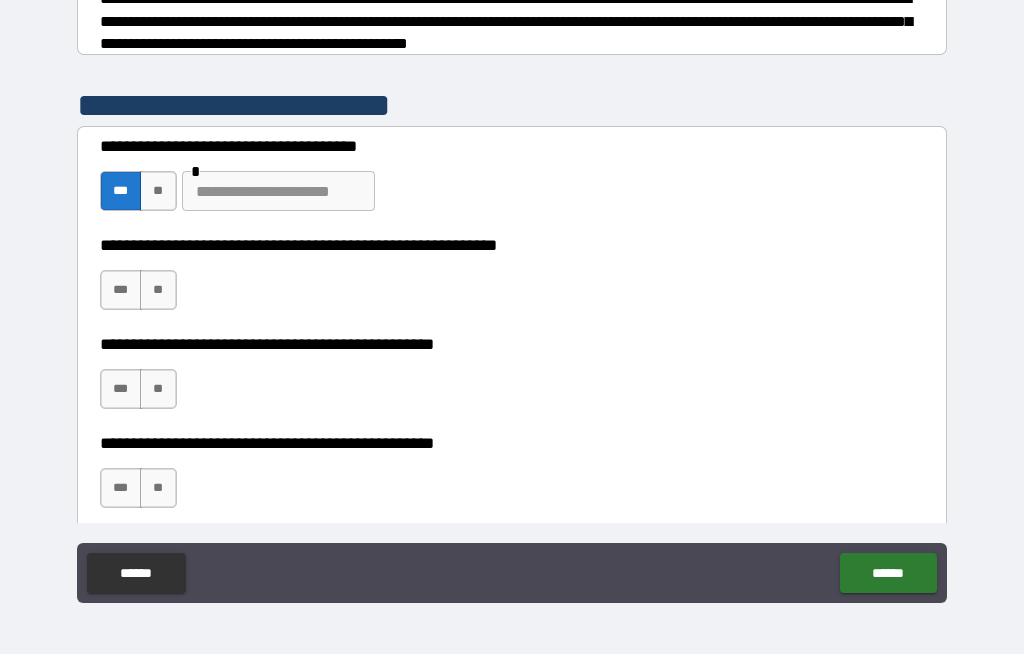 scroll, scrollTop: 323, scrollLeft: 0, axis: vertical 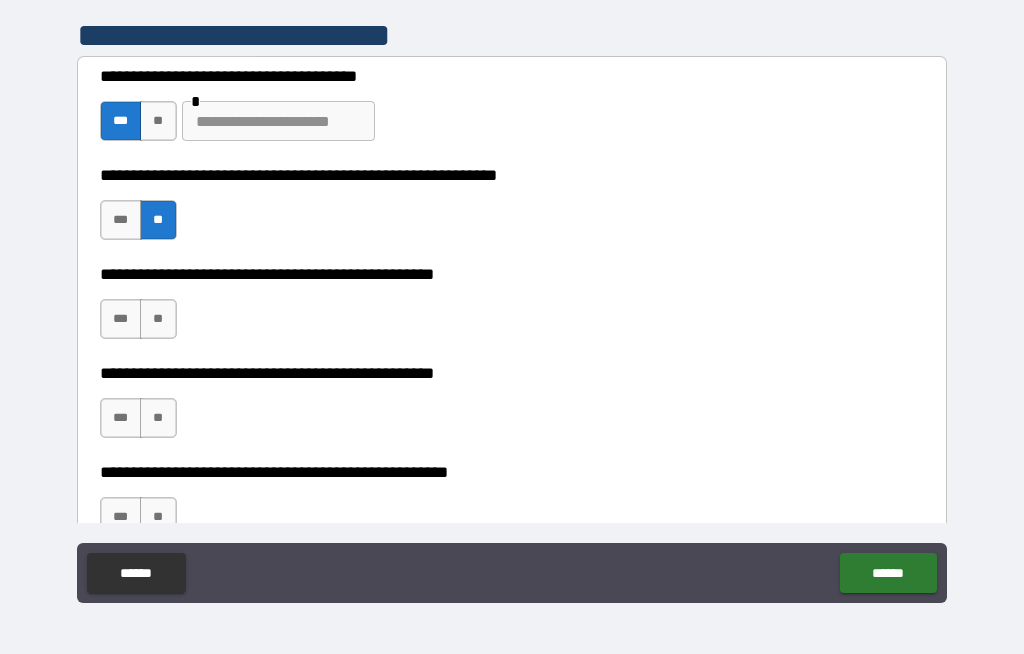 click on "**" at bounding box center (158, 319) 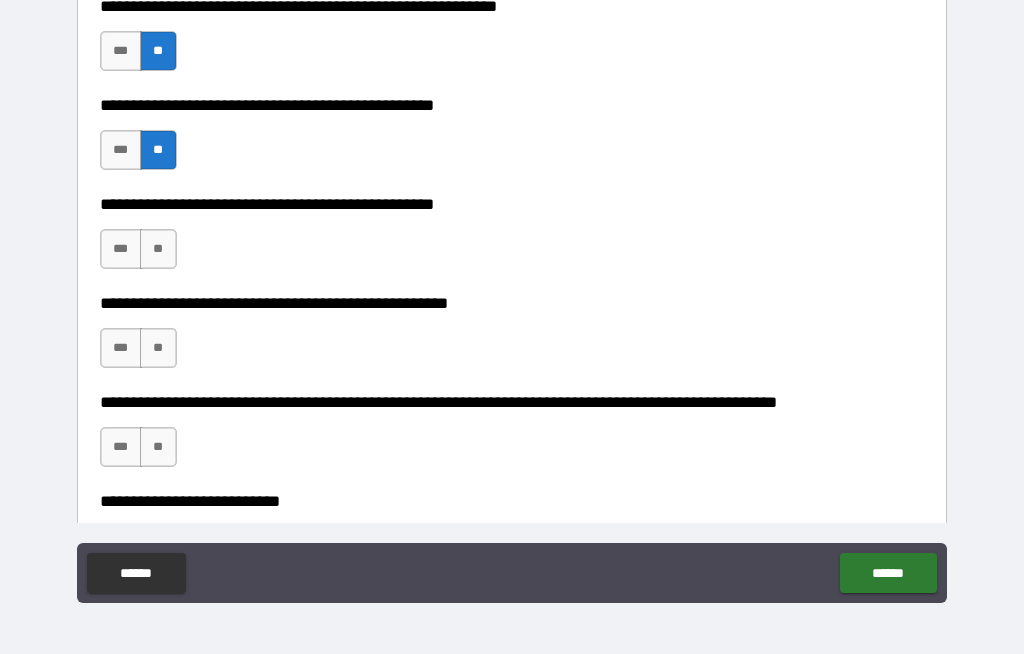 click on "**" at bounding box center (158, 249) 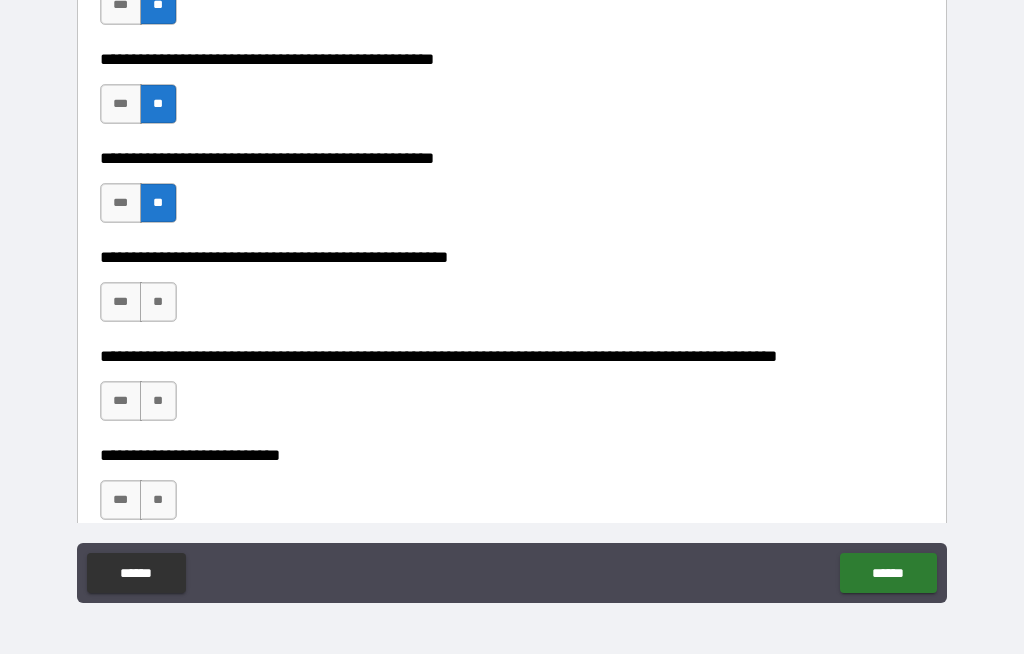 scroll, scrollTop: 614, scrollLeft: 0, axis: vertical 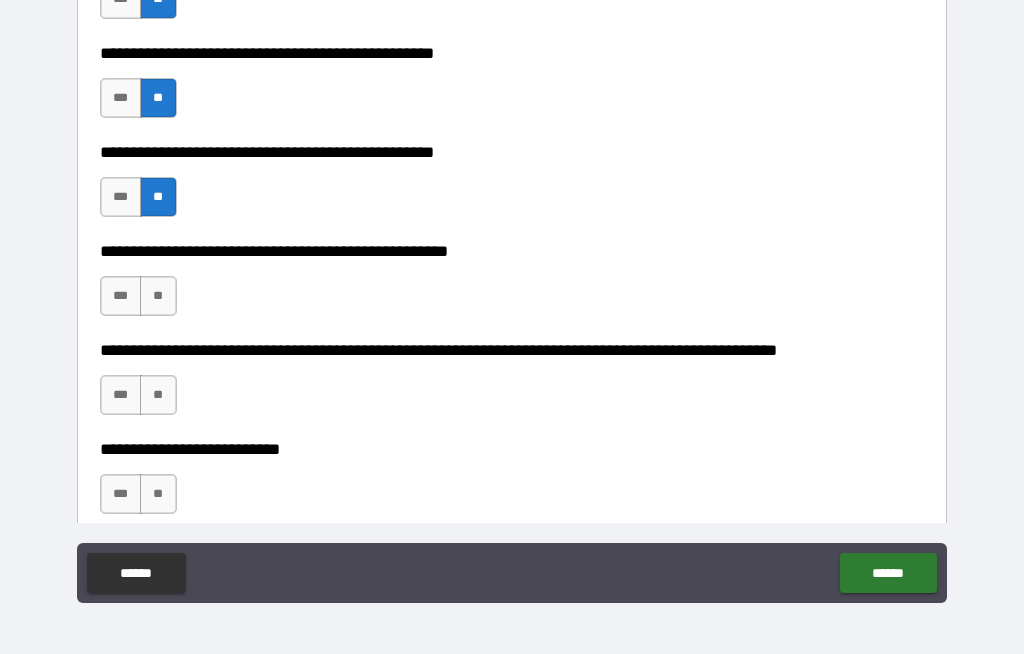click on "**" at bounding box center (158, 296) 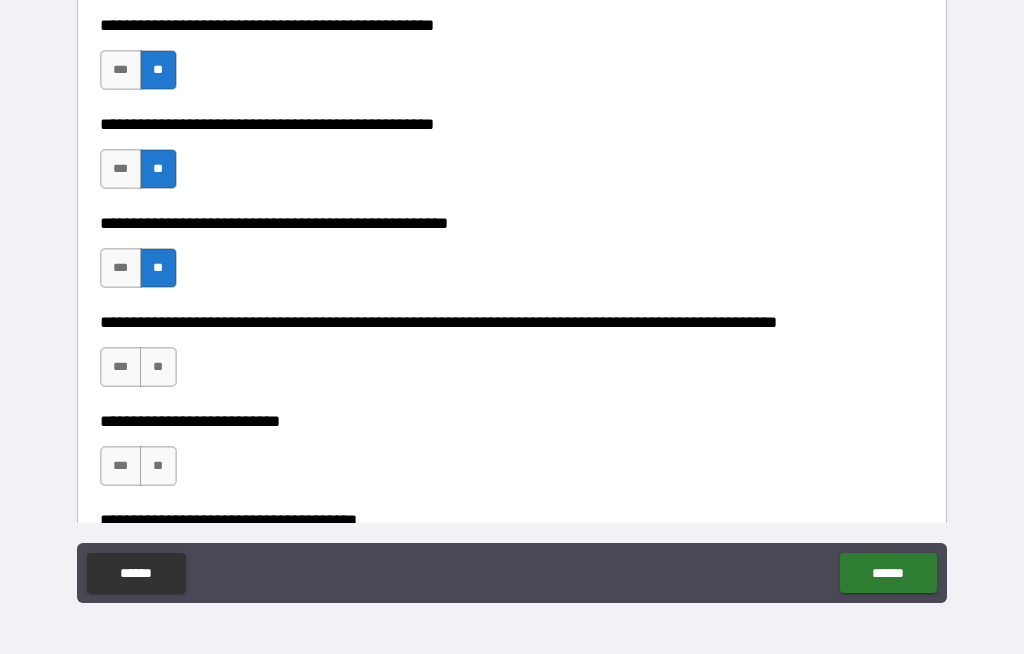 scroll, scrollTop: 654, scrollLeft: 0, axis: vertical 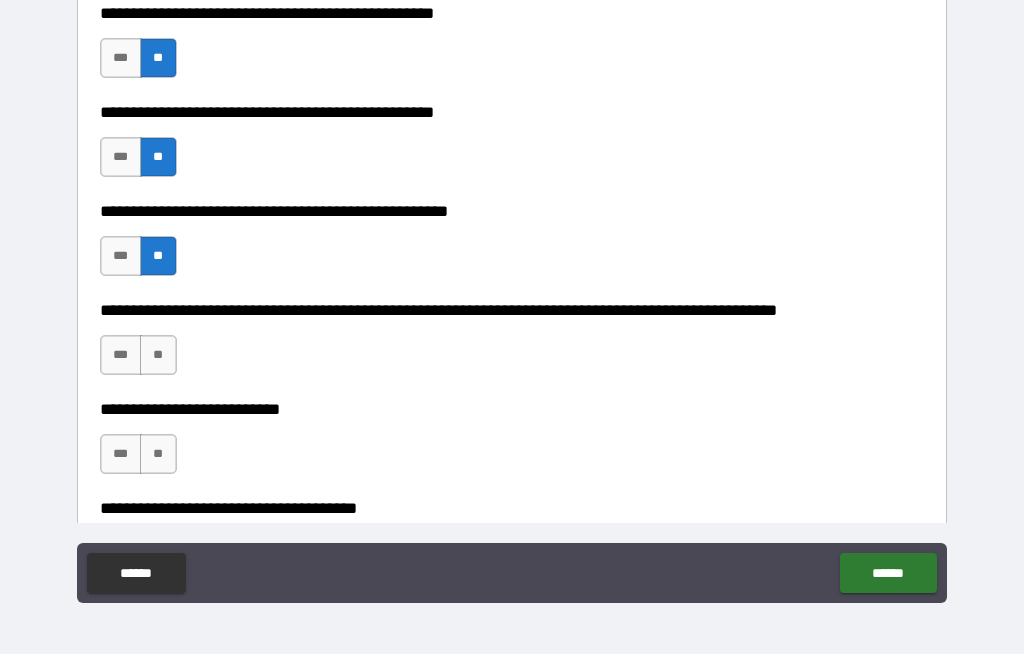 click on "**" at bounding box center (158, 355) 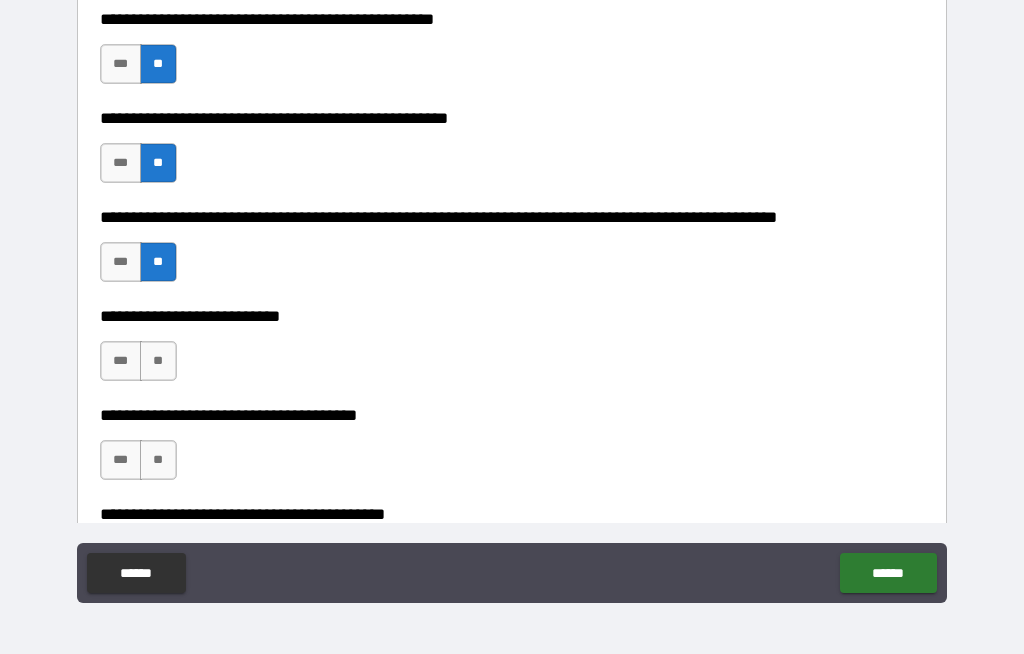scroll, scrollTop: 747, scrollLeft: 0, axis: vertical 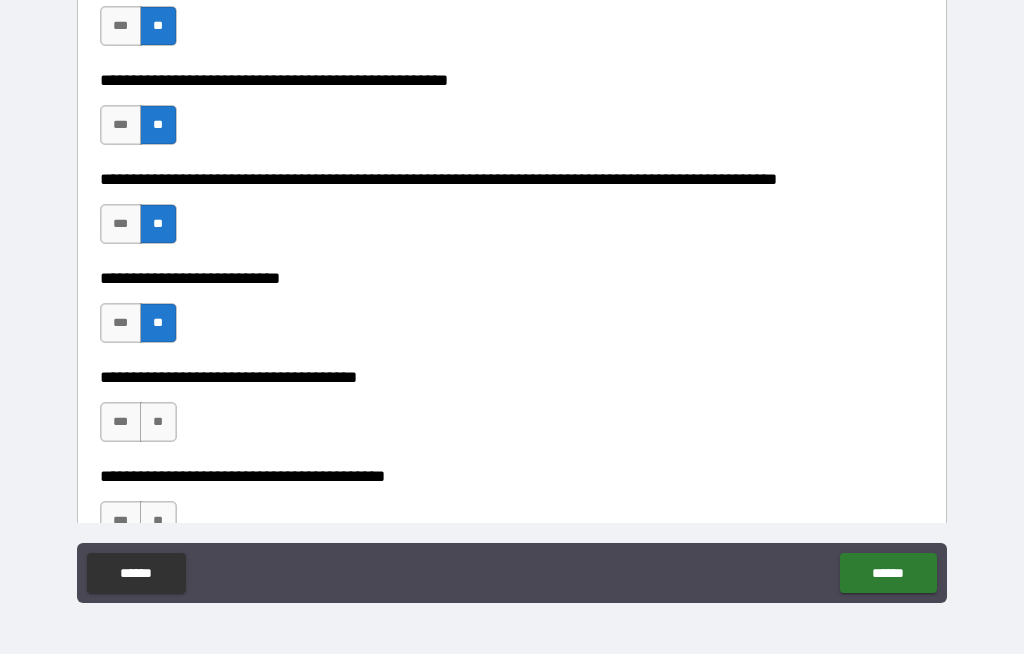 click on "**" at bounding box center (158, 422) 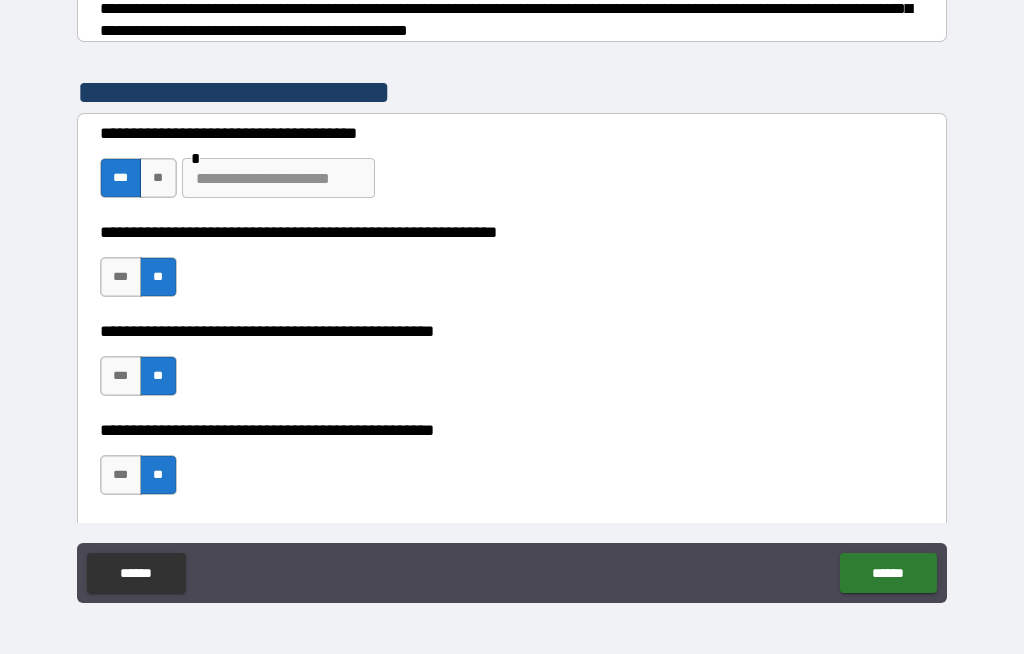 scroll, scrollTop: 346, scrollLeft: 0, axis: vertical 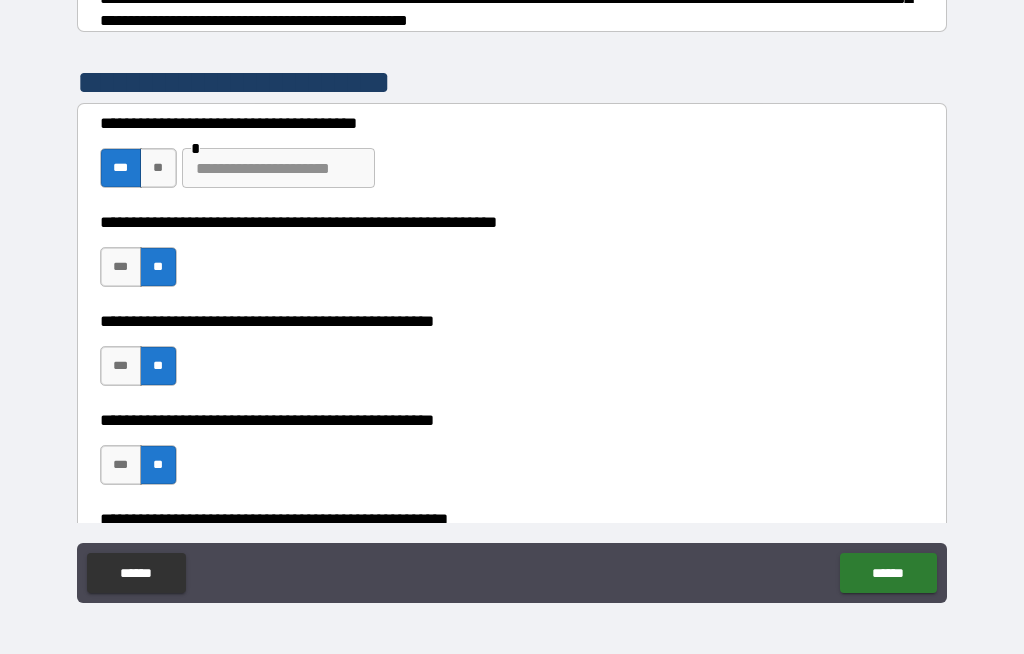 click on "**" at bounding box center (158, 168) 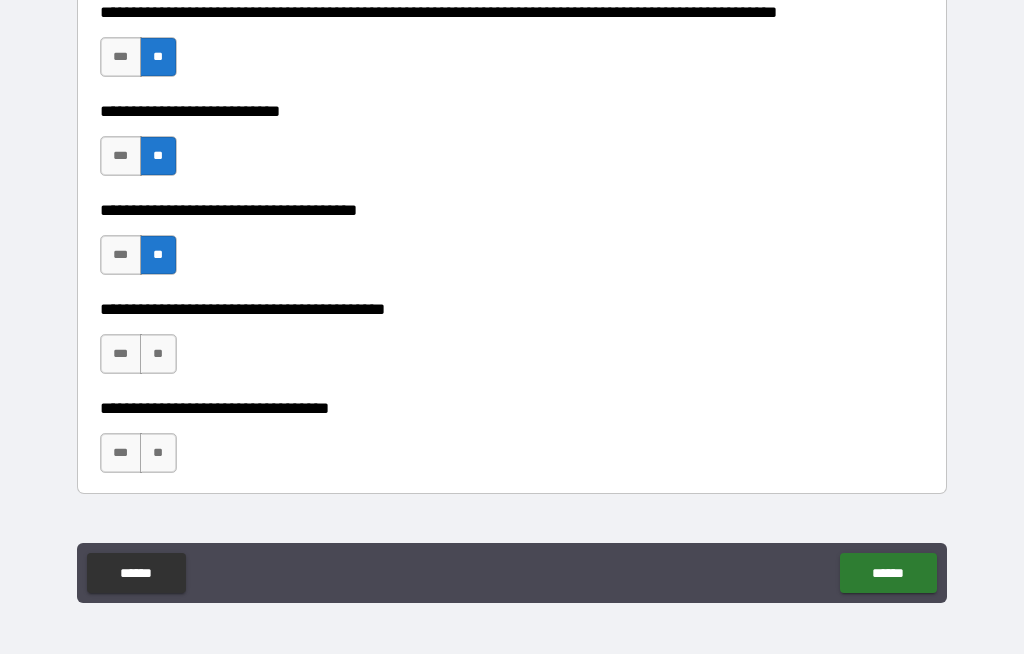 scroll, scrollTop: 954, scrollLeft: 0, axis: vertical 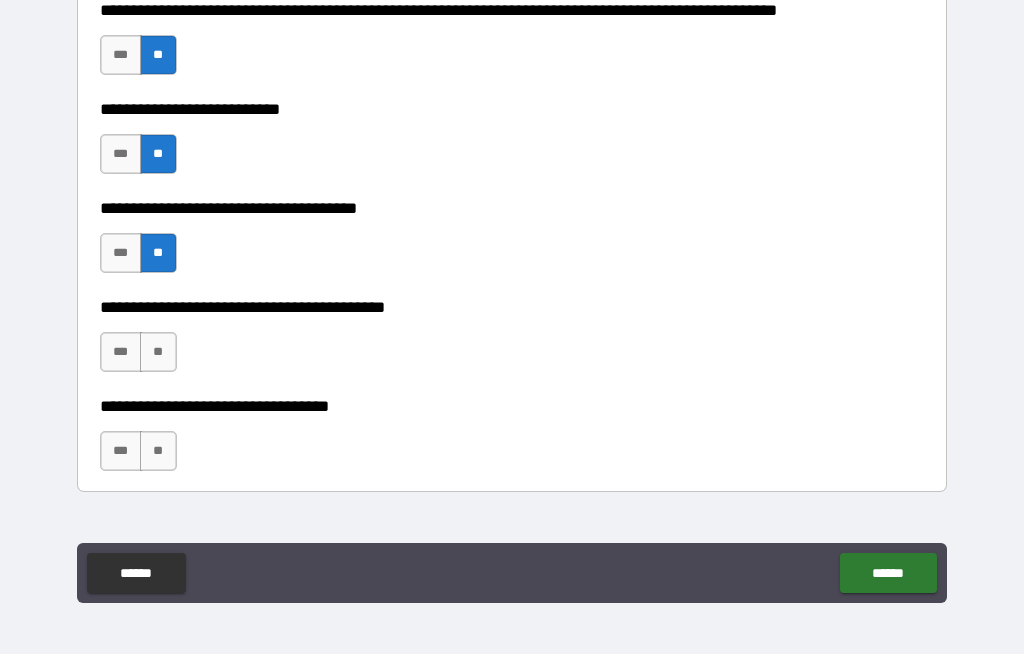 click on "**" at bounding box center (158, 352) 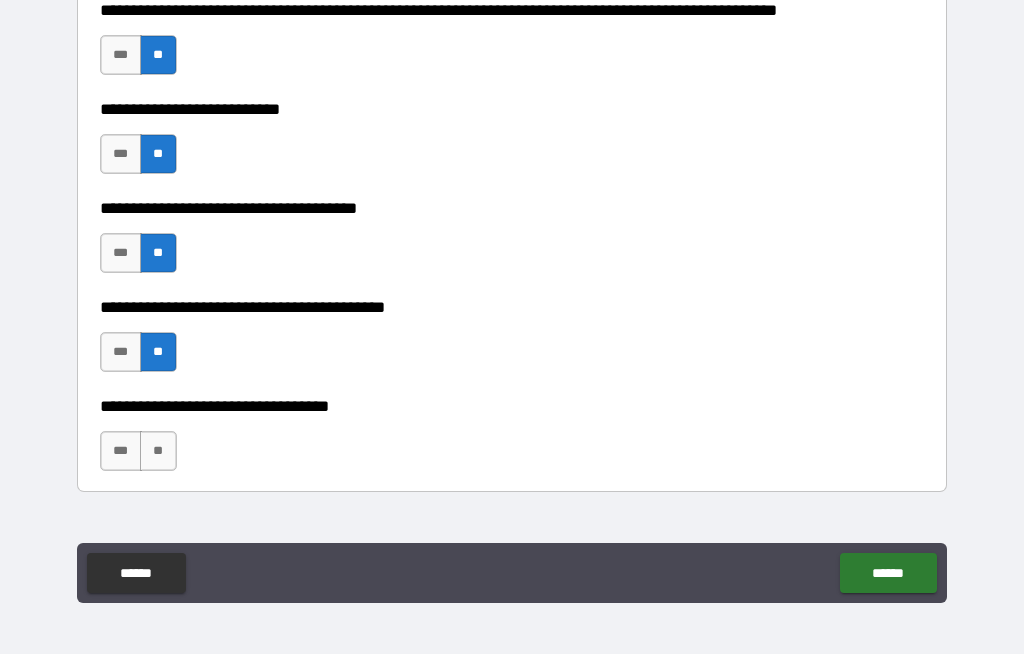scroll, scrollTop: 1042, scrollLeft: 0, axis: vertical 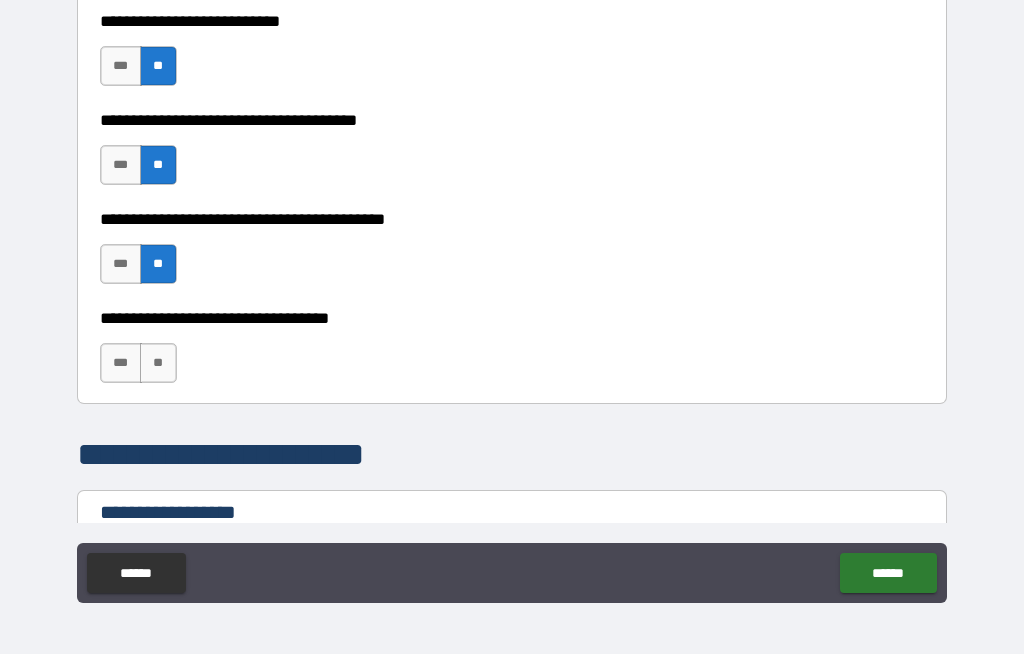 click on "**" at bounding box center (158, 363) 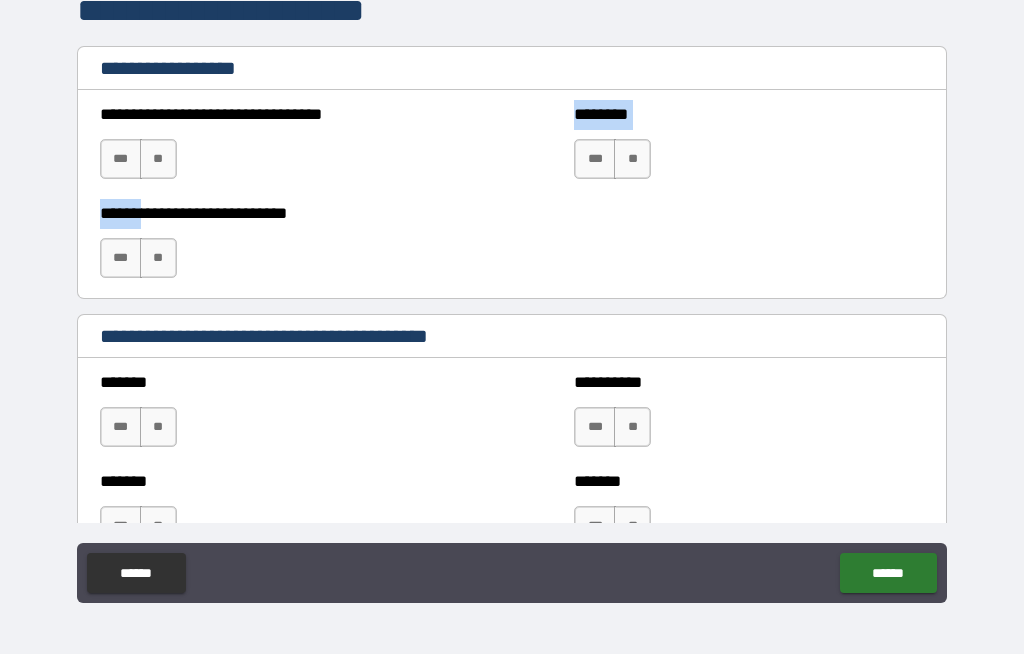 scroll, scrollTop: 1480, scrollLeft: 0, axis: vertical 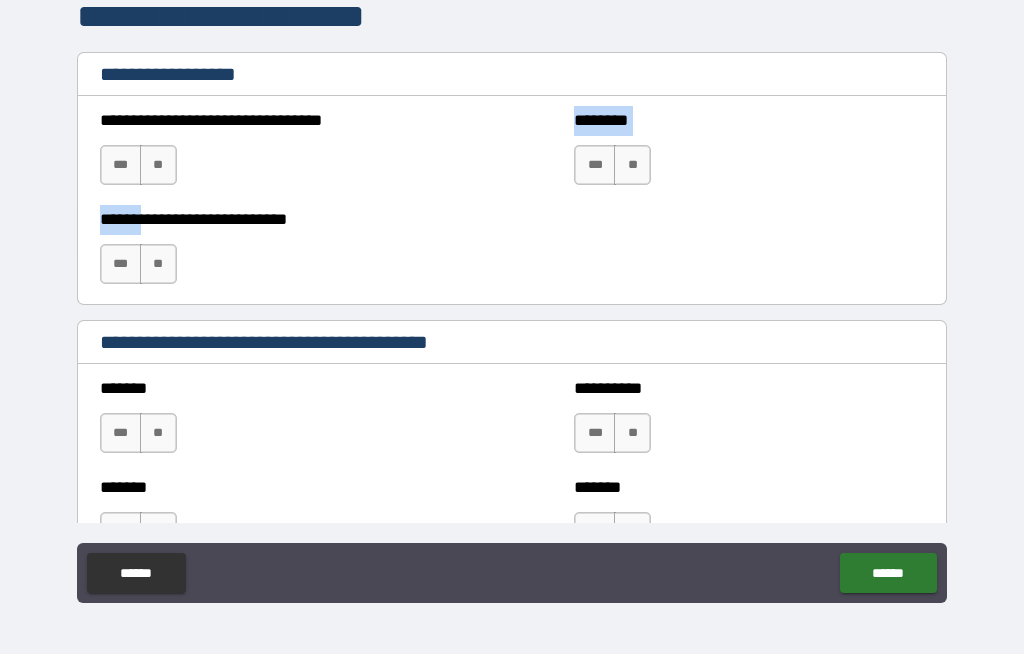click on "**********" at bounding box center [512, 295] 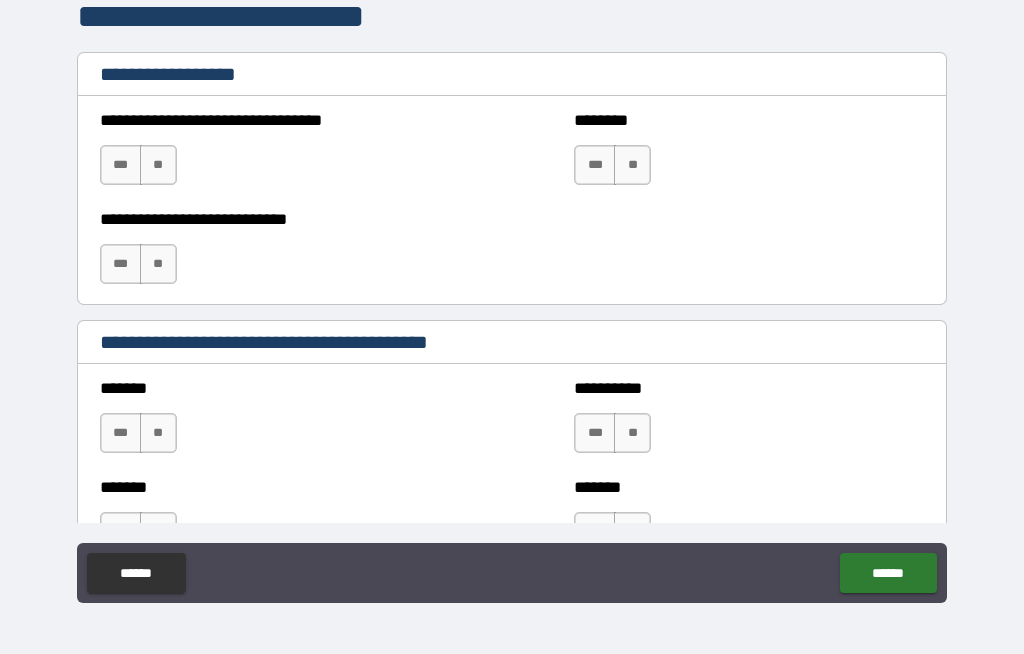 click on "**" at bounding box center (158, 165) 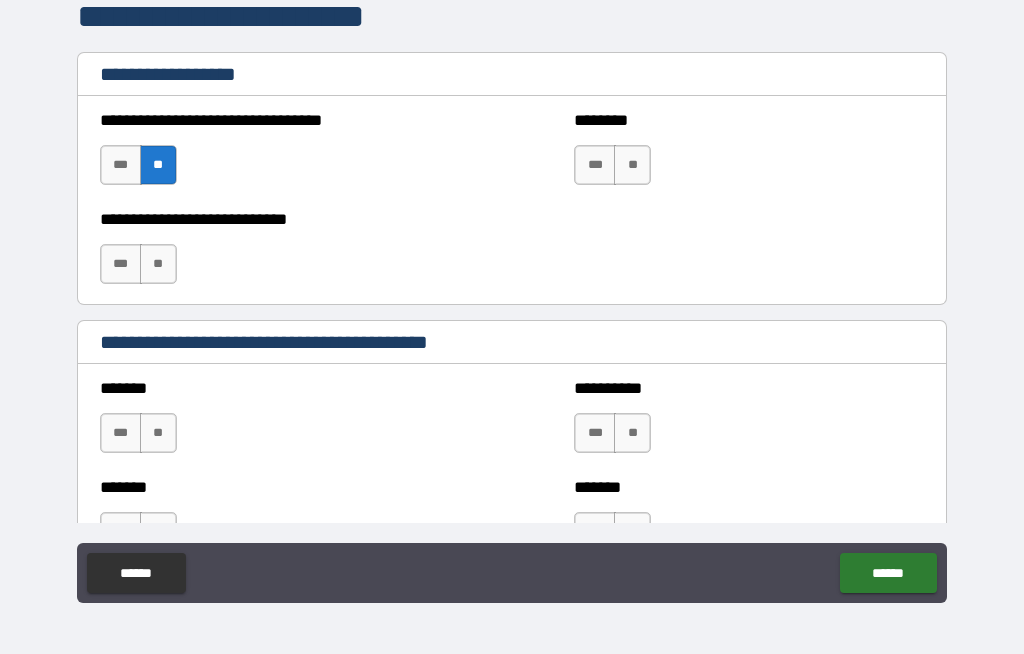 click on "**" at bounding box center (158, 264) 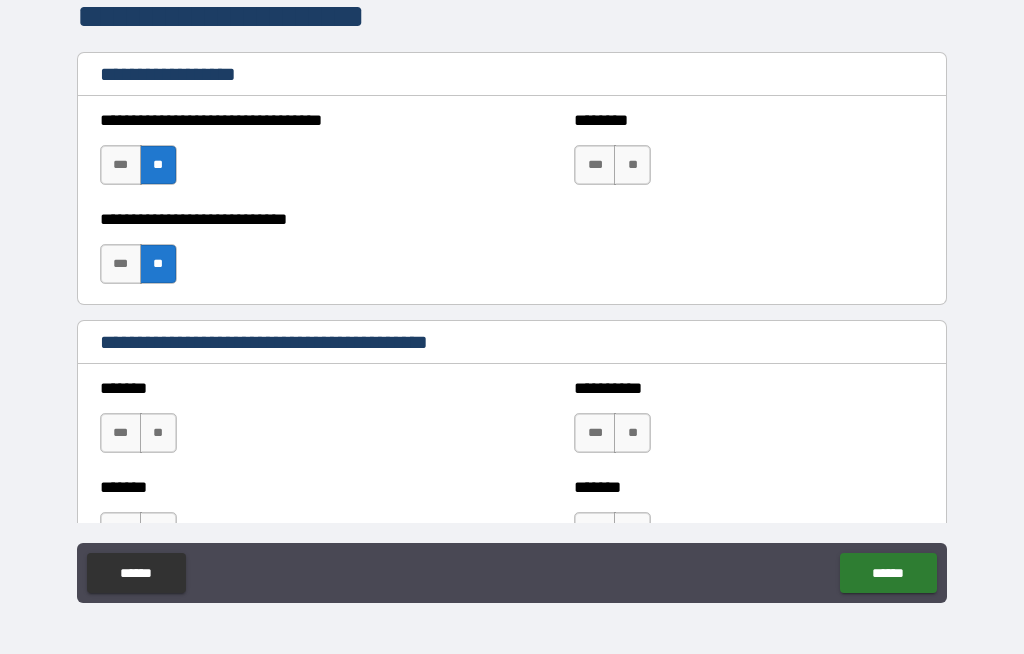 click on "**" at bounding box center [632, 165] 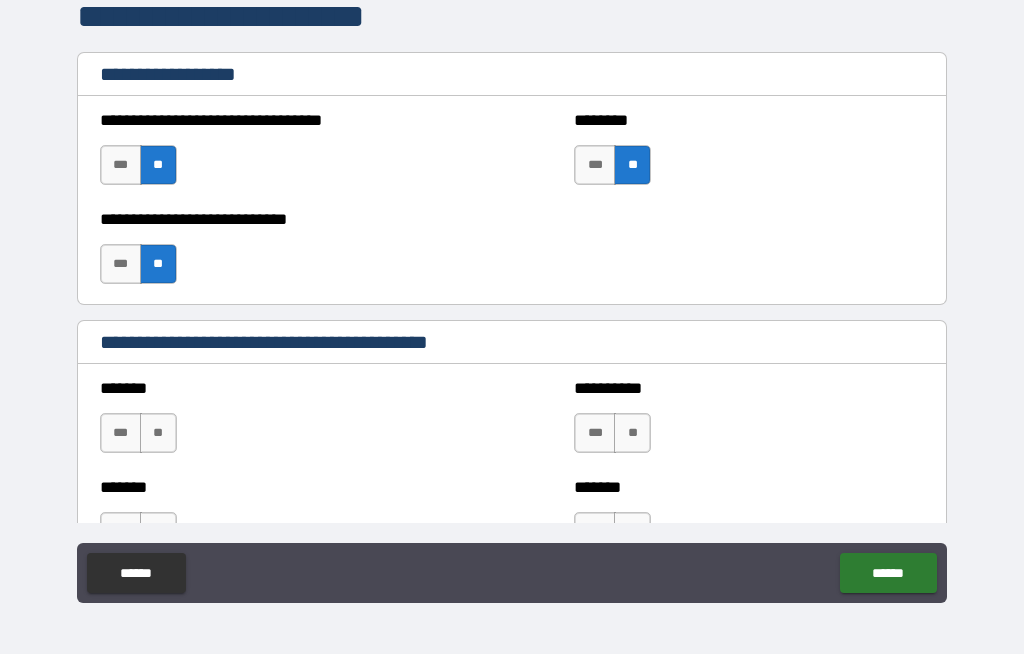 scroll, scrollTop: 68, scrollLeft: 0, axis: vertical 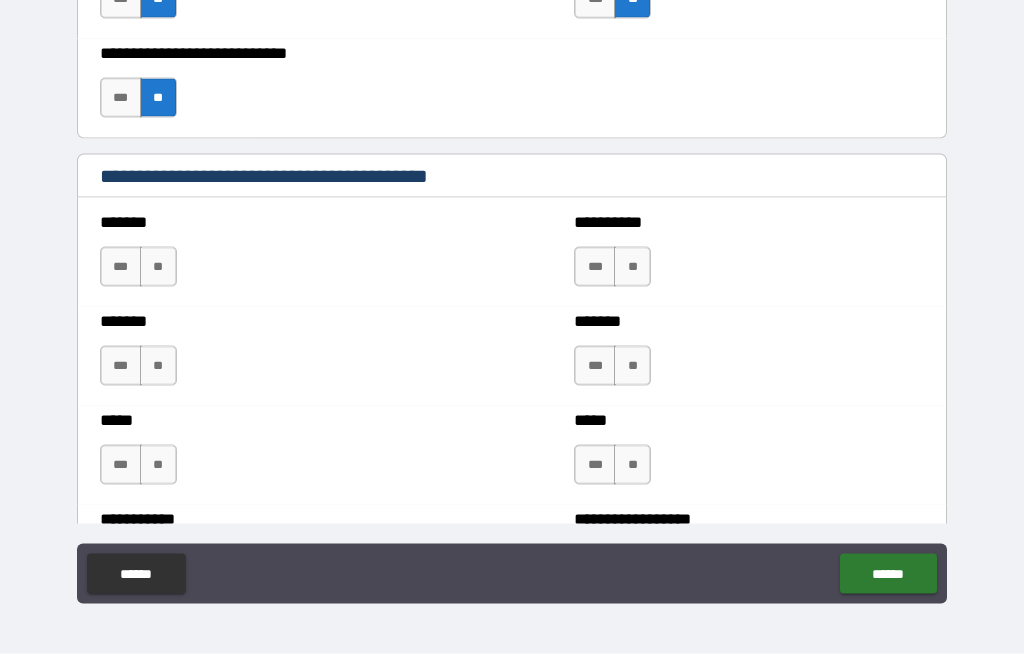 click on "**" at bounding box center (158, 267) 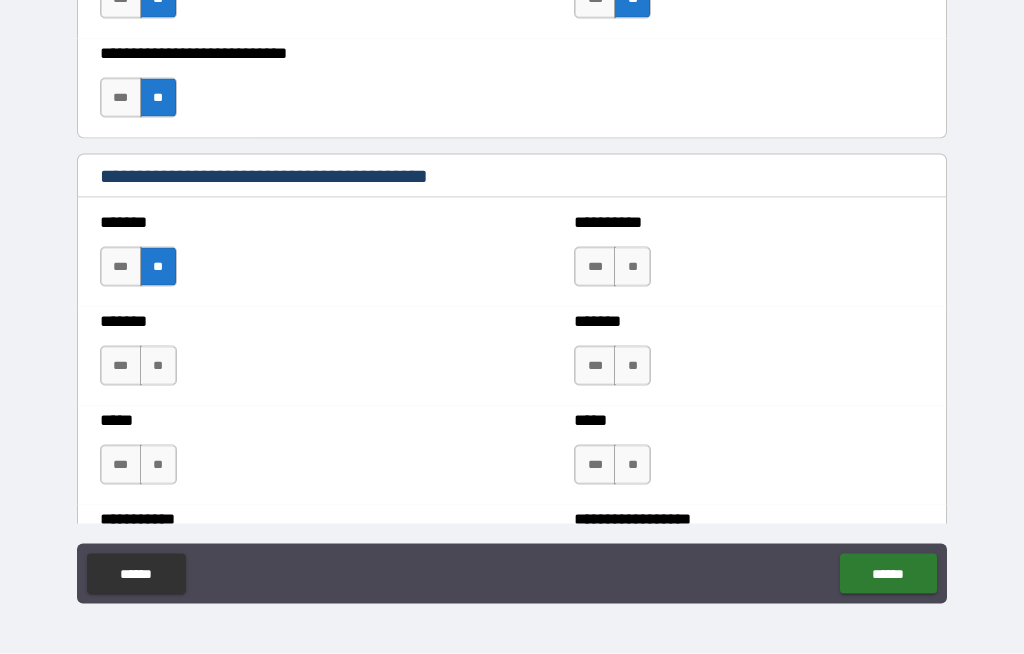 scroll, scrollTop: 69, scrollLeft: 0, axis: vertical 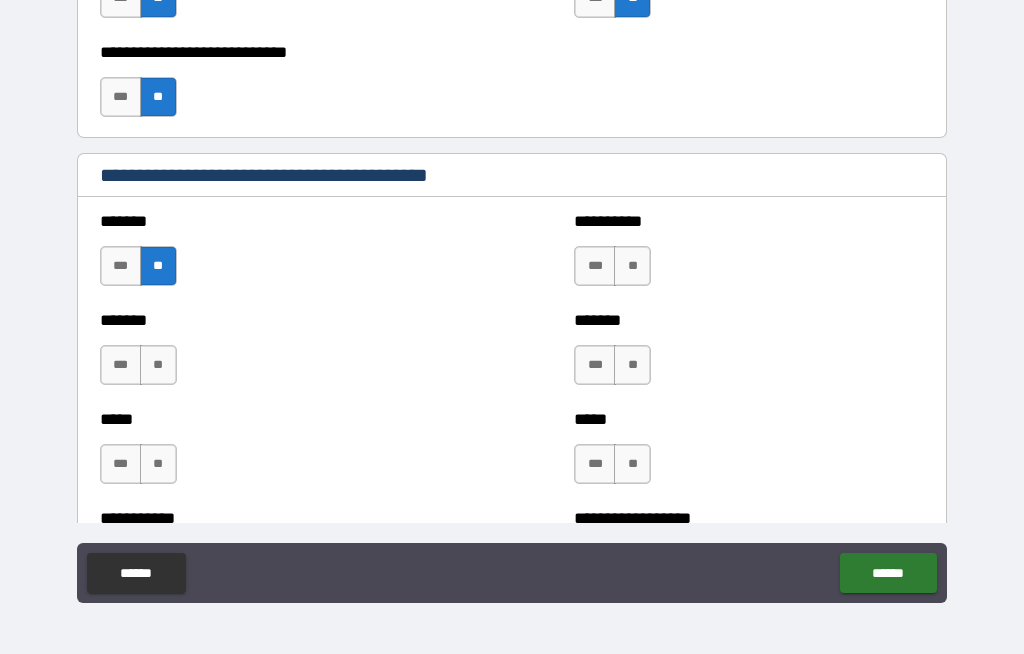 click on "**" at bounding box center [632, 266] 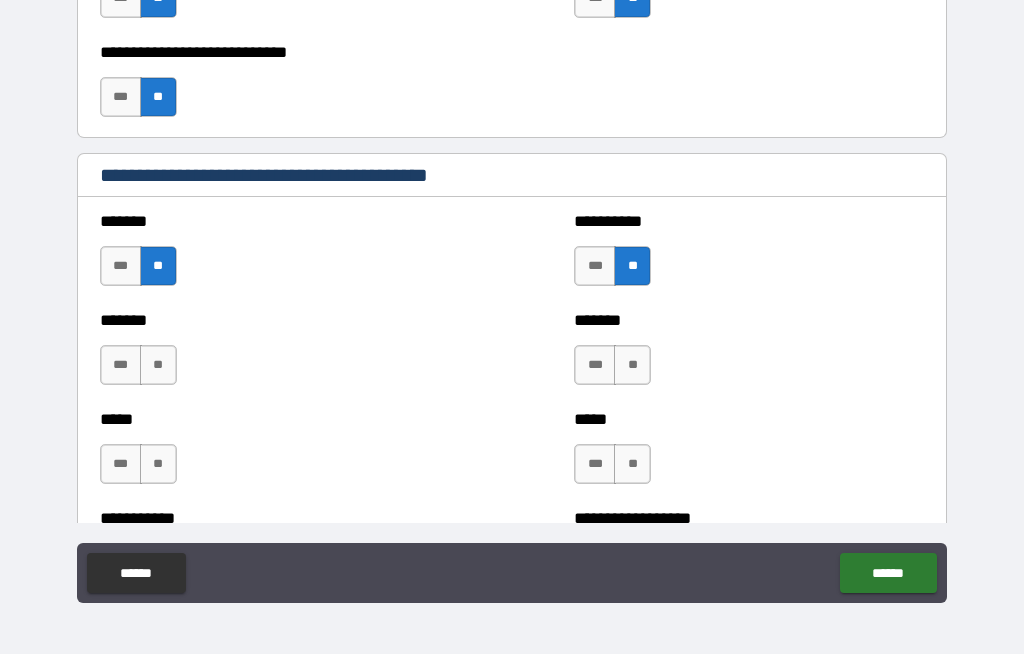 click on "**" at bounding box center (158, 365) 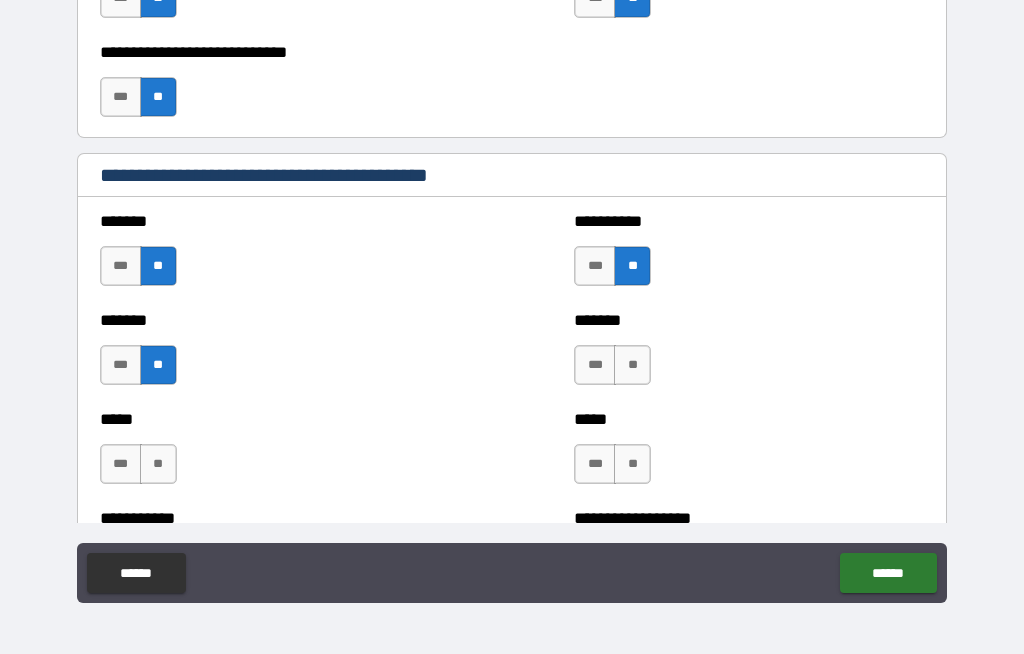 click on "**" at bounding box center (632, 365) 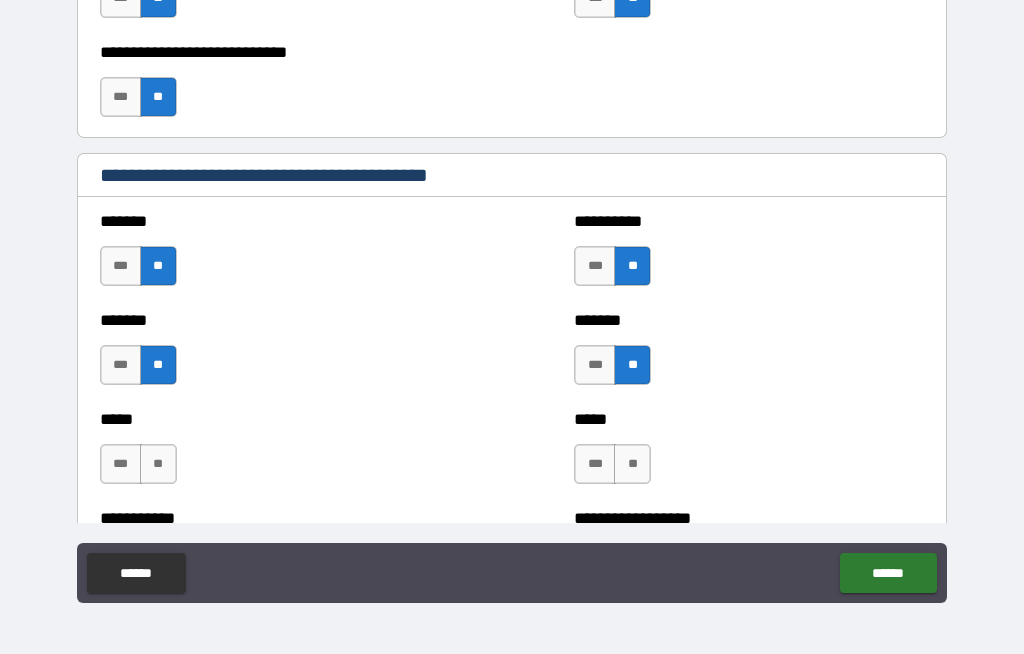 scroll, scrollTop: 1724, scrollLeft: 0, axis: vertical 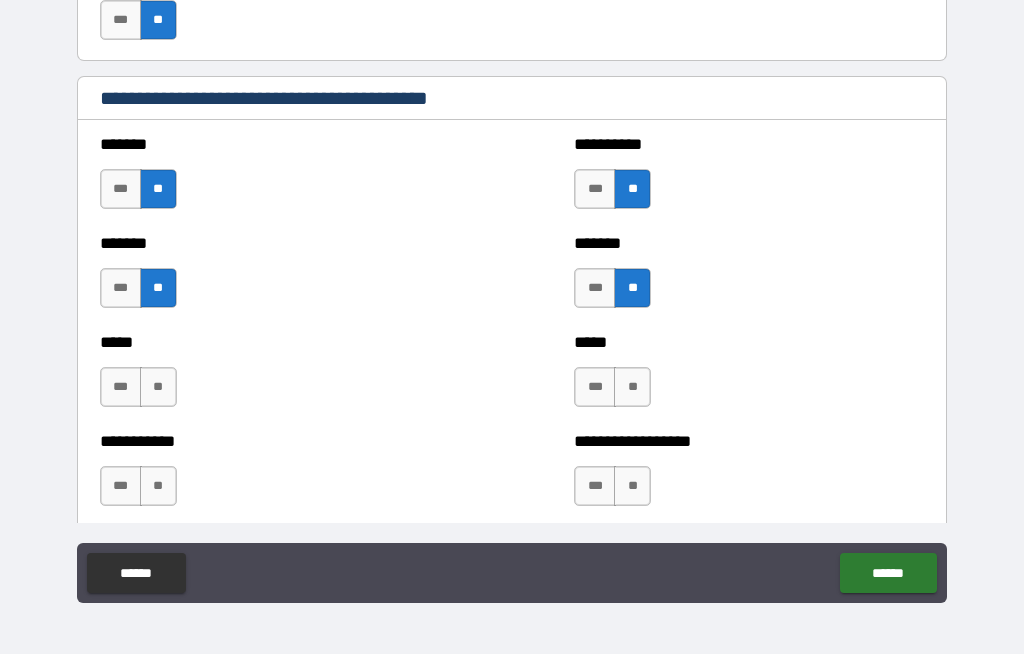 click on "**" at bounding box center [632, 387] 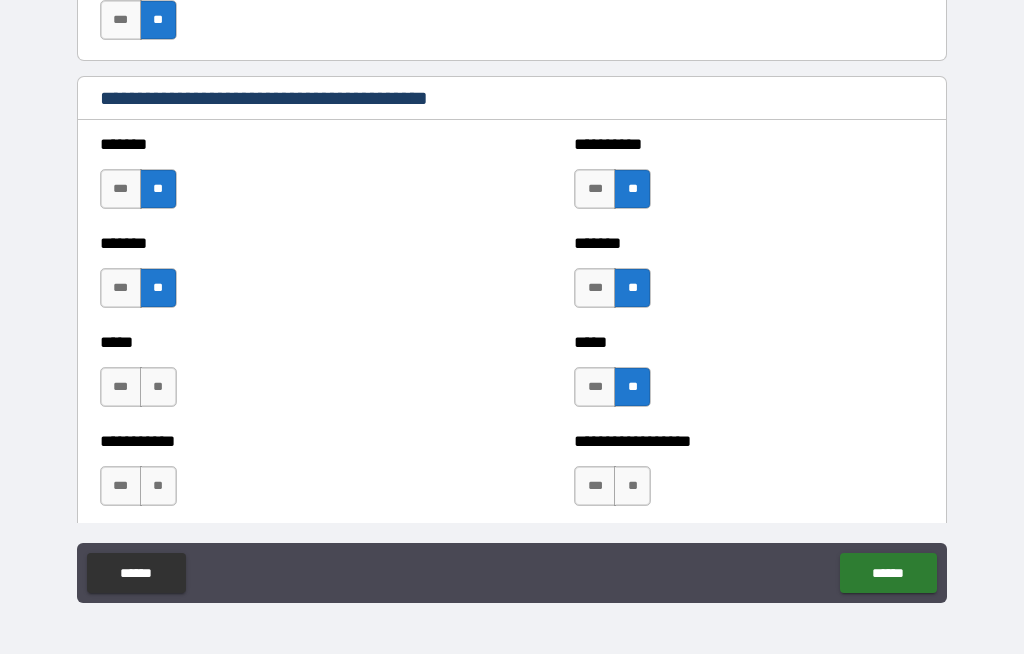 click on "**" at bounding box center (158, 387) 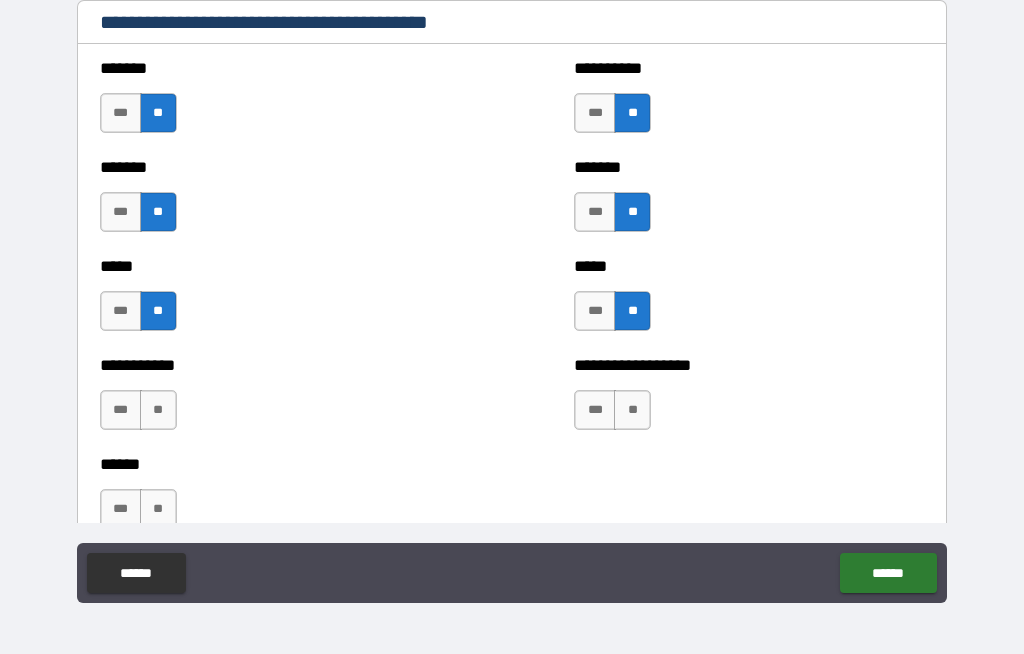 click on "**" at bounding box center (158, 410) 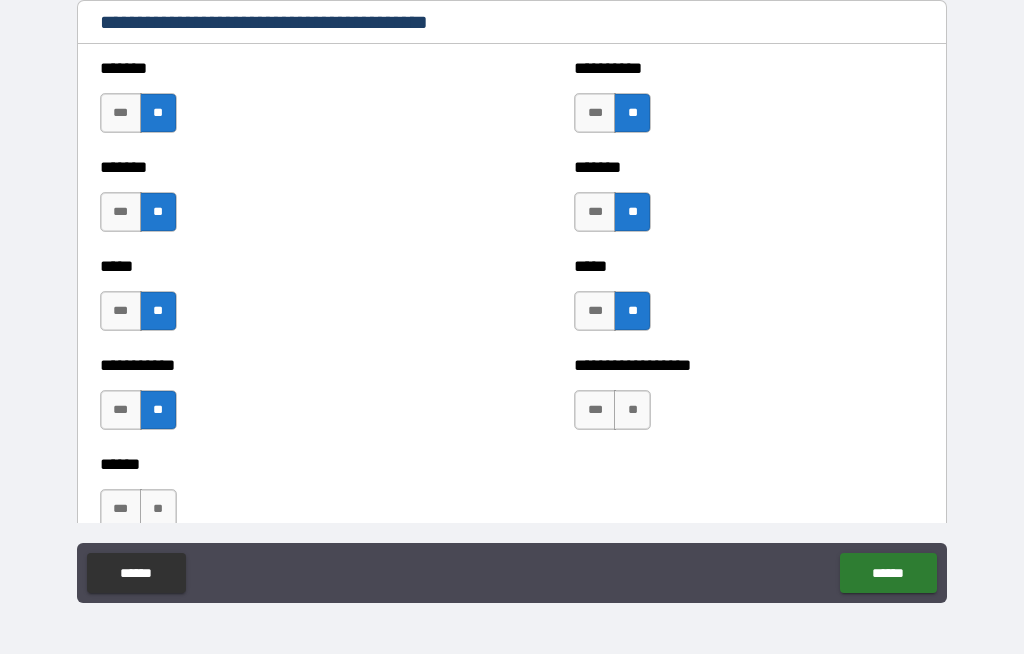click on "**" at bounding box center (632, 410) 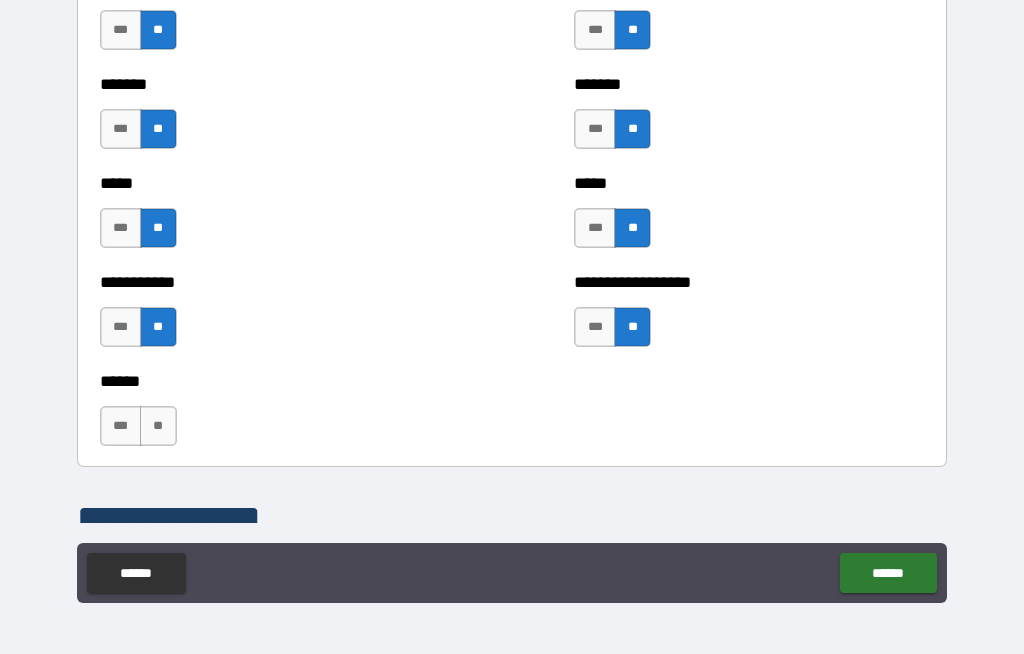 click on "**" at bounding box center [158, 426] 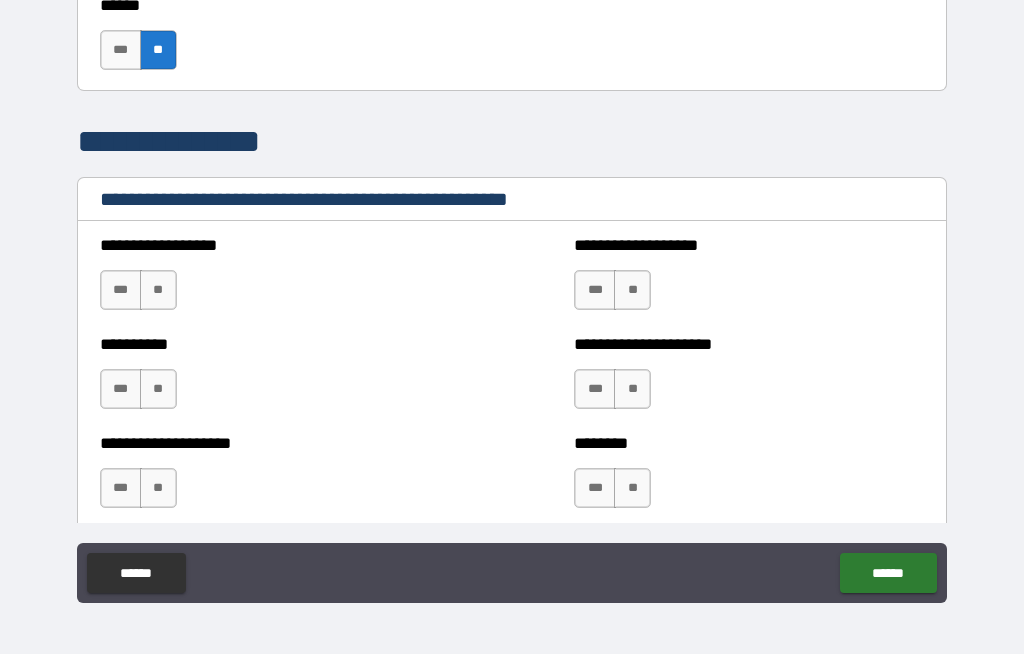 scroll, scrollTop: 2266, scrollLeft: 0, axis: vertical 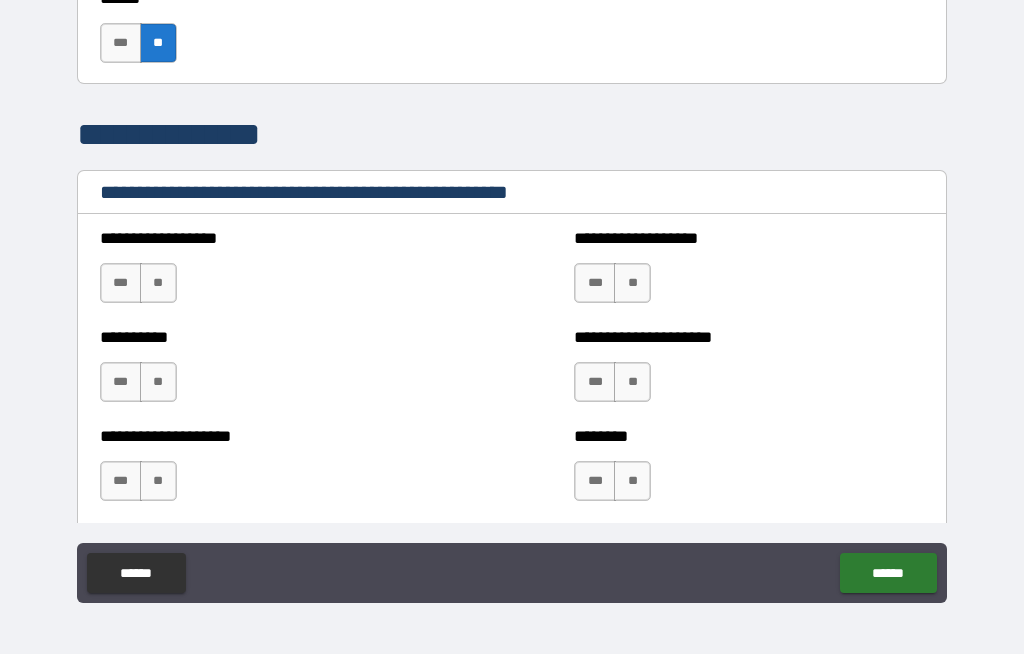 click on "**" at bounding box center (158, 283) 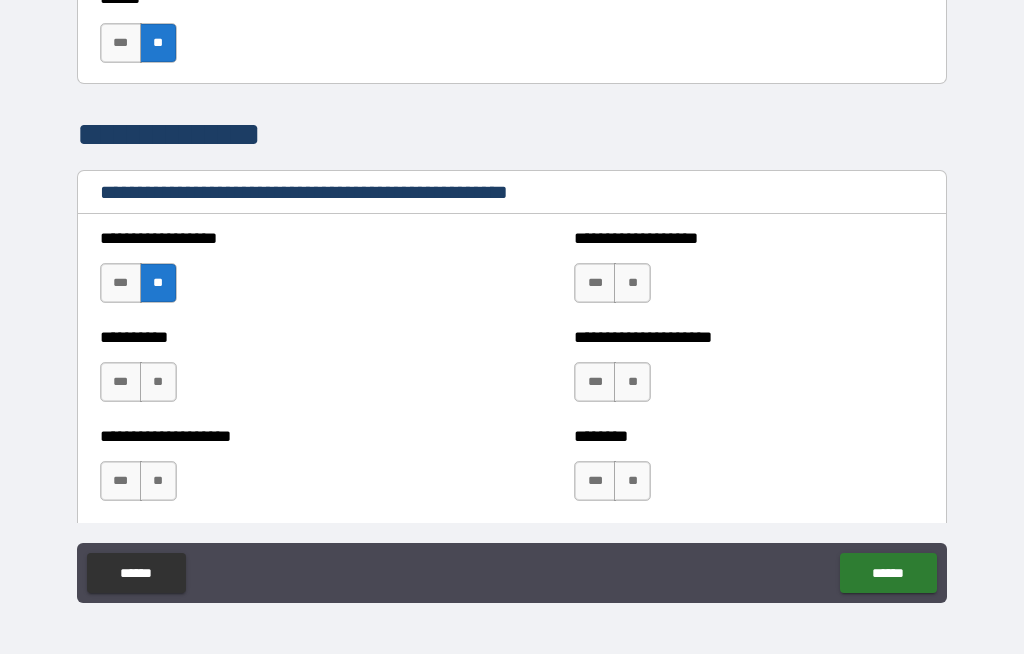 click on "**" at bounding box center (632, 283) 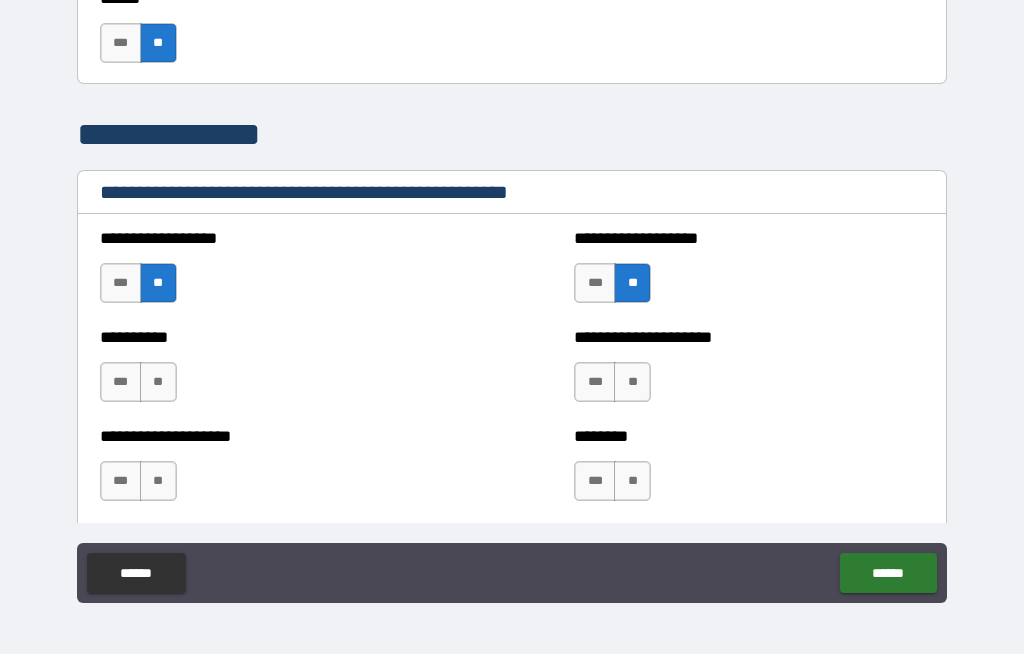 click on "**" at bounding box center (632, 382) 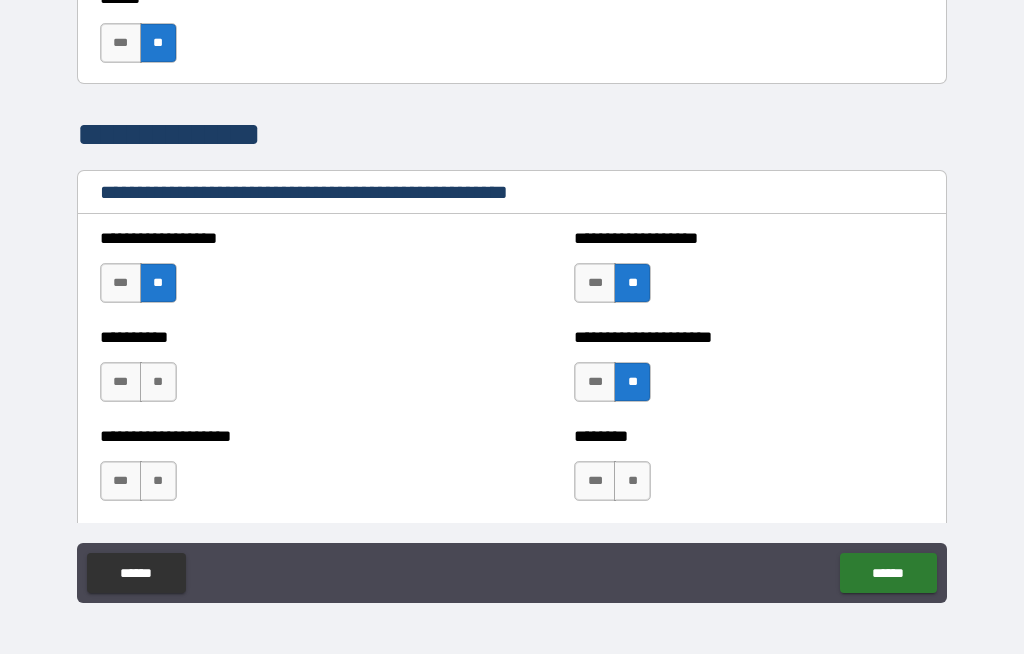 click on "**********" at bounding box center (275, 372) 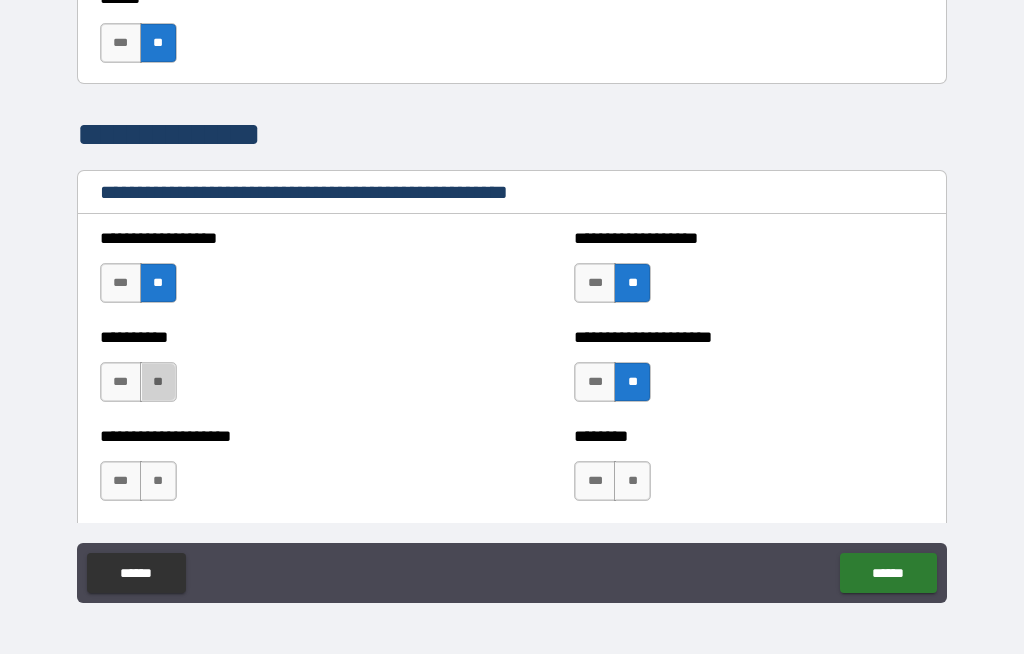 click on "**" at bounding box center (158, 382) 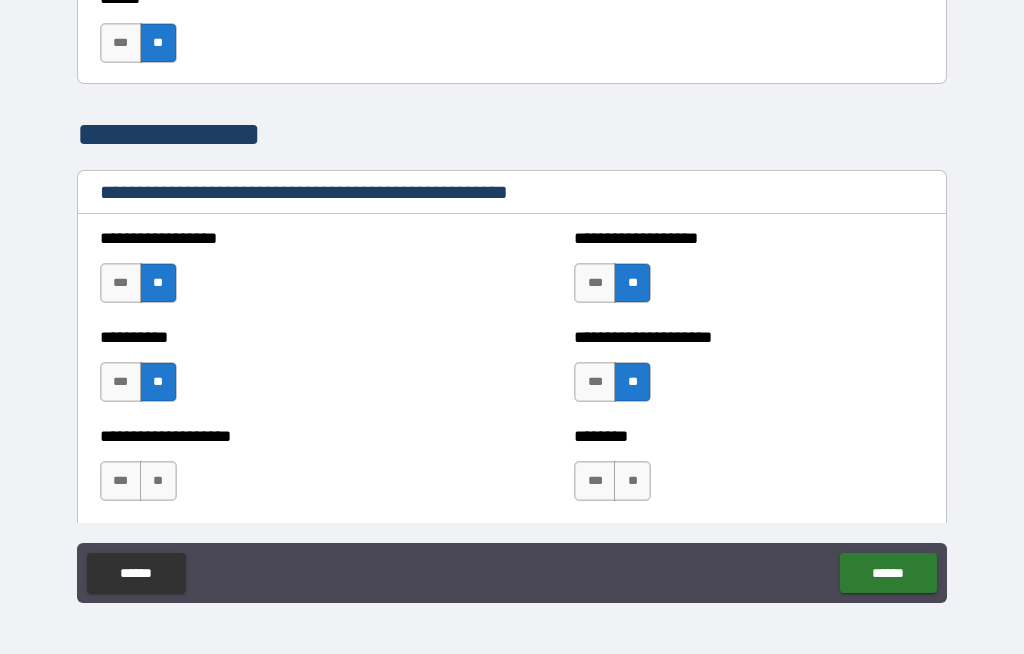 scroll, scrollTop: 2372, scrollLeft: 0, axis: vertical 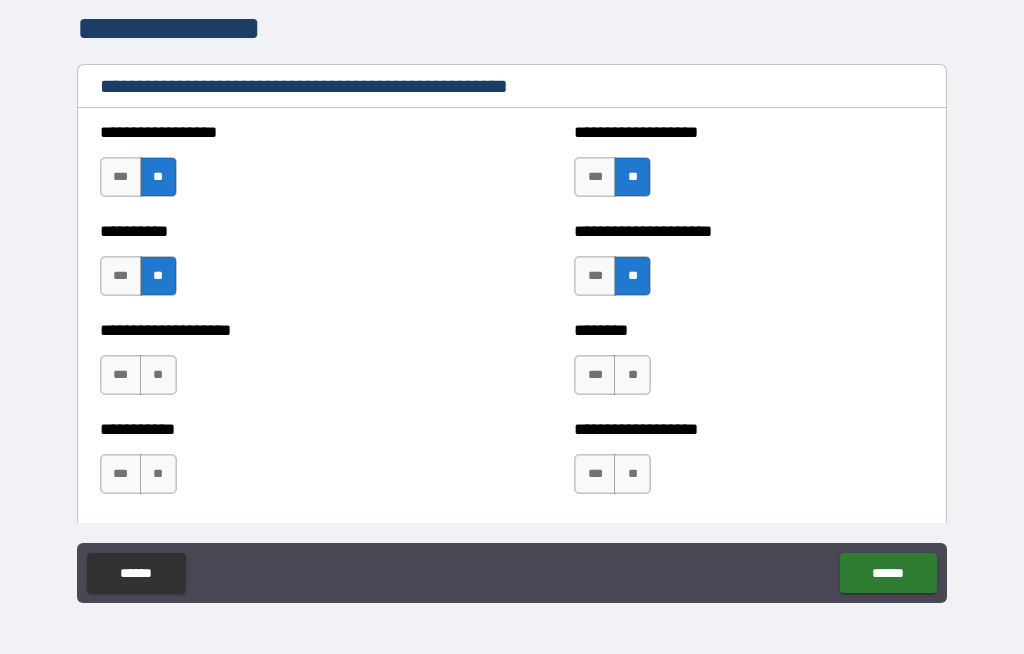 click on "**" at bounding box center [158, 375] 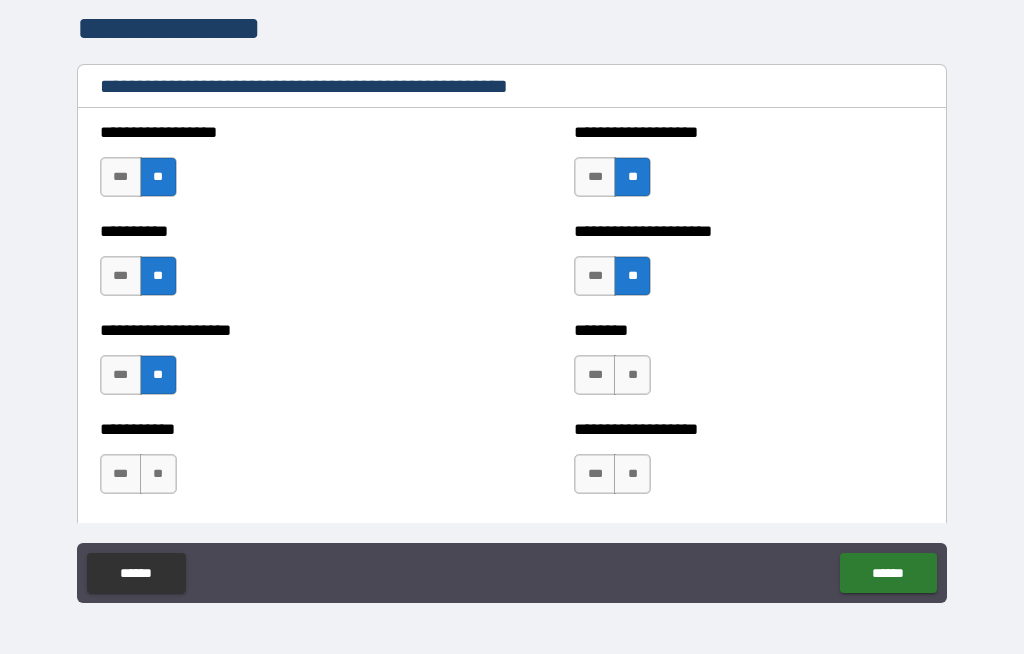 click on "**" at bounding box center (632, 375) 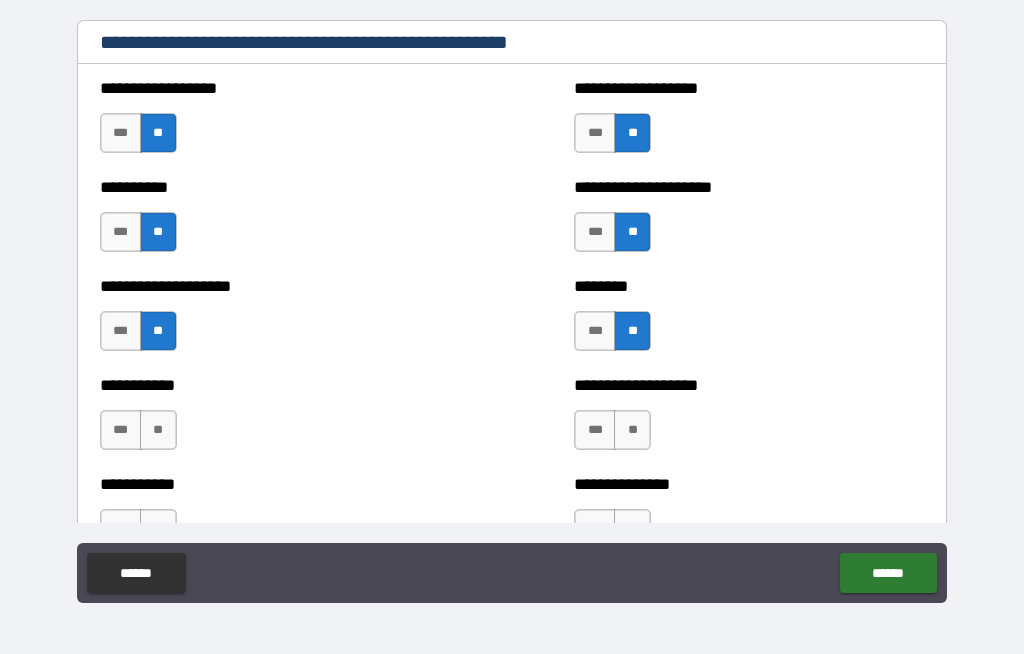 scroll, scrollTop: 2439, scrollLeft: 0, axis: vertical 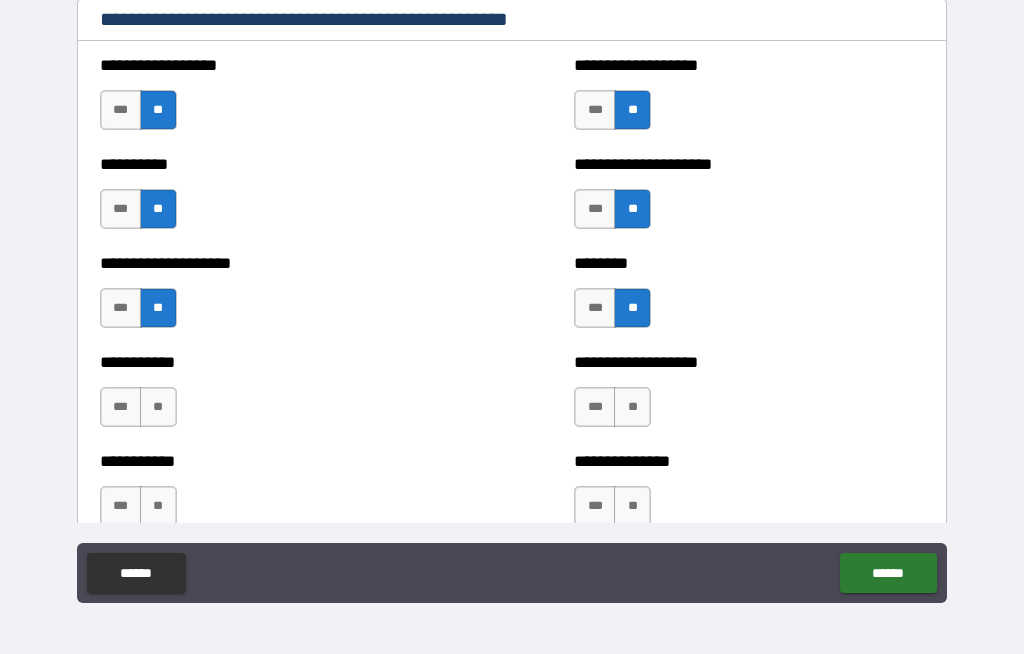 click on "**" at bounding box center (632, 407) 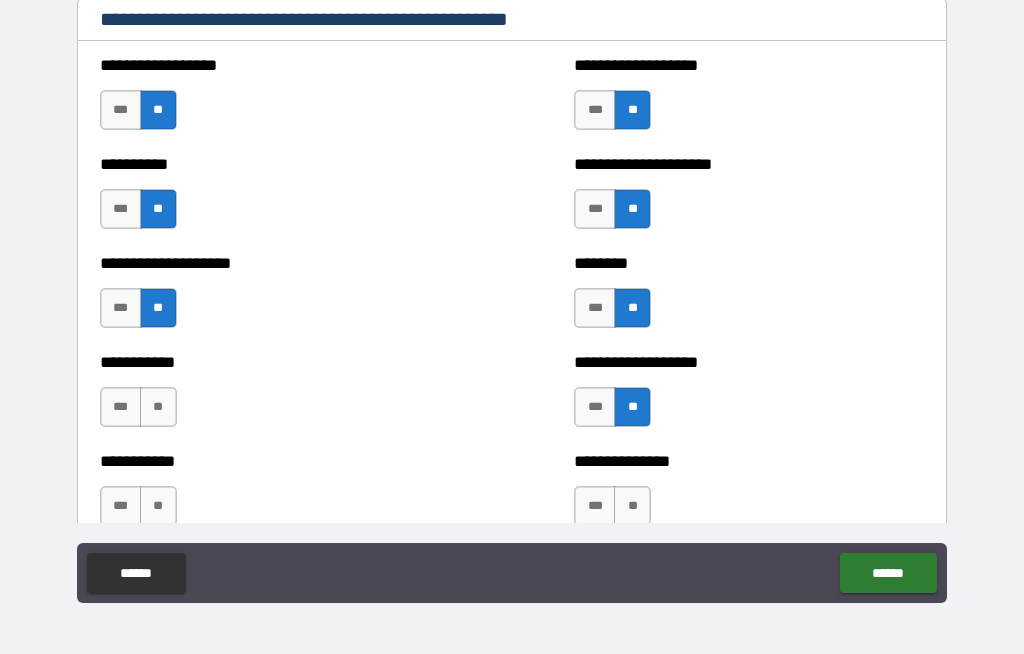 click on "**" at bounding box center (158, 407) 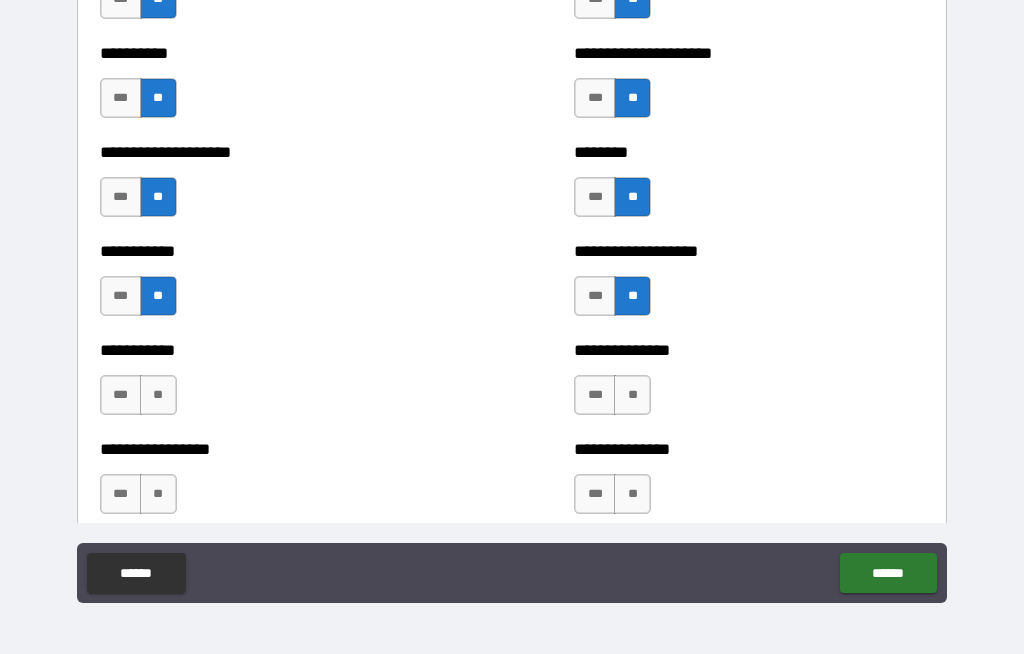scroll, scrollTop: 2553, scrollLeft: 0, axis: vertical 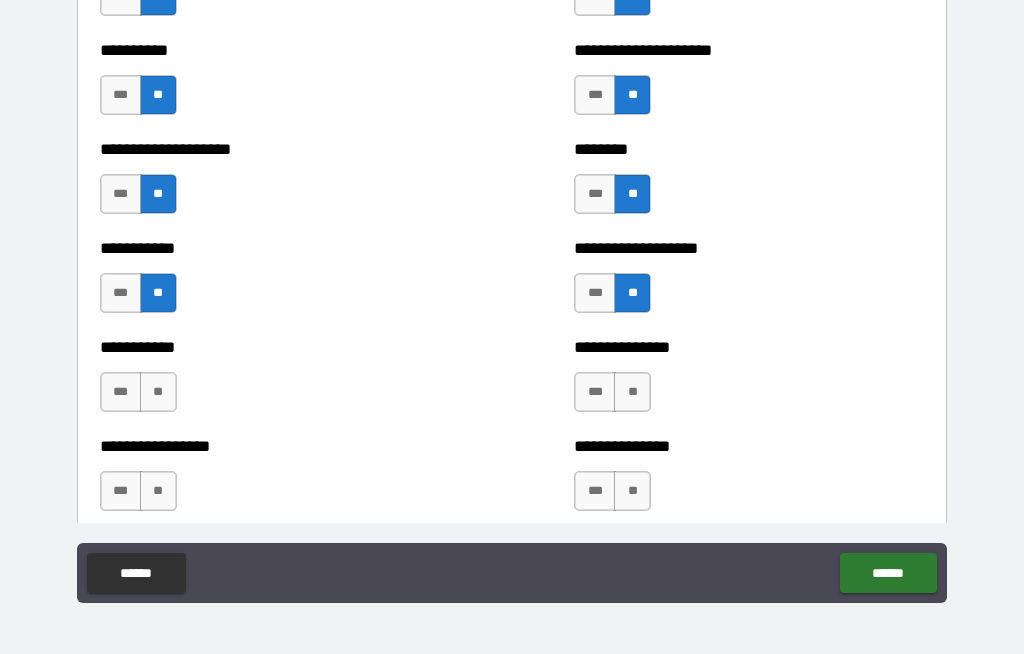 click on "**" at bounding box center (158, 392) 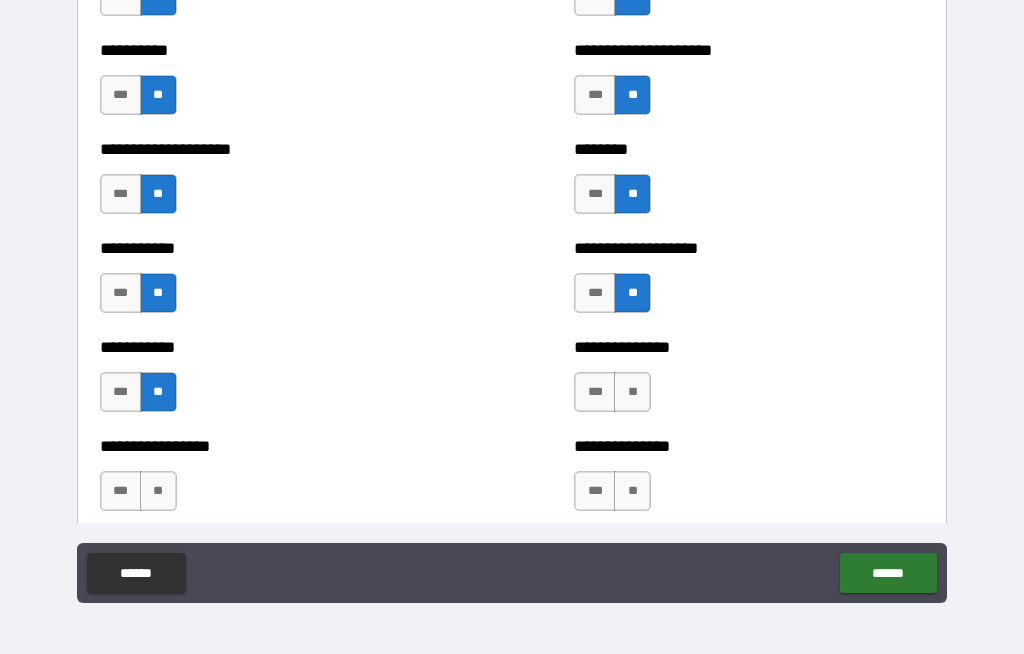 click on "**" at bounding box center (632, 392) 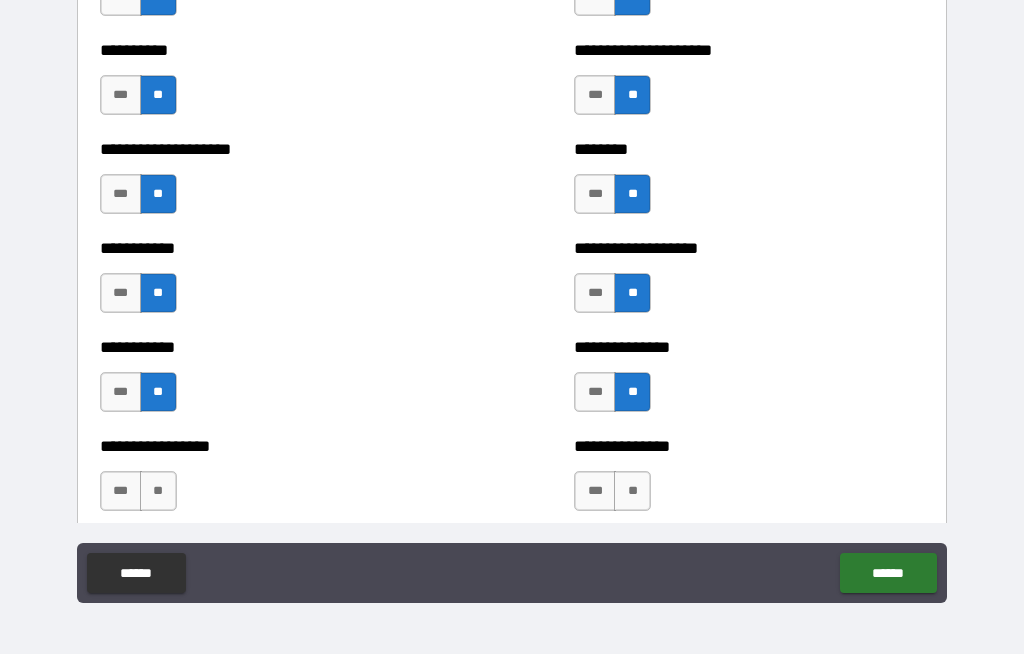 scroll, scrollTop: 2614, scrollLeft: 0, axis: vertical 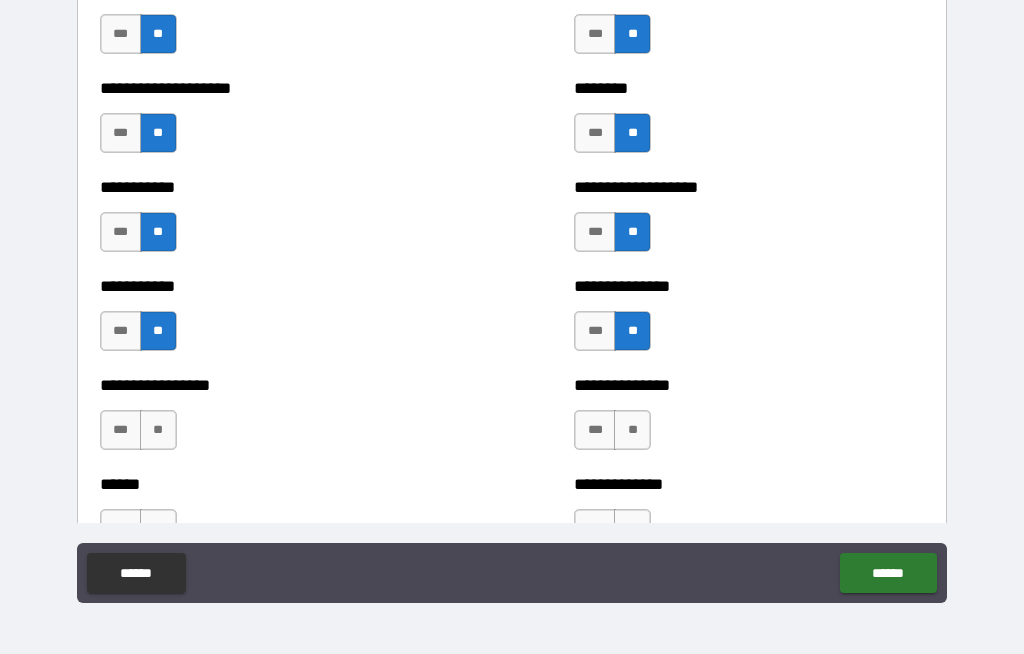 click on "**" at bounding box center (632, 430) 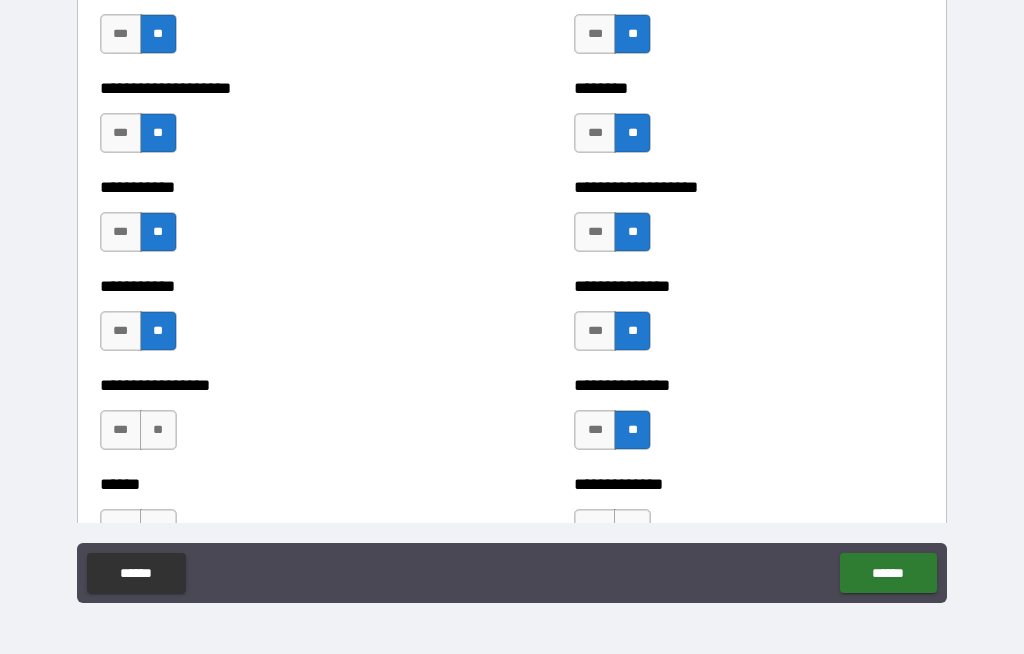 click on "**" at bounding box center (158, 430) 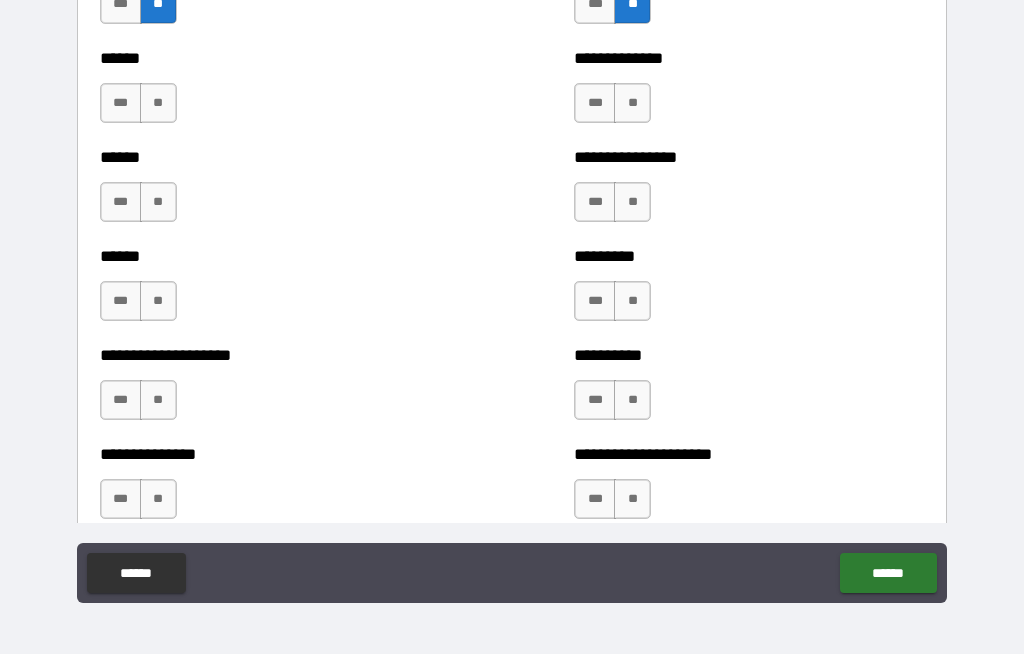 scroll, scrollTop: 3041, scrollLeft: 0, axis: vertical 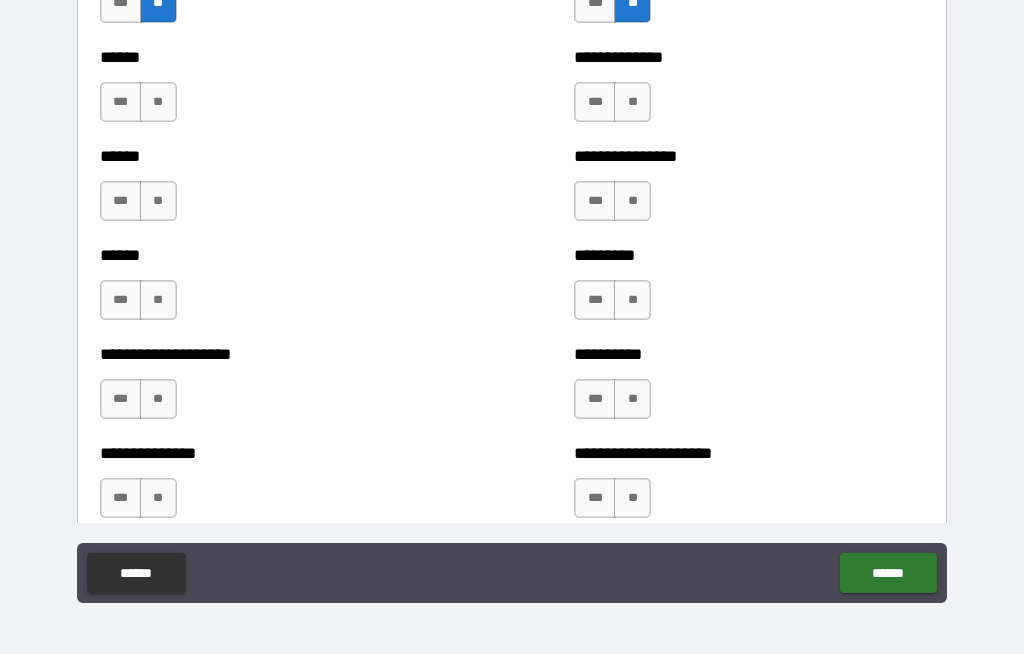 click on "**" at bounding box center (158, 102) 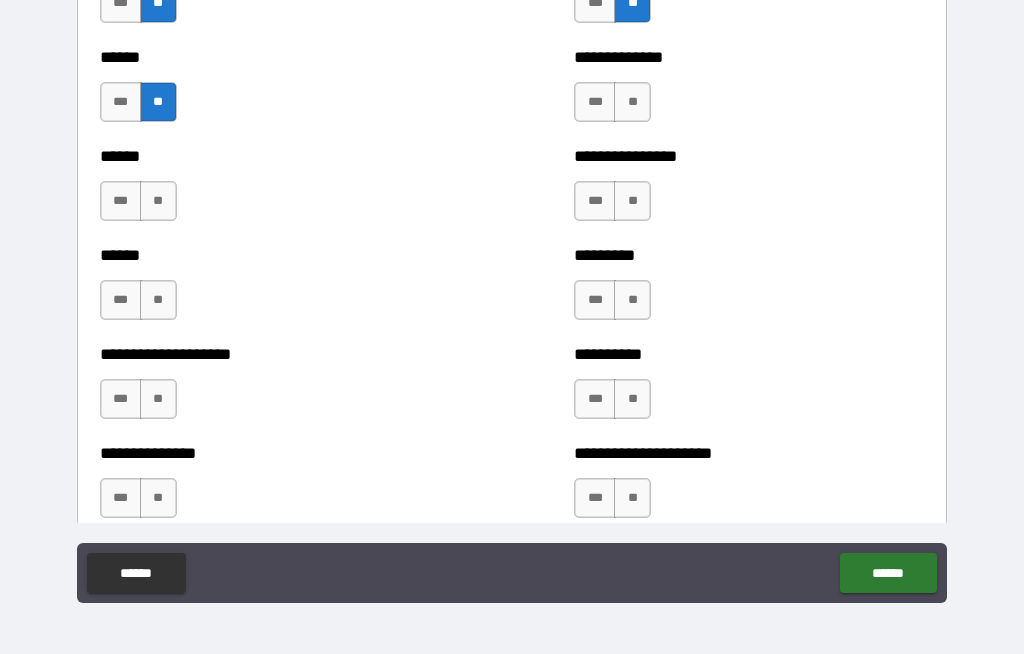 click on "**" at bounding box center (632, 102) 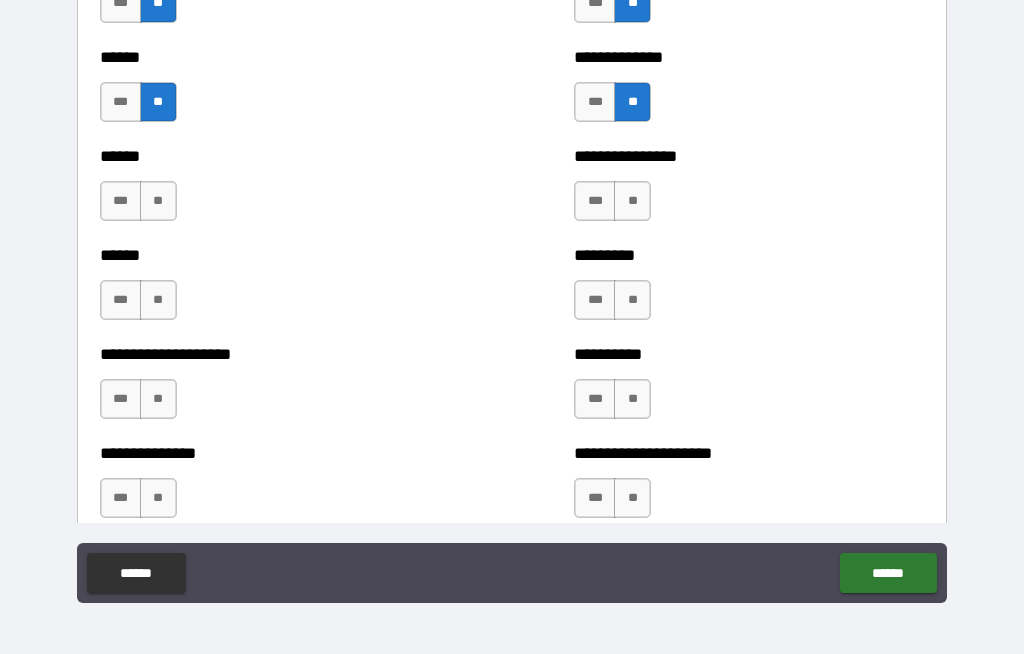 click on "**" at bounding box center [158, 201] 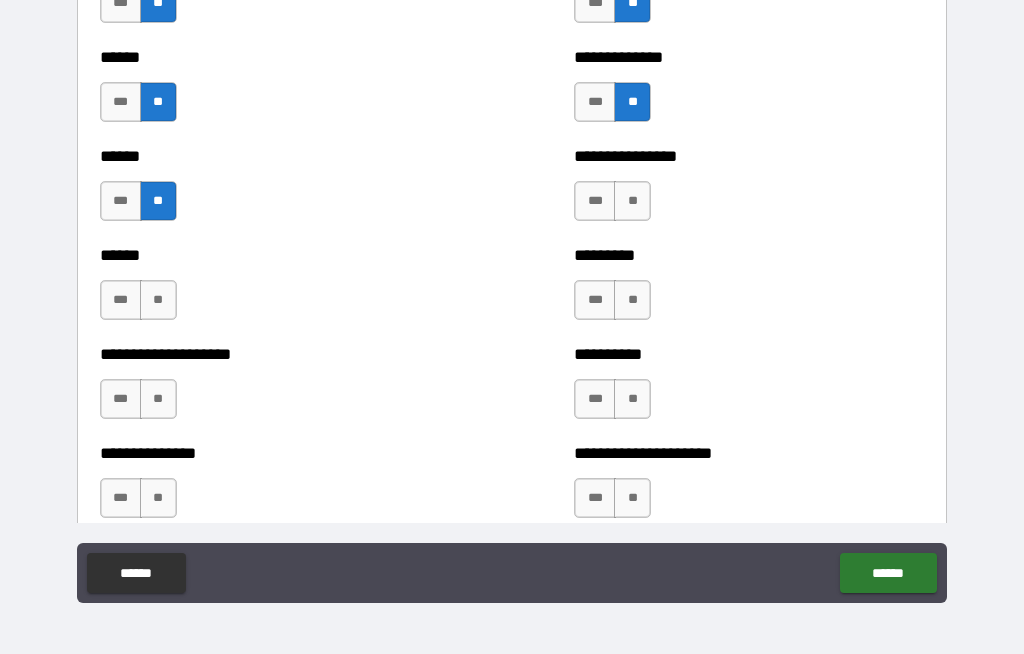 click on "**" at bounding box center (632, 201) 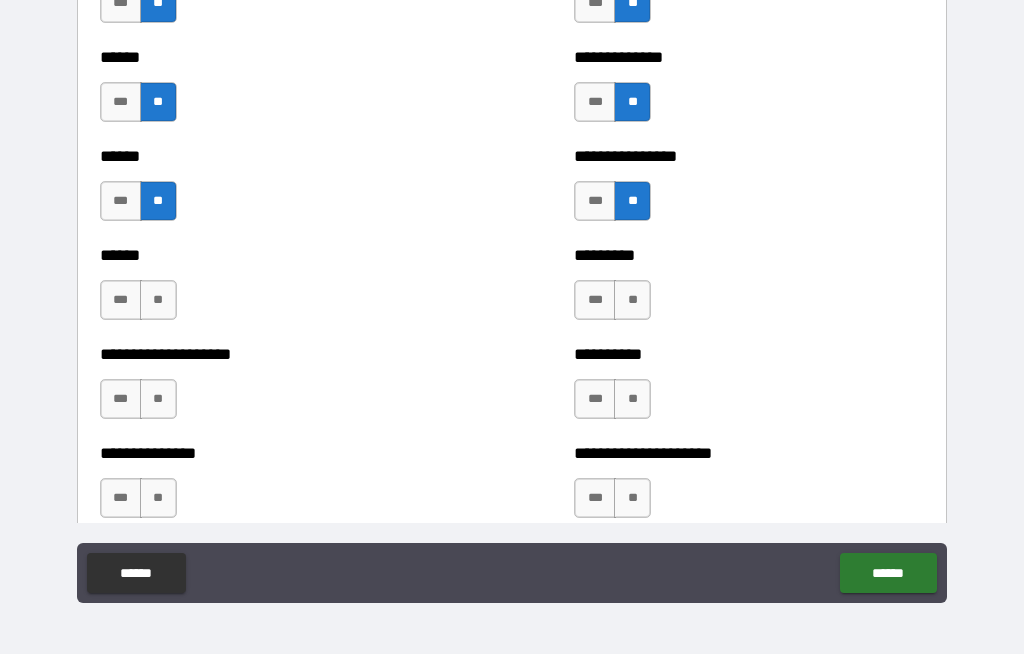 click on "**" at bounding box center (632, 300) 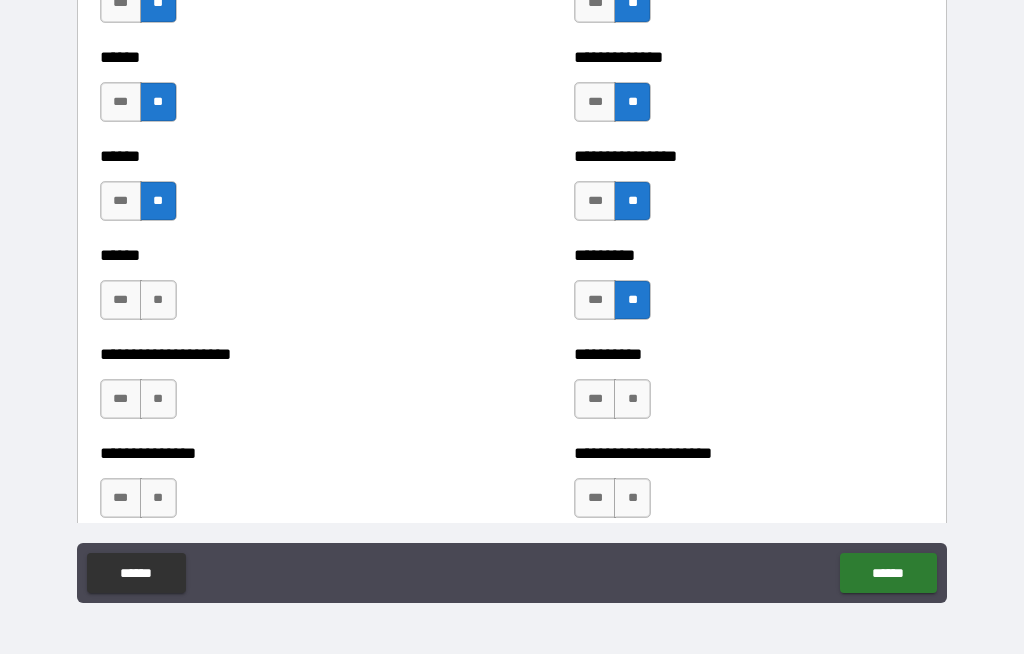 click on "****** *** **" at bounding box center [275, 290] 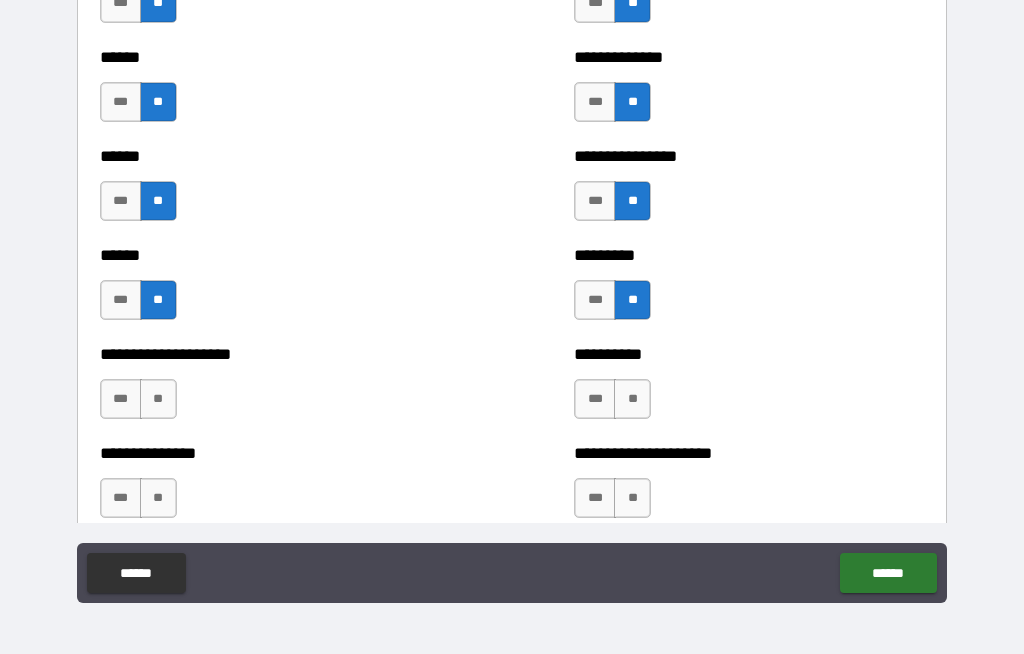 click on "**" at bounding box center [158, 399] 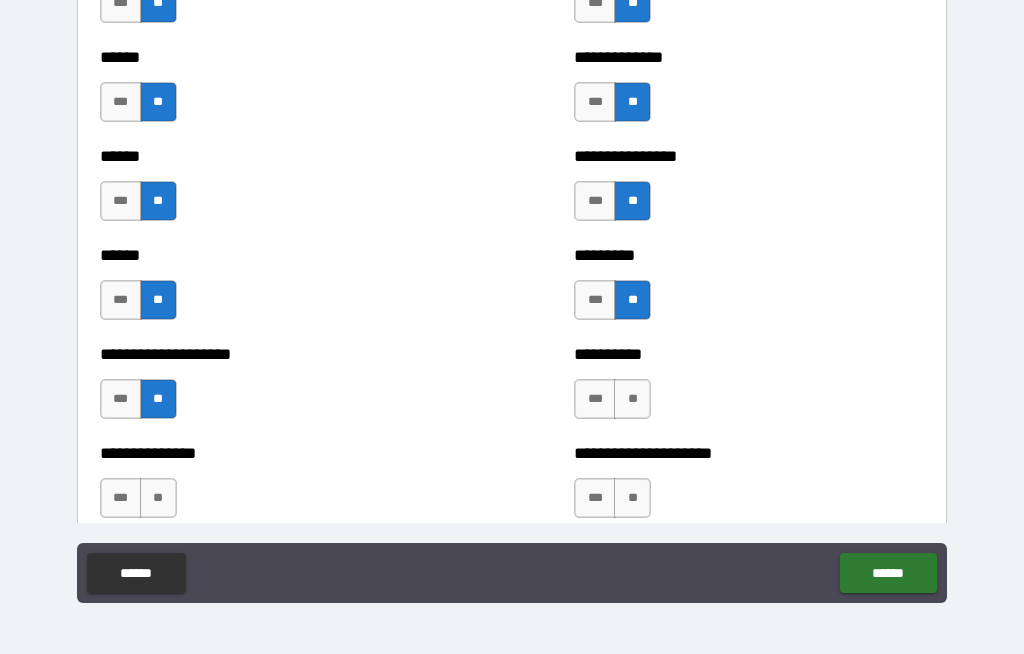 click on "**" at bounding box center [632, 399] 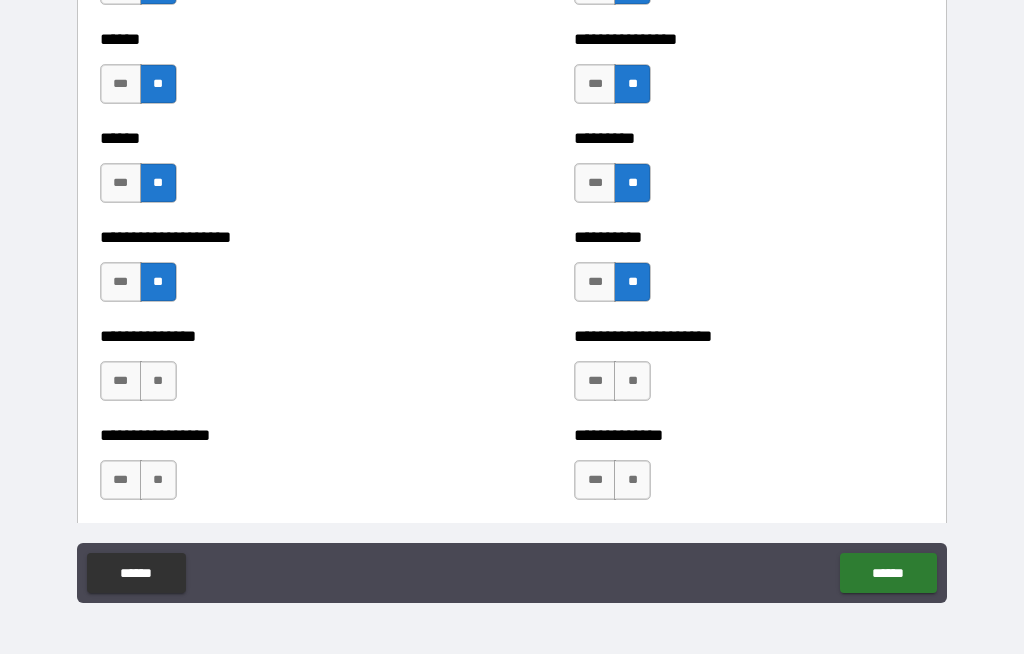 scroll, scrollTop: 3185, scrollLeft: 0, axis: vertical 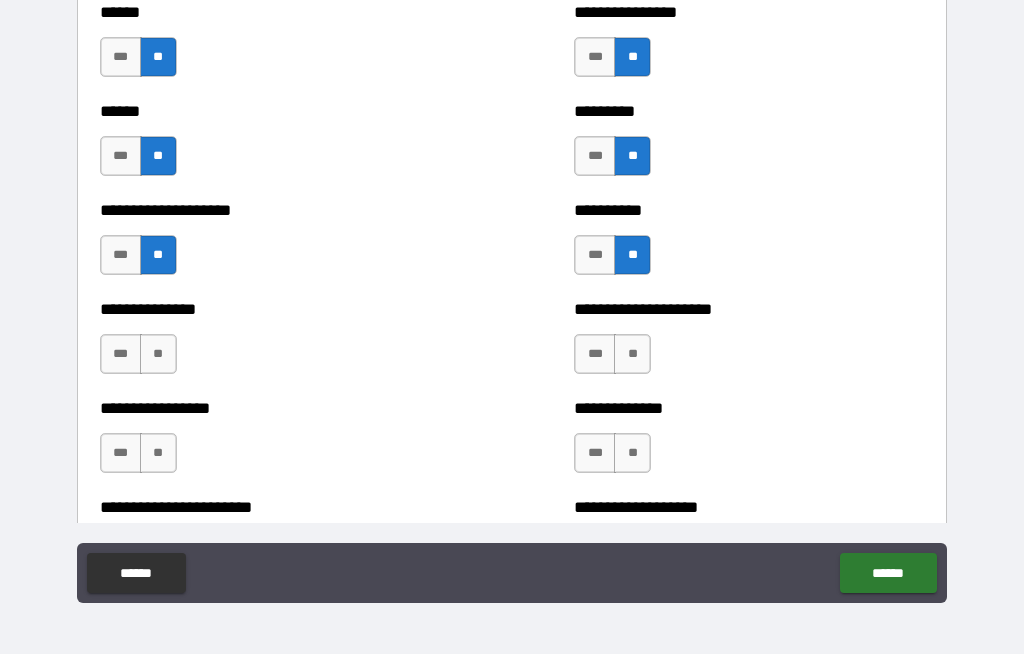 click on "**" at bounding box center (632, 354) 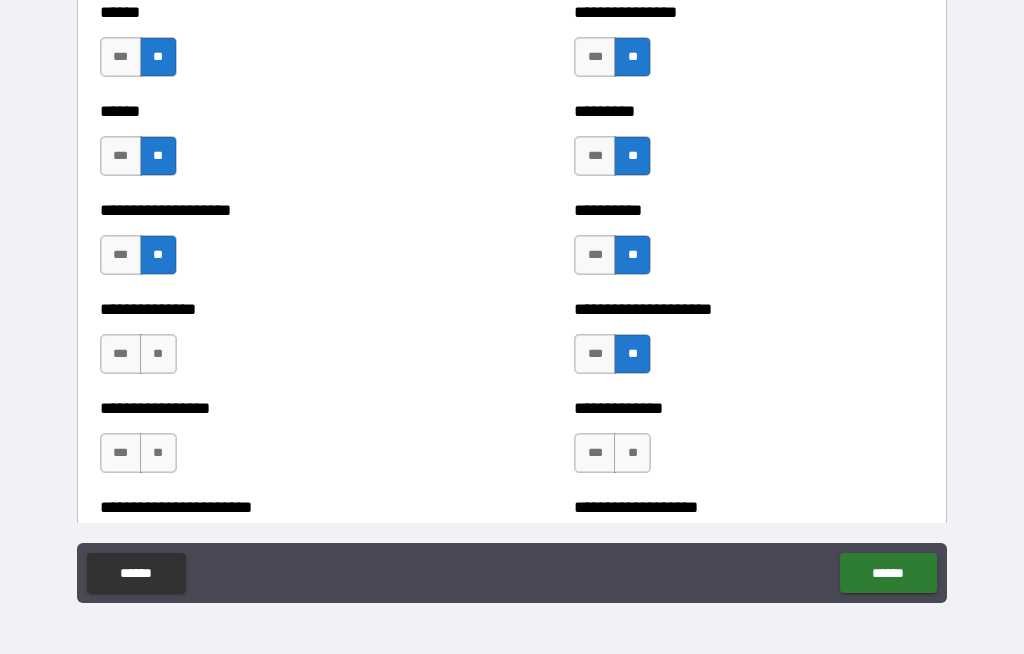 click on "**" at bounding box center [158, 354] 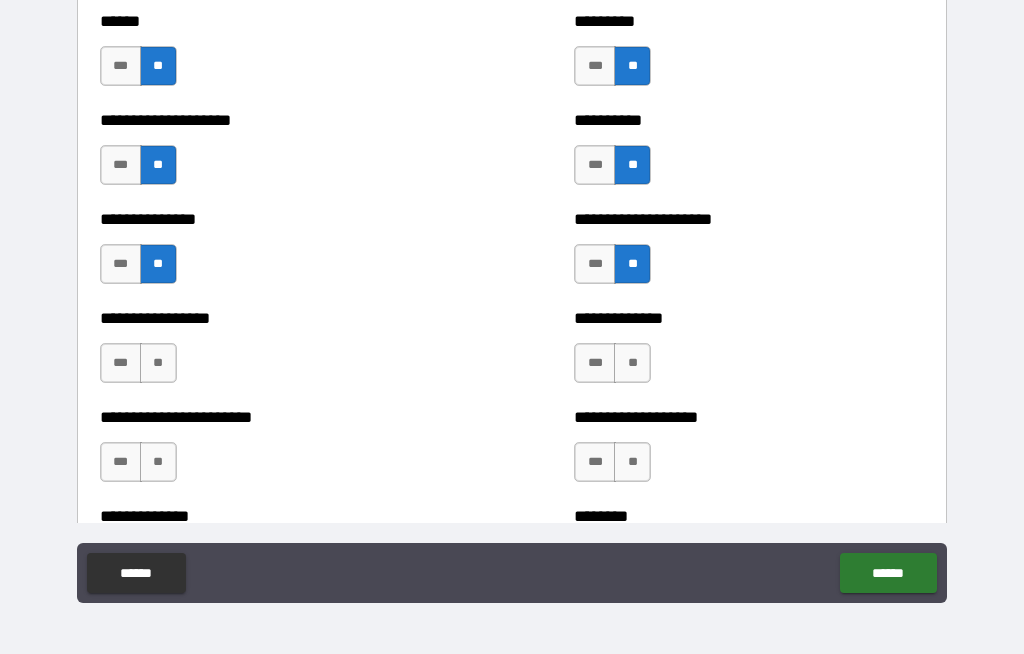 scroll, scrollTop: 3294, scrollLeft: 0, axis: vertical 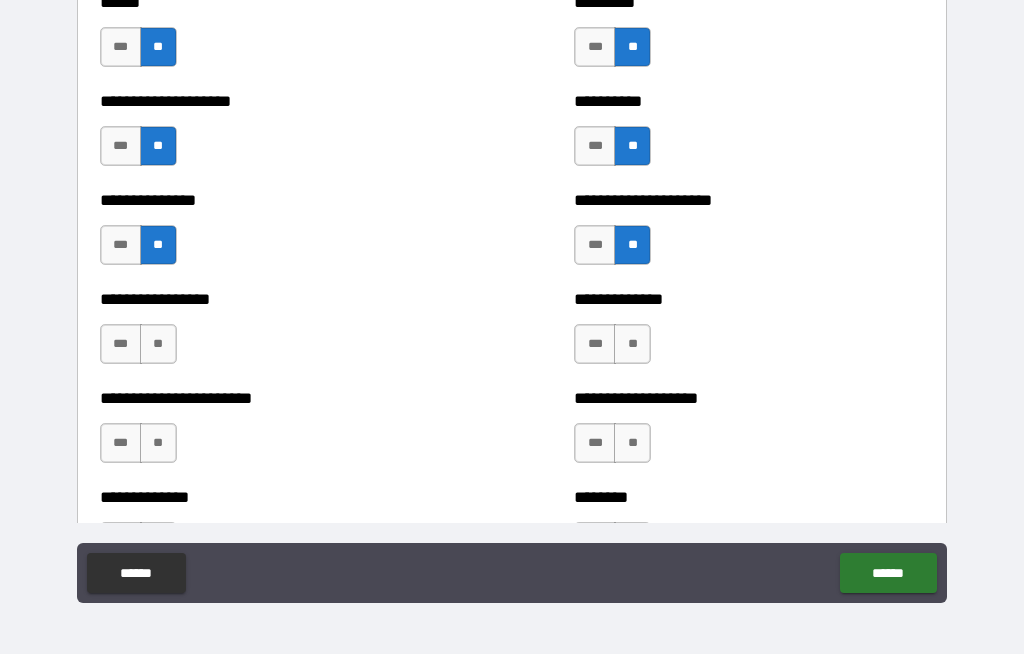 click on "**" at bounding box center (158, 344) 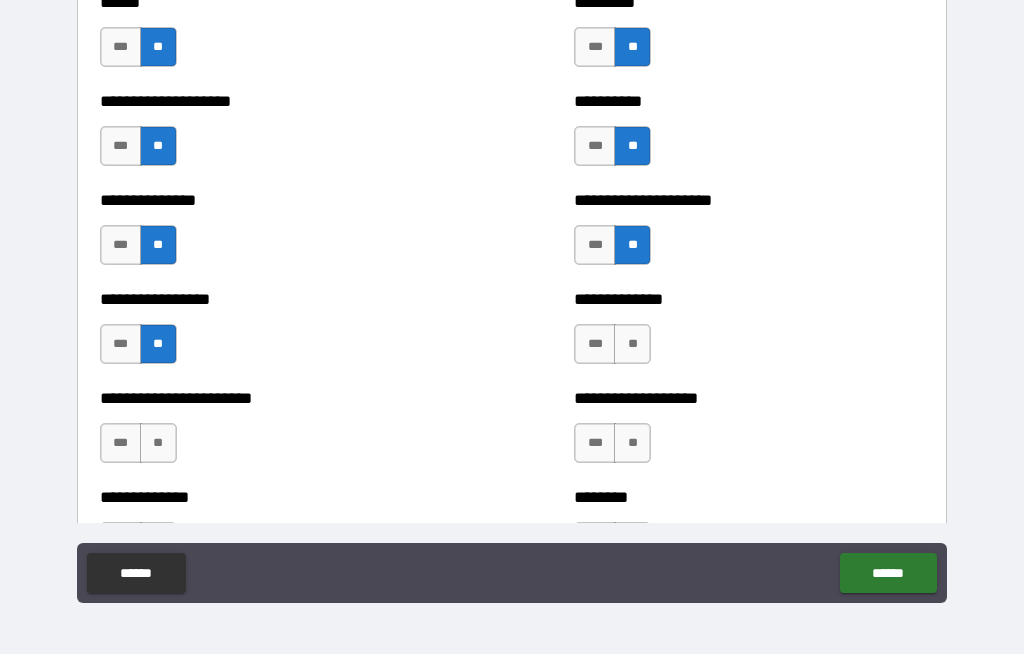 click on "**" at bounding box center [632, 344] 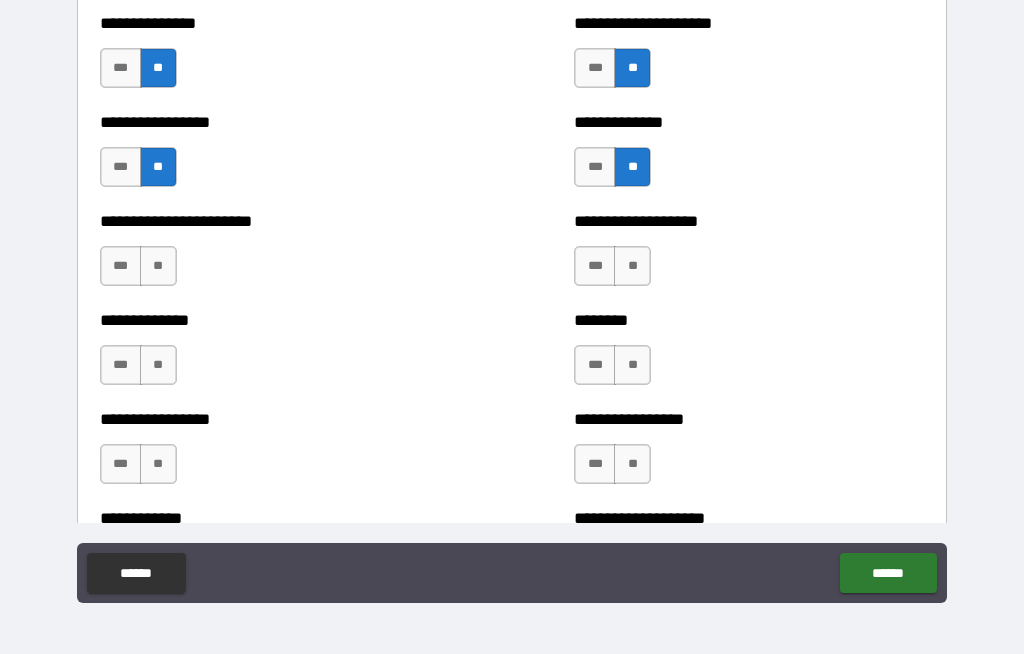 scroll, scrollTop: 3487, scrollLeft: 0, axis: vertical 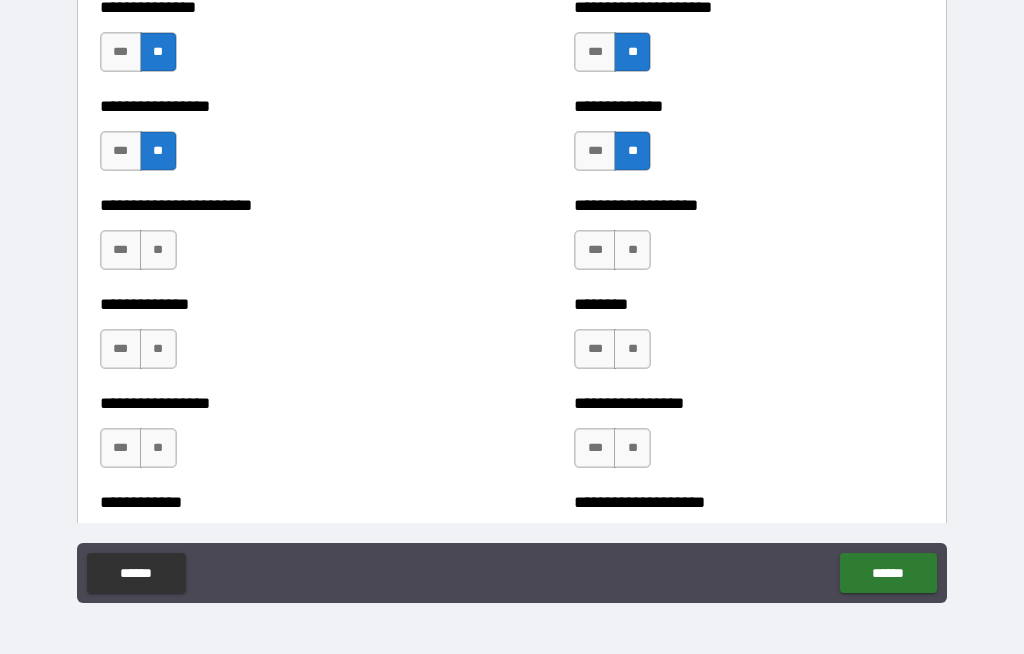 click on "**" at bounding box center [158, 250] 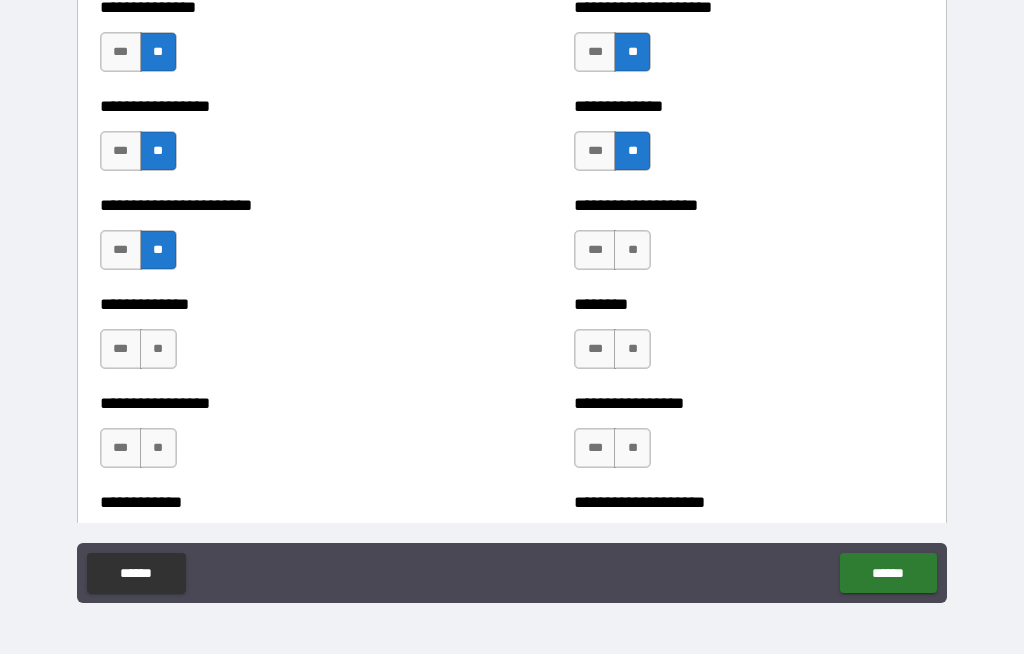 click on "**" at bounding box center [632, 250] 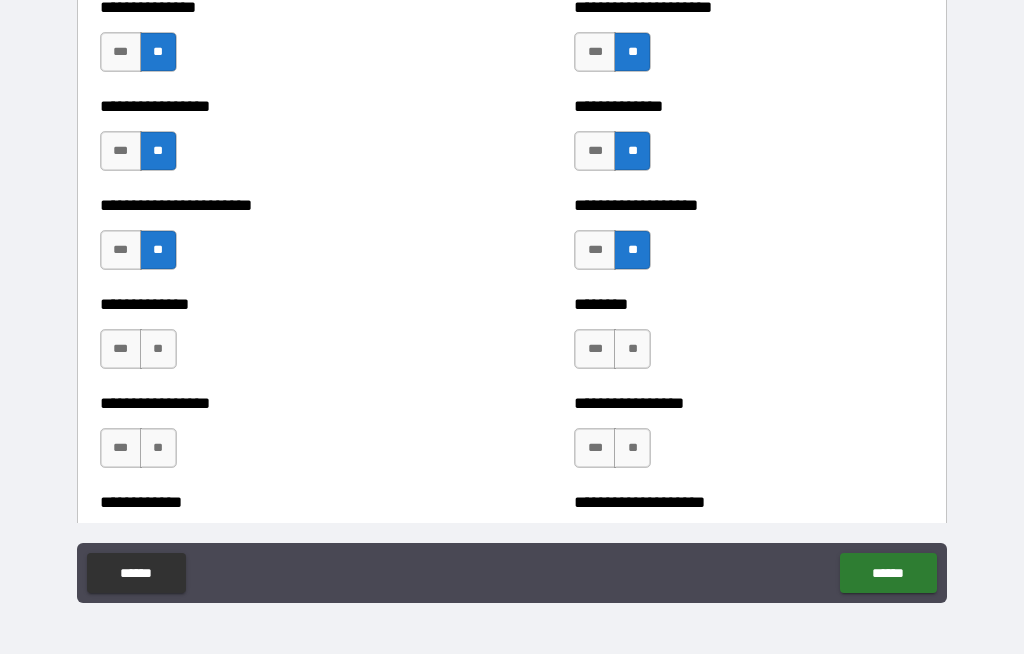 click on "**" at bounding box center [632, 349] 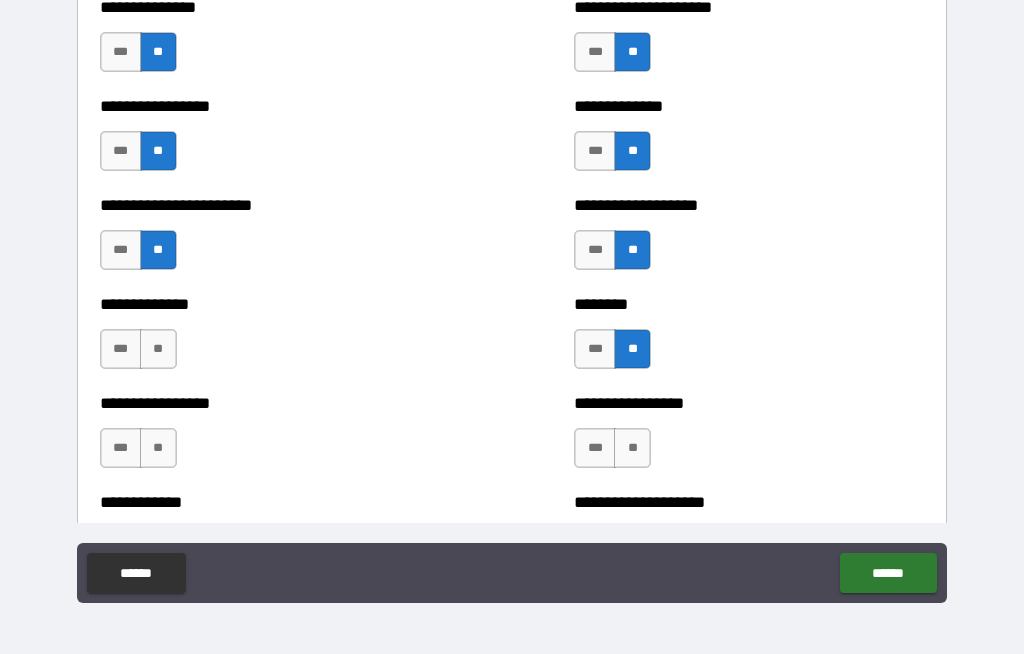 click on "**" at bounding box center [158, 349] 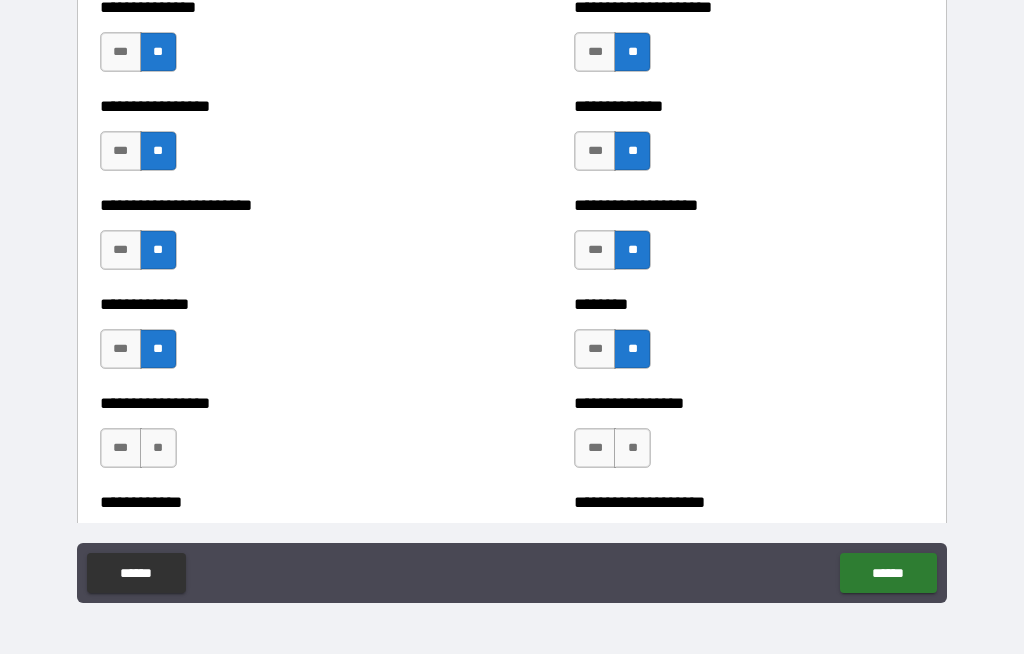 scroll, scrollTop: 3575, scrollLeft: 0, axis: vertical 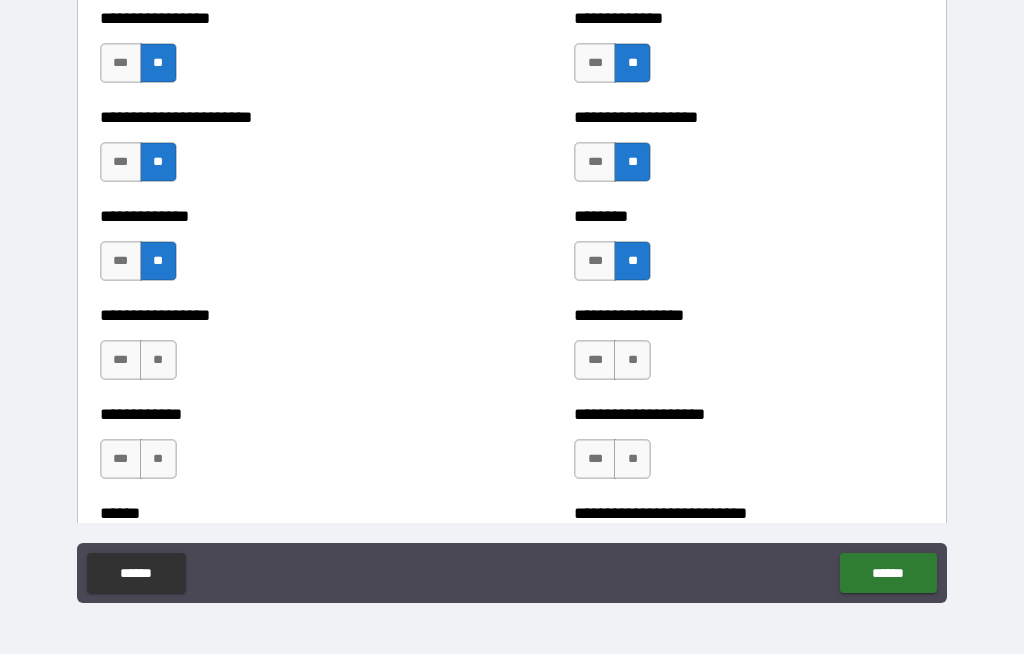 click on "**" at bounding box center (158, 360) 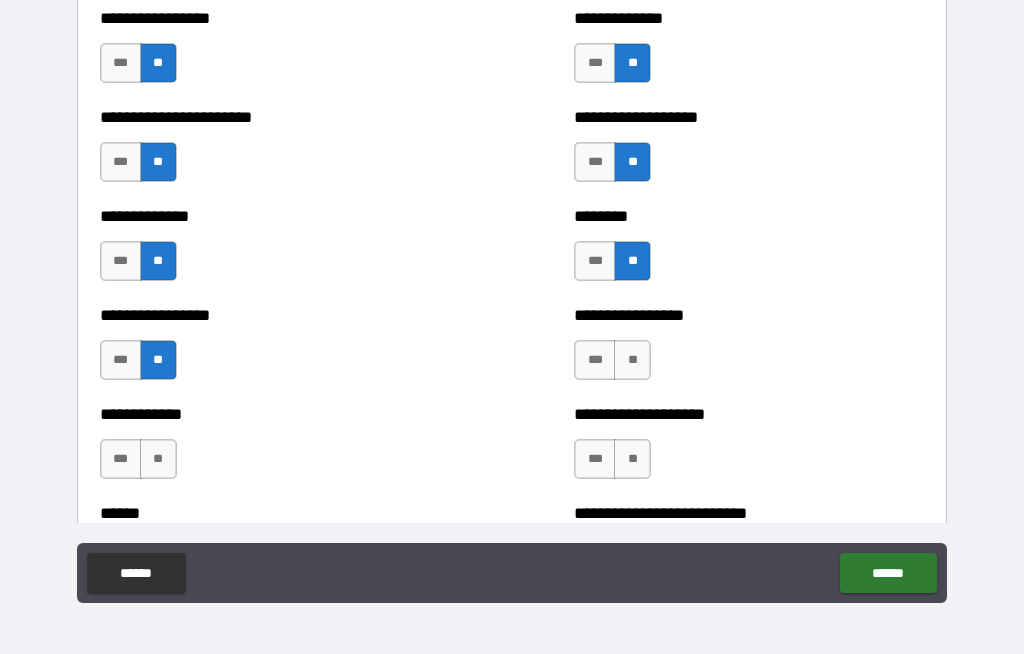 click on "***" at bounding box center [595, 360] 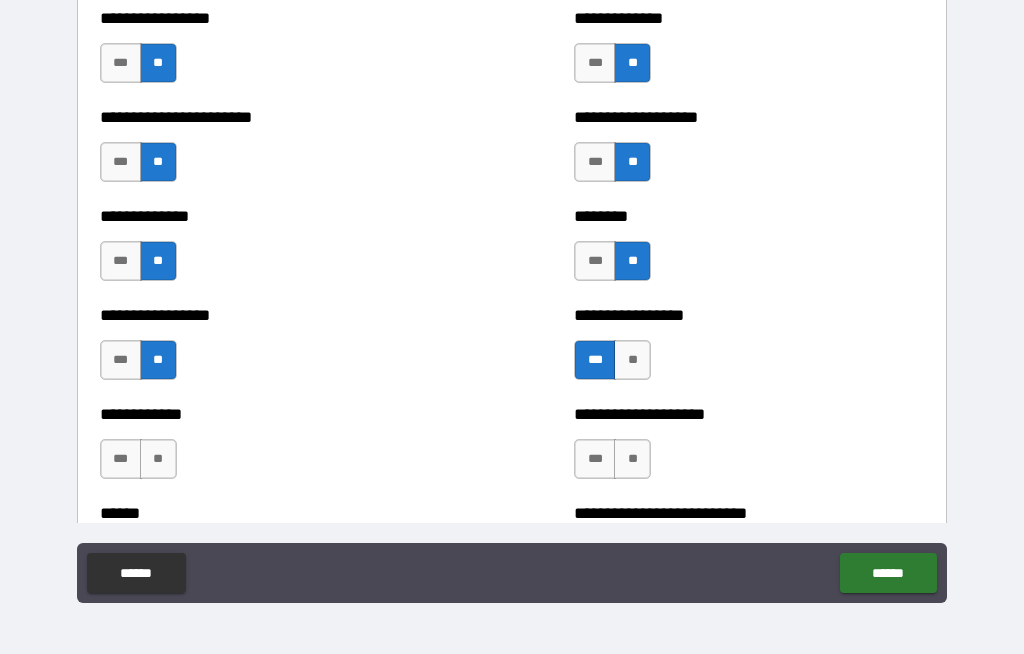 click on "**" at bounding box center [632, 360] 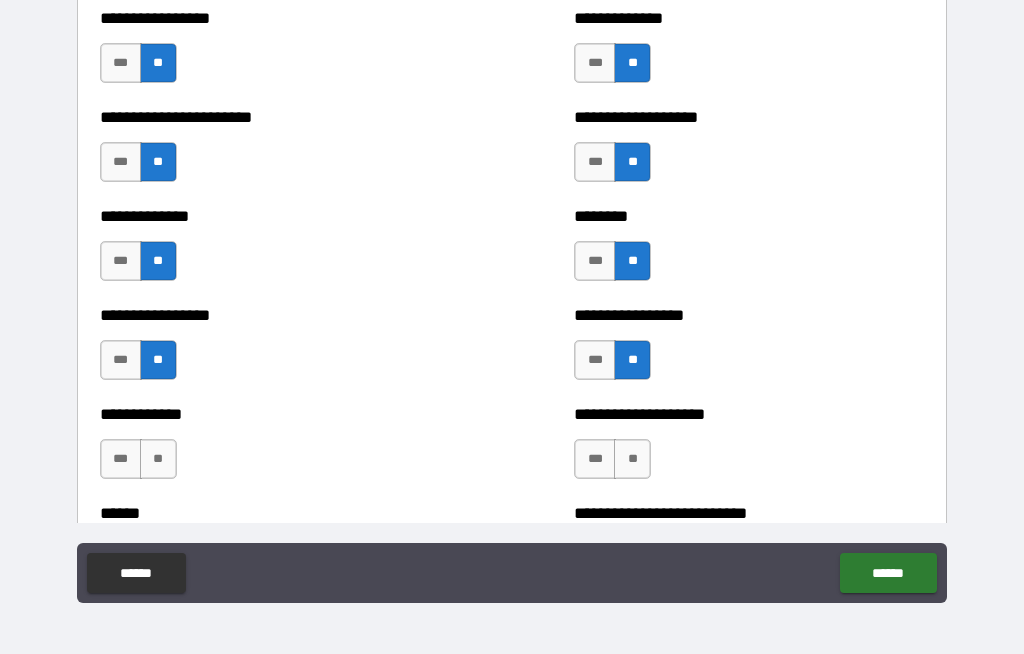 click on "**" at bounding box center (632, 459) 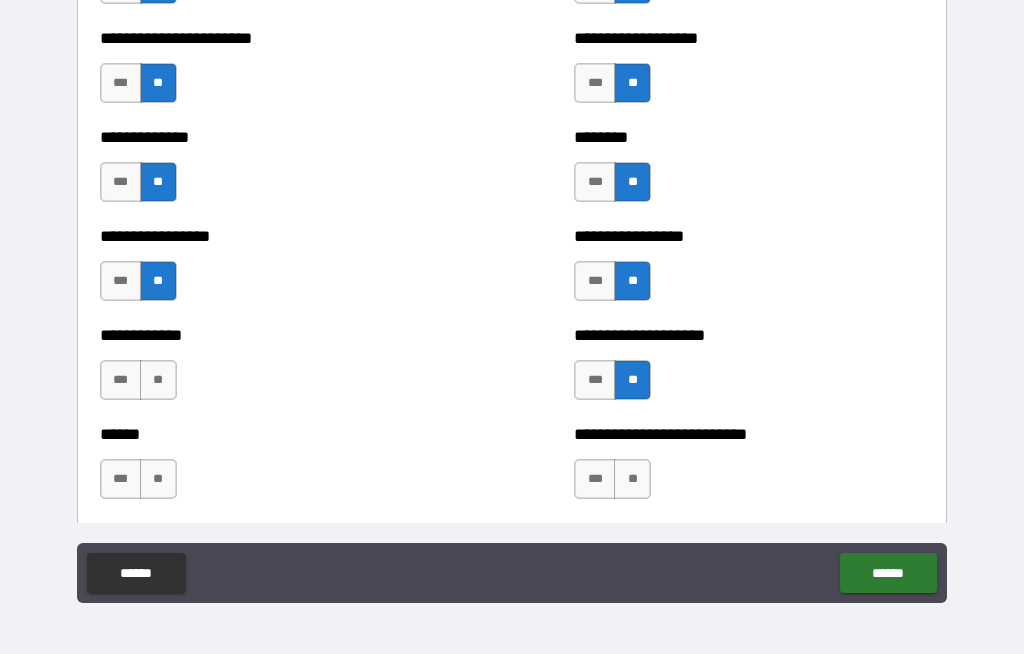 click on "**" at bounding box center (158, 380) 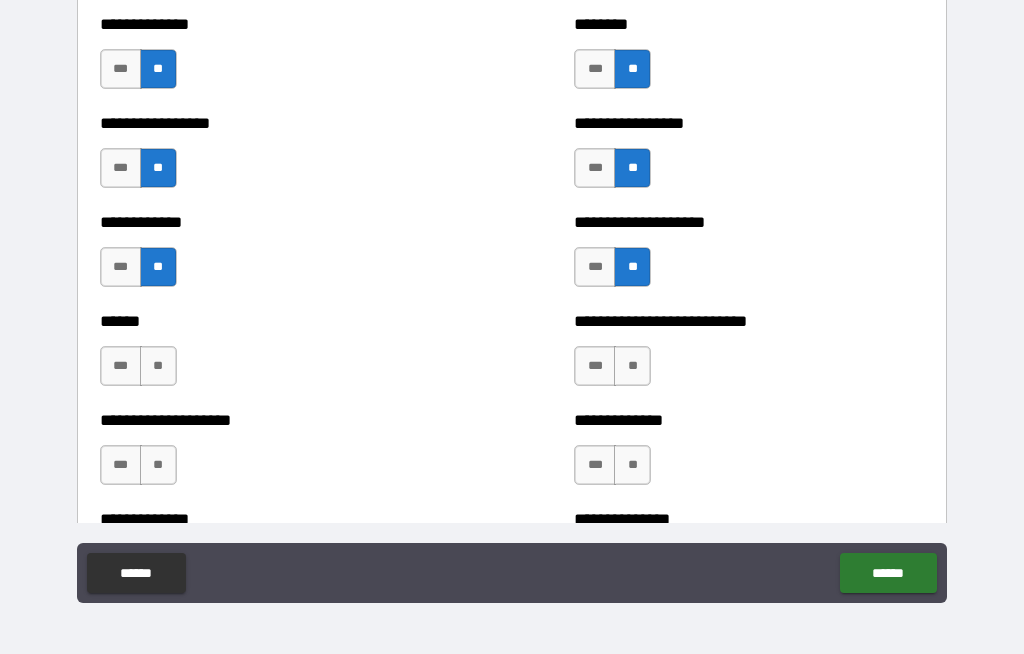 scroll, scrollTop: 3767, scrollLeft: 0, axis: vertical 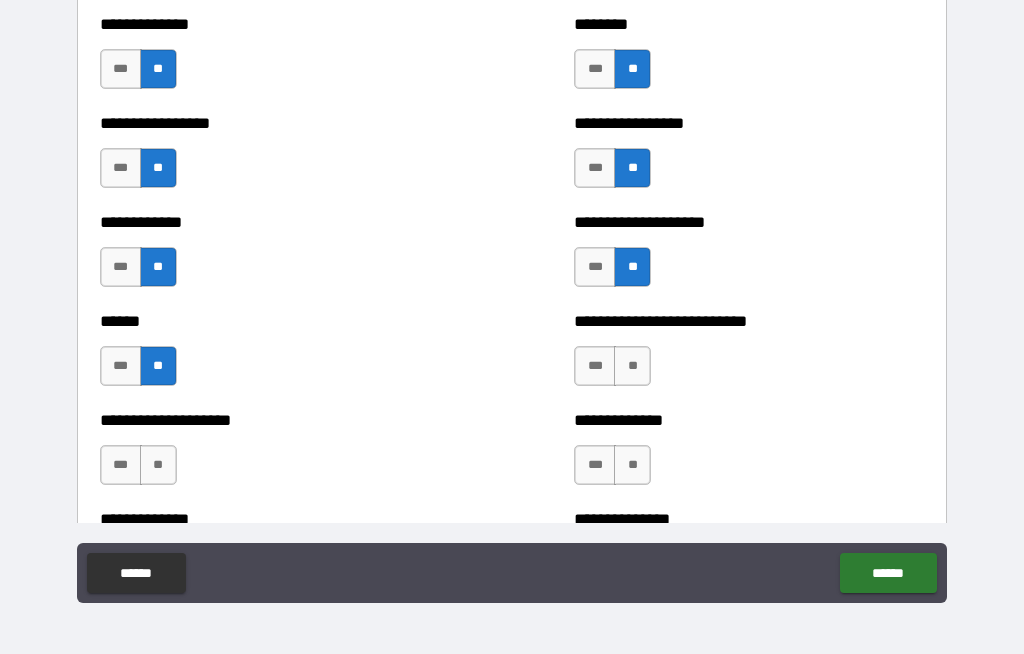 click on "**" at bounding box center [632, 366] 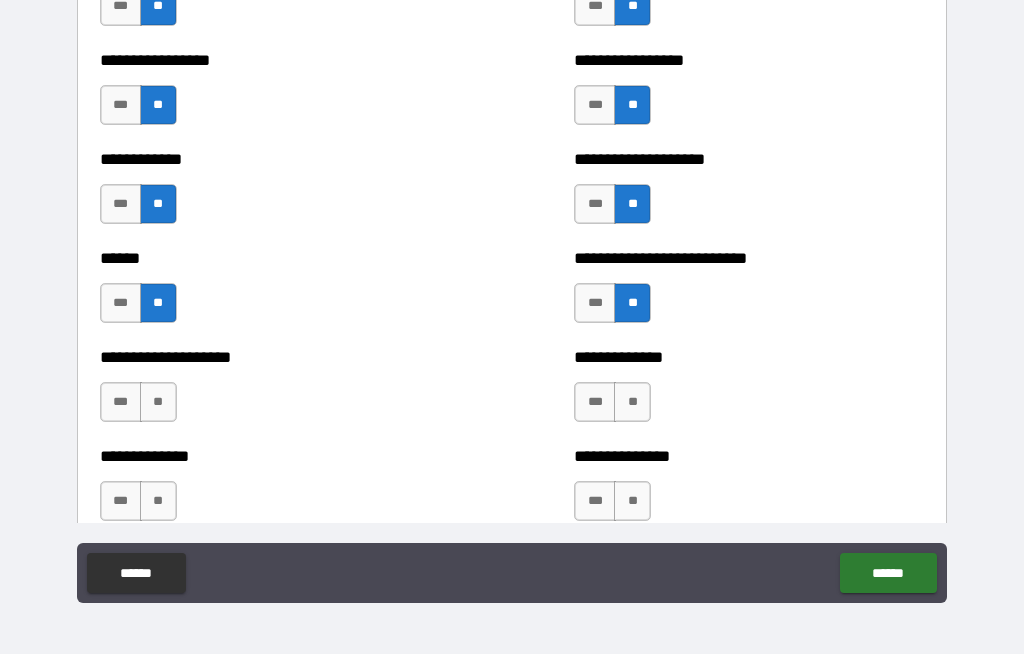 scroll, scrollTop: 3840, scrollLeft: 0, axis: vertical 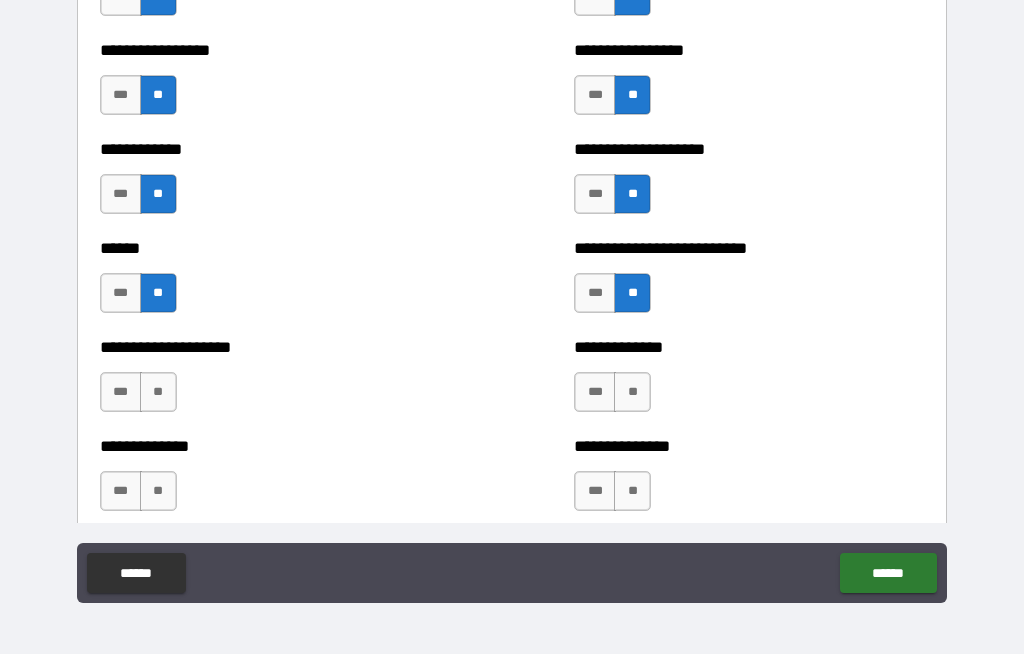 click on "**" at bounding box center [632, 392] 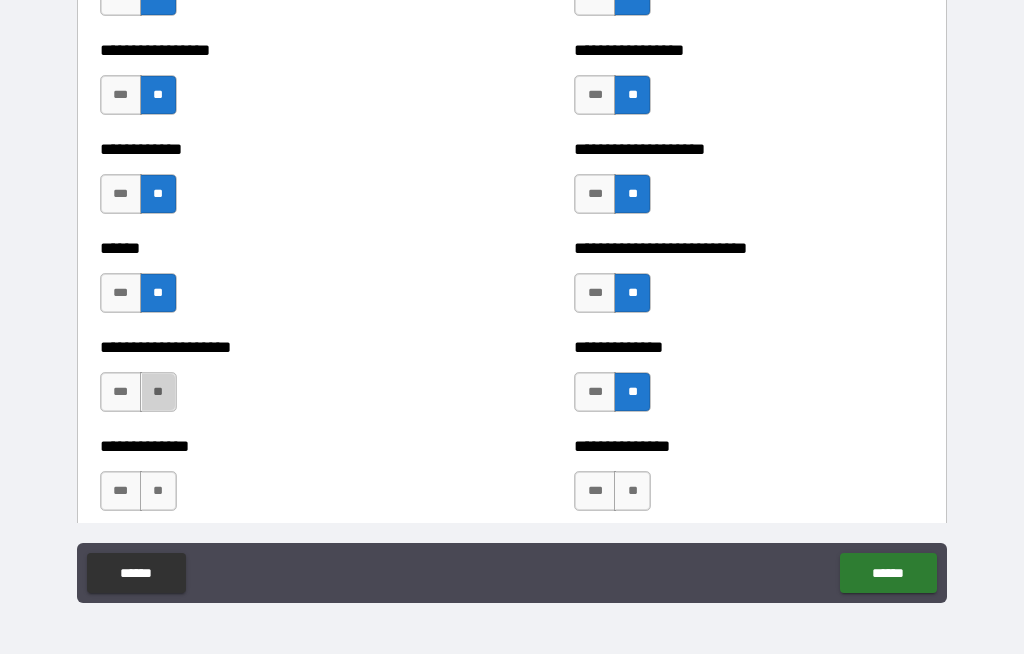 click on "**" at bounding box center [158, 392] 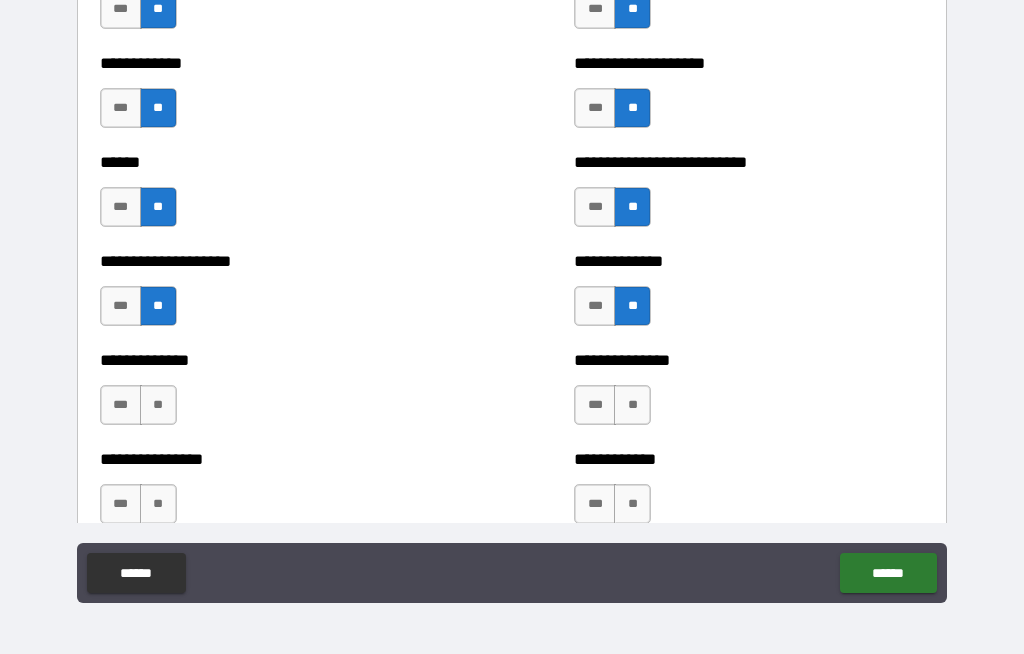 scroll, scrollTop: 3932, scrollLeft: 0, axis: vertical 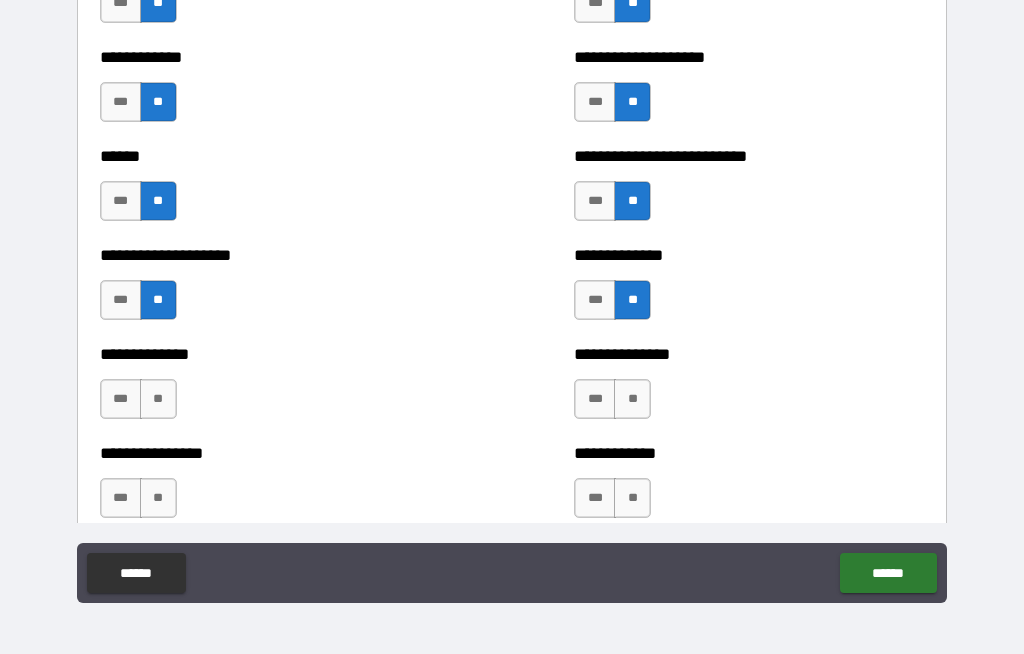 click on "**" at bounding box center [158, 399] 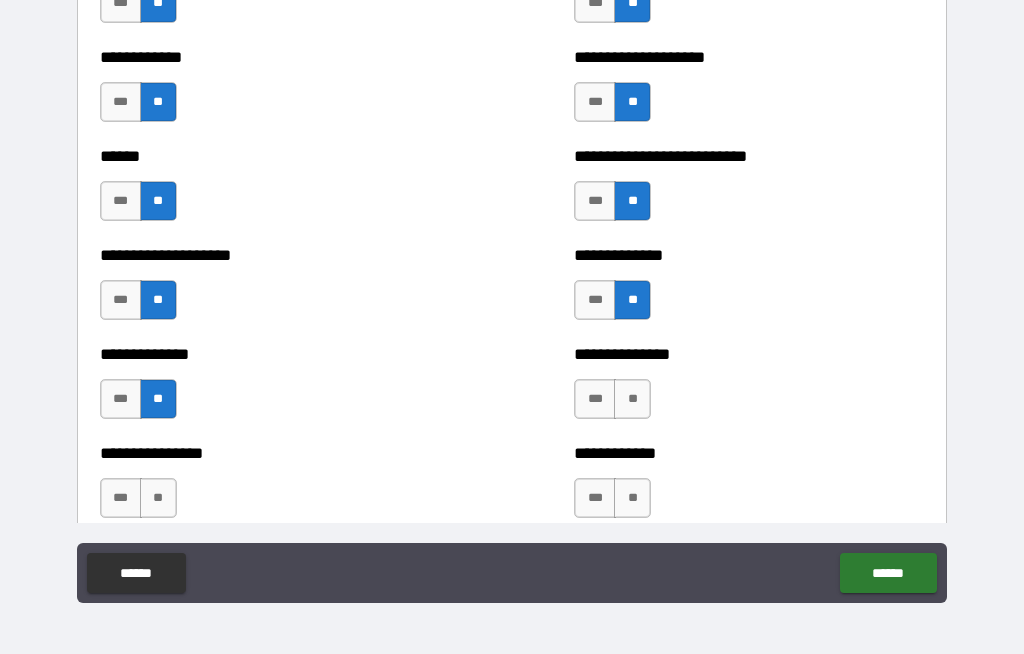click on "**" at bounding box center (632, 399) 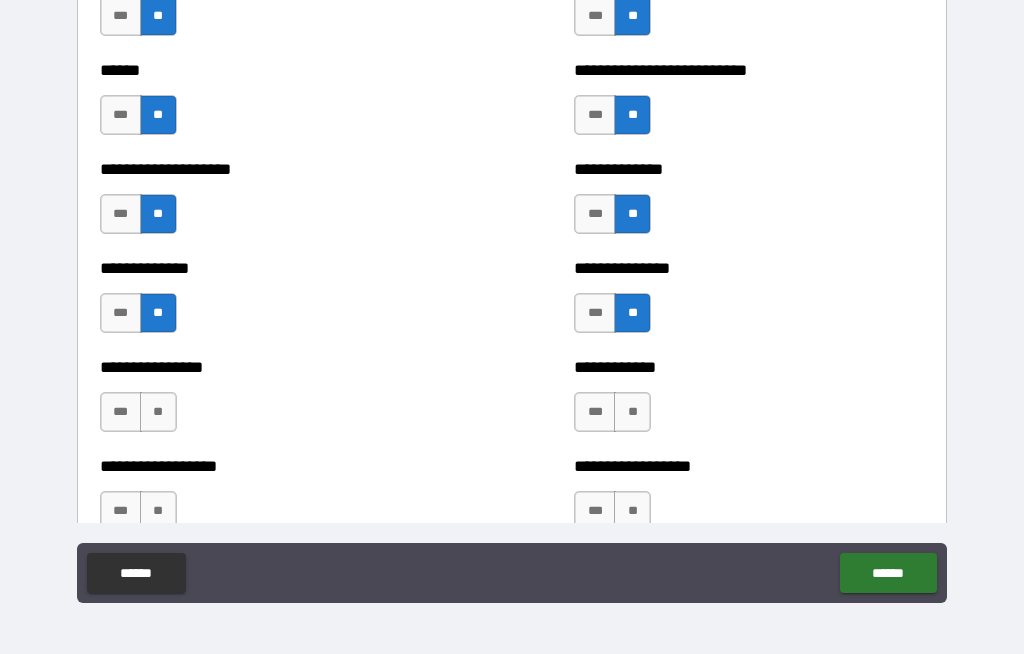 scroll, scrollTop: 4047, scrollLeft: 0, axis: vertical 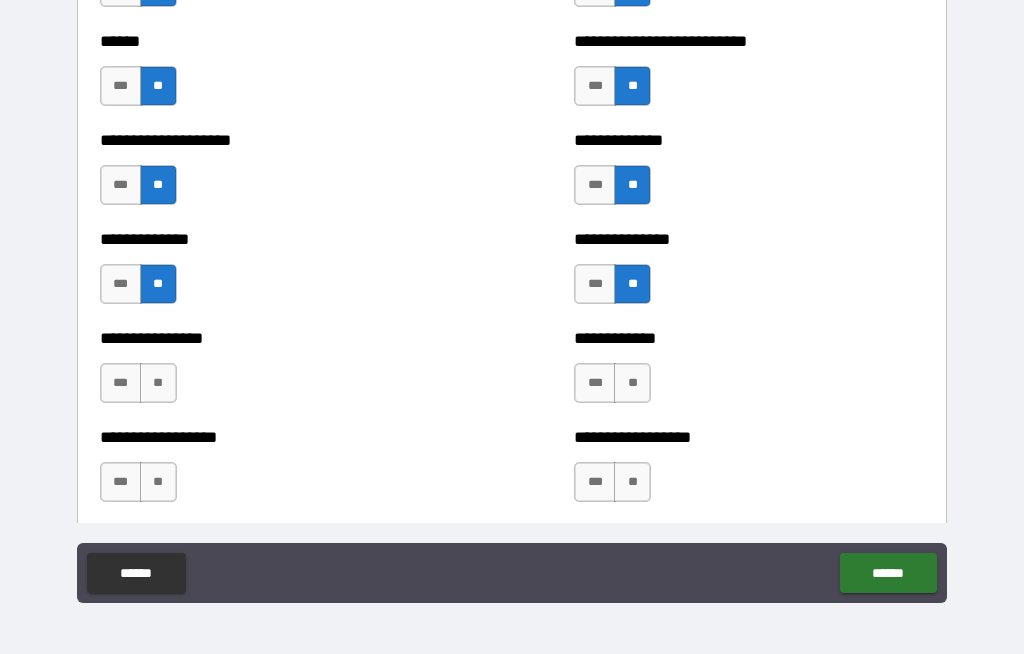 click on "**" at bounding box center (632, 383) 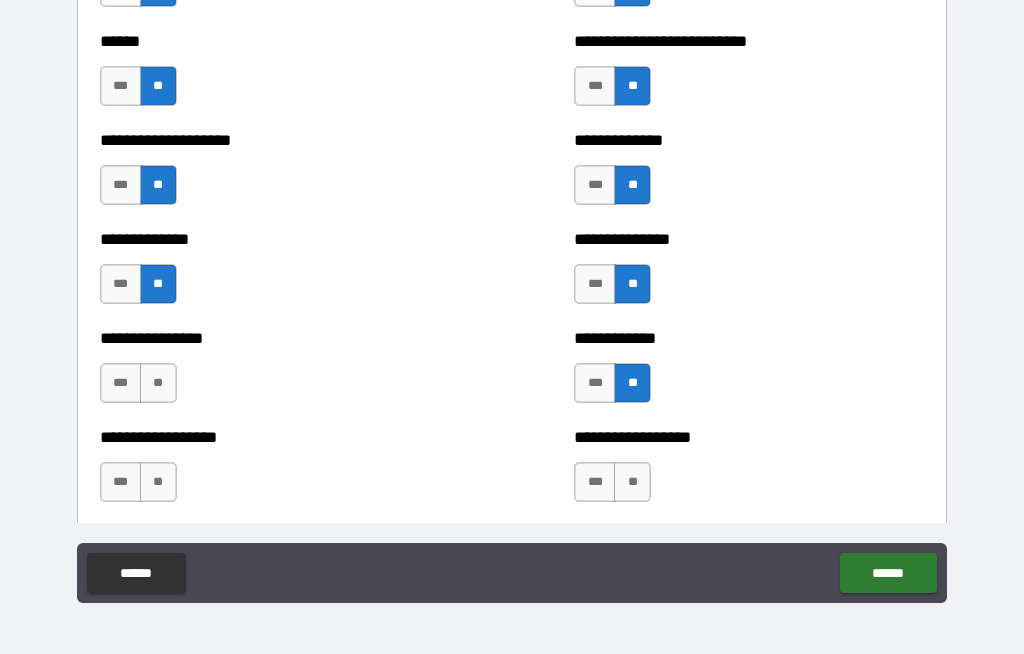click on "**" at bounding box center (158, 383) 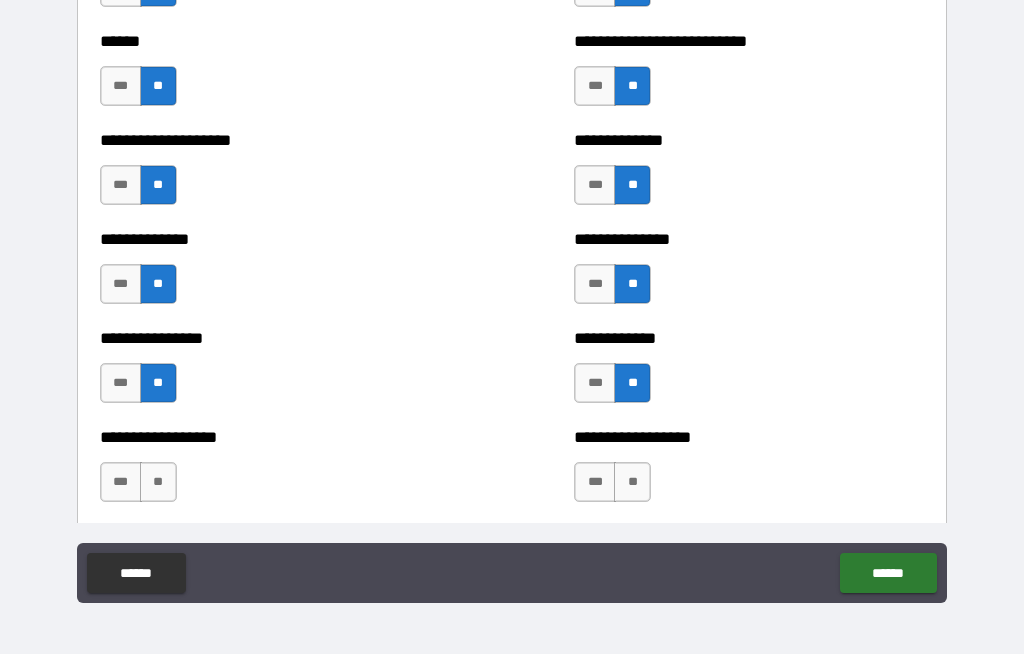 click on "**" at bounding box center (158, 482) 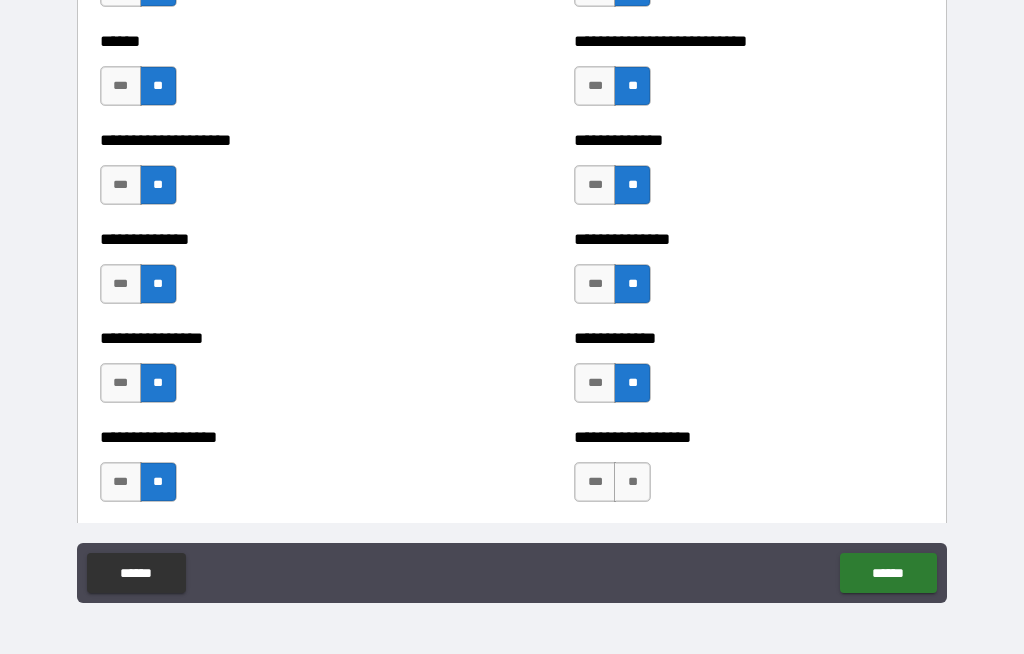 click on "**" at bounding box center (632, 482) 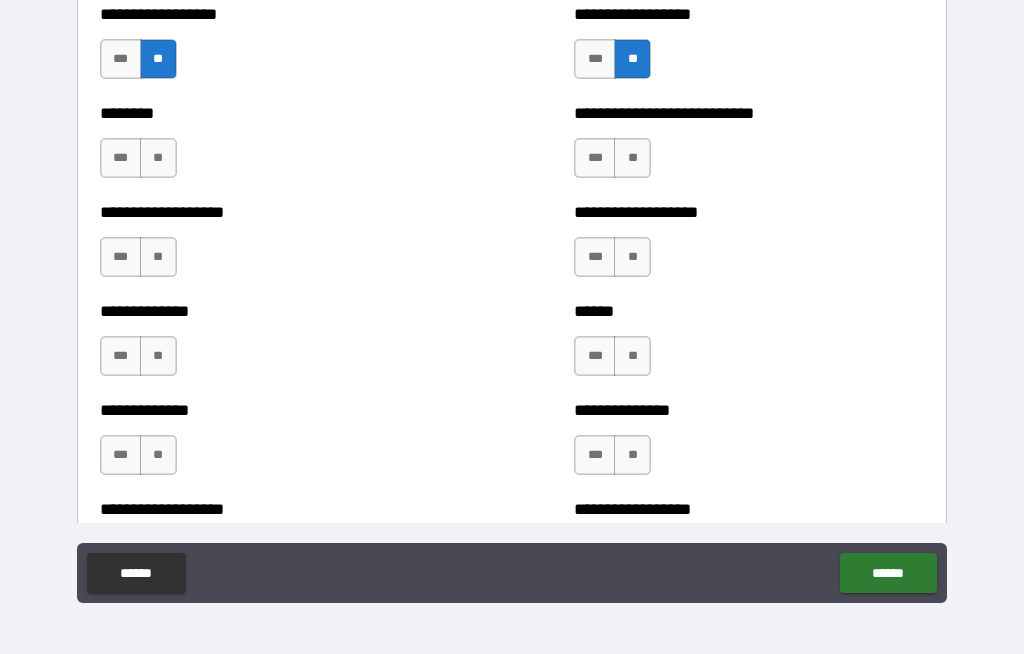 scroll, scrollTop: 4489, scrollLeft: 0, axis: vertical 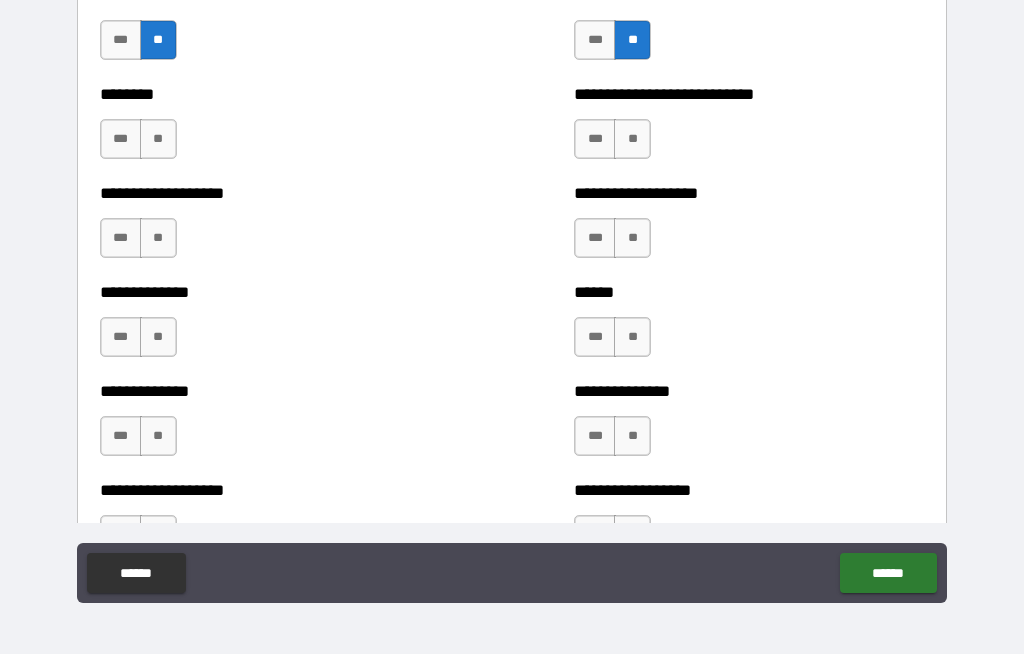 click on "**" at bounding box center [632, 139] 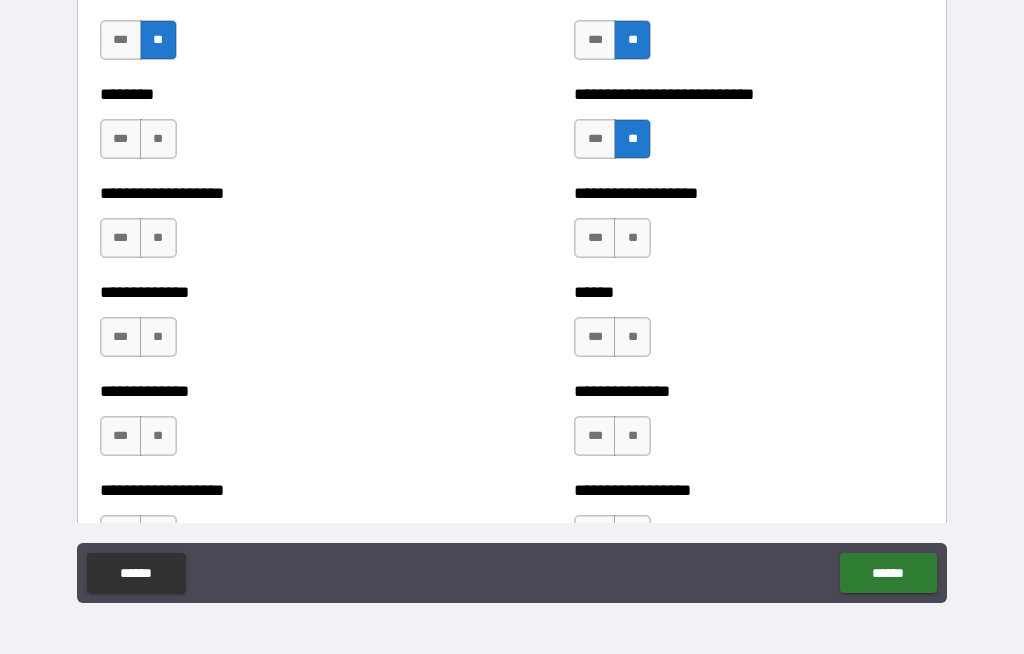 click on "**" at bounding box center (158, 139) 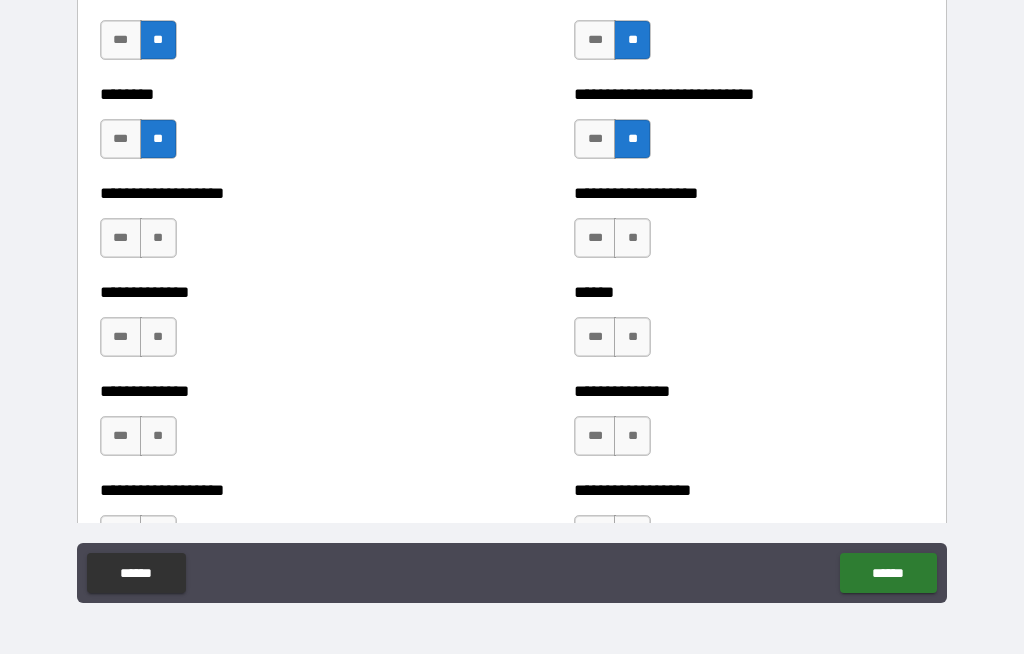 click on "**" at bounding box center [632, 238] 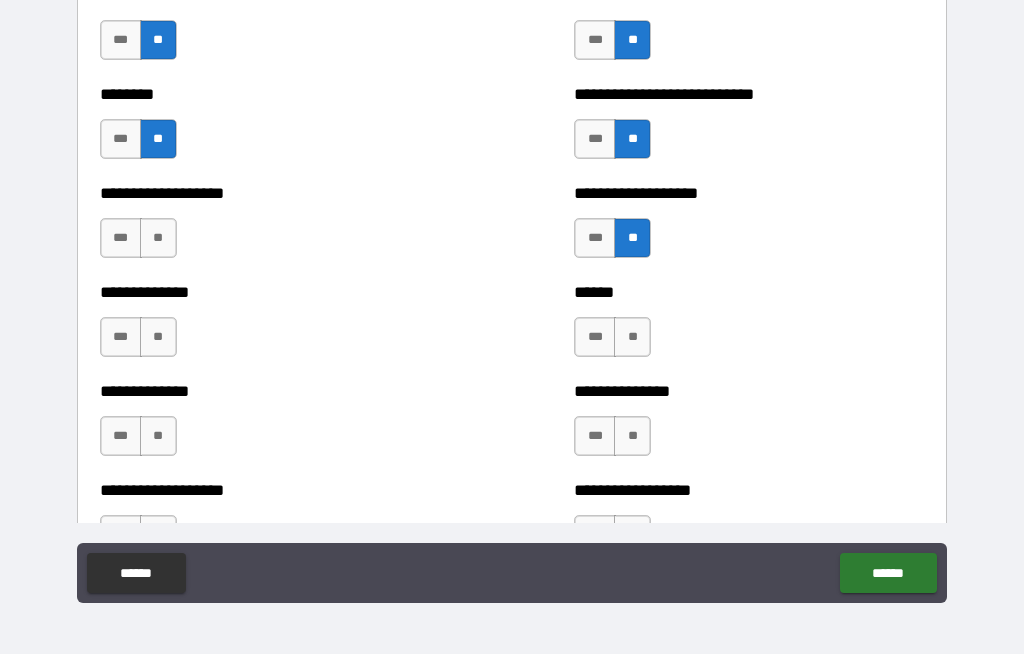 click on "**" at bounding box center [158, 238] 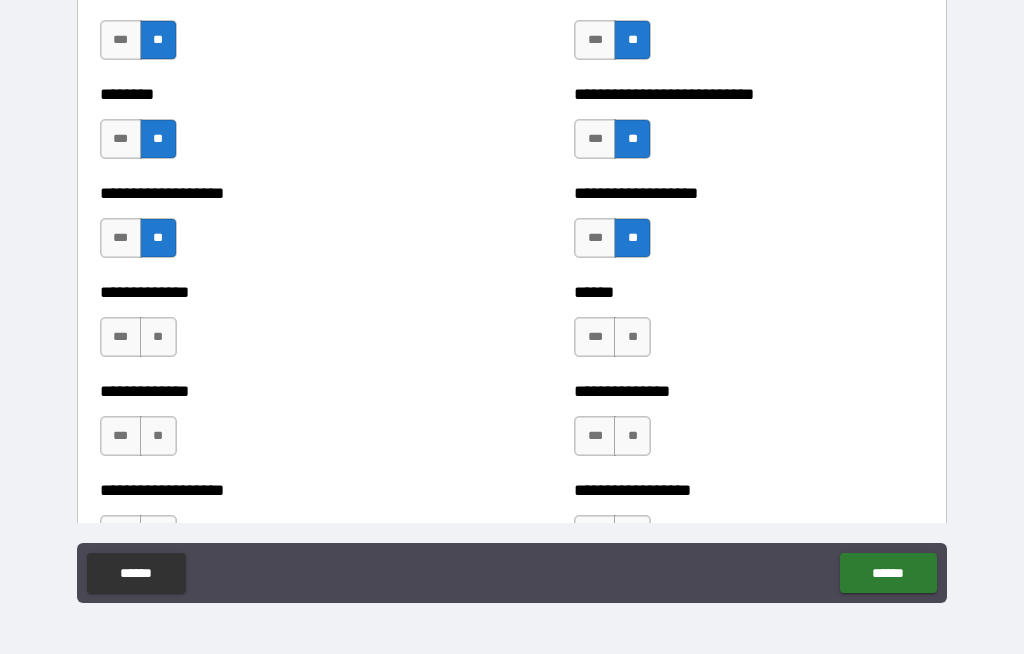 scroll, scrollTop: 4605, scrollLeft: 0, axis: vertical 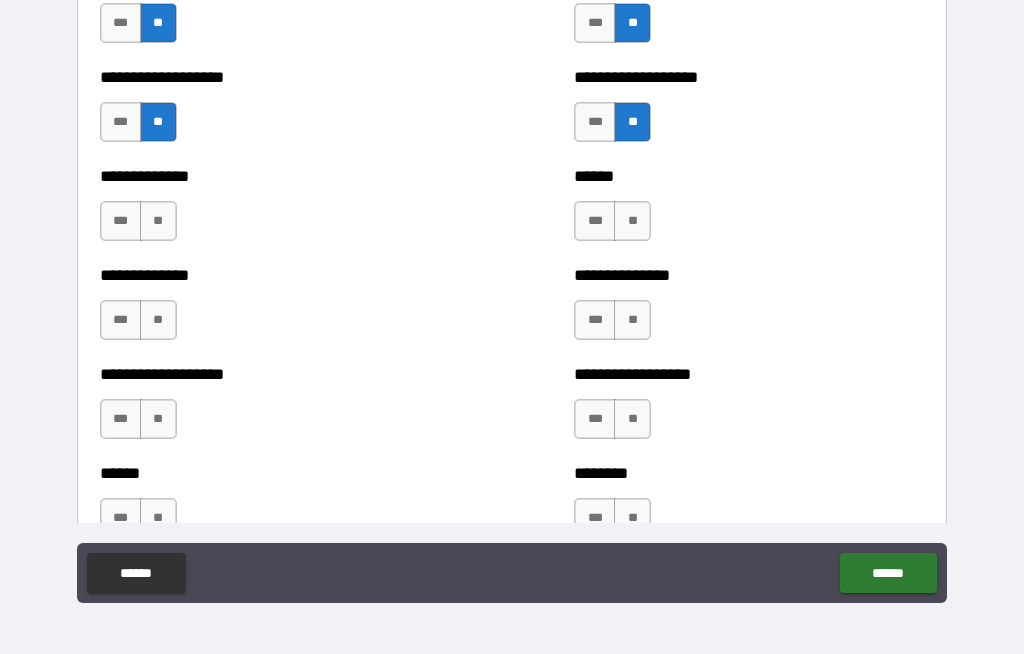 click on "**" at bounding box center [632, 221] 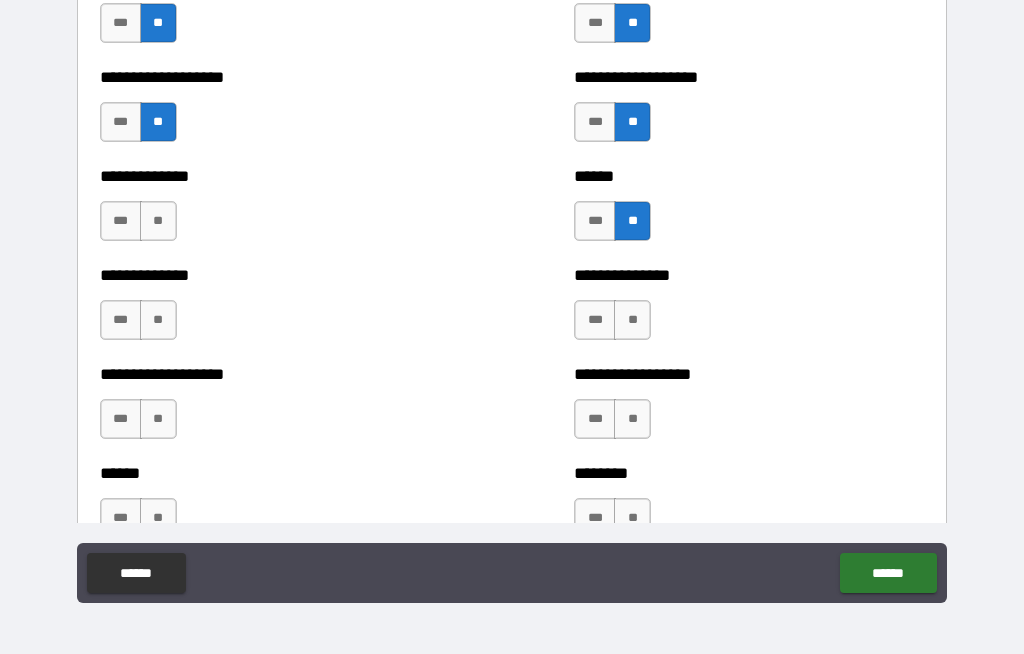 click on "**" at bounding box center [158, 221] 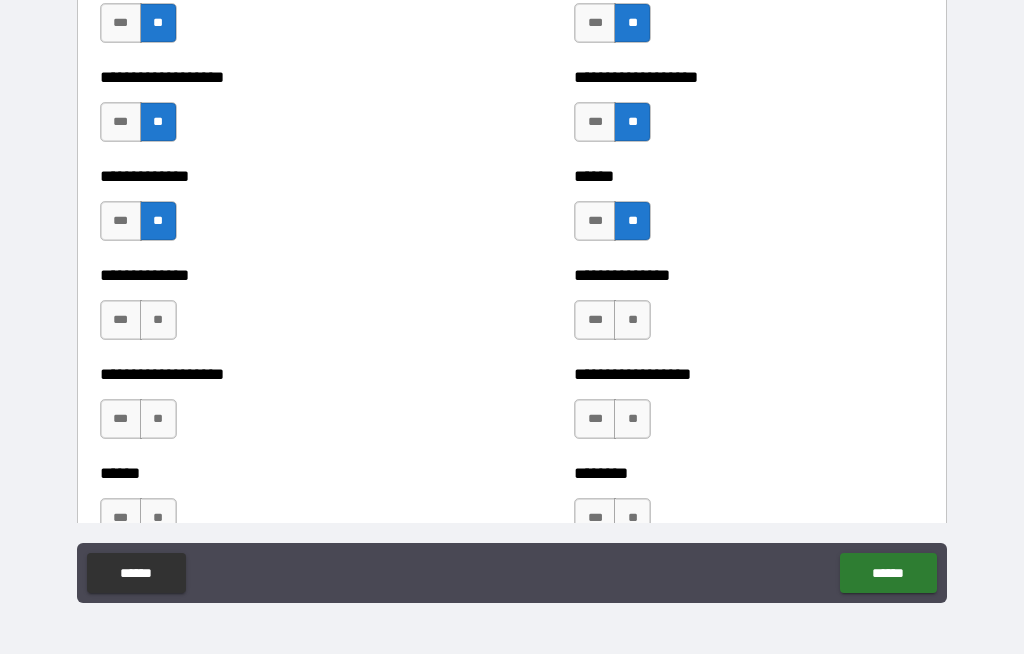 click on "**" at bounding box center [632, 320] 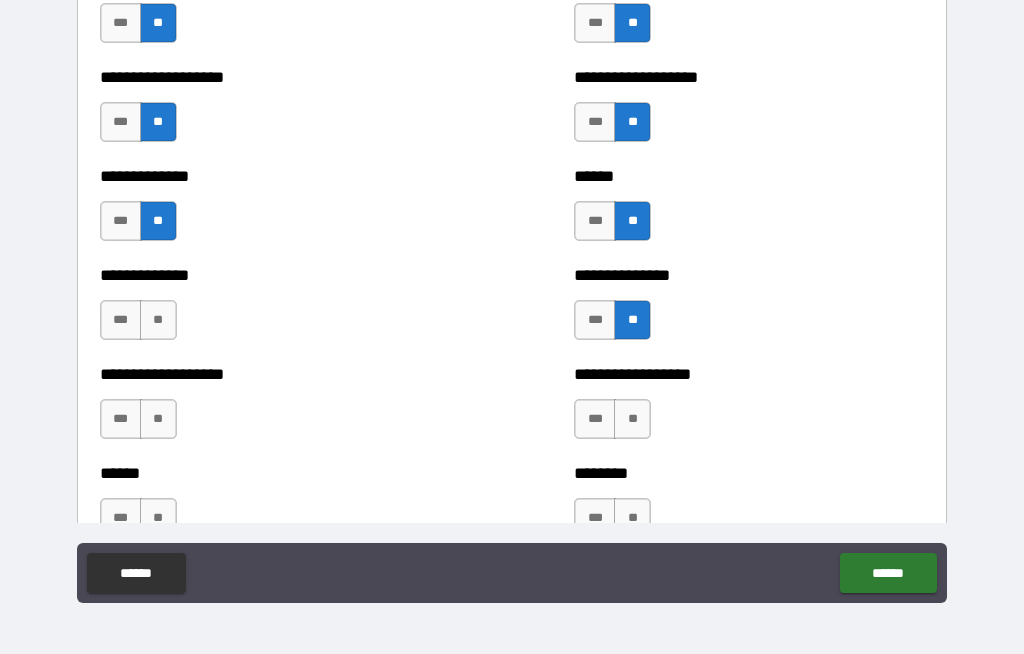 click on "**" at bounding box center (158, 320) 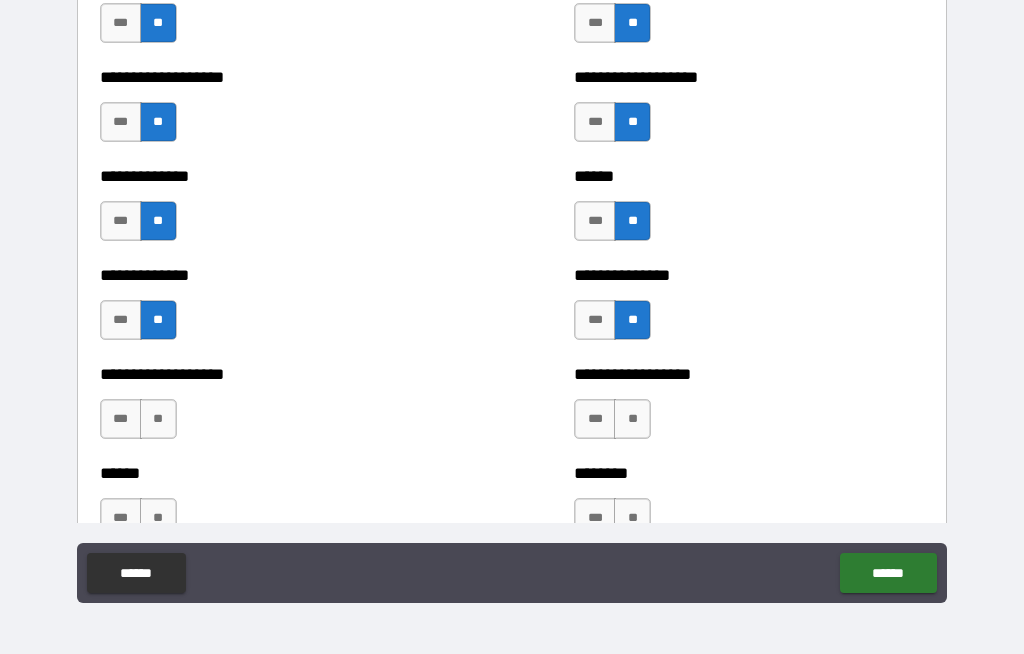 scroll, scrollTop: 4660, scrollLeft: 0, axis: vertical 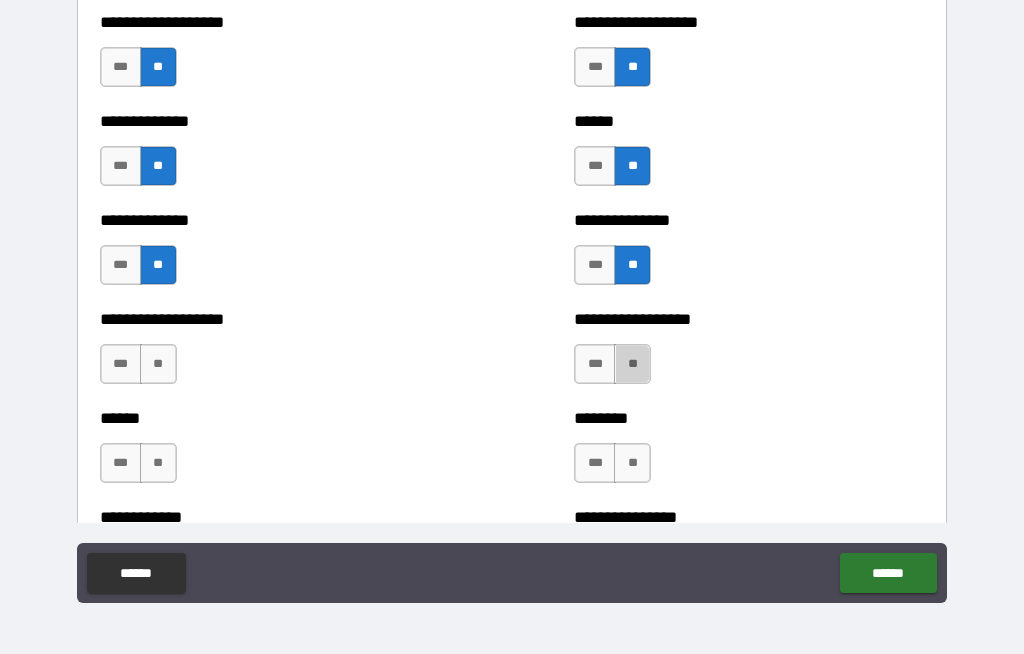click on "**" at bounding box center (632, 364) 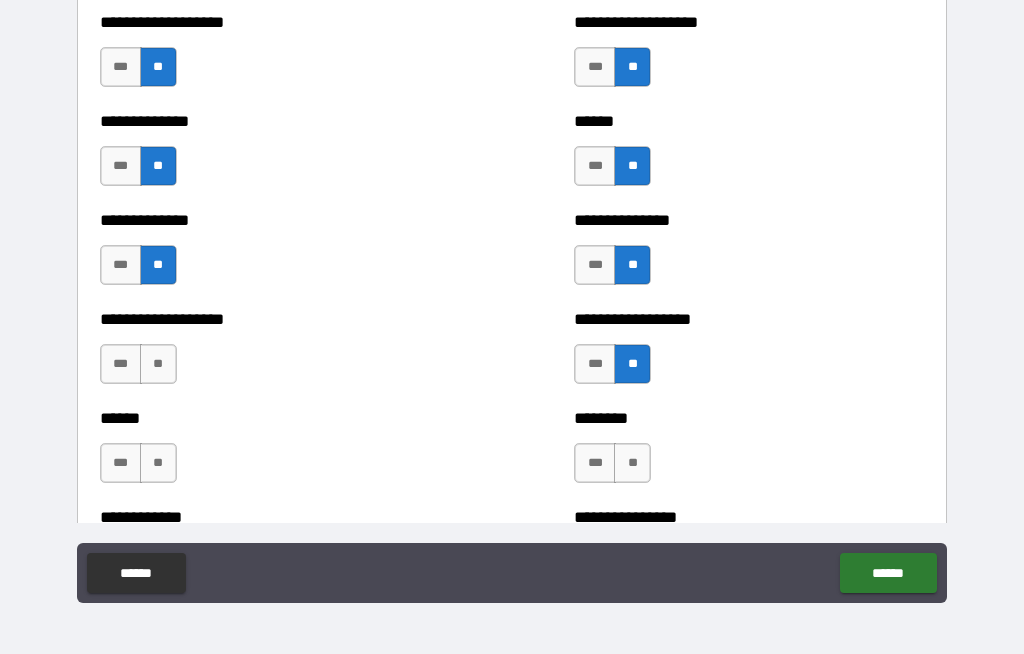 click on "**" at bounding box center (158, 364) 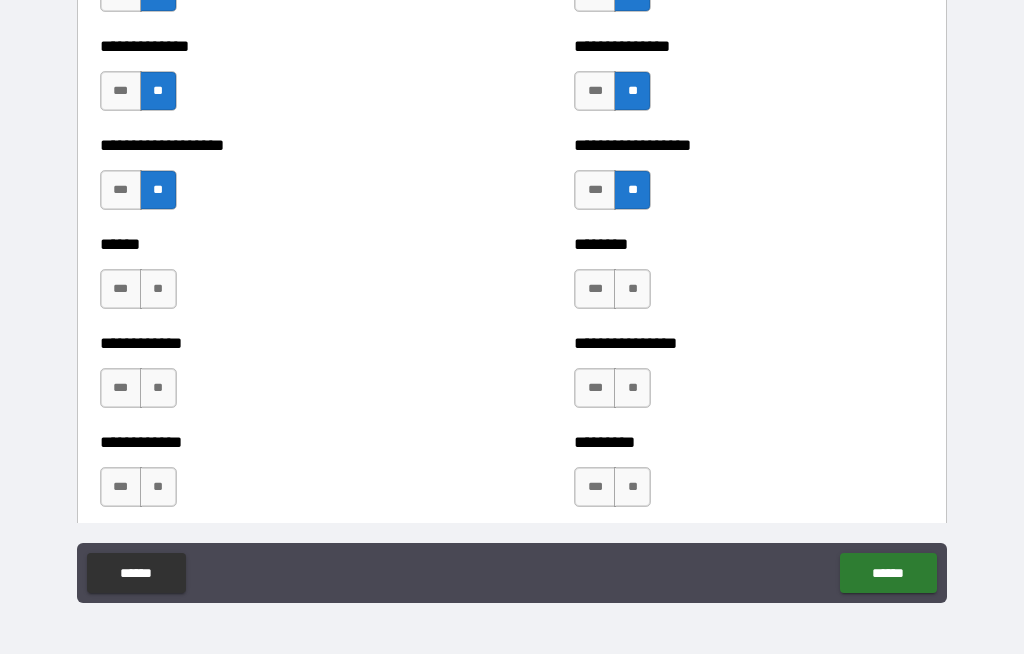 scroll, scrollTop: 4847, scrollLeft: 0, axis: vertical 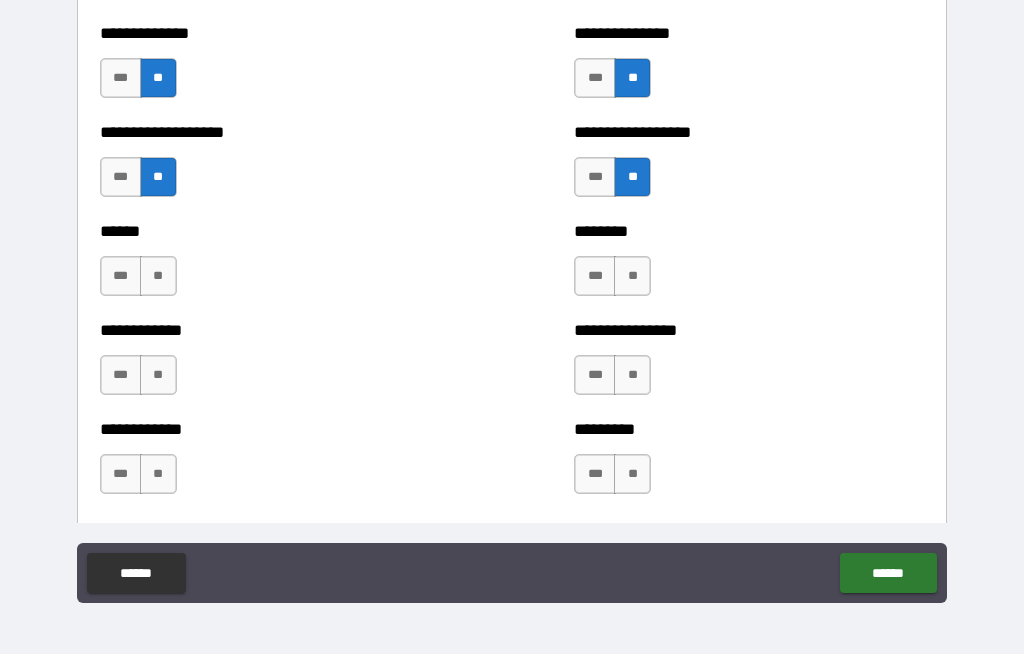 click on "**" at bounding box center [158, 276] 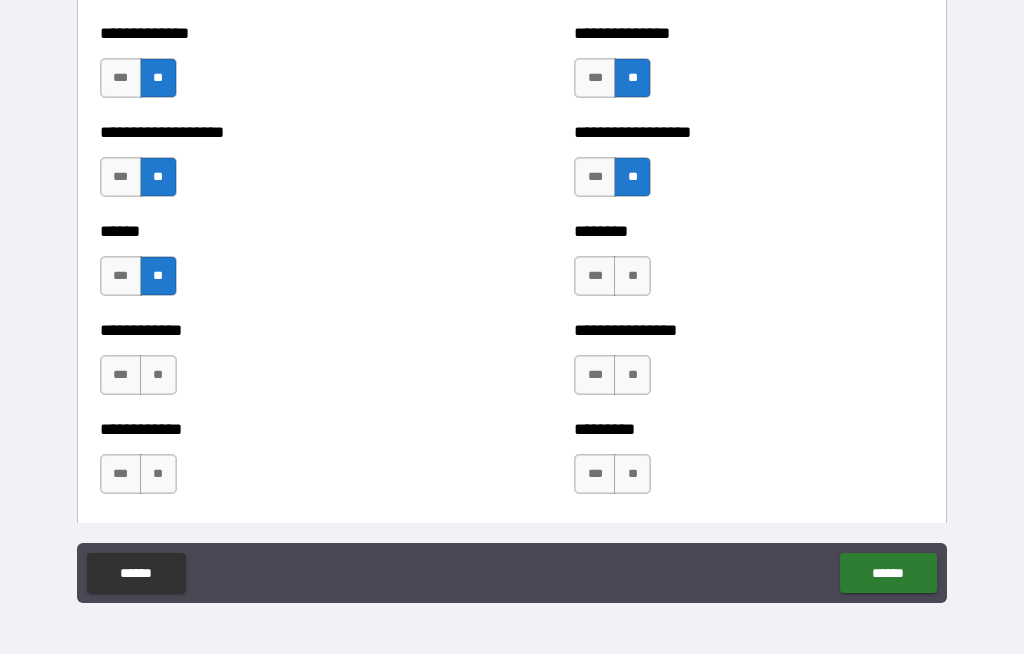 click on "**" at bounding box center [632, 276] 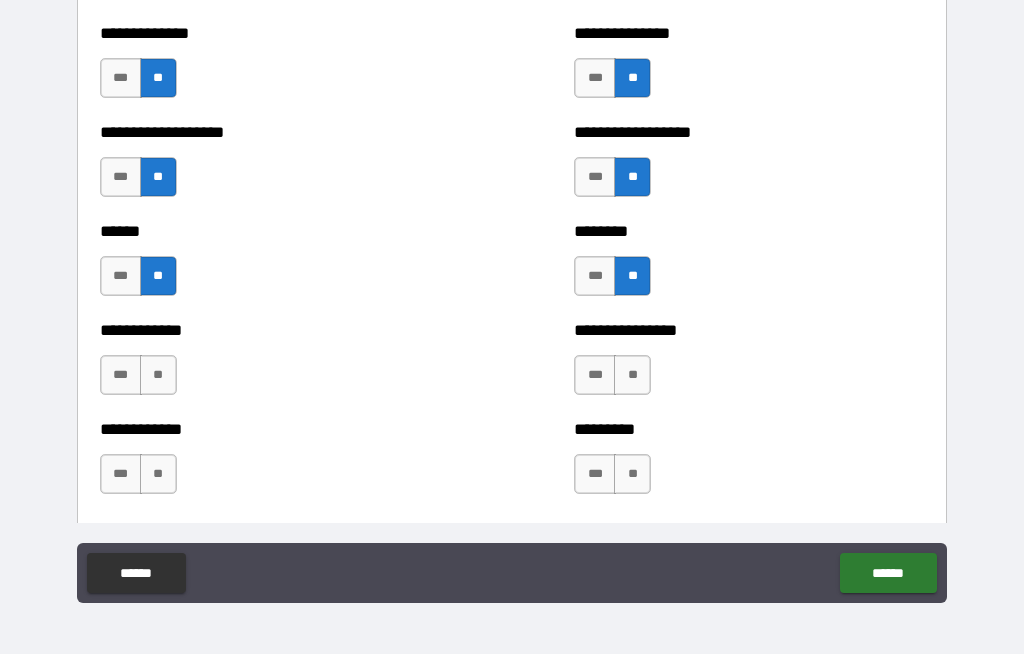 click on "**" at bounding box center (632, 375) 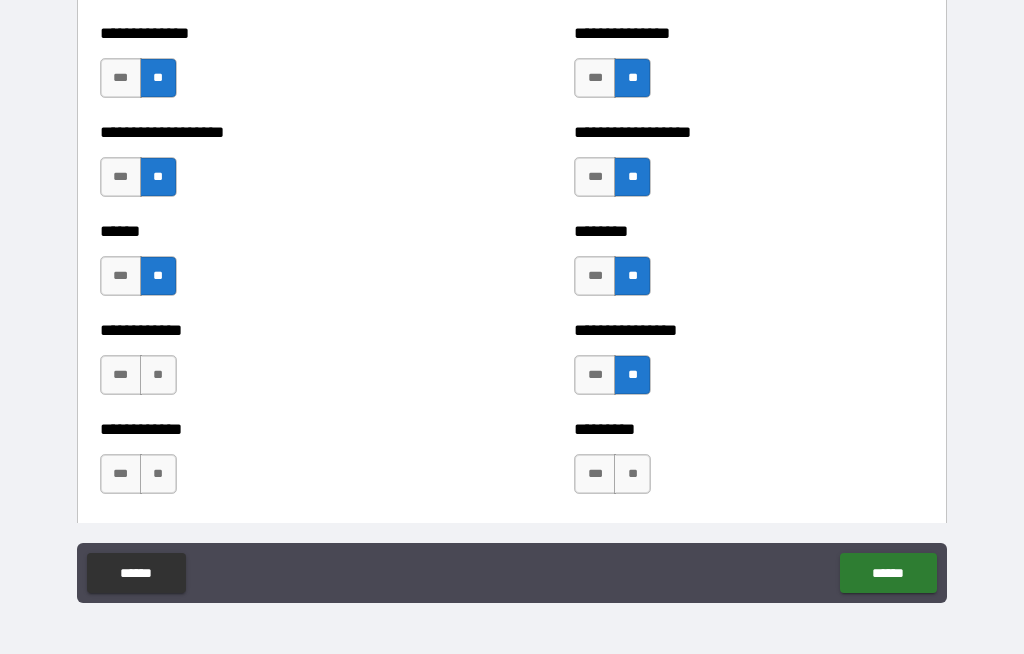 click on "**" at bounding box center [158, 375] 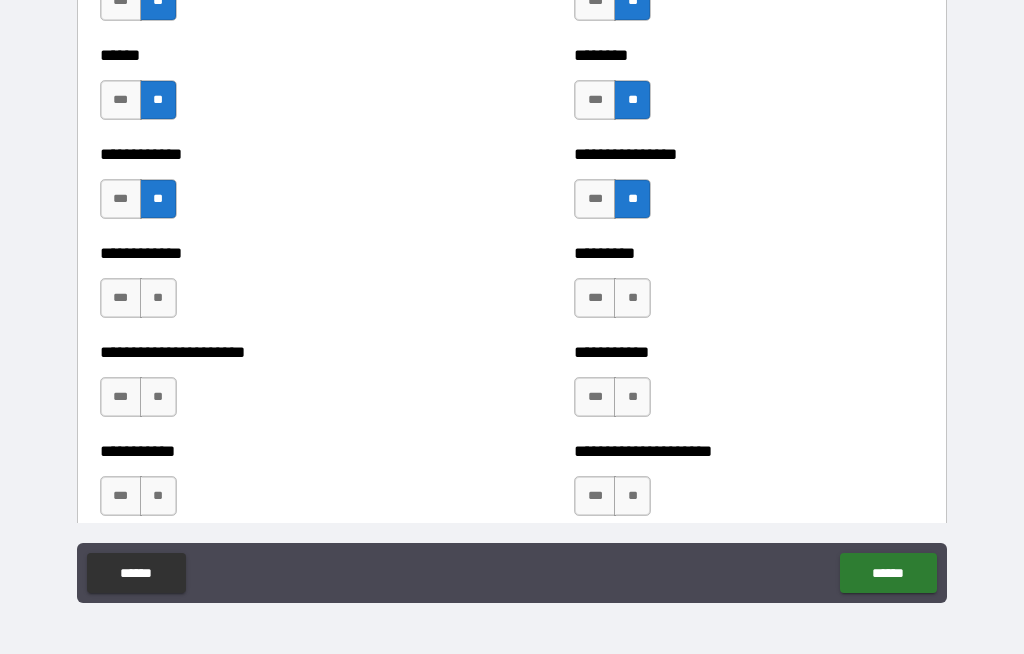 scroll, scrollTop: 5036, scrollLeft: 0, axis: vertical 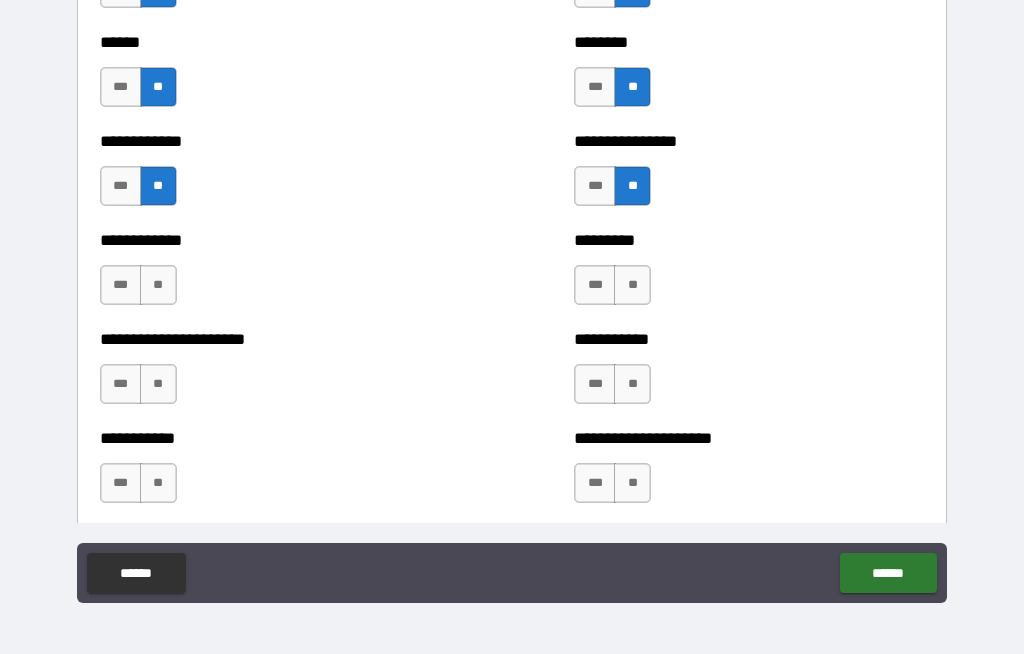 click on "**" at bounding box center (632, 285) 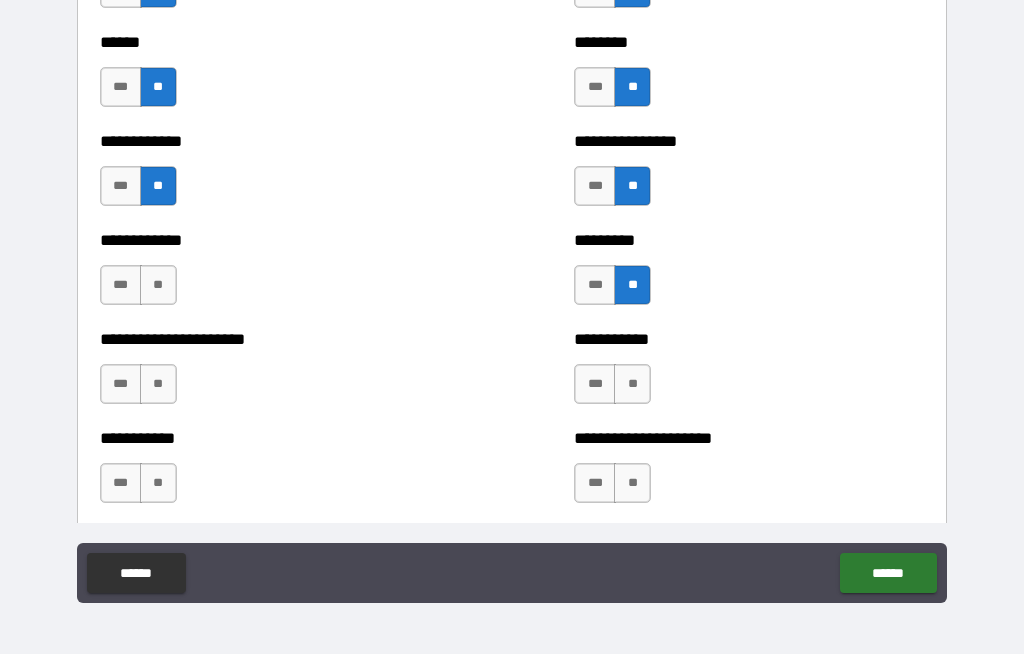 click on "**" at bounding box center (158, 285) 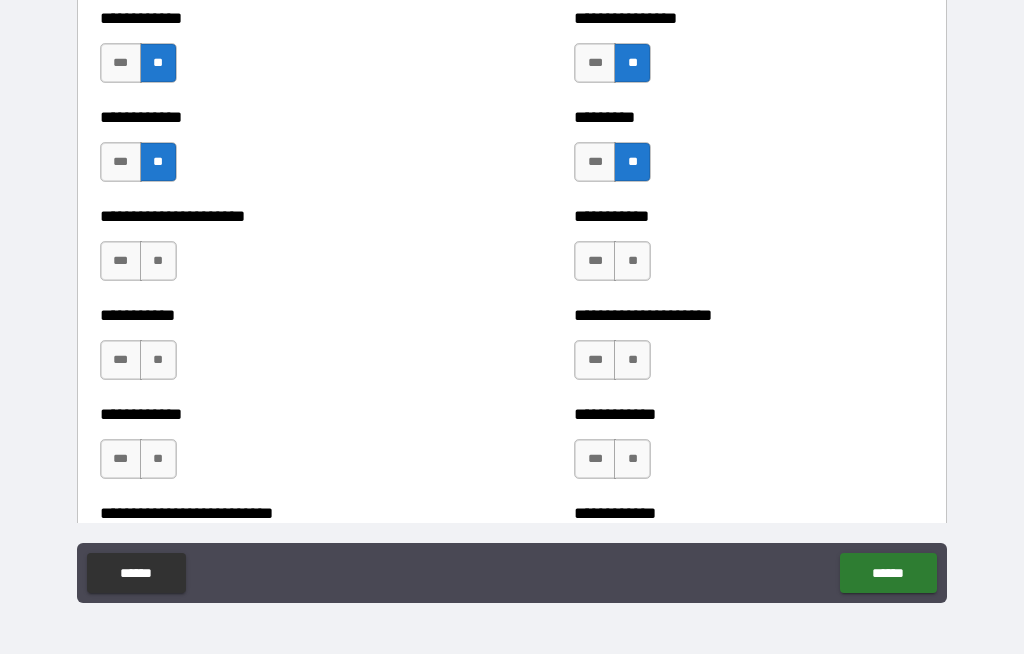 scroll, scrollTop: 5166, scrollLeft: 0, axis: vertical 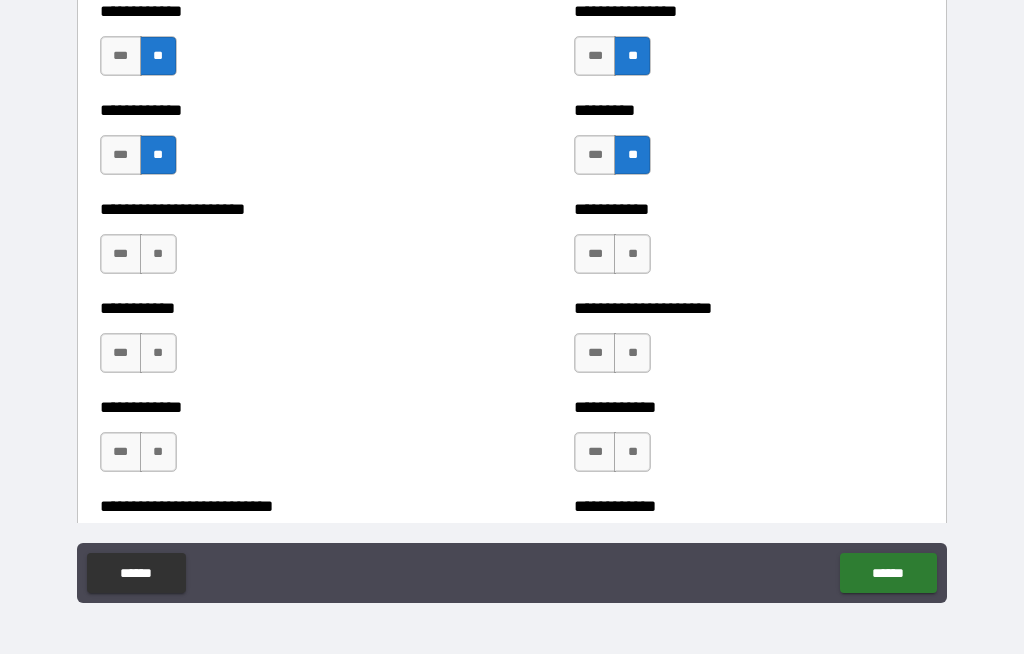 click on "**" at bounding box center [632, 254] 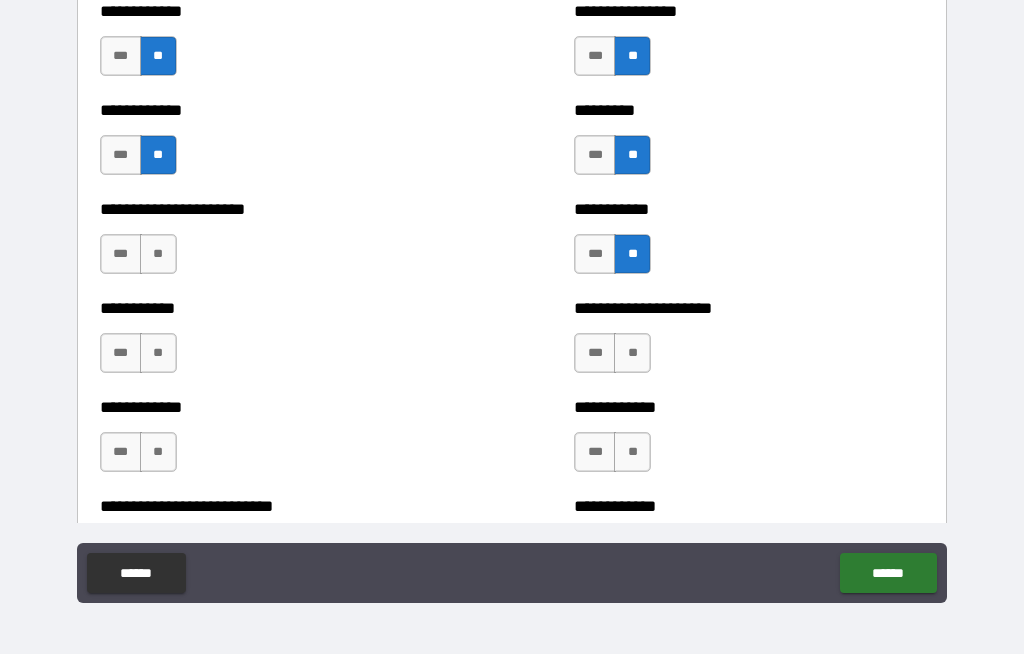 click on "**" at bounding box center [158, 254] 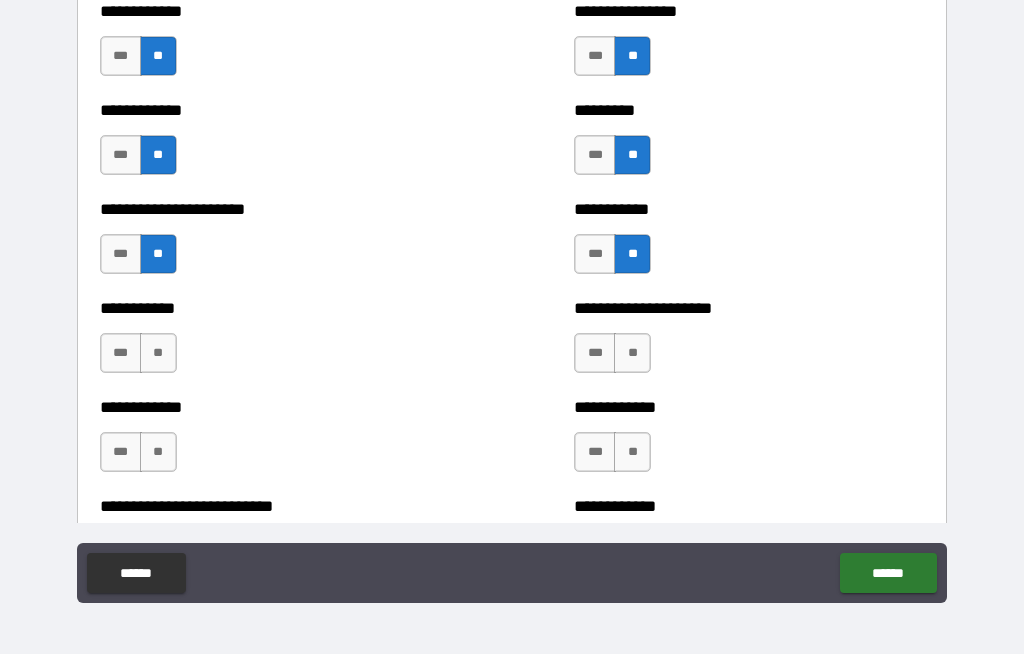 click on "**" at bounding box center [632, 353] 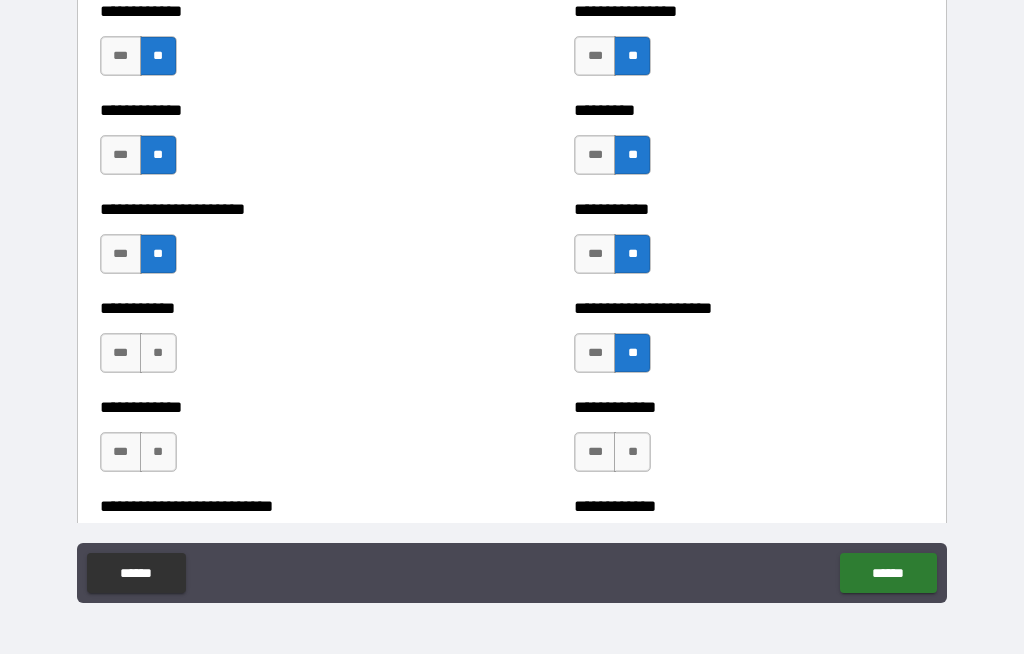 click on "**" at bounding box center [158, 353] 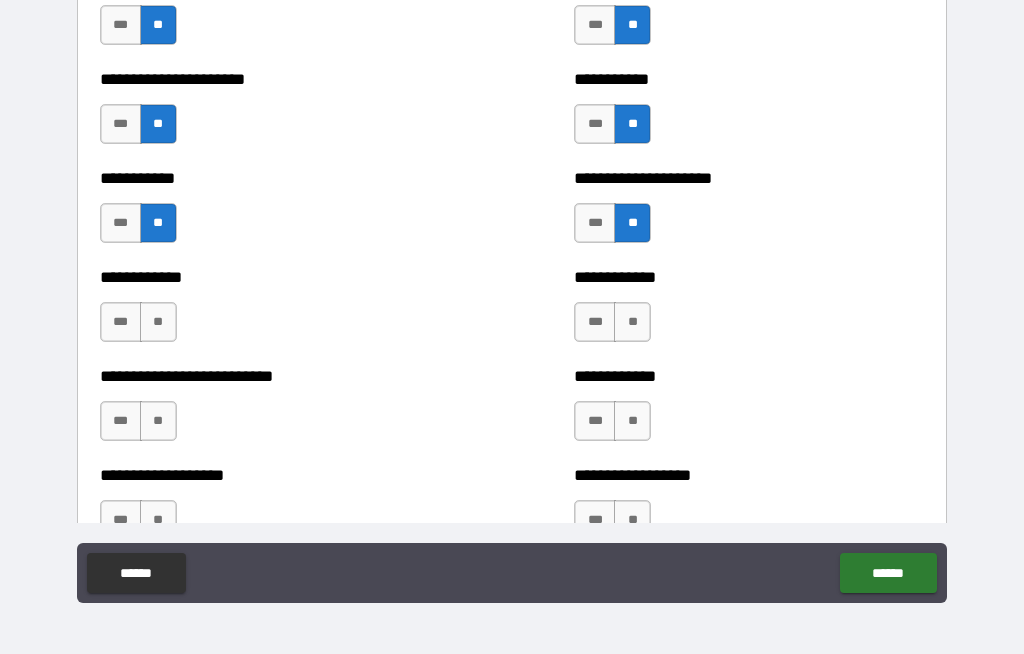click on "**" at bounding box center [158, 322] 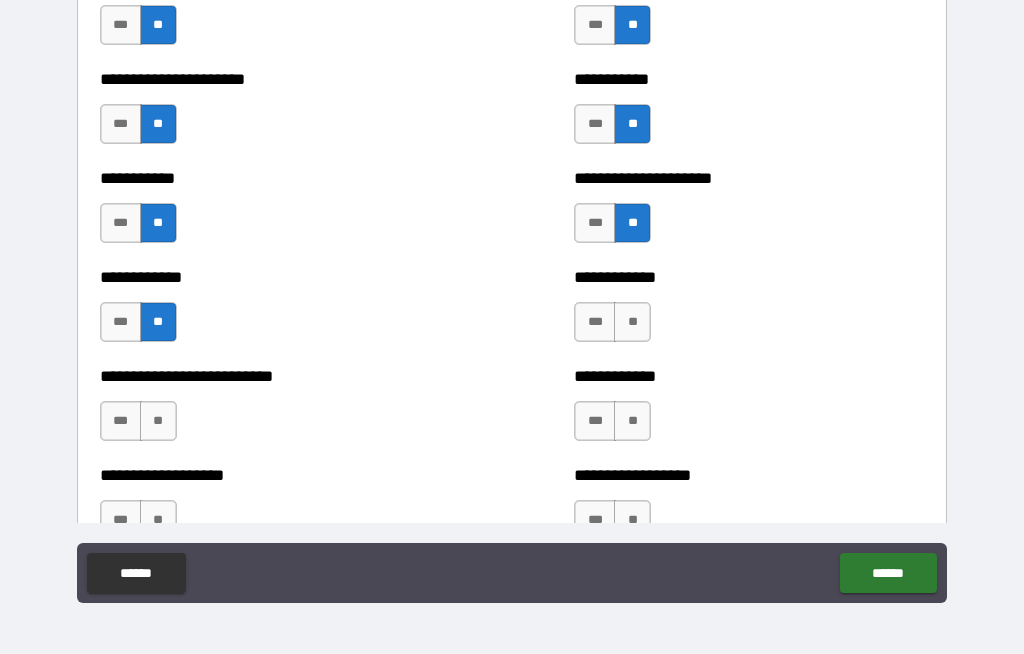 click on "**" at bounding box center (632, 322) 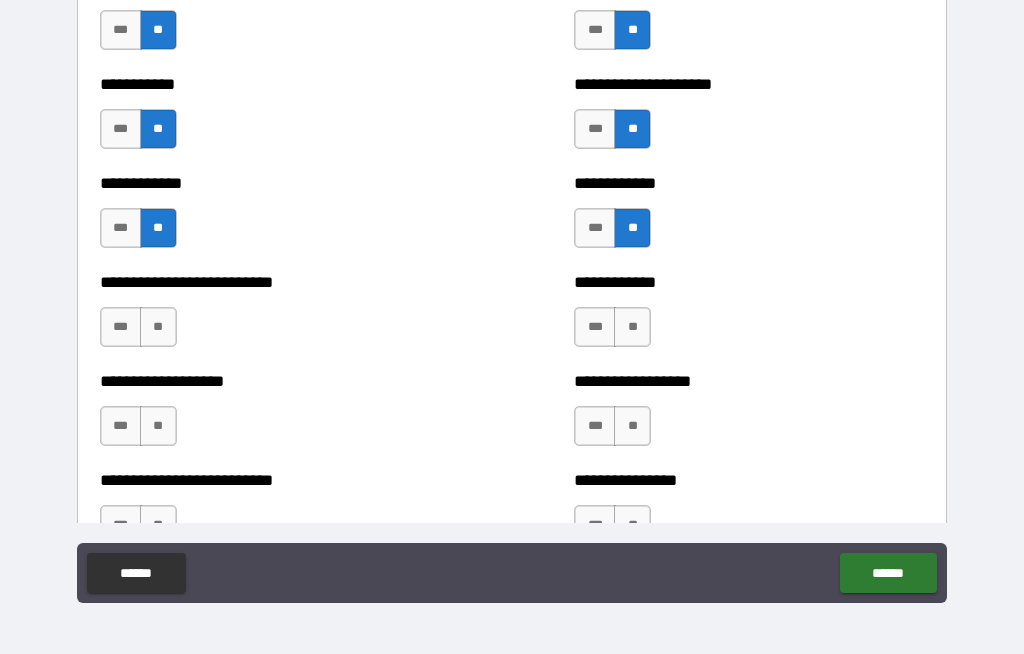 scroll, scrollTop: 5417, scrollLeft: 0, axis: vertical 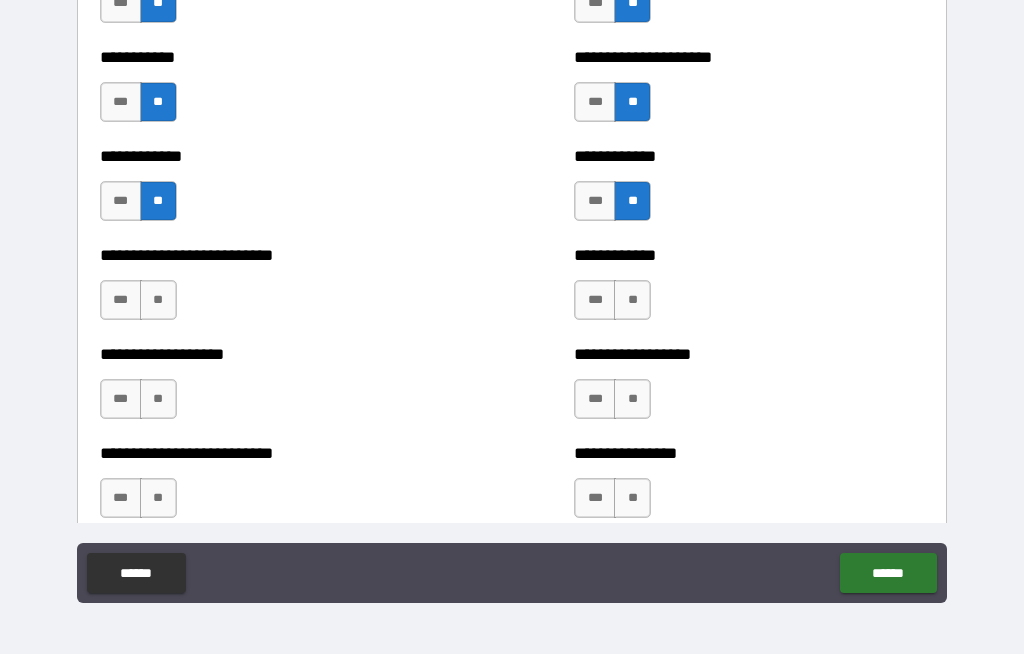 click on "**" at bounding box center (632, 300) 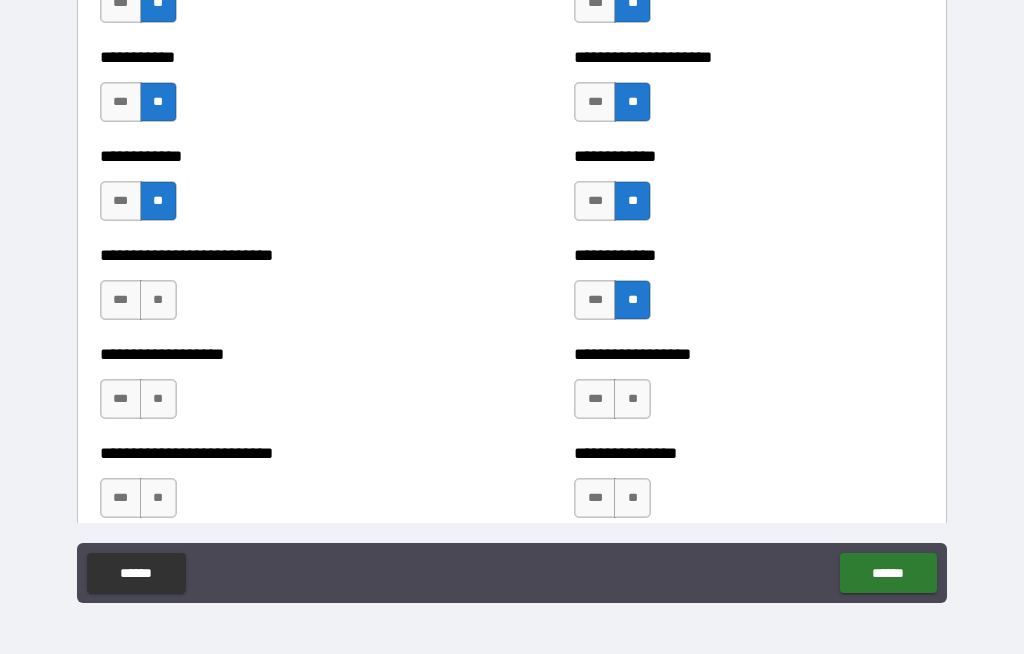 click on "**" at bounding box center (158, 300) 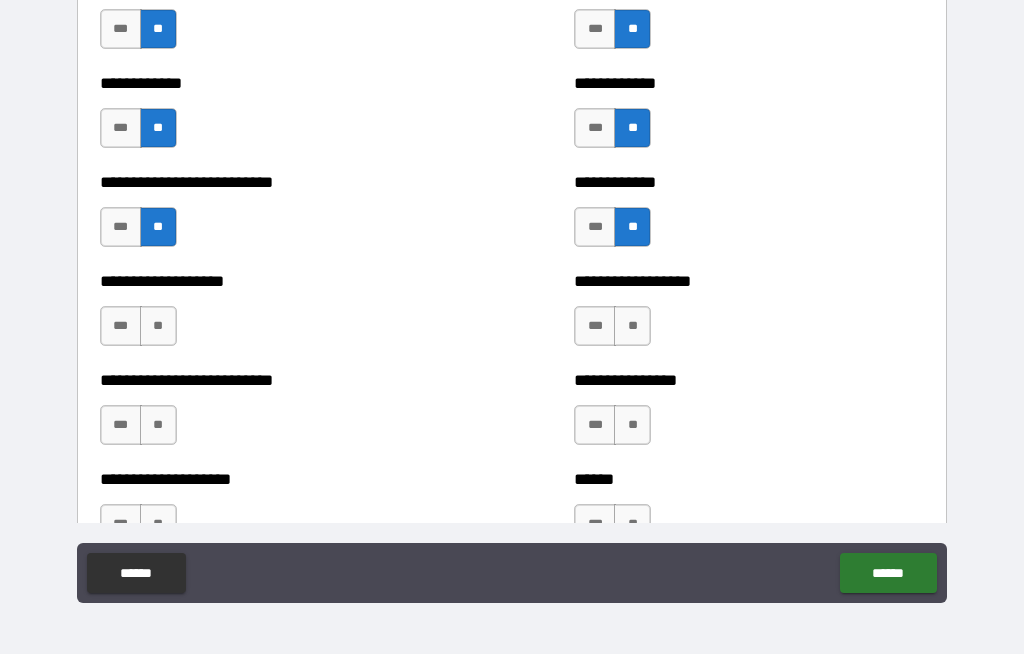 scroll, scrollTop: 5513, scrollLeft: 0, axis: vertical 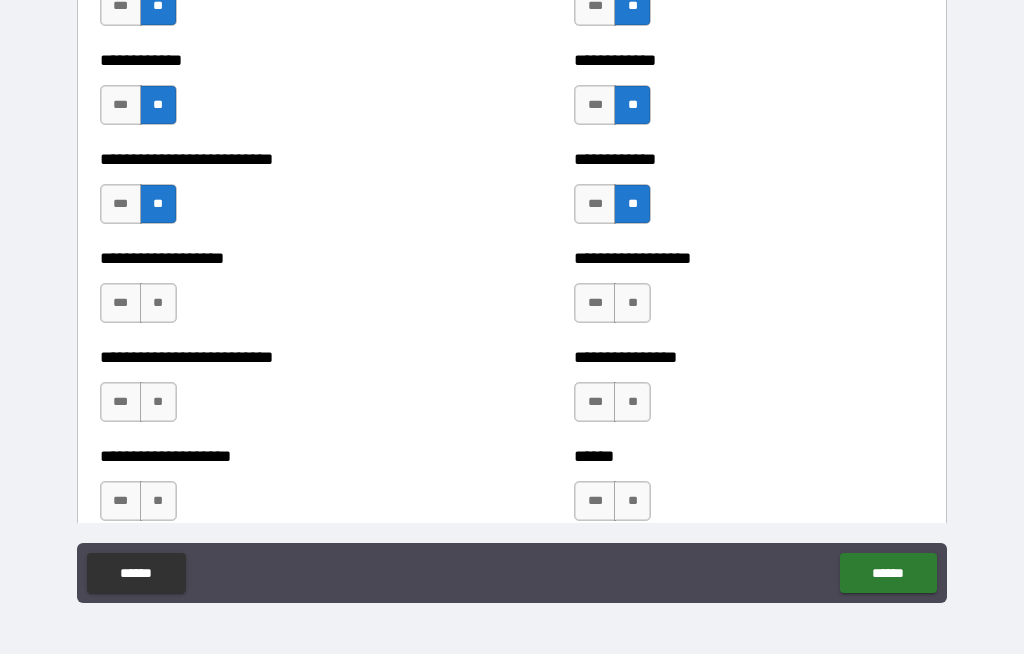 click on "**" at bounding box center [632, 303] 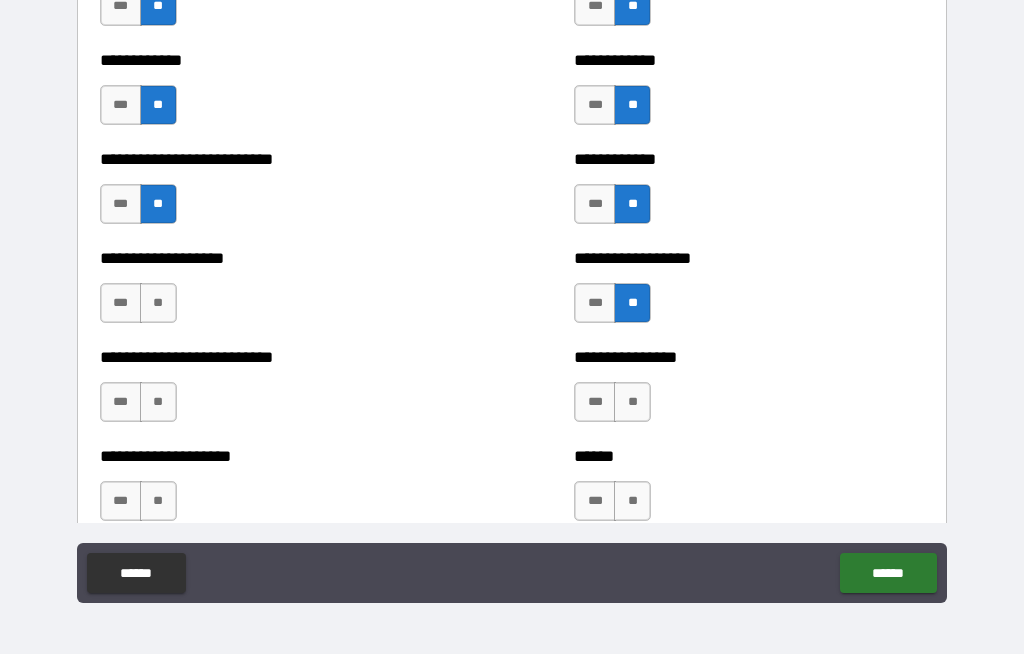 click on "**" at bounding box center [158, 303] 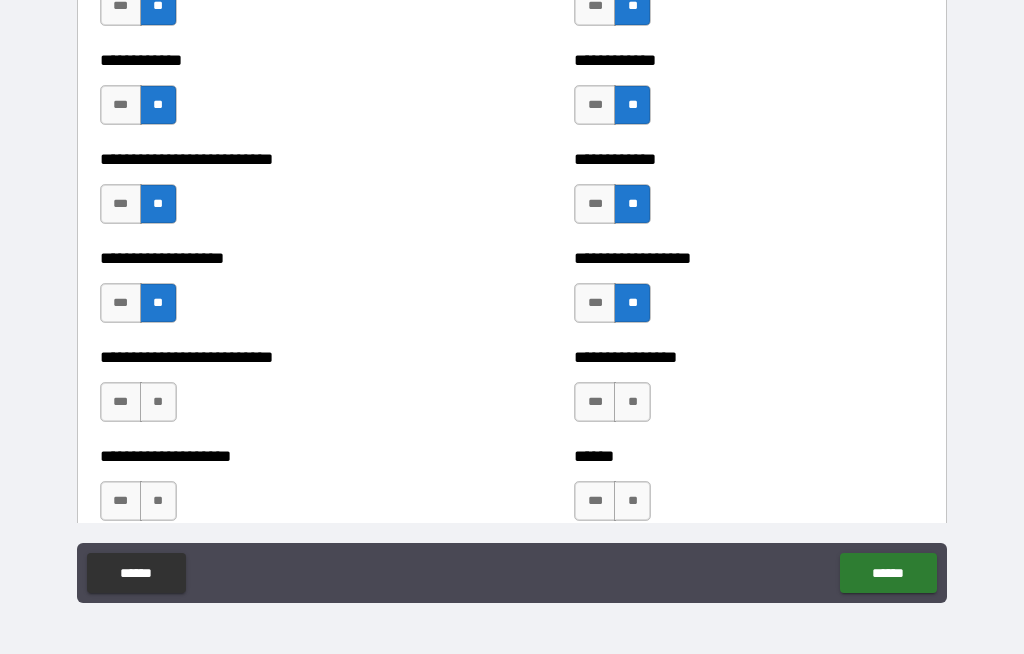 click on "**" at bounding box center [632, 402] 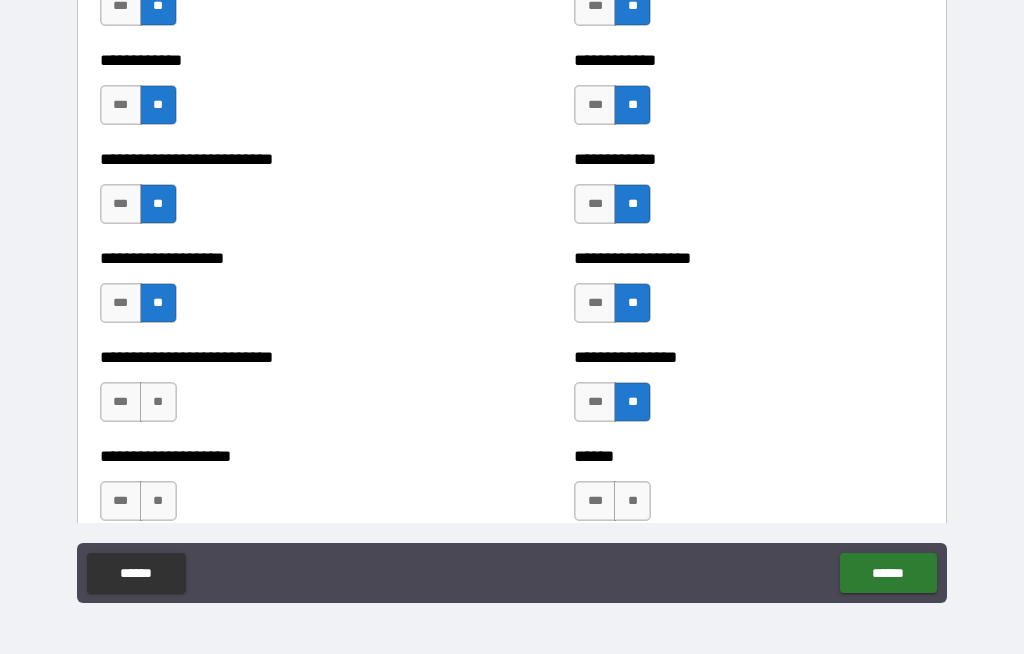 click on "**" at bounding box center (158, 402) 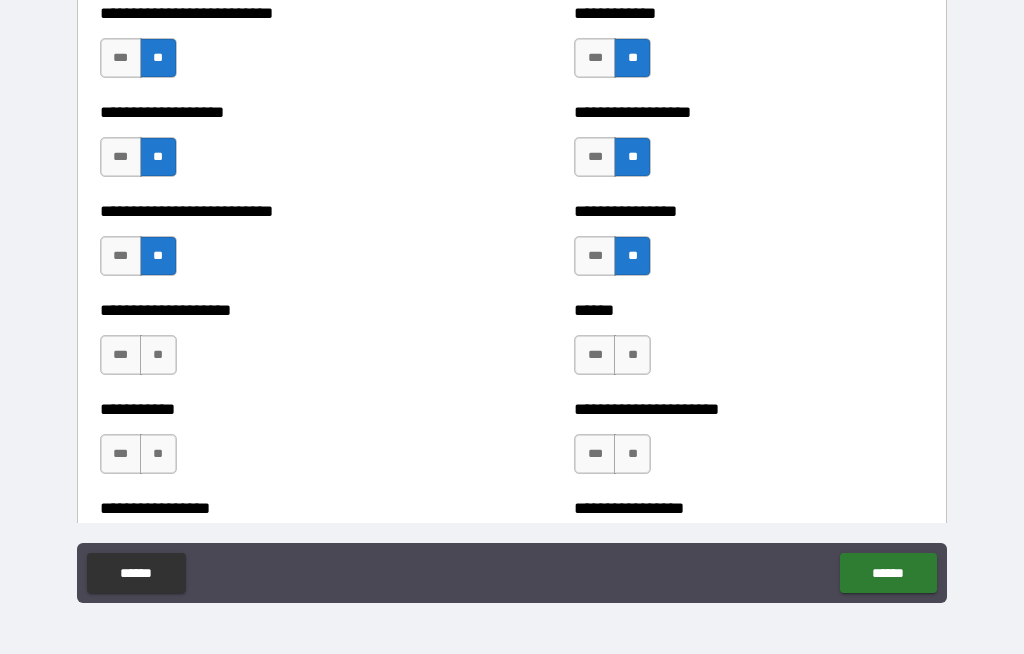 scroll, scrollTop: 5674, scrollLeft: 0, axis: vertical 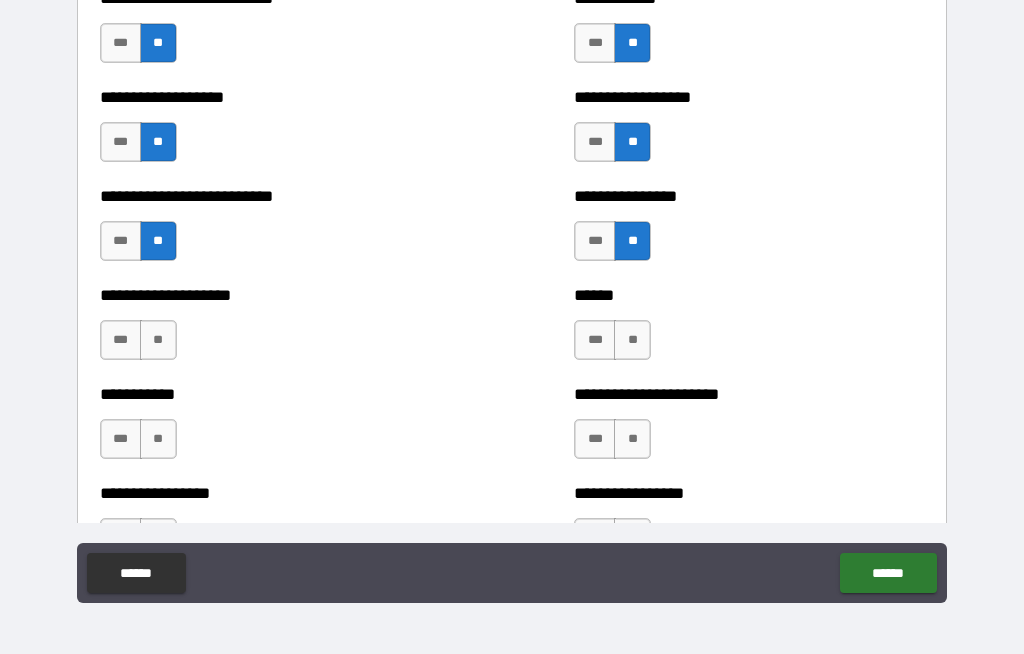 click on "**" at bounding box center (632, 340) 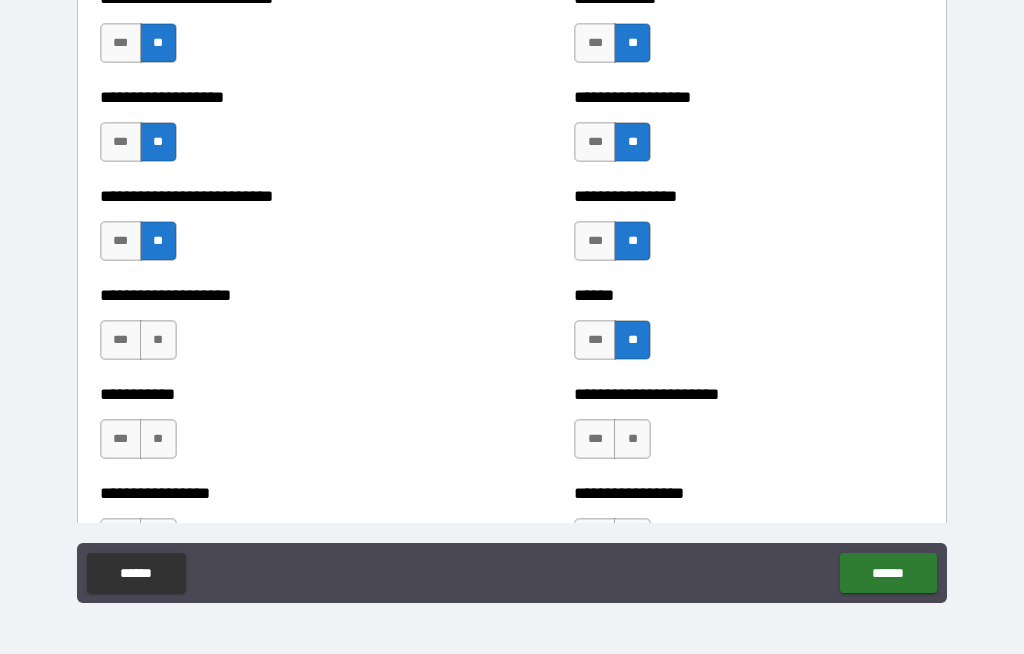 click on "**" at bounding box center [158, 340] 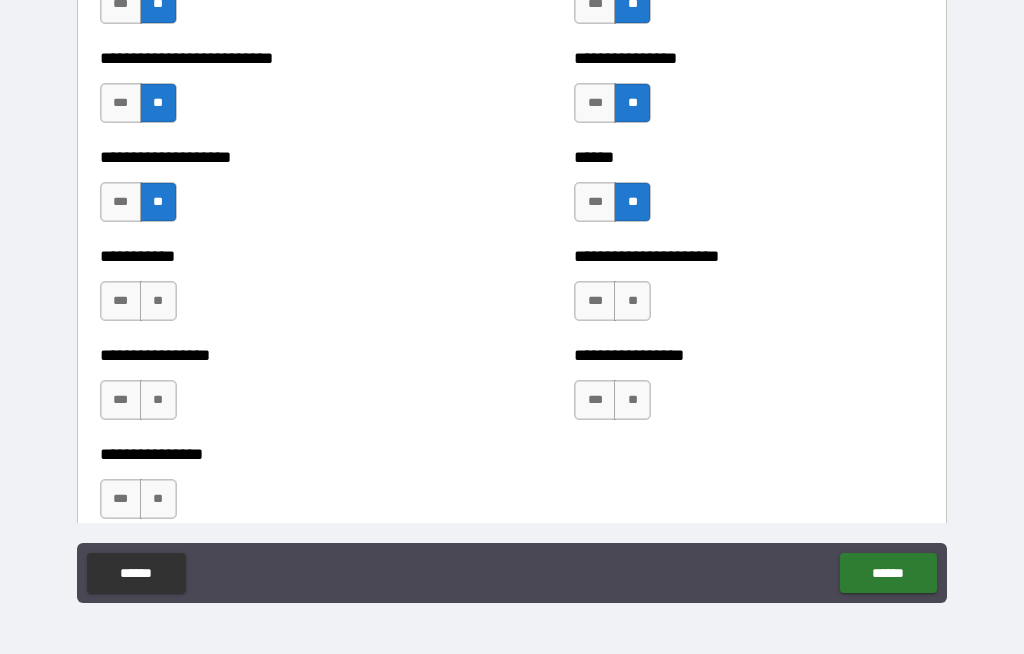 scroll, scrollTop: 5814, scrollLeft: 0, axis: vertical 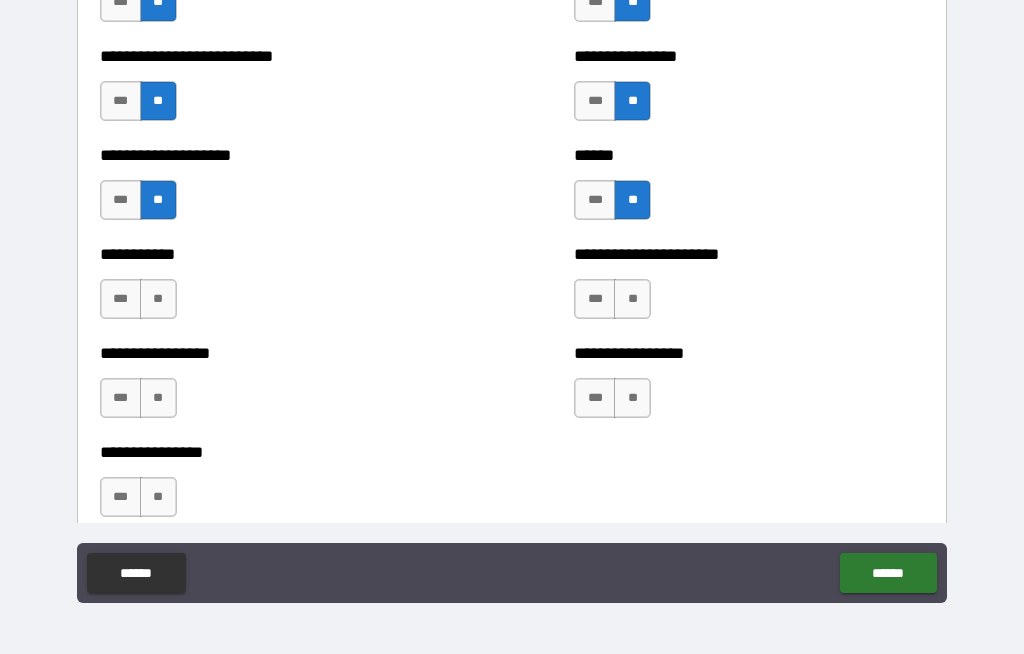 click on "**" at bounding box center [632, 299] 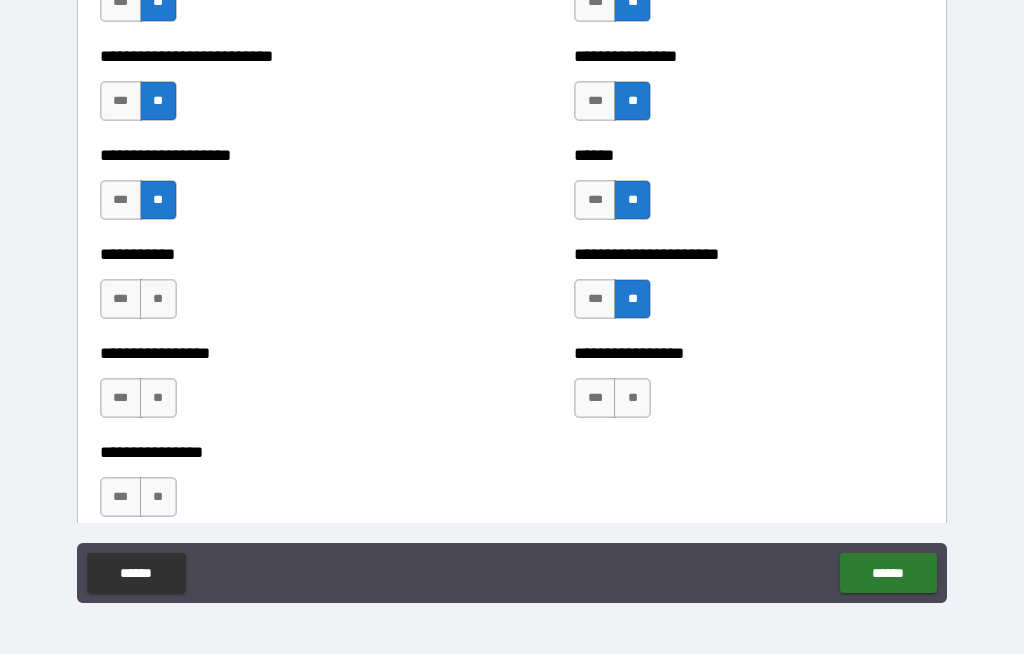 click on "**" at bounding box center (158, 299) 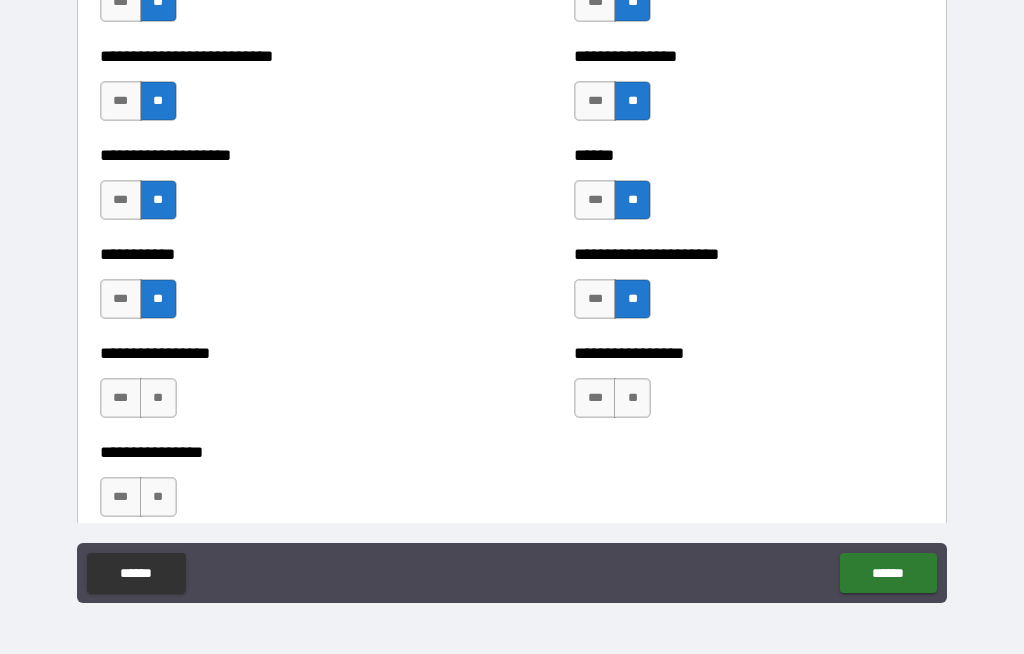 click on "**" at bounding box center (158, 398) 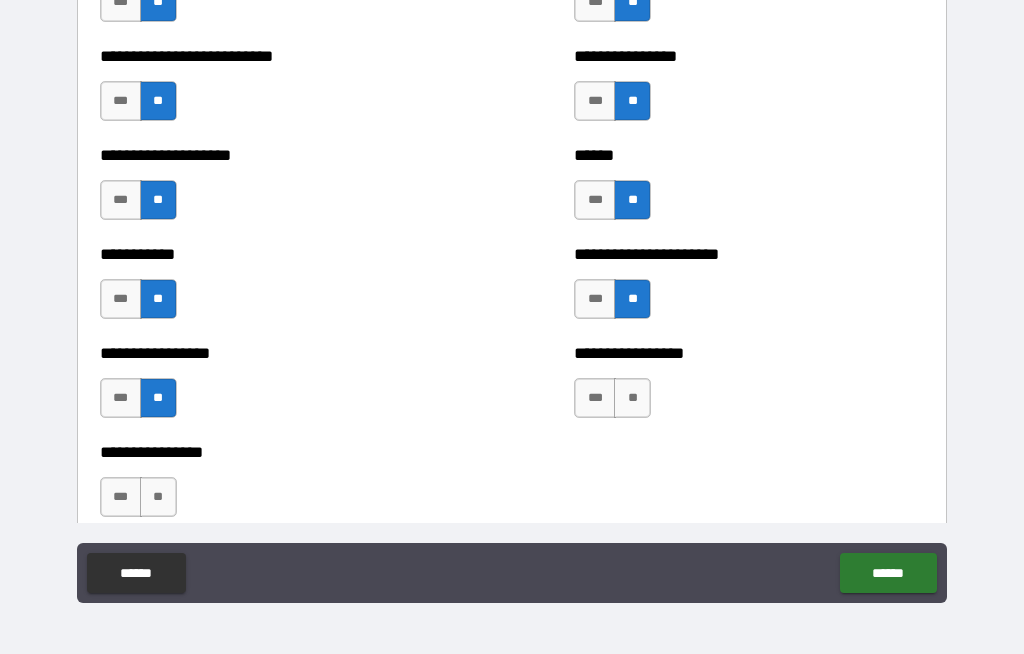 click on "**" at bounding box center [632, 398] 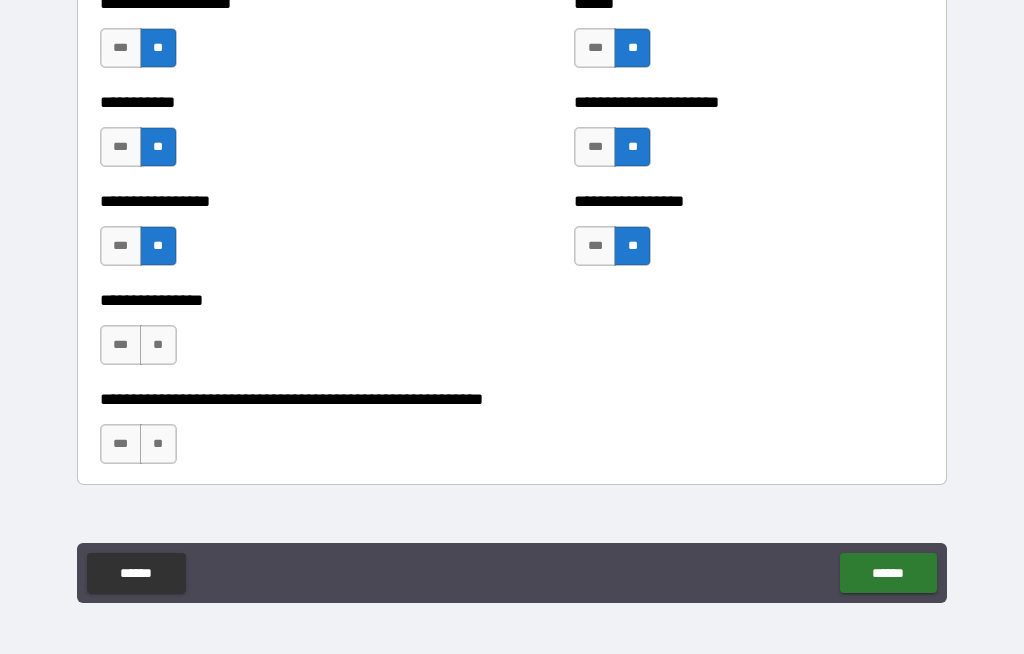 scroll, scrollTop: 5974, scrollLeft: 0, axis: vertical 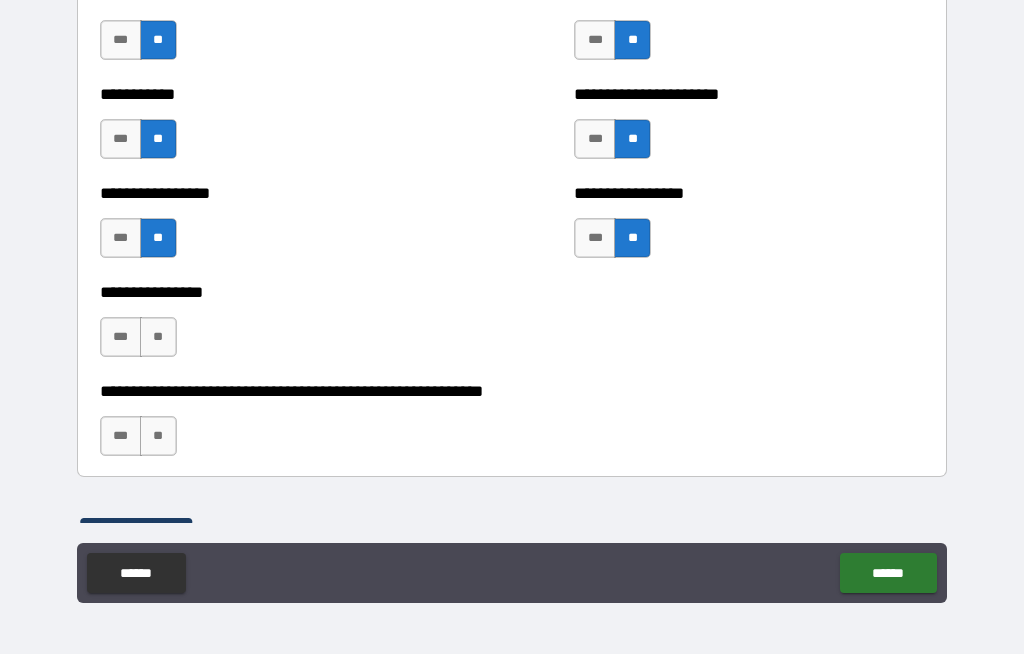 click on "**" at bounding box center [158, 337] 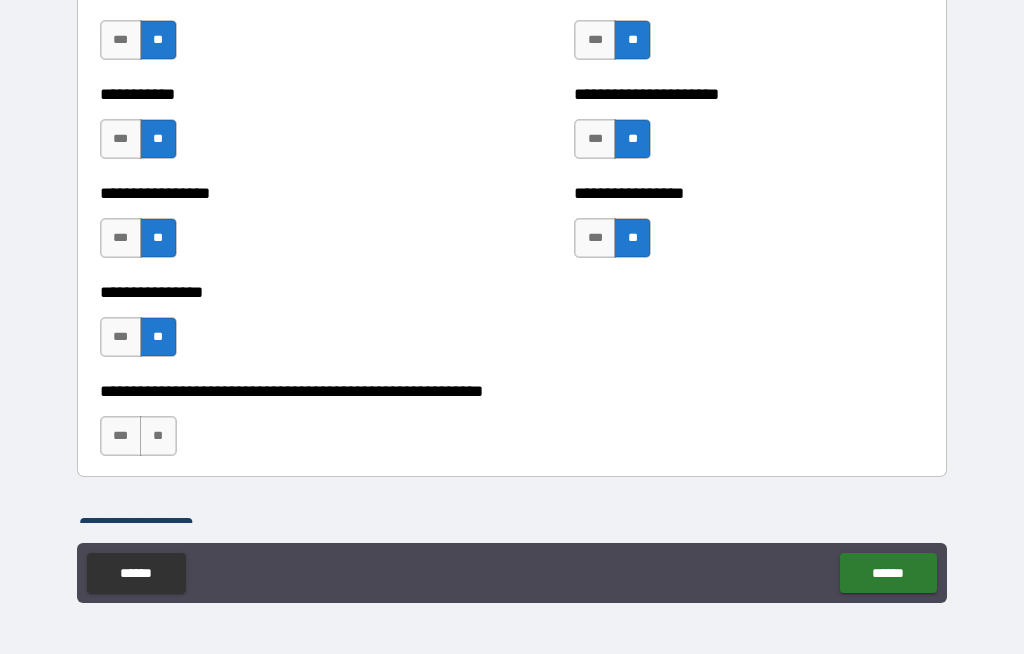 click on "**" at bounding box center [158, 436] 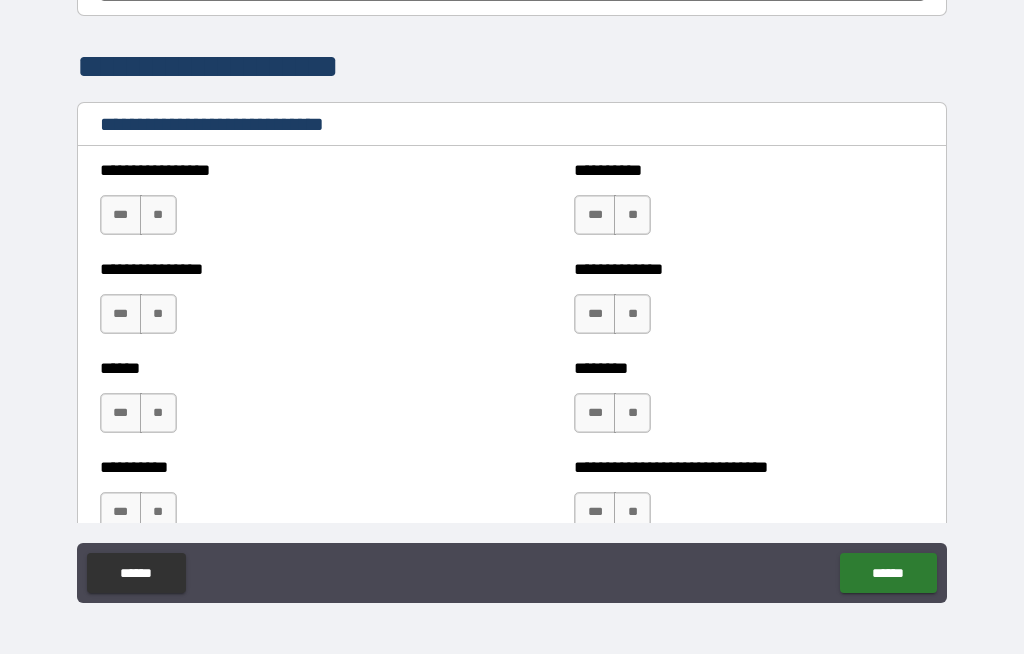 scroll, scrollTop: 6617, scrollLeft: 0, axis: vertical 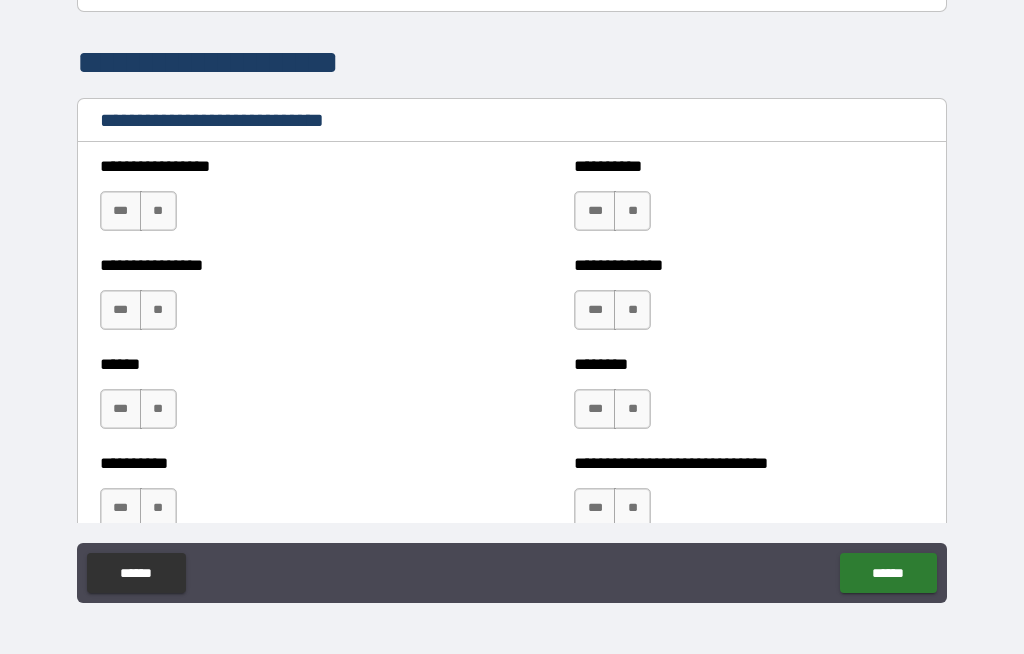 click on "***" at bounding box center (121, 211) 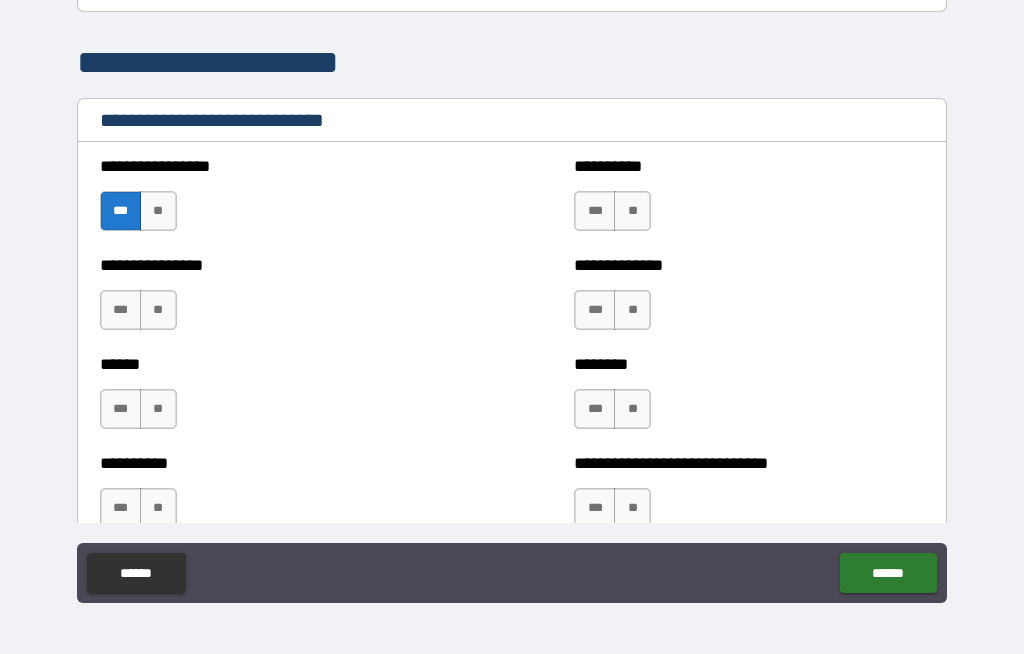 click on "**" at bounding box center [632, 211] 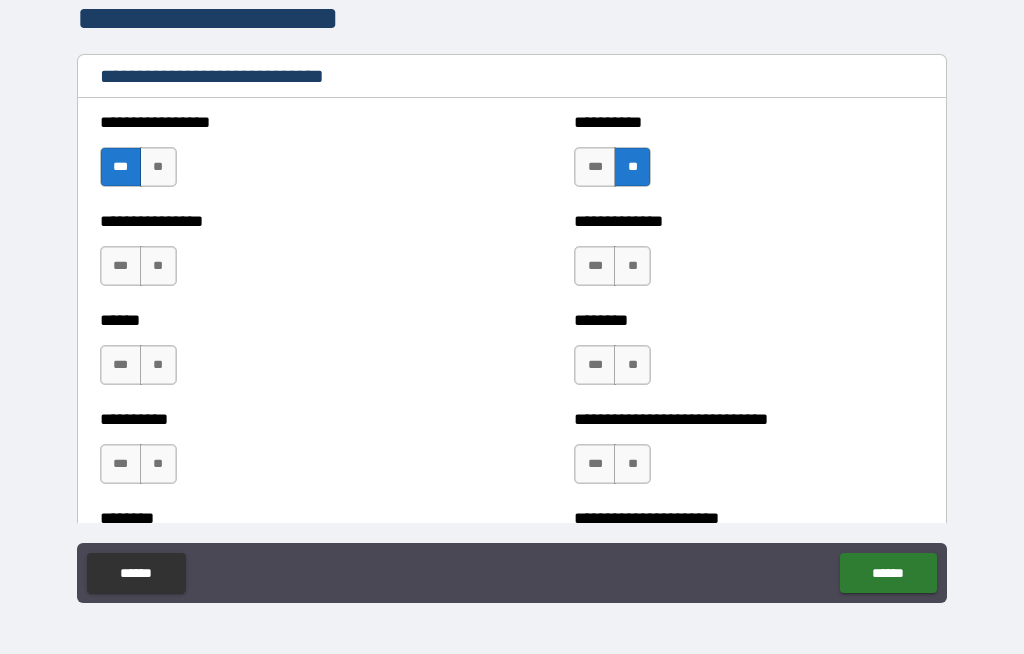 scroll, scrollTop: 6667, scrollLeft: 0, axis: vertical 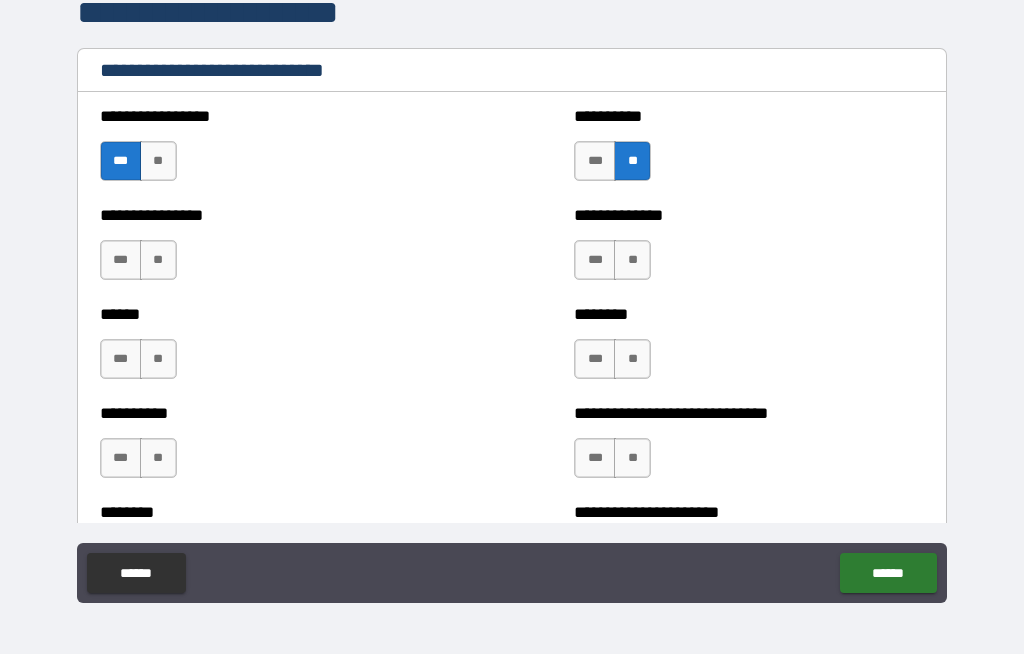 click on "**" at bounding box center [158, 260] 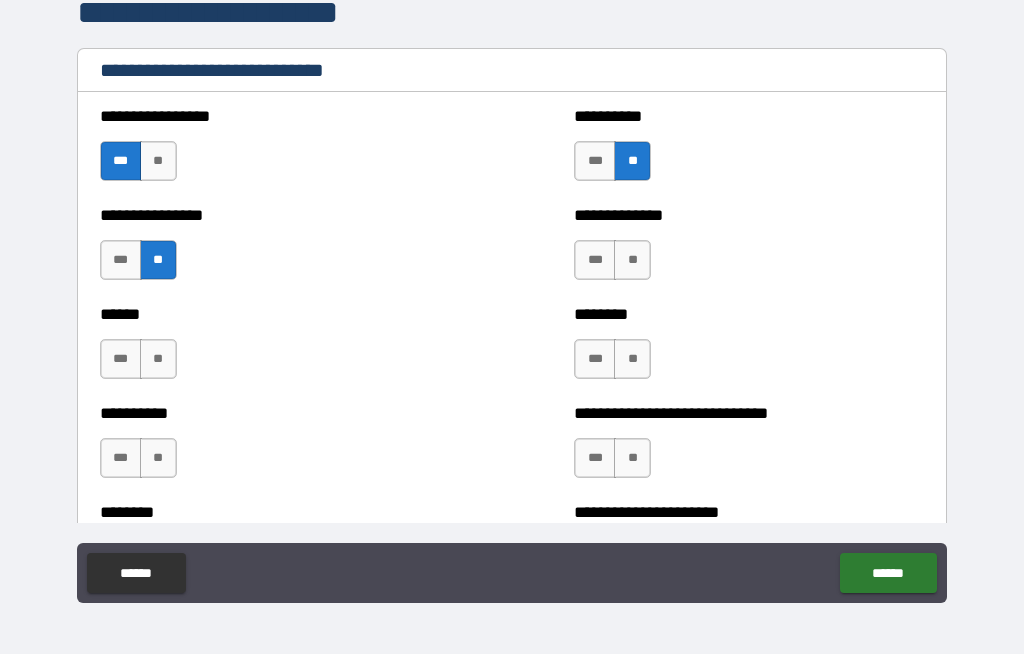 click on "**" at bounding box center [632, 260] 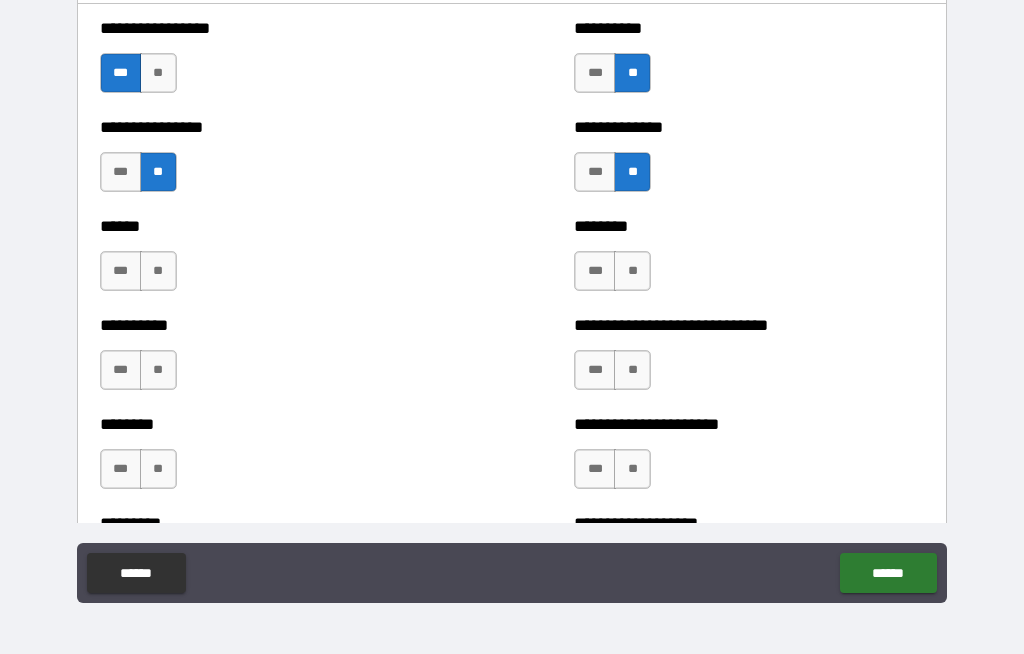 scroll, scrollTop: 6756, scrollLeft: 0, axis: vertical 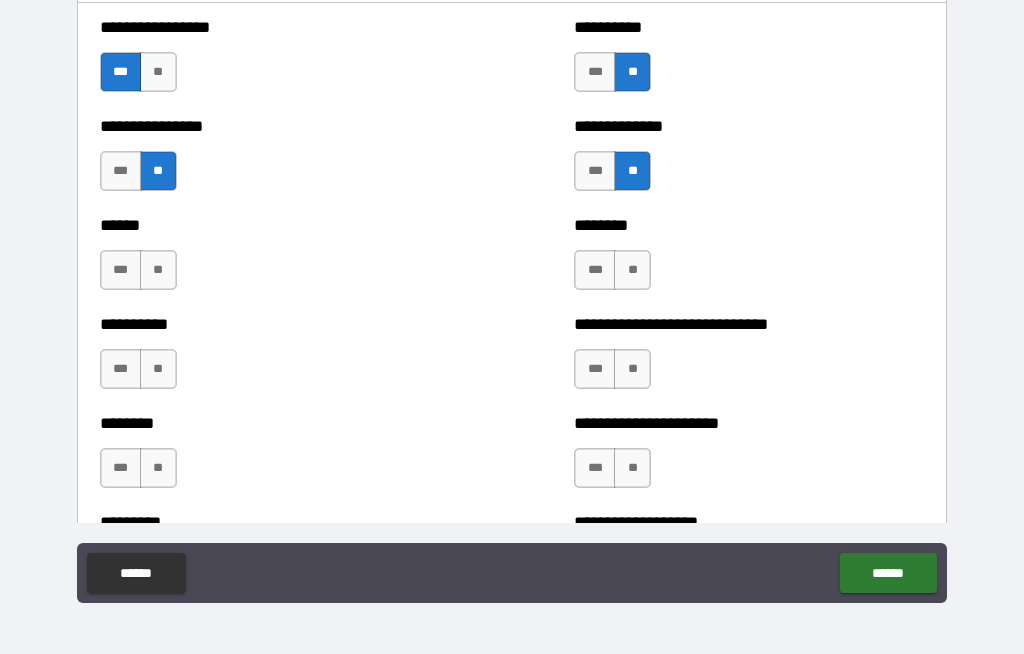 click on "***" at bounding box center (595, 270) 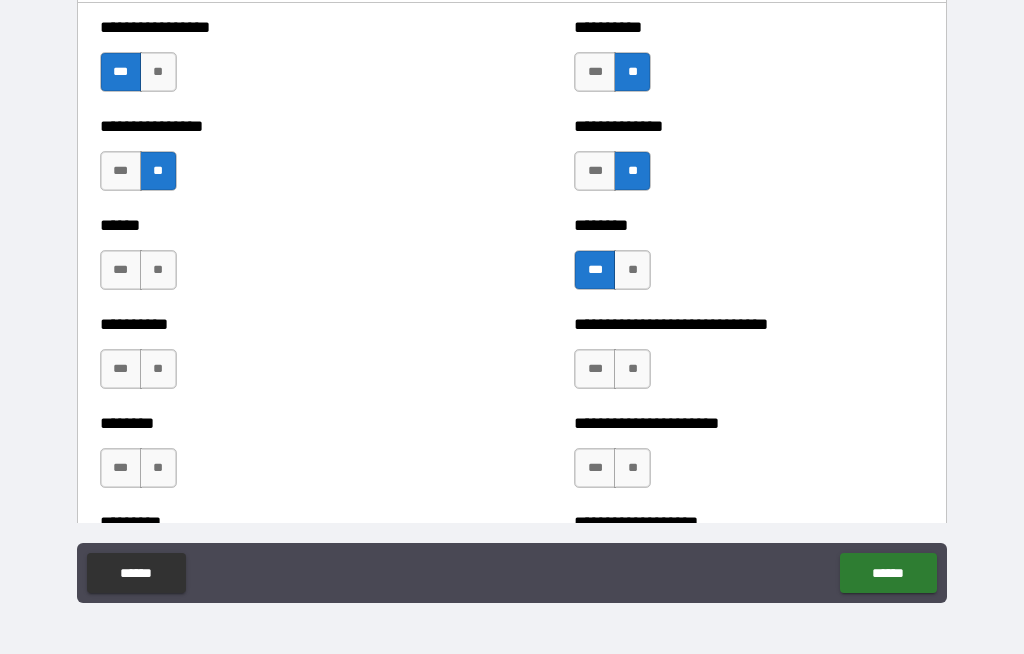 click on "**" at bounding box center (158, 270) 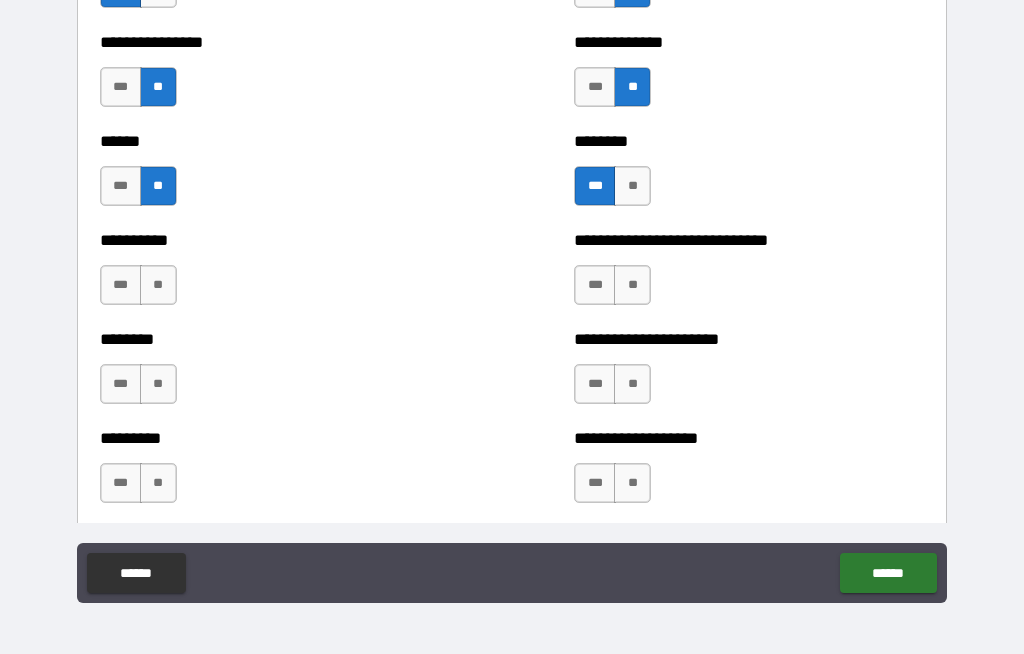 scroll, scrollTop: 6840, scrollLeft: 0, axis: vertical 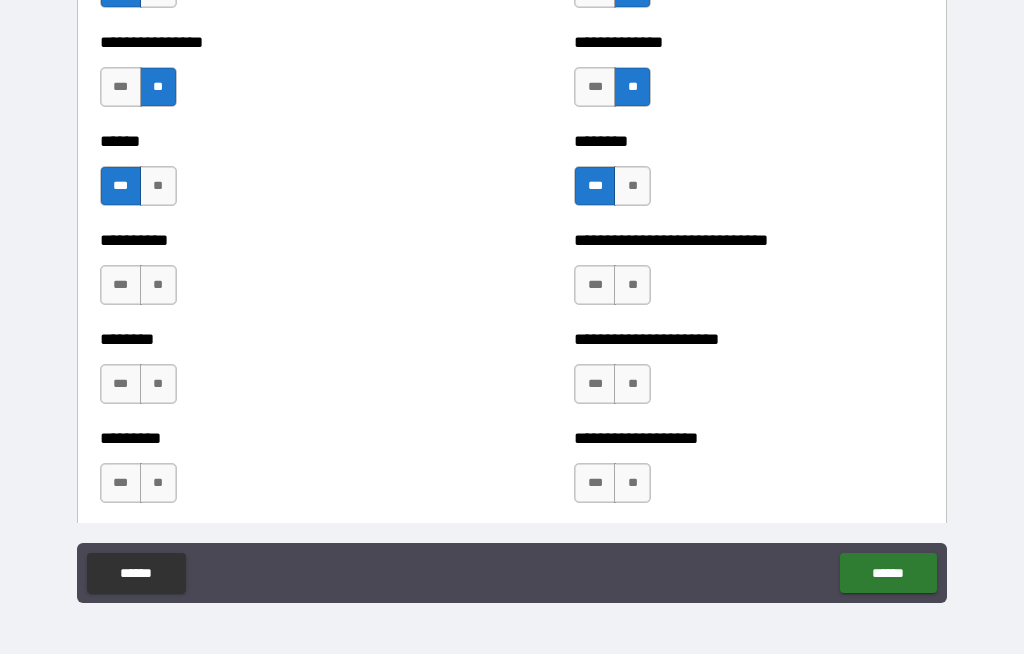 click on "**" at bounding box center (158, 285) 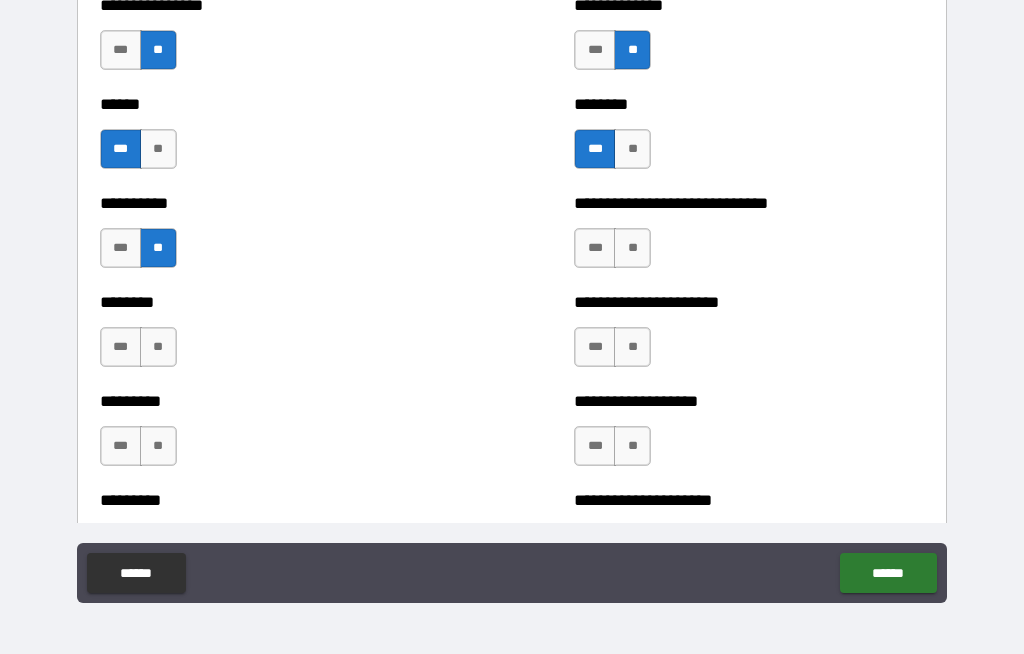 scroll, scrollTop: 6885, scrollLeft: 0, axis: vertical 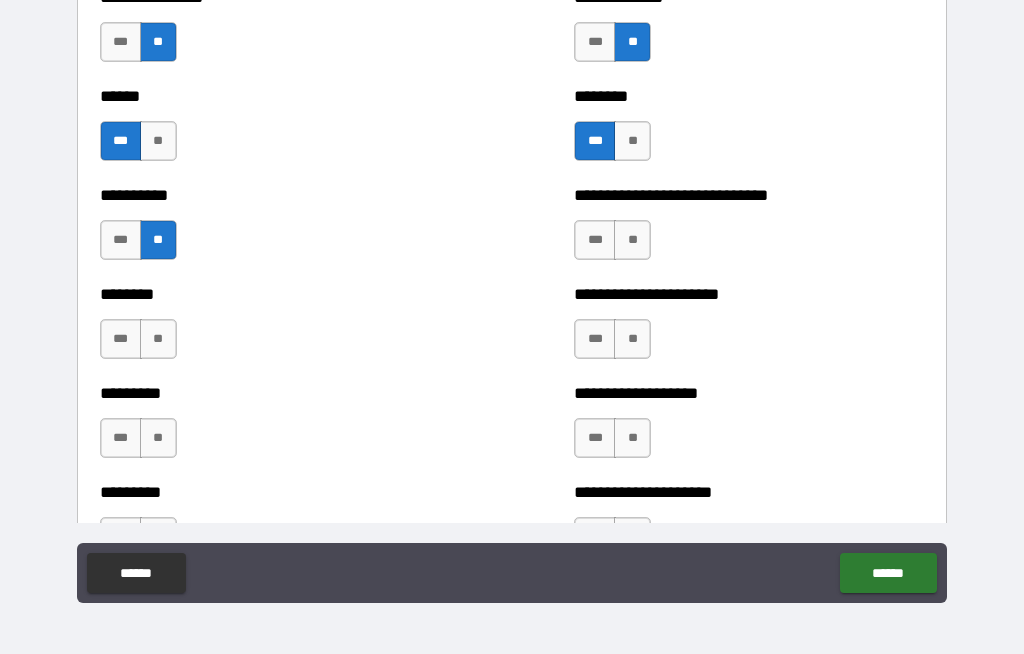 click on "**" at bounding box center [158, 141] 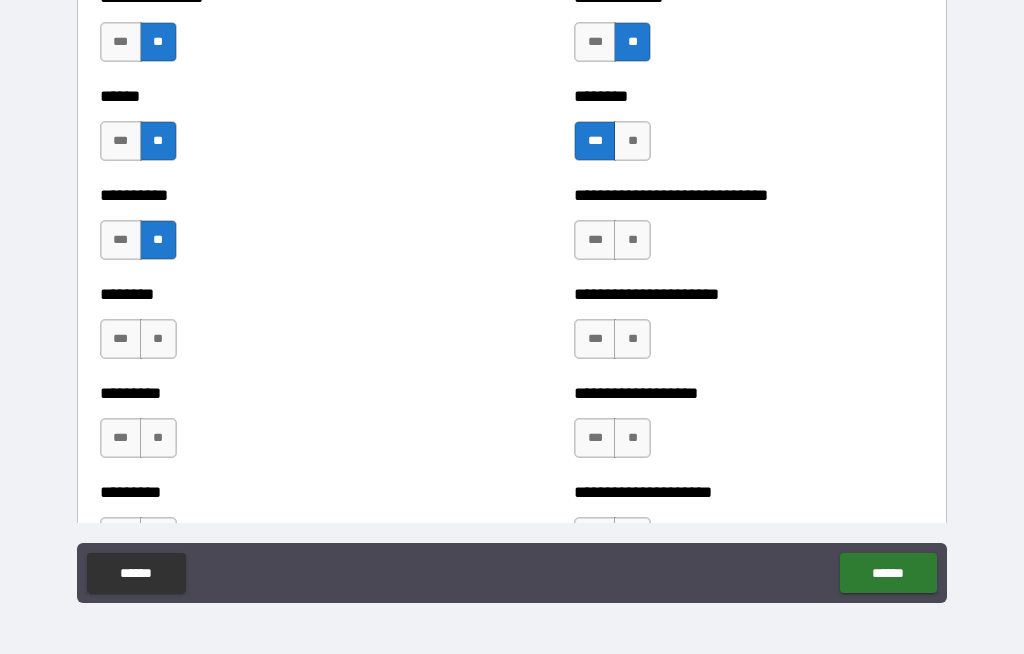 click on "**" at bounding box center (632, 240) 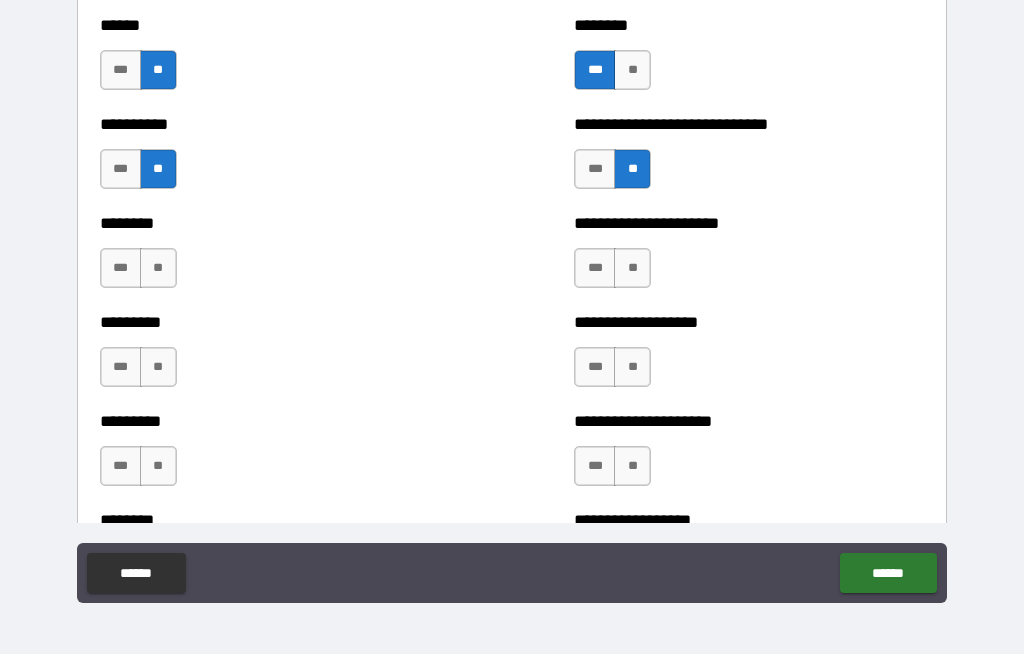 scroll, scrollTop: 6959, scrollLeft: 0, axis: vertical 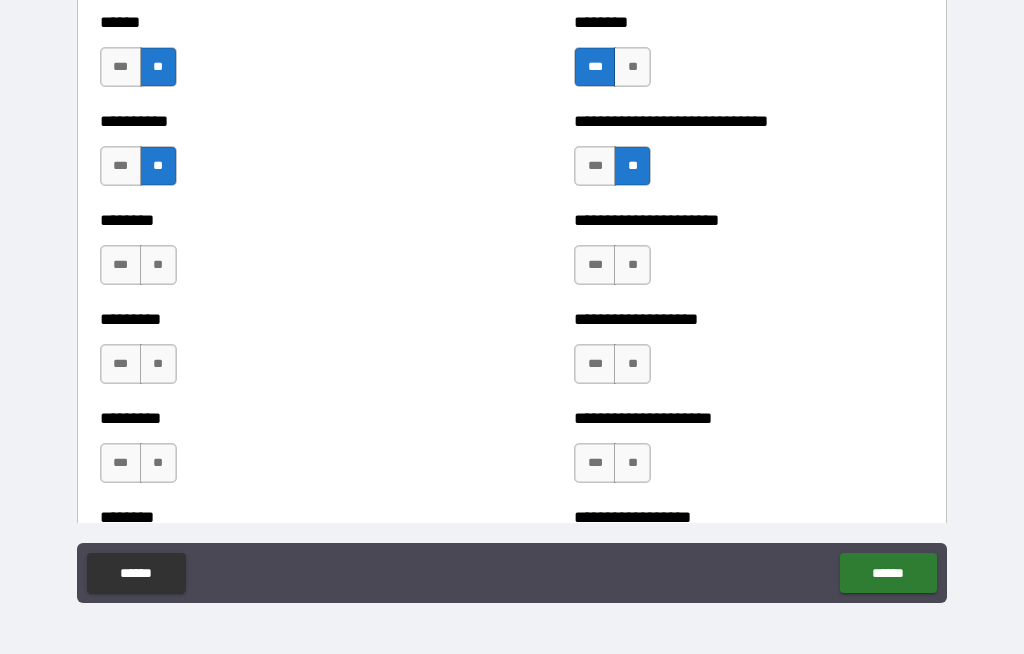click on "**" at bounding box center (632, 265) 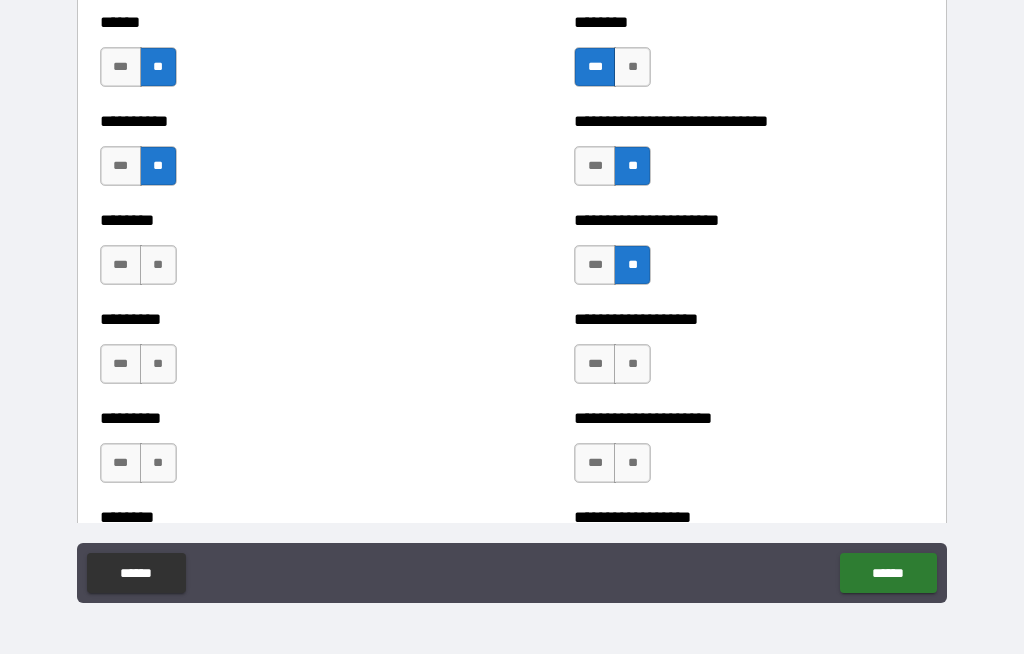 click on "**" at bounding box center (158, 265) 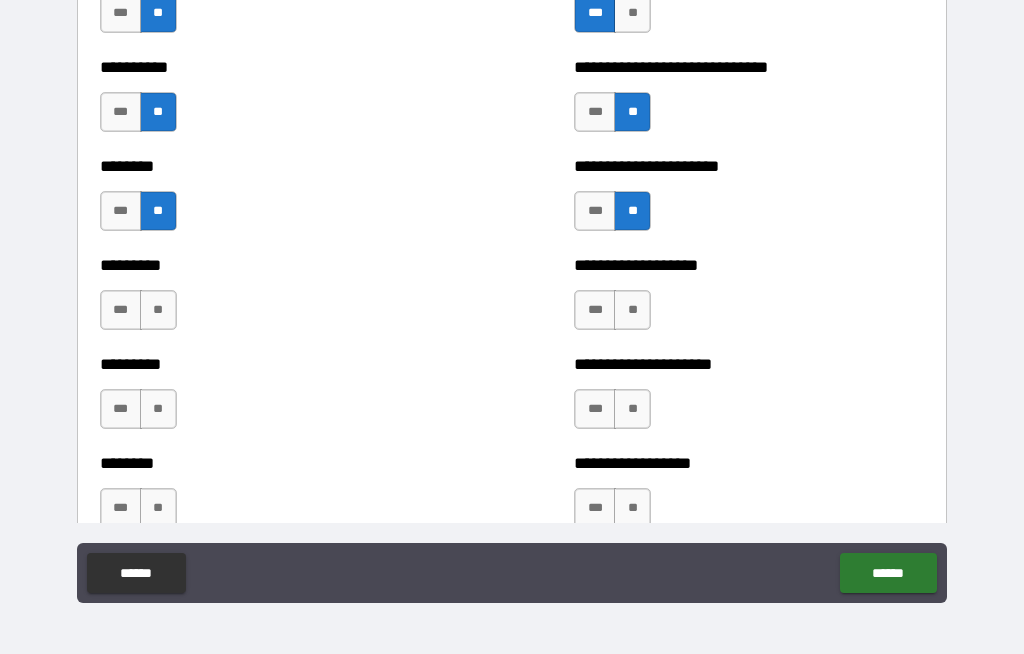 scroll, scrollTop: 7032, scrollLeft: 0, axis: vertical 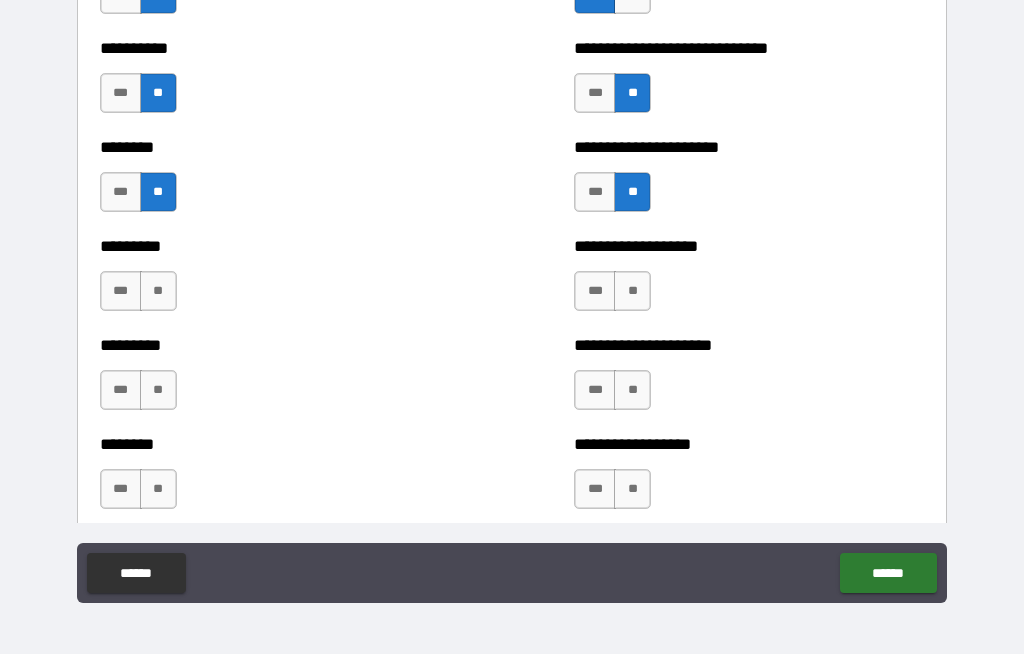 click on "**" at bounding box center [158, 291] 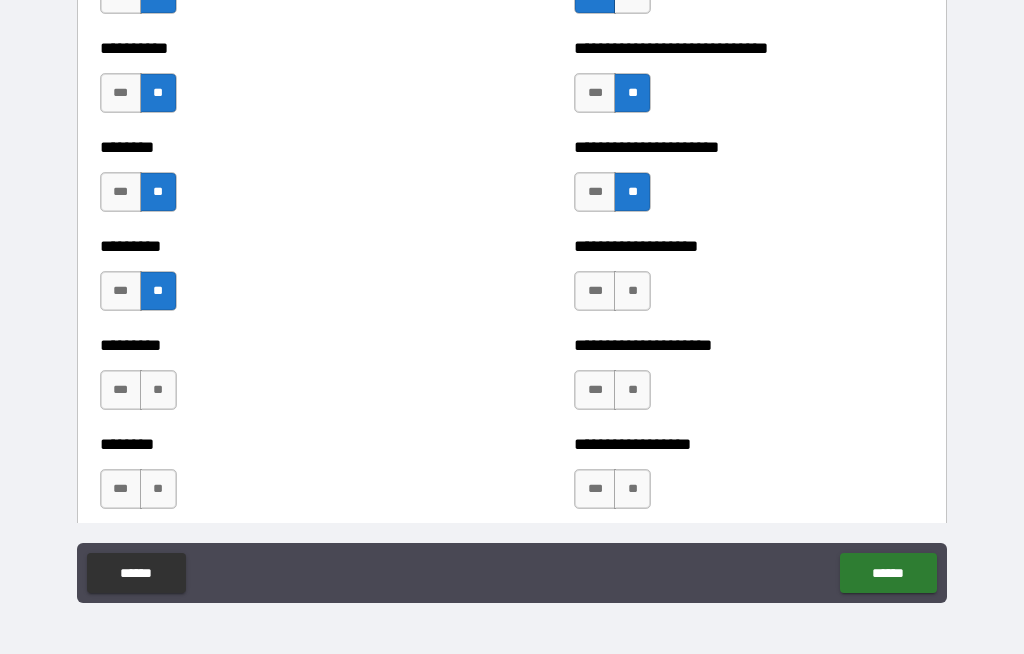 click on "**" at bounding box center (632, 291) 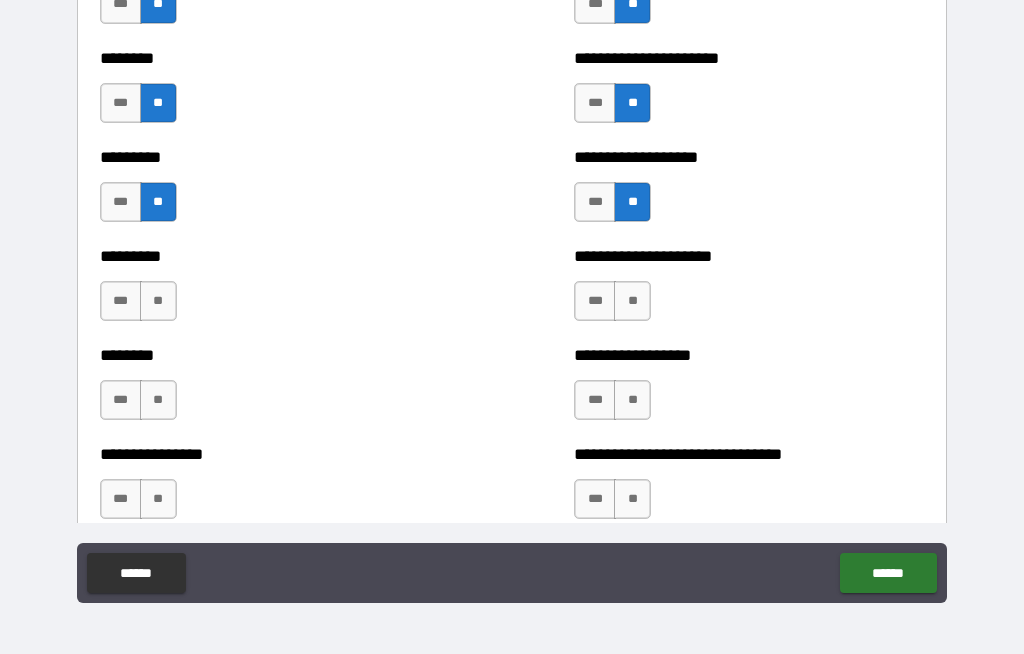 scroll, scrollTop: 7137, scrollLeft: 0, axis: vertical 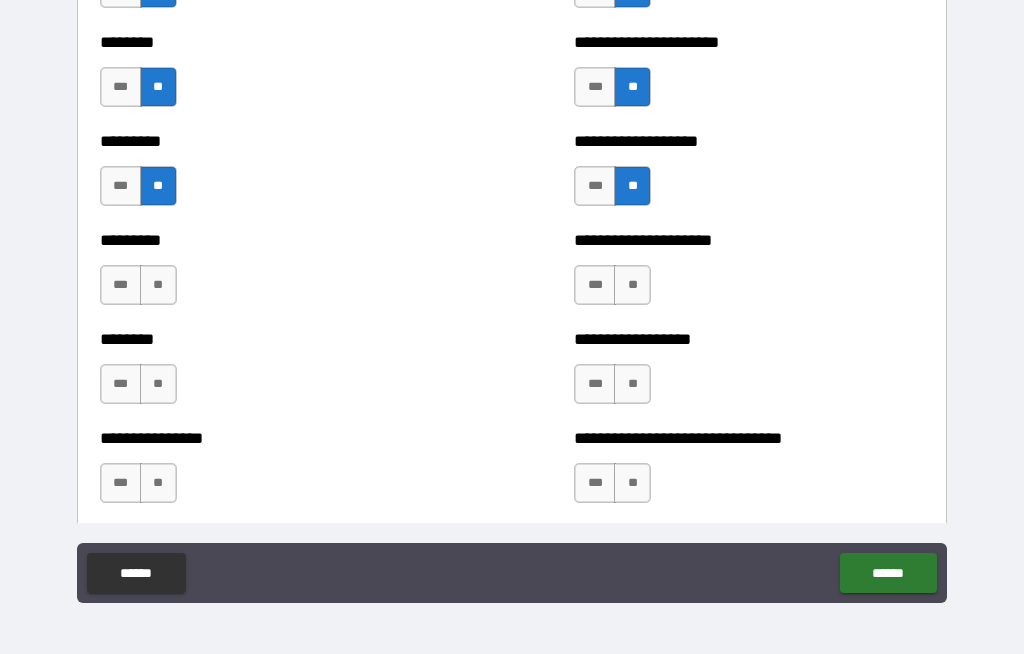 click on "**" at bounding box center [632, 285] 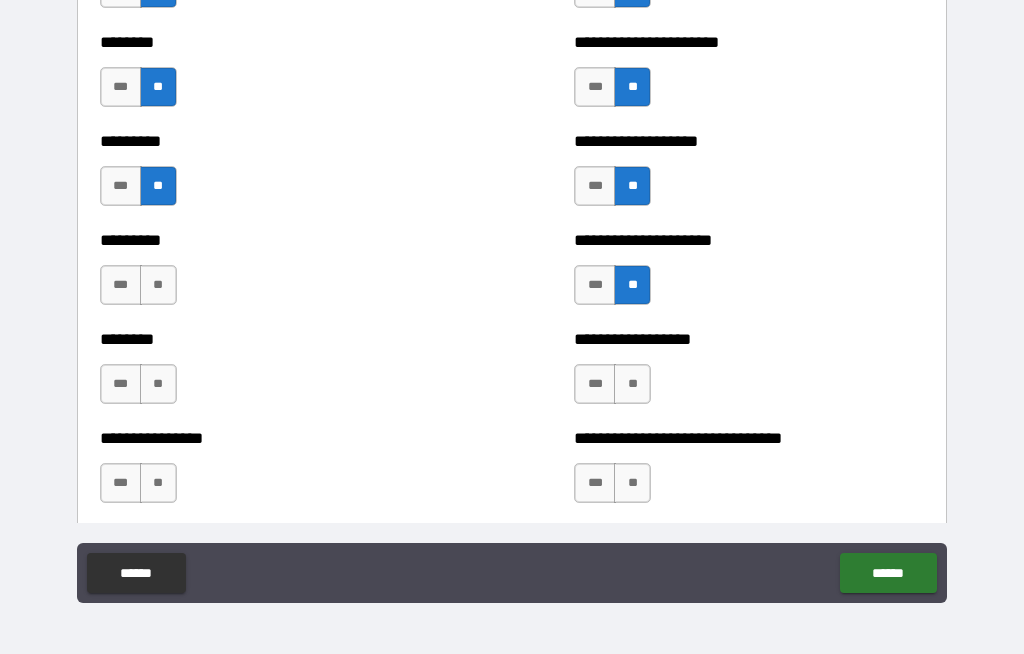 click on "**" at bounding box center [158, 285] 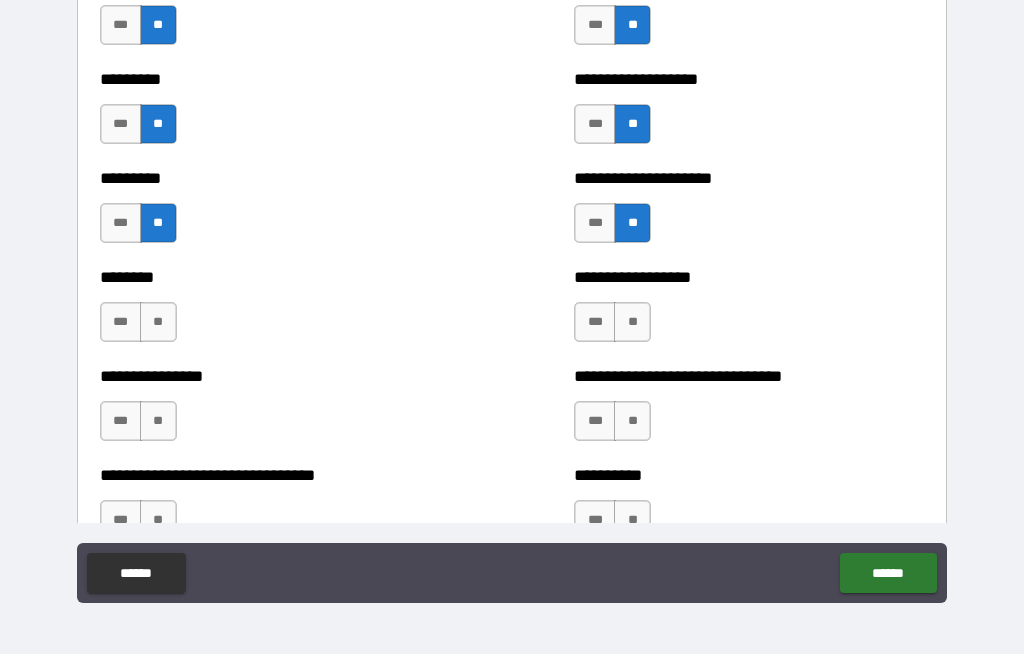 scroll, scrollTop: 7241, scrollLeft: 0, axis: vertical 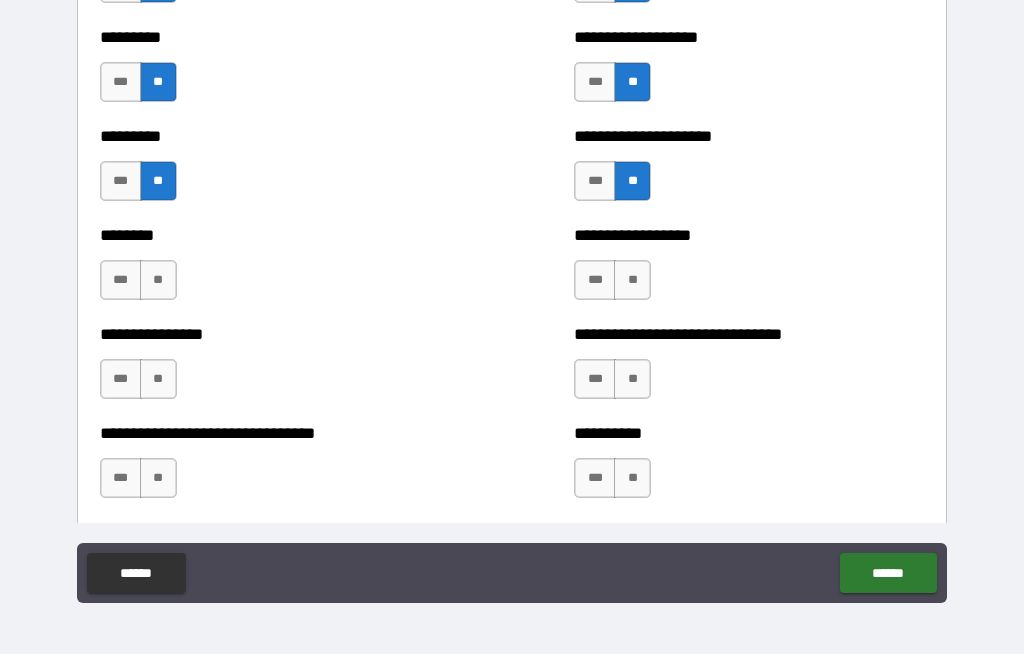 click on "**" at bounding box center [158, 280] 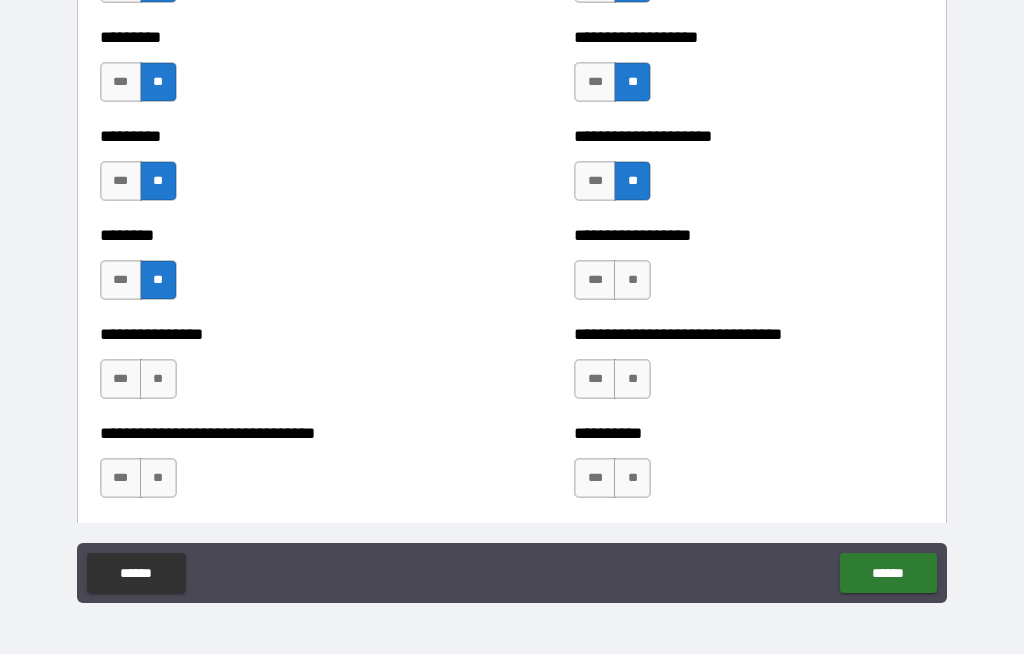 click on "**" at bounding box center (632, 280) 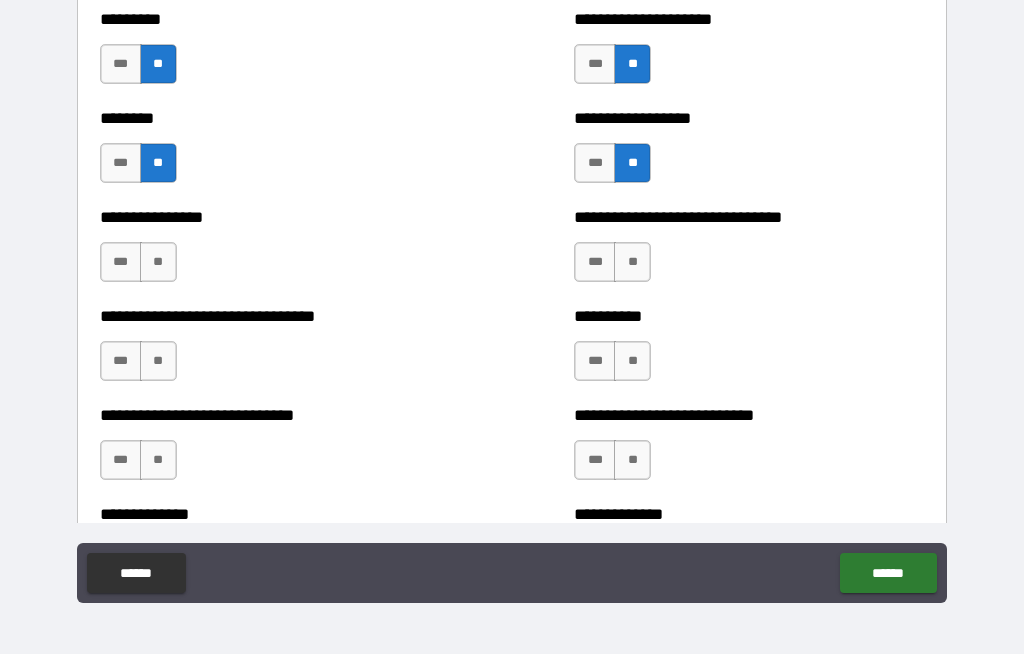 scroll, scrollTop: 7363, scrollLeft: 0, axis: vertical 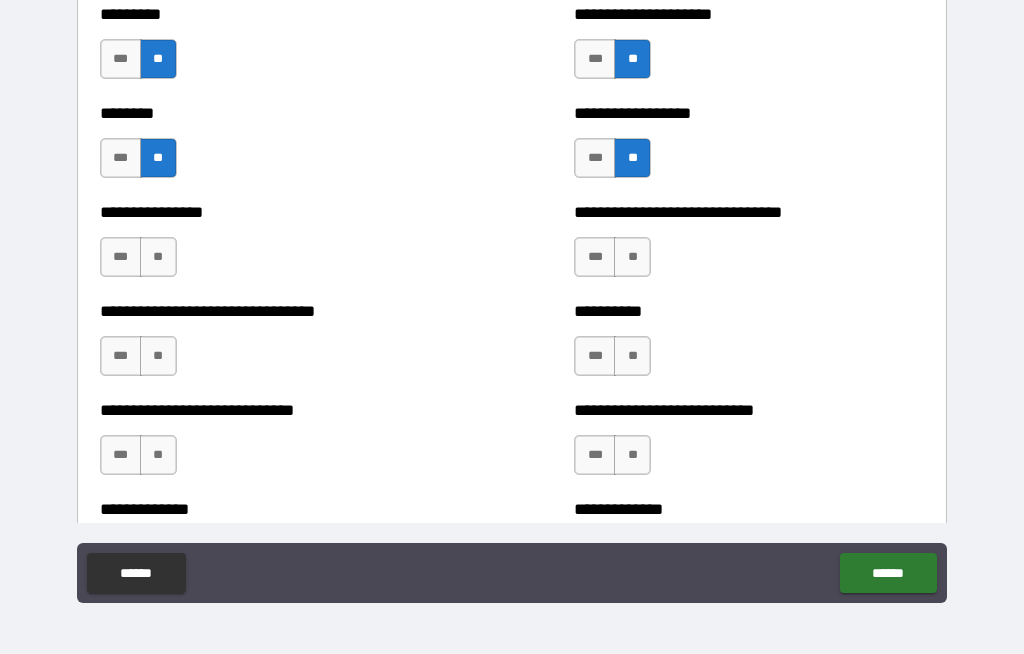click on "**" at bounding box center (632, 257) 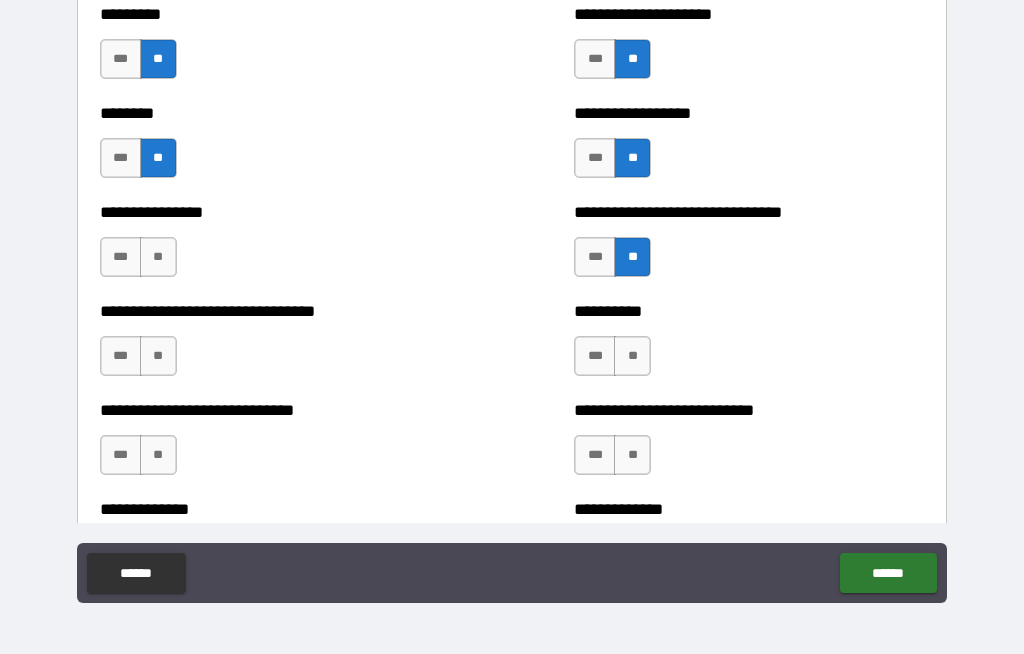 click on "**" at bounding box center [158, 257] 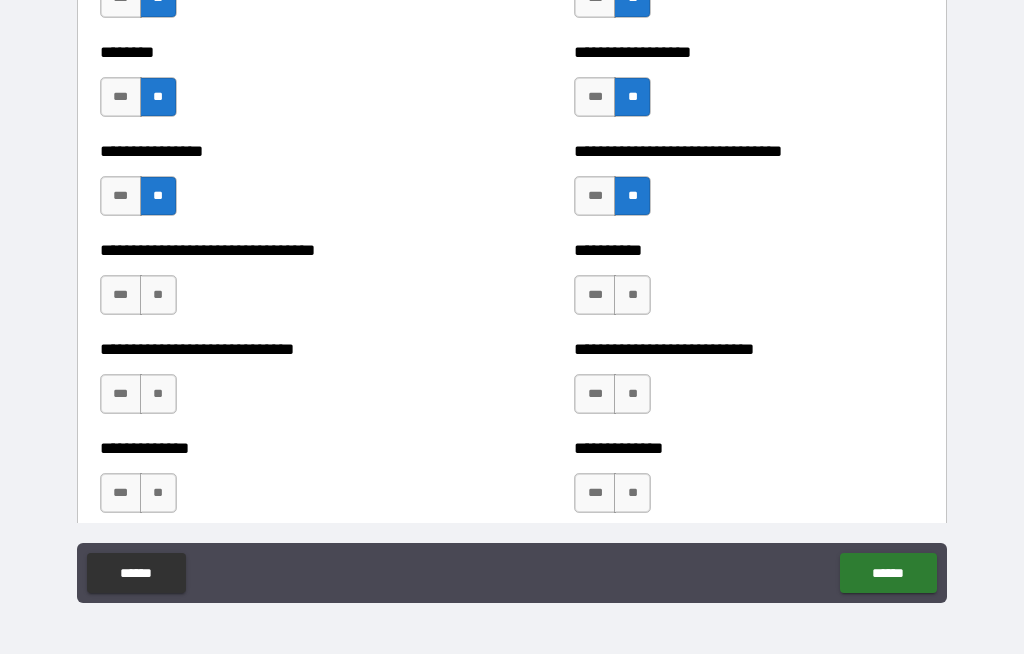 scroll, scrollTop: 7467, scrollLeft: 0, axis: vertical 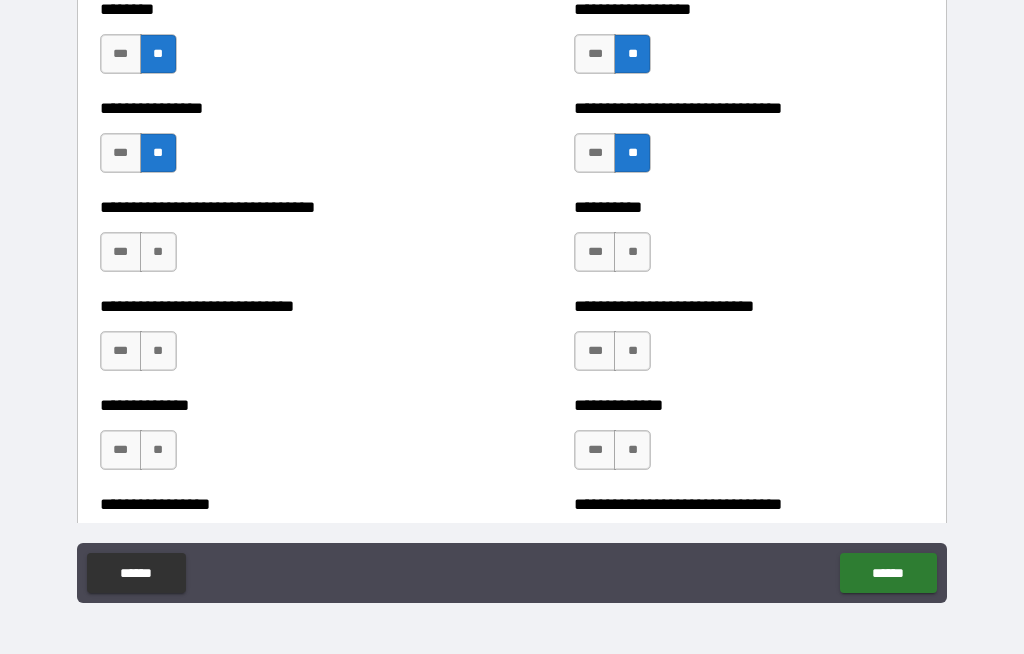click on "**" at bounding box center [158, 252] 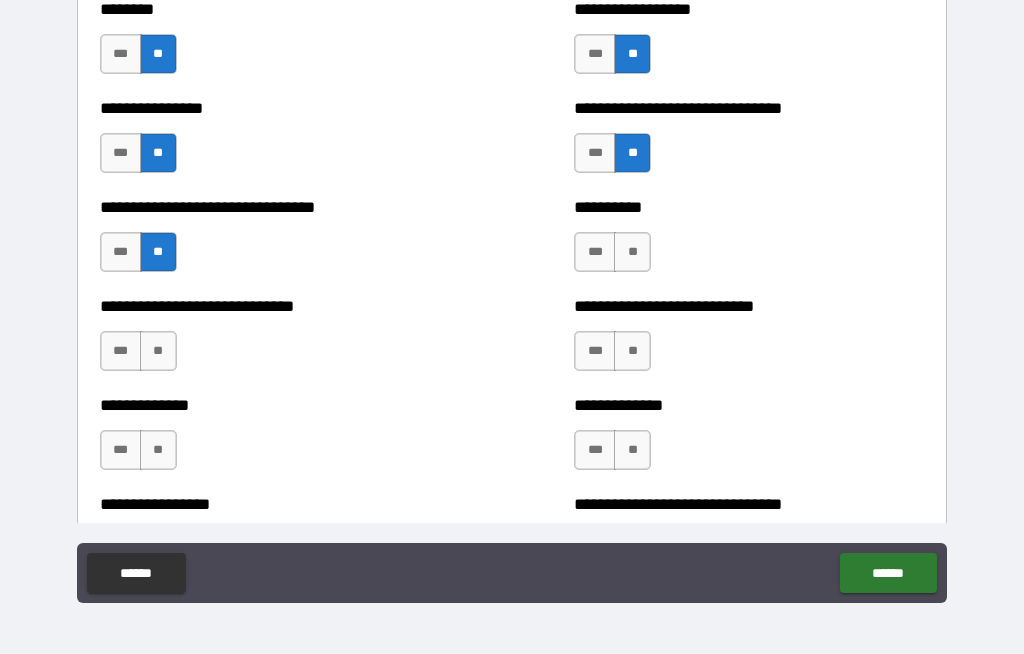 click on "**" at bounding box center [632, 252] 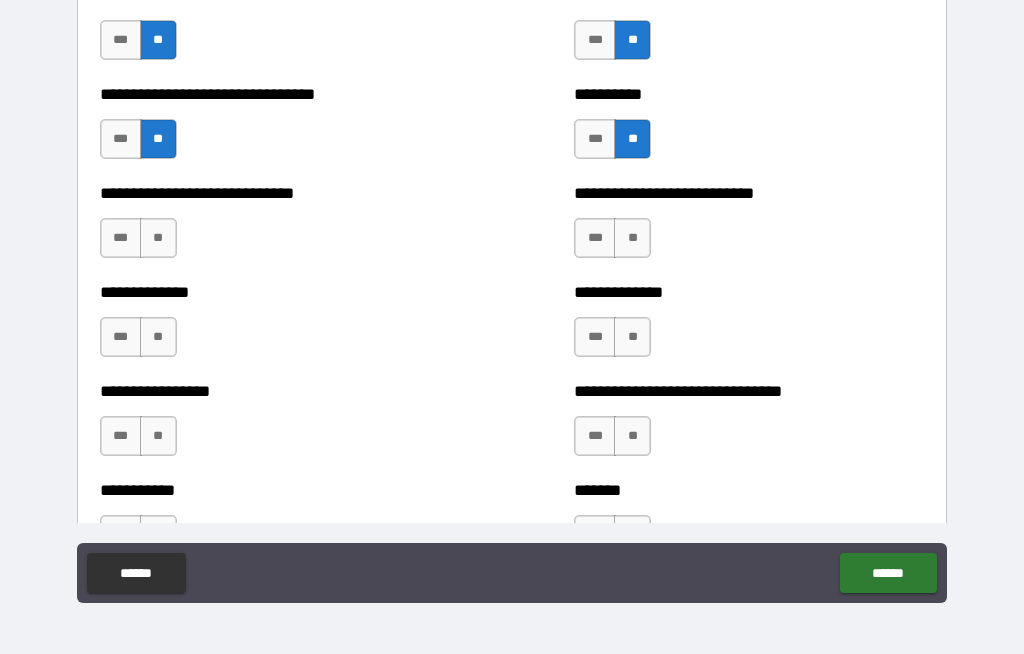click on "**" at bounding box center (632, 238) 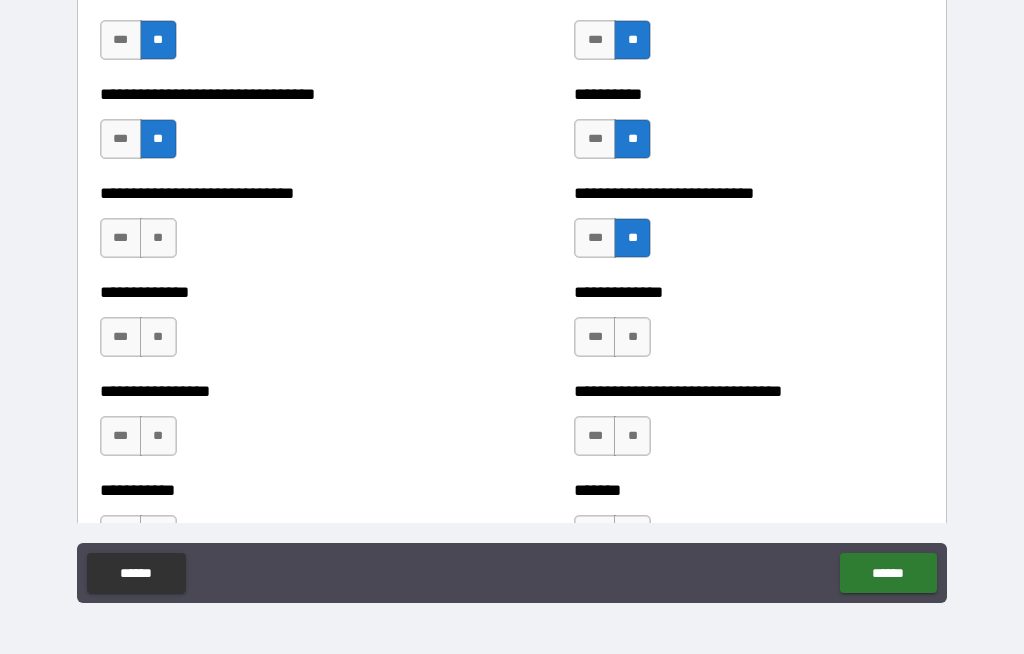 click on "**" at bounding box center (158, 238) 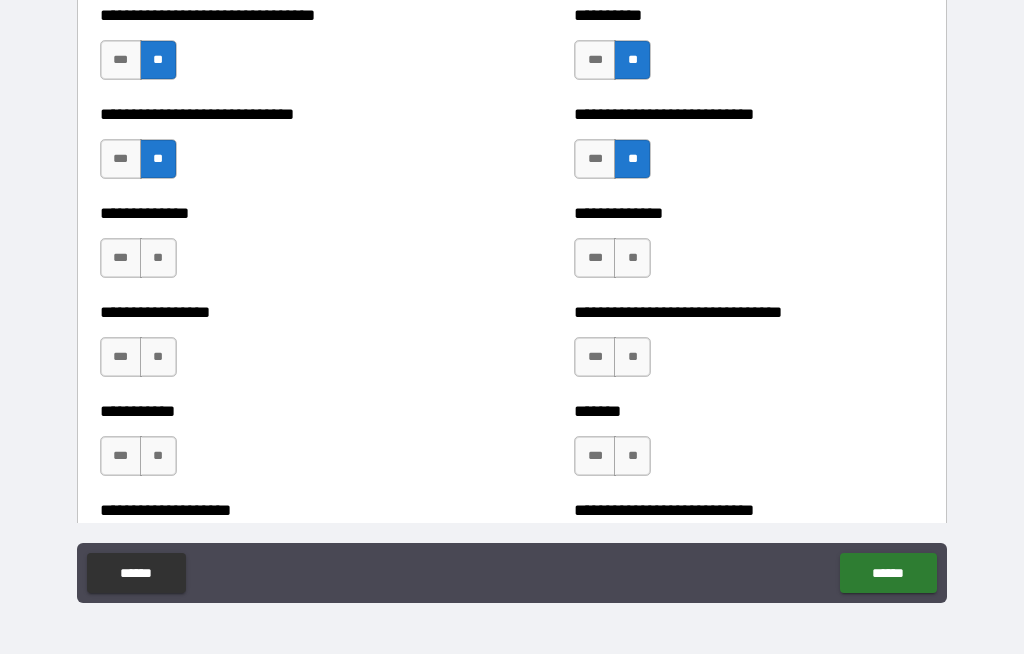 click on "**" at bounding box center [158, 258] 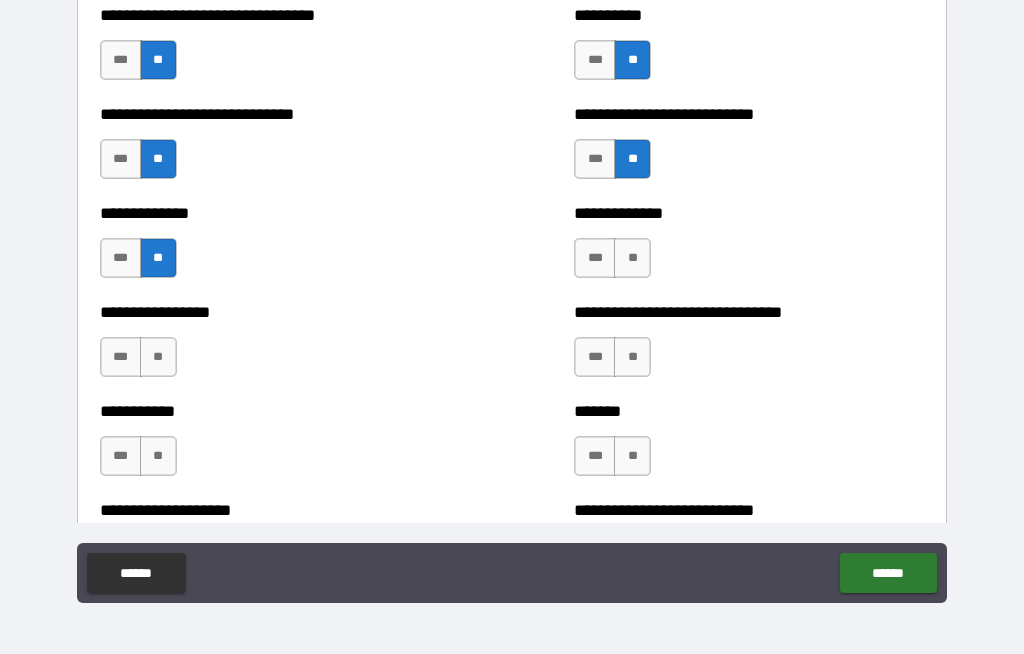 click on "**" at bounding box center (632, 258) 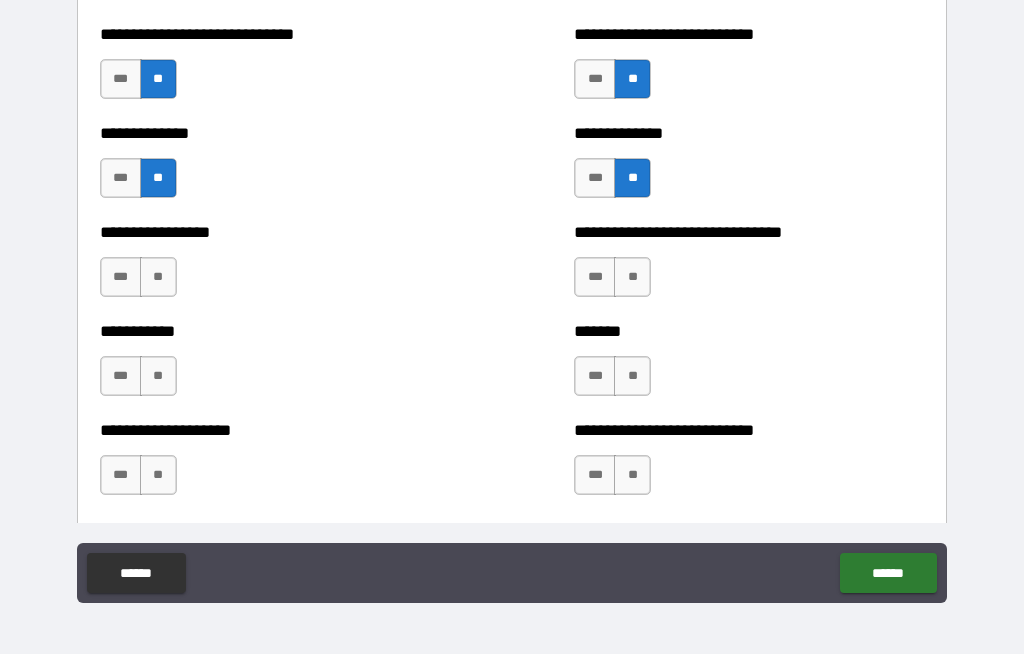 scroll, scrollTop: 7751, scrollLeft: 0, axis: vertical 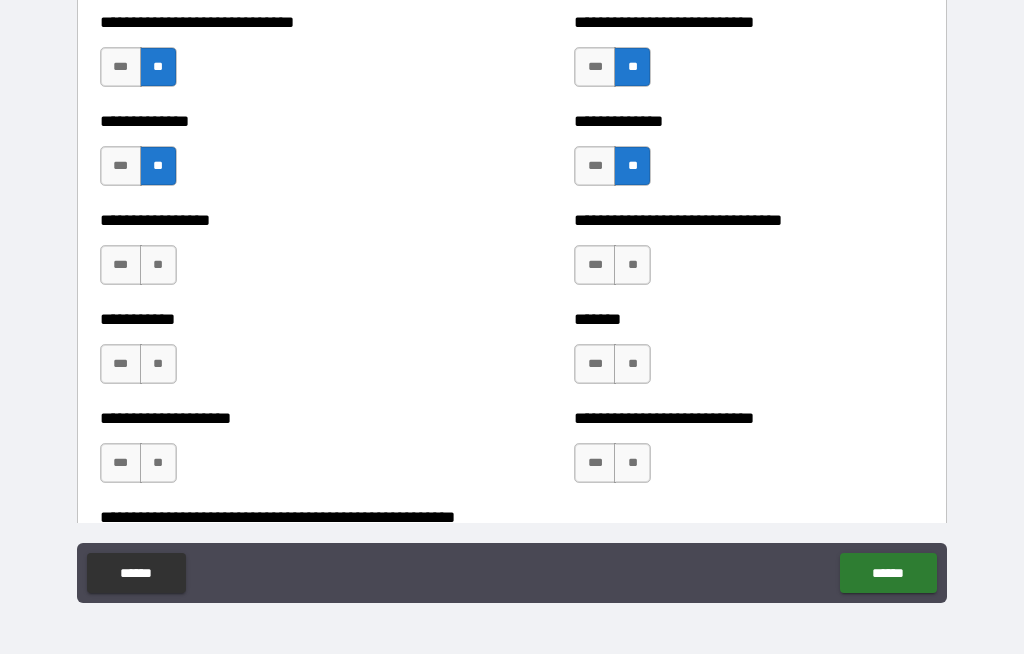 click on "**" at bounding box center [632, 265] 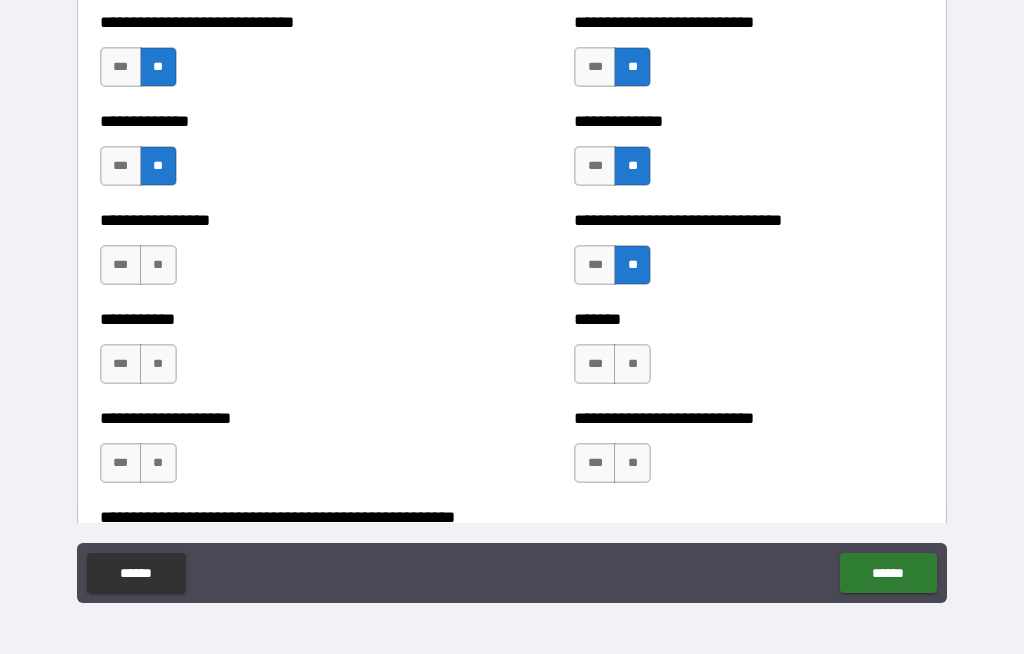 click on "**" at bounding box center (158, 265) 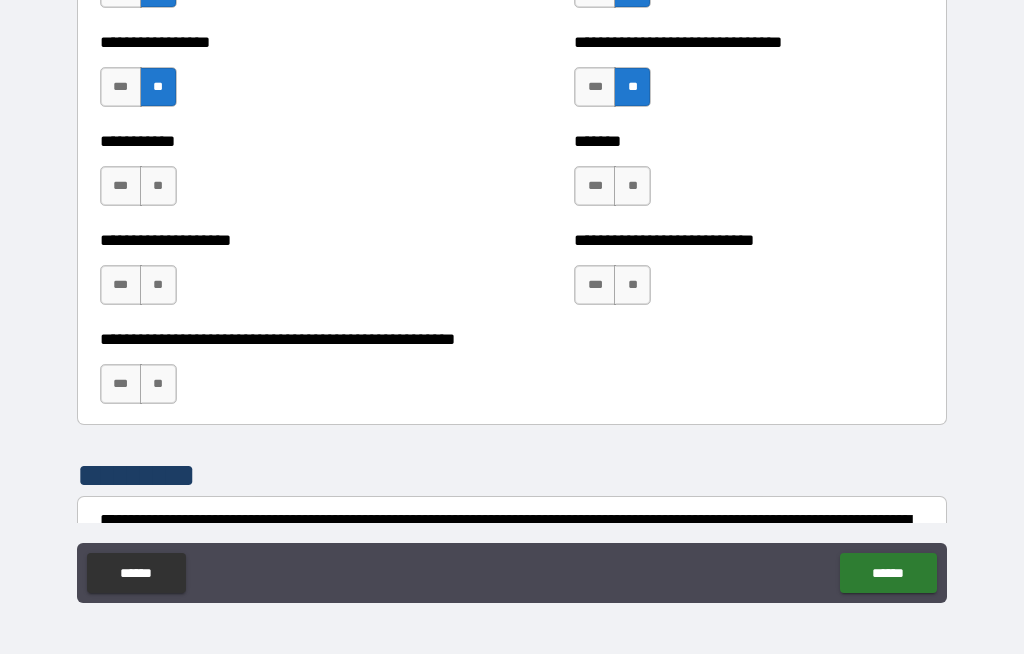 scroll, scrollTop: 7942, scrollLeft: 0, axis: vertical 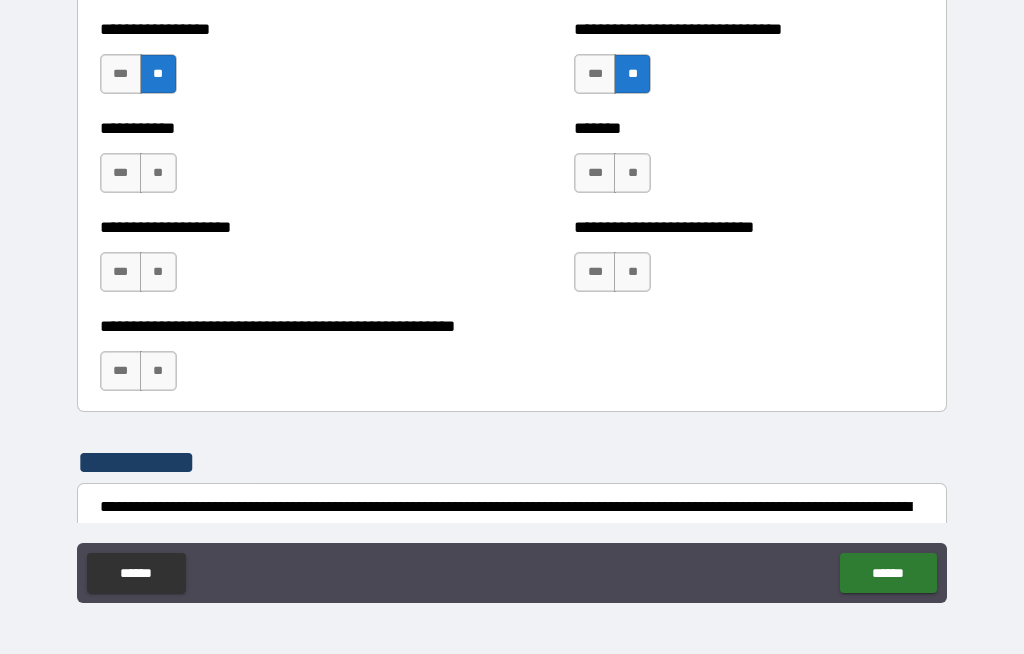 click on "**" at bounding box center [158, 173] 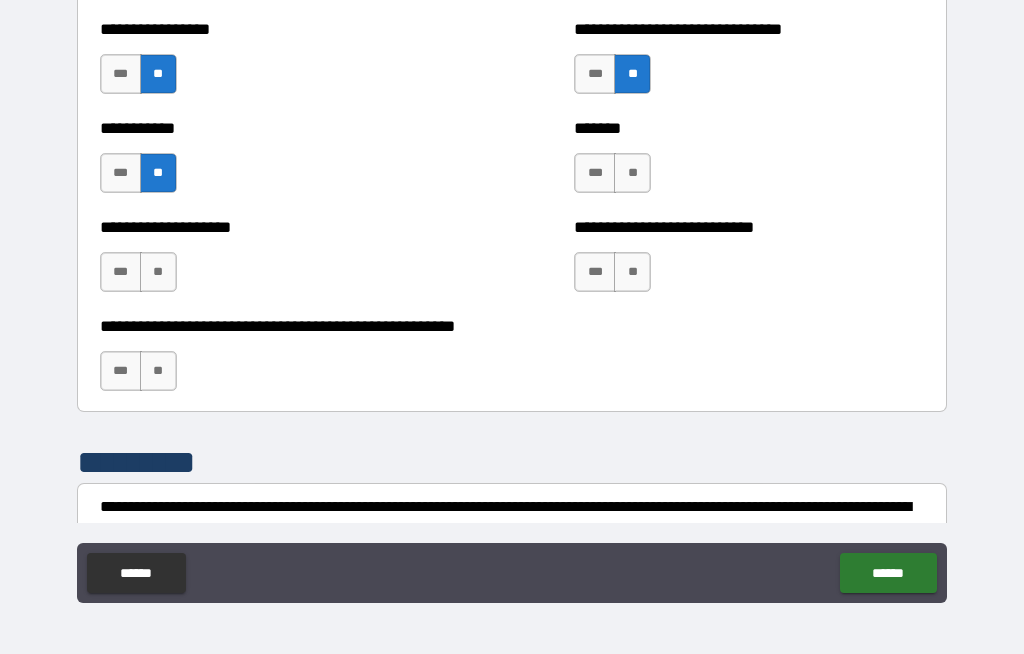 click on "**" at bounding box center [632, 173] 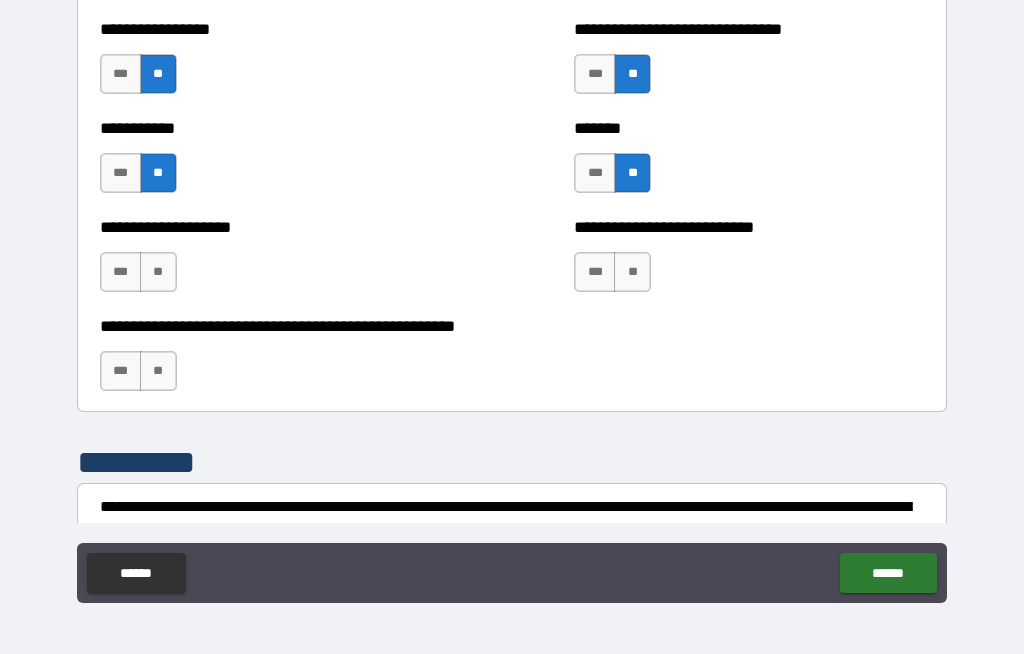 click on "**" at bounding box center [632, 272] 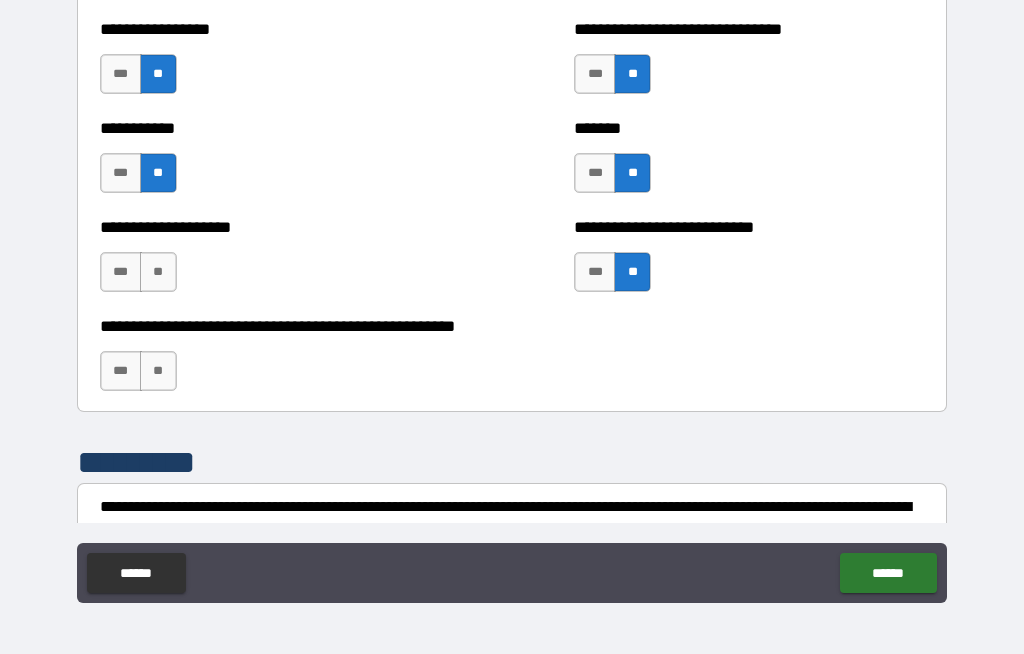 click on "**" at bounding box center (158, 272) 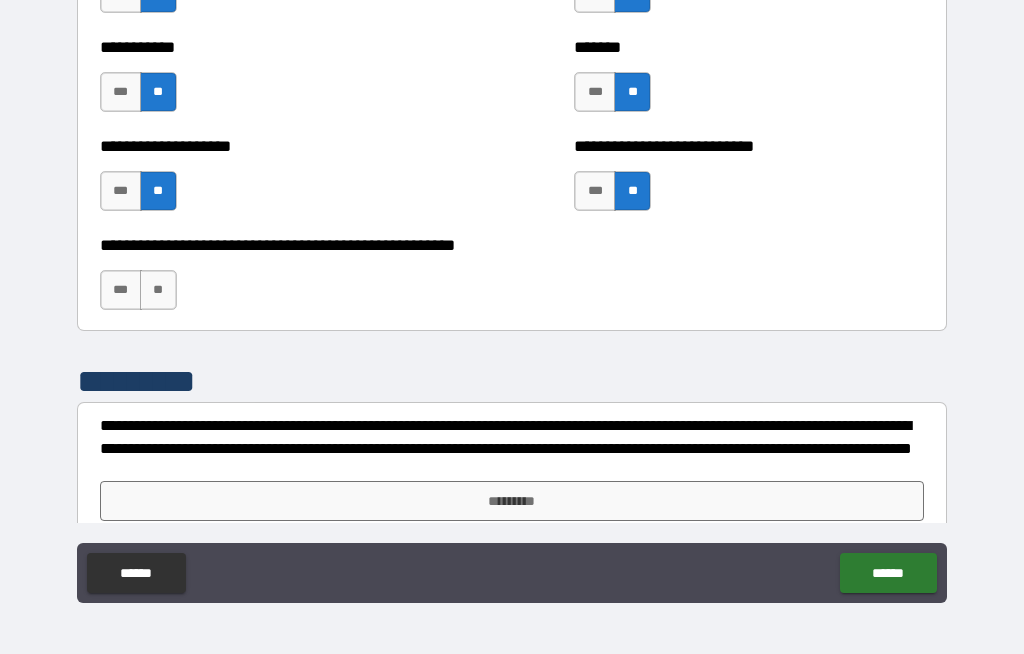 click on "**" at bounding box center (158, 290) 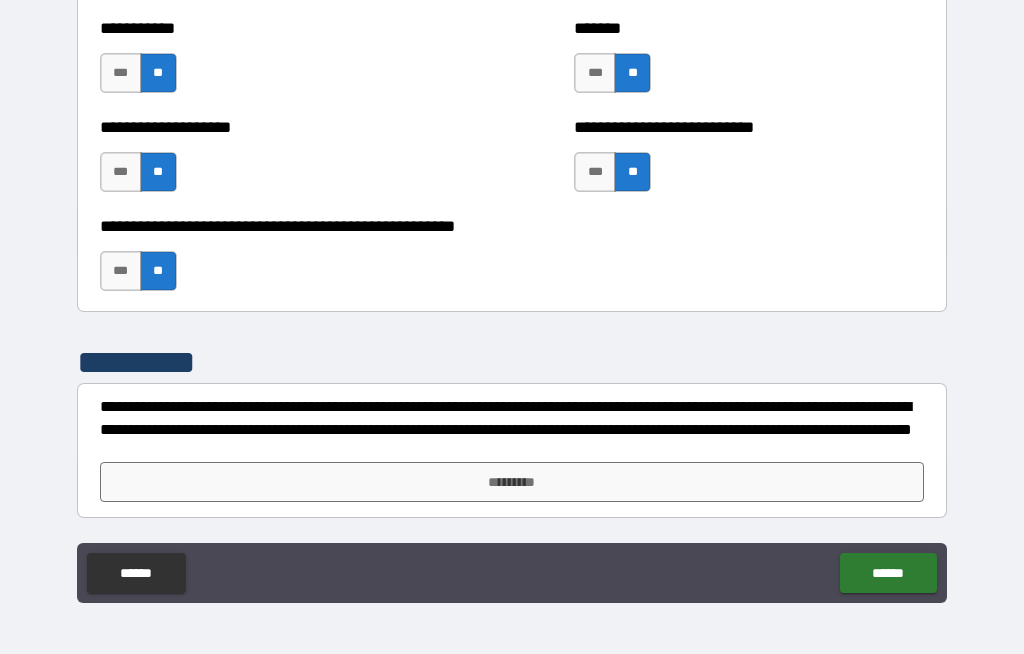 scroll, scrollTop: 8042, scrollLeft: 0, axis: vertical 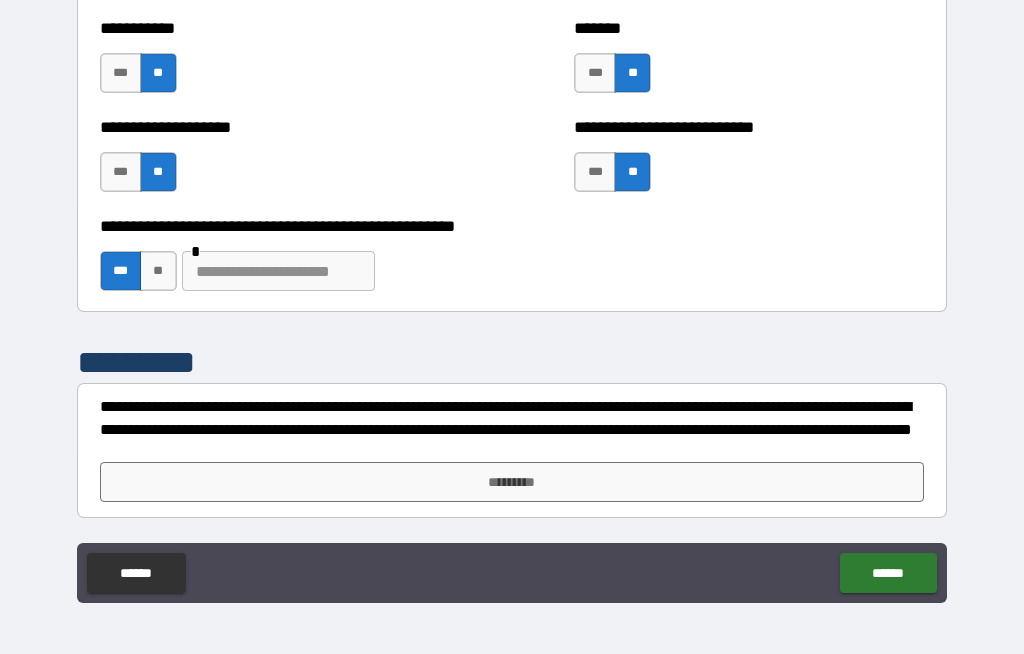 click at bounding box center [278, 271] 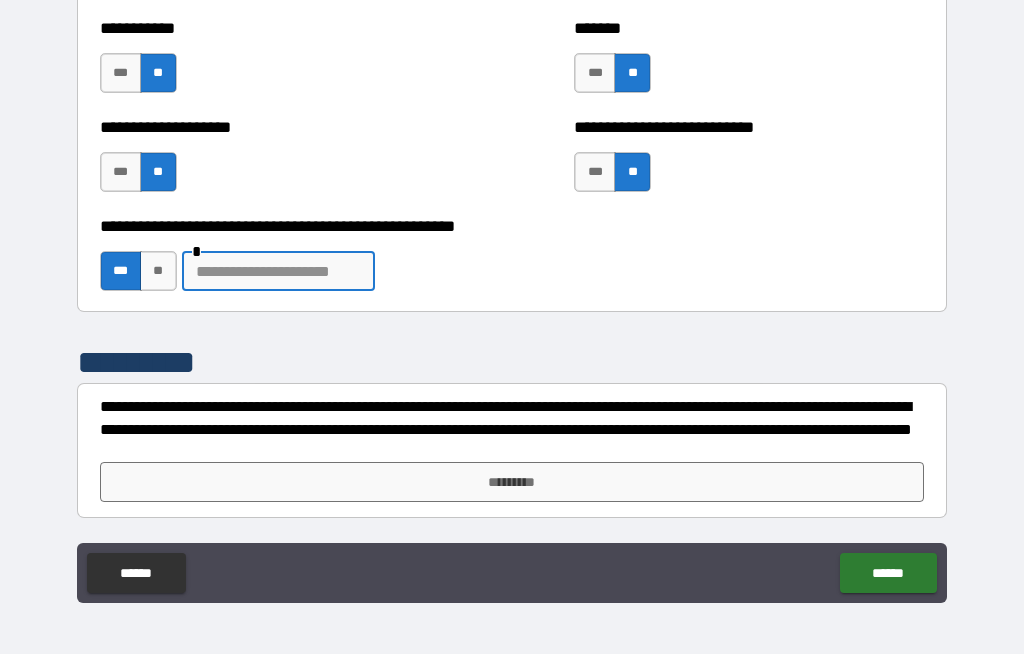 scroll, scrollTop: 68, scrollLeft: 0, axis: vertical 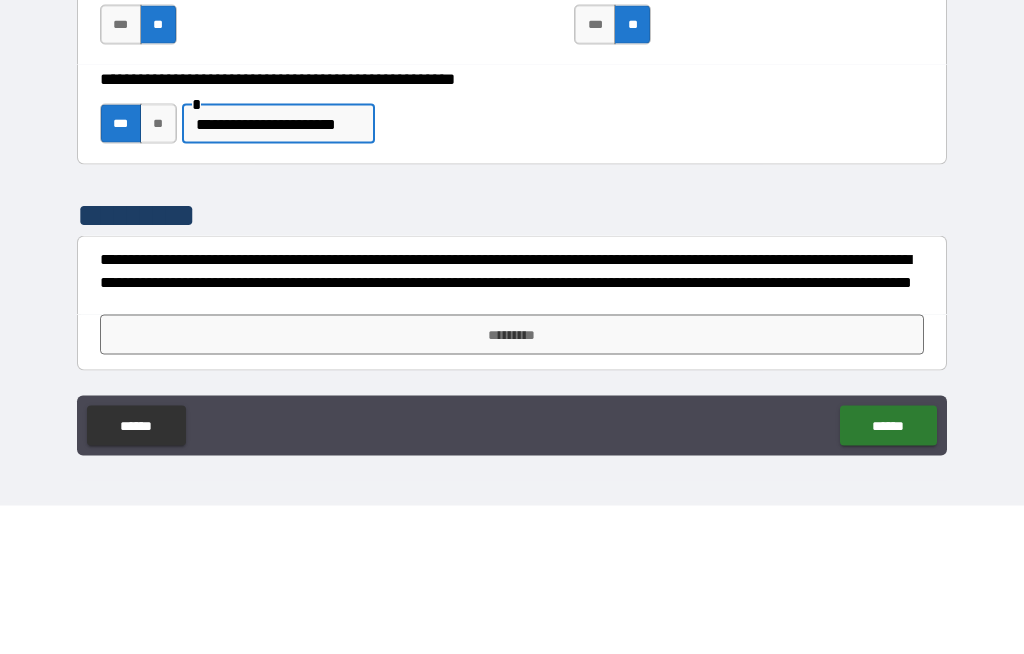 click on "**********" at bounding box center [512, 296] 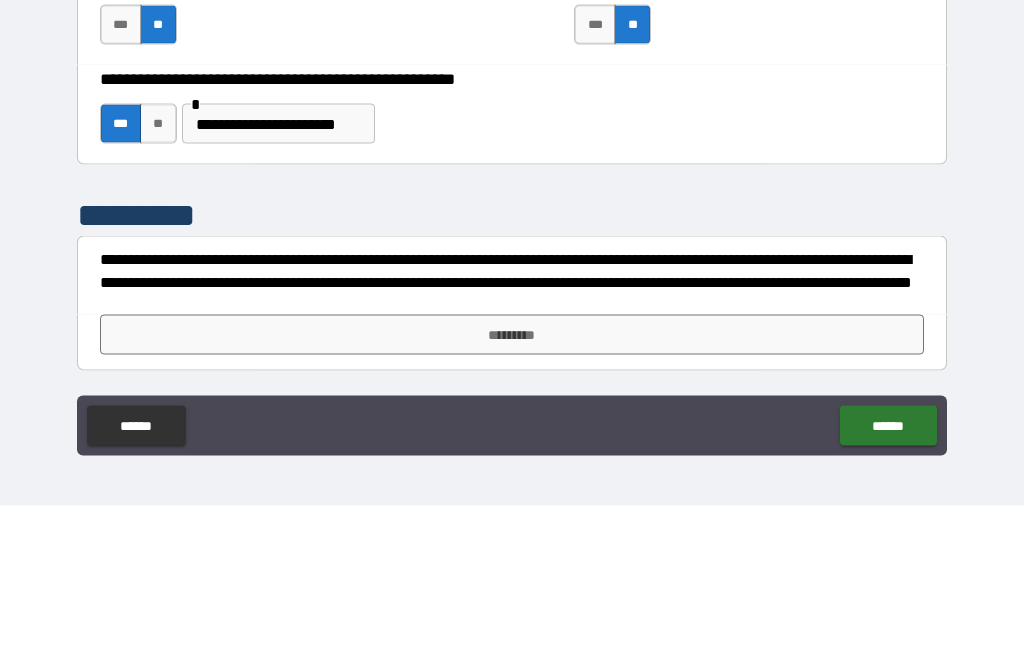scroll, scrollTop: 69, scrollLeft: 0, axis: vertical 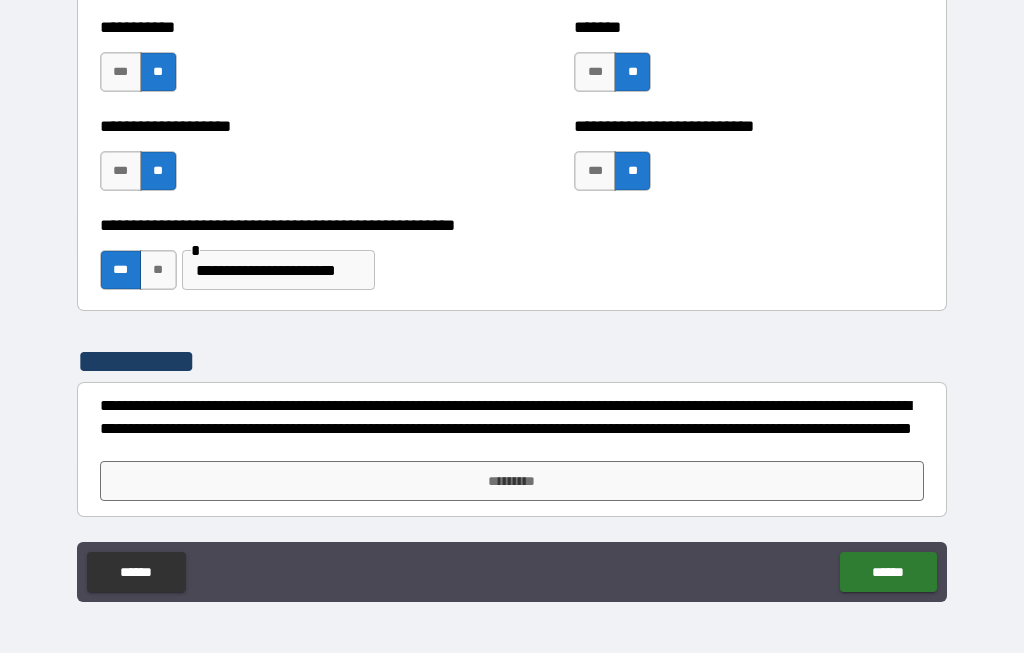 click on "*********" at bounding box center (512, 482) 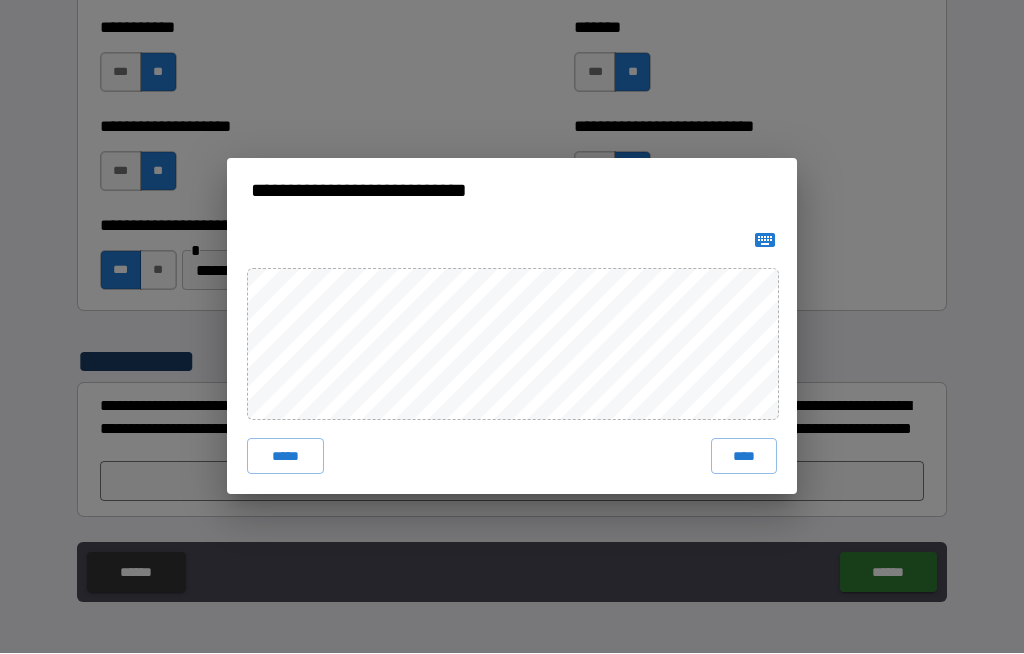 click on "****" at bounding box center (744, 457) 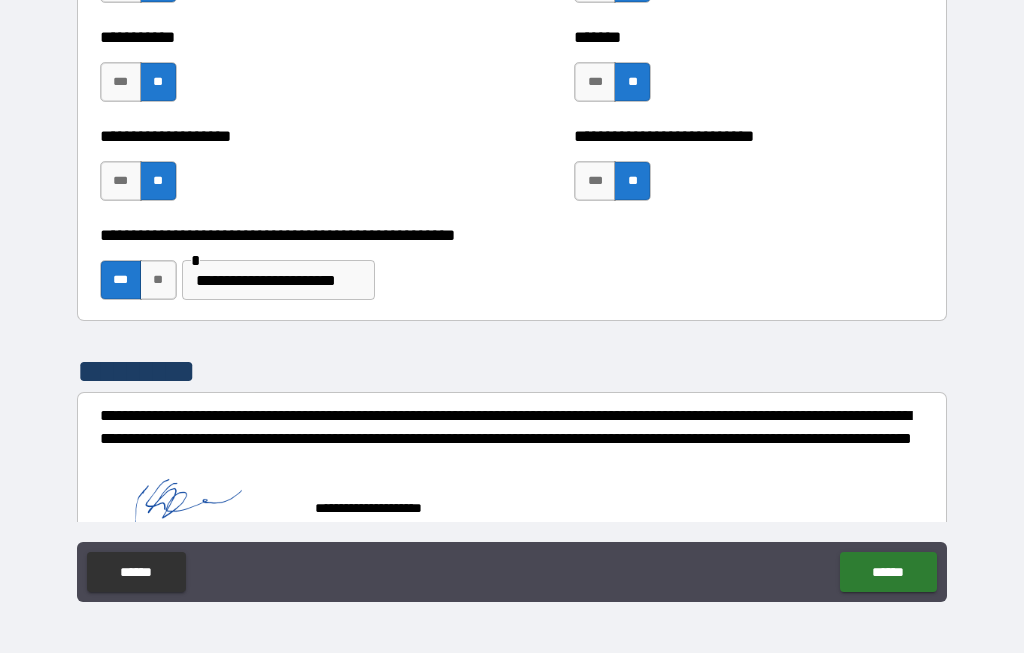 scroll, scrollTop: 8056, scrollLeft: 0, axis: vertical 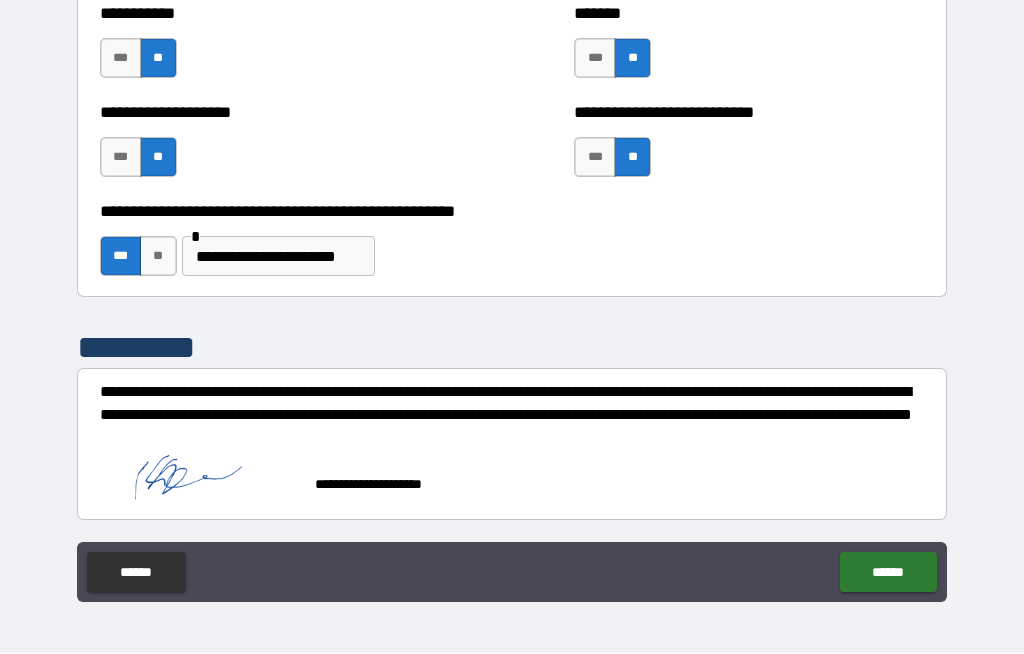 click on "******" at bounding box center [888, 573] 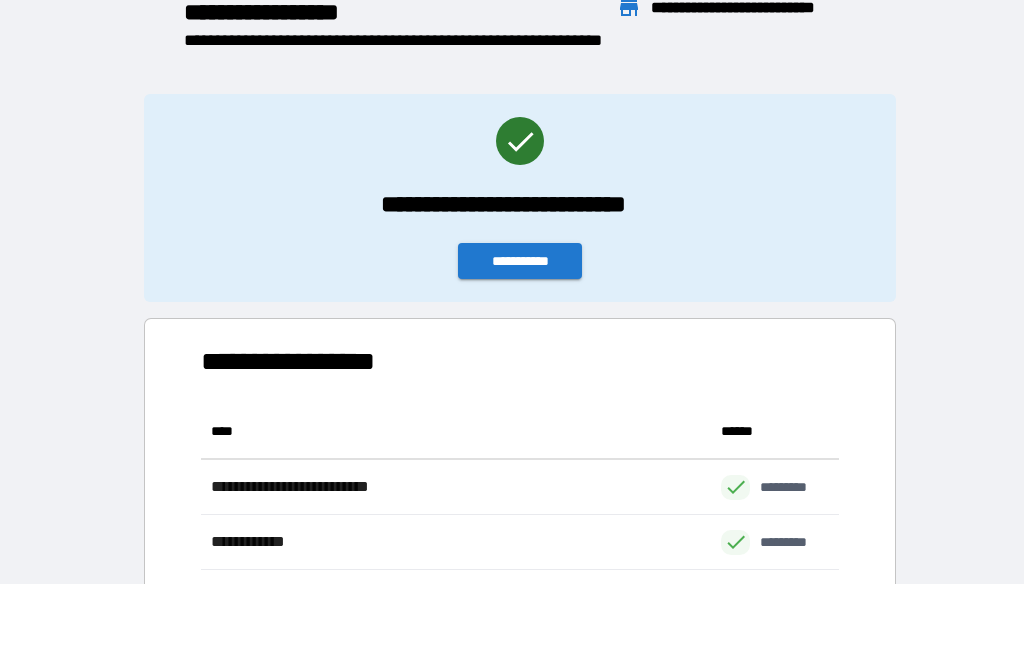 scroll, scrollTop: 386, scrollLeft: 638, axis: both 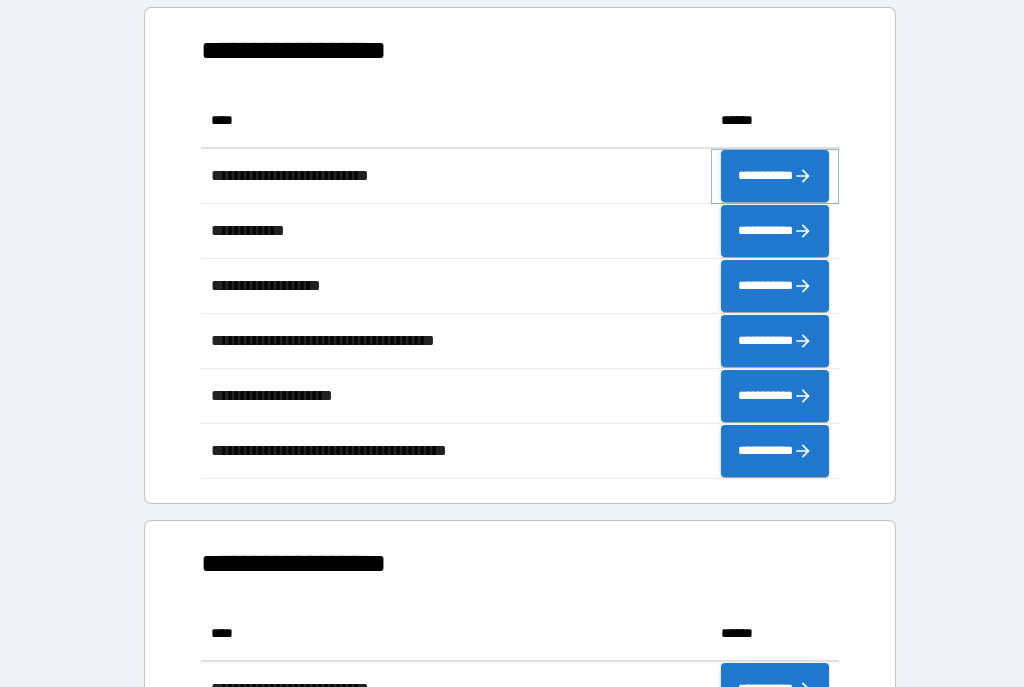 click on "**********" at bounding box center (775, 176) 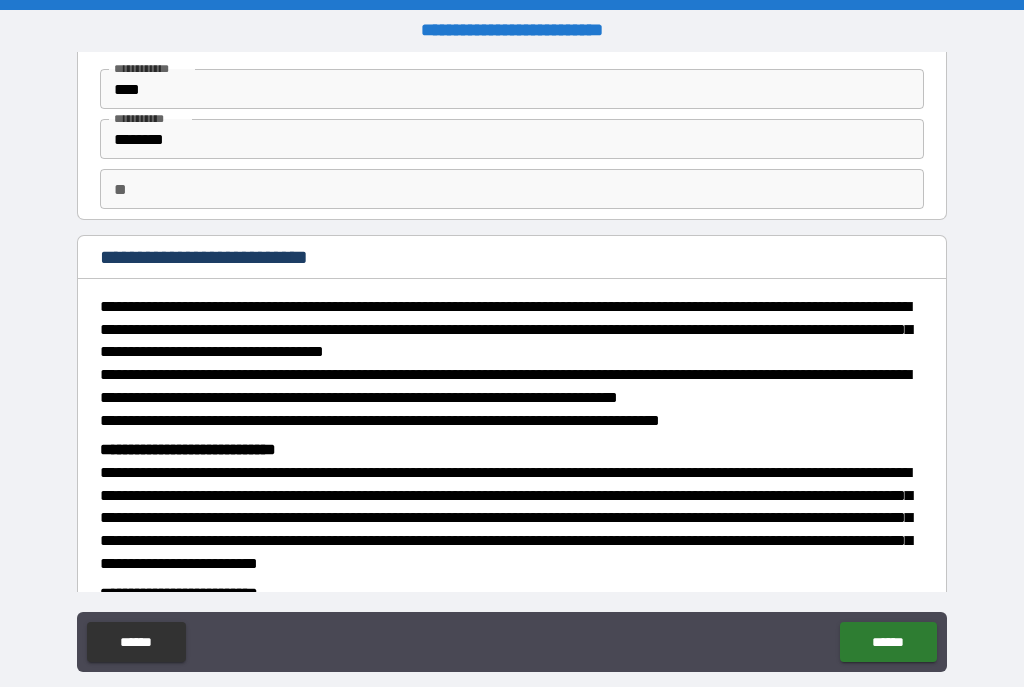 scroll, scrollTop: 75, scrollLeft: 0, axis: vertical 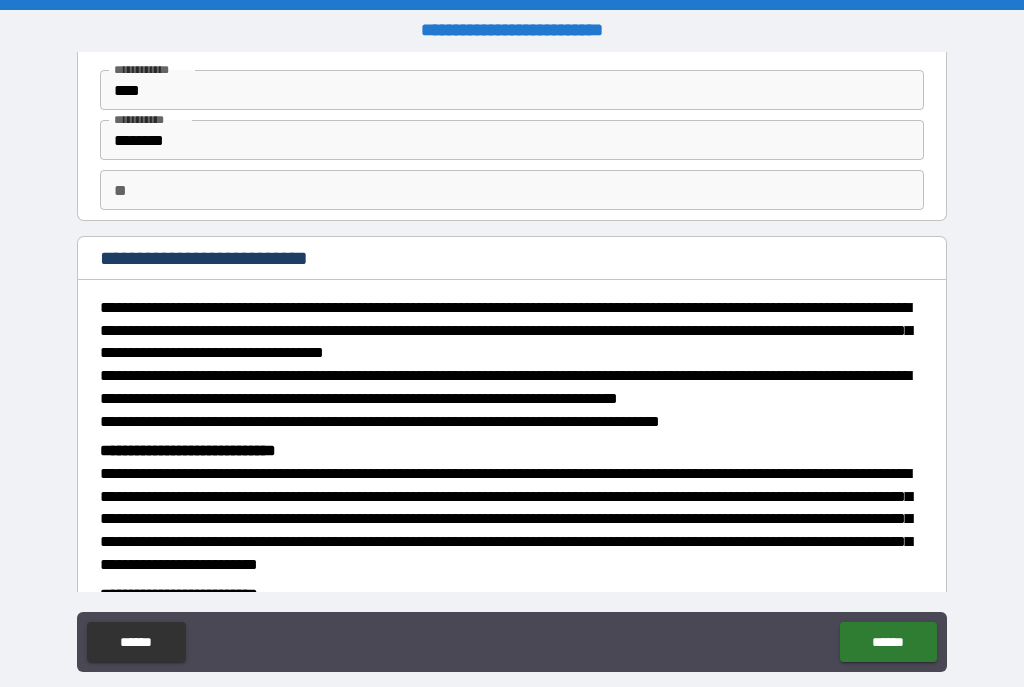 click on "**" at bounding box center (512, 190) 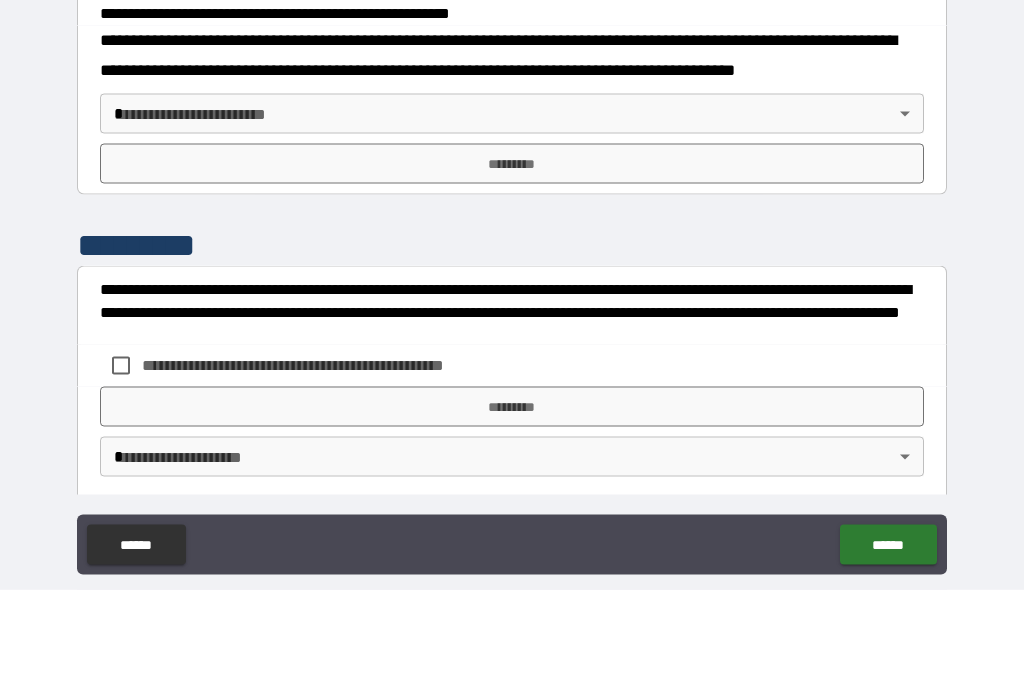 scroll, scrollTop: 723, scrollLeft: 0, axis: vertical 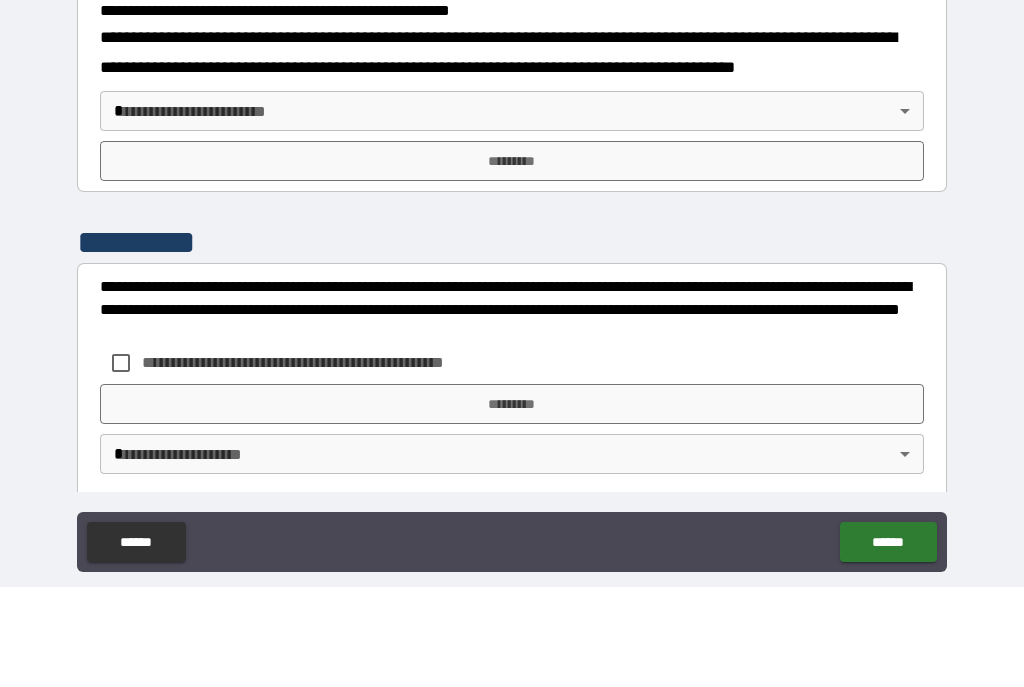 type on "*" 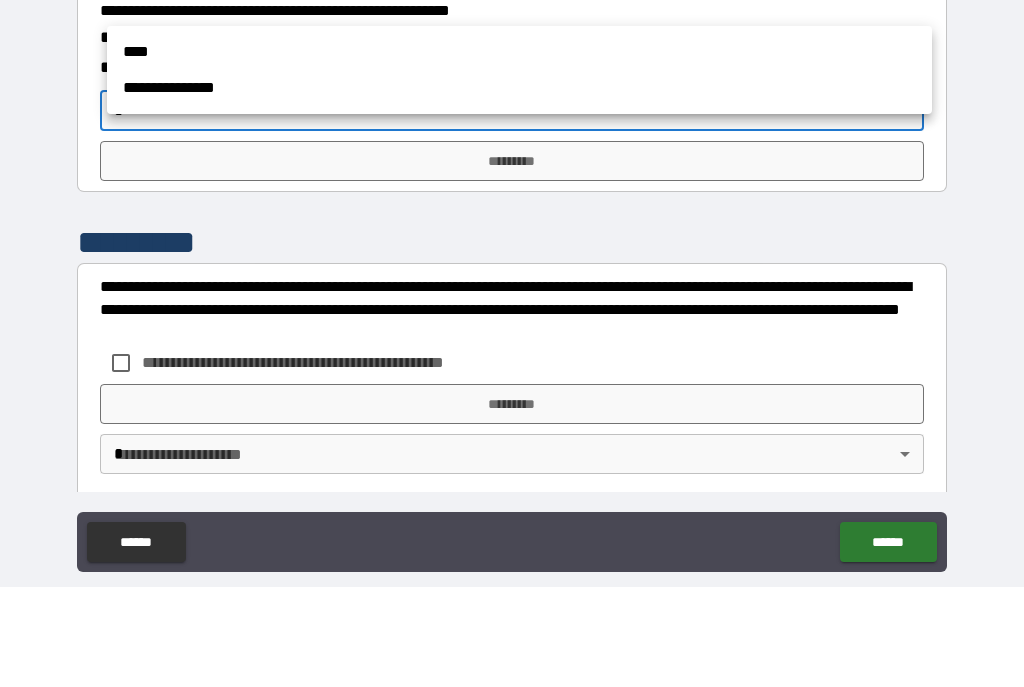 scroll, scrollTop: 36, scrollLeft: 0, axis: vertical 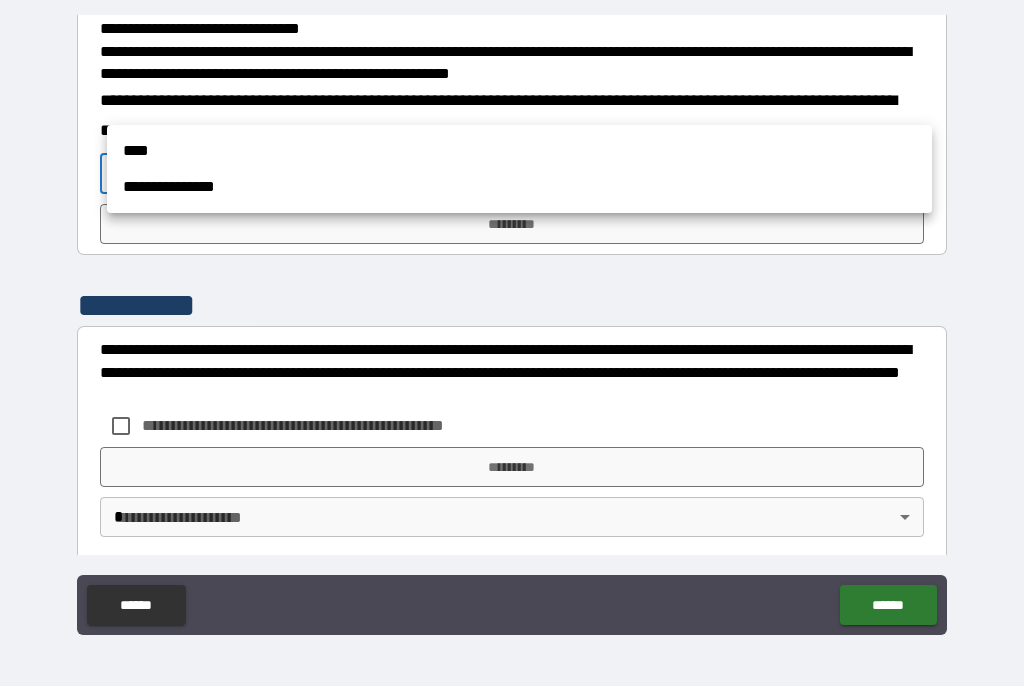 click on "**********" at bounding box center [519, 188] 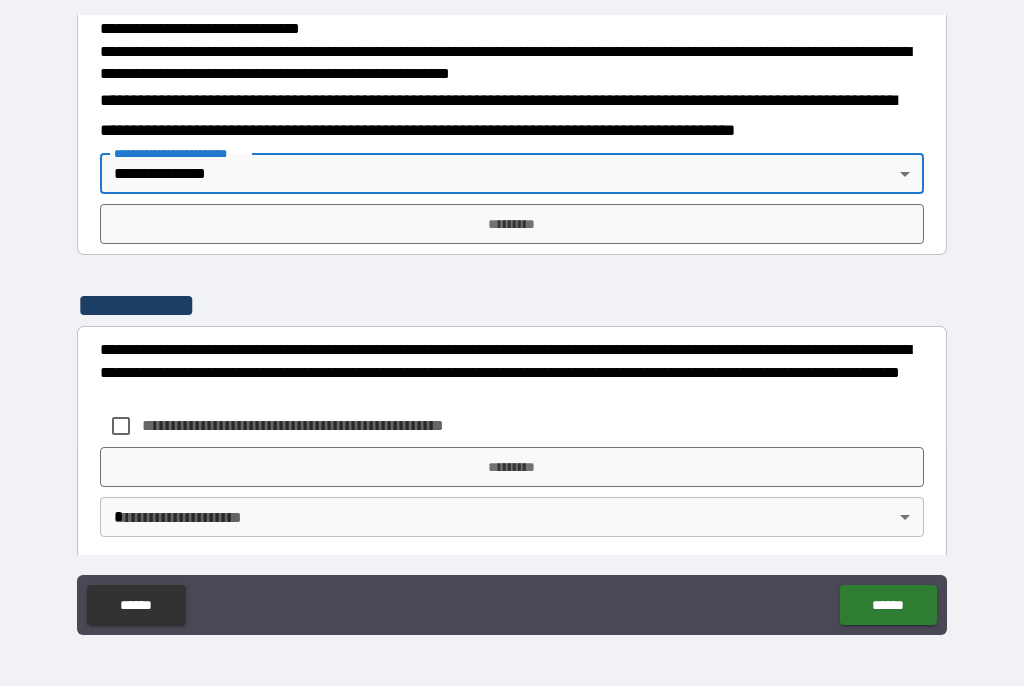 click on "*********" at bounding box center (512, 225) 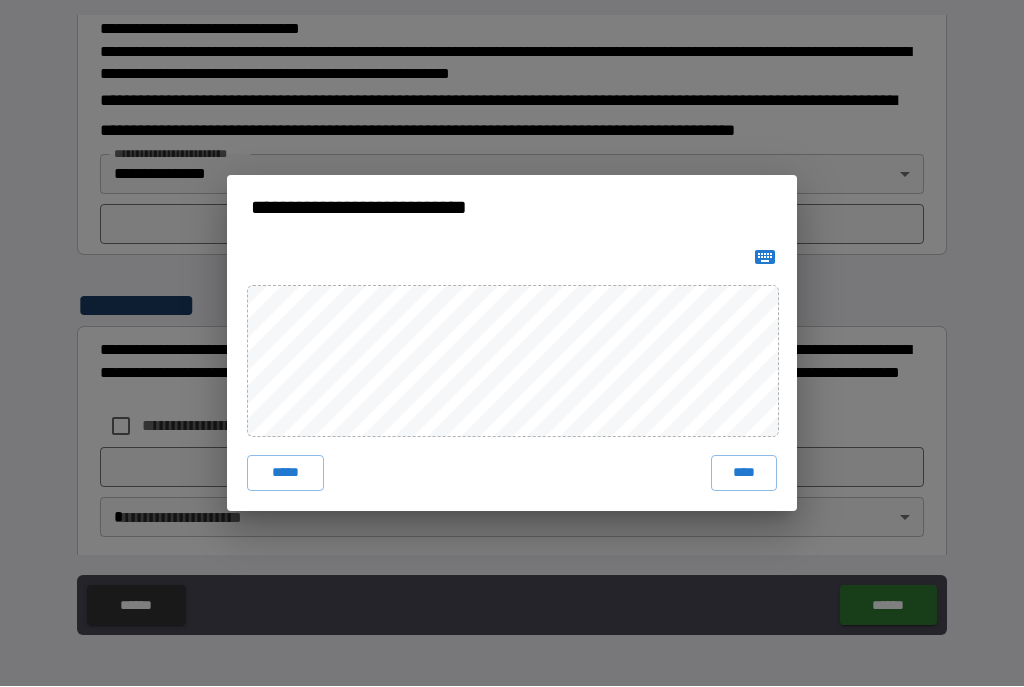 click on "*****" at bounding box center [285, 474] 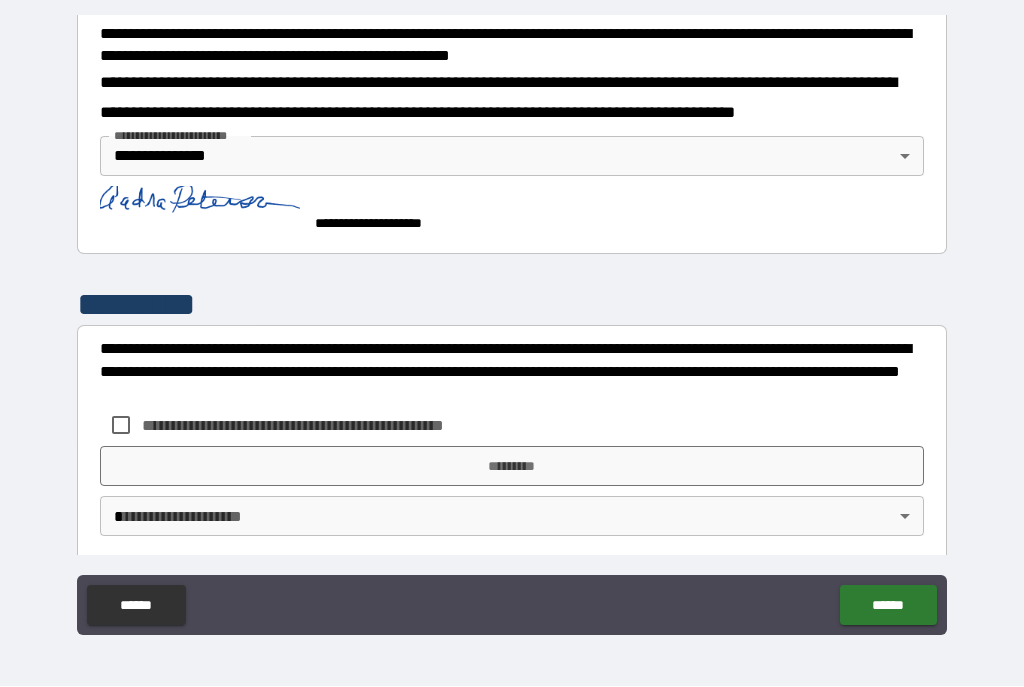 scroll, scrollTop: 740, scrollLeft: 0, axis: vertical 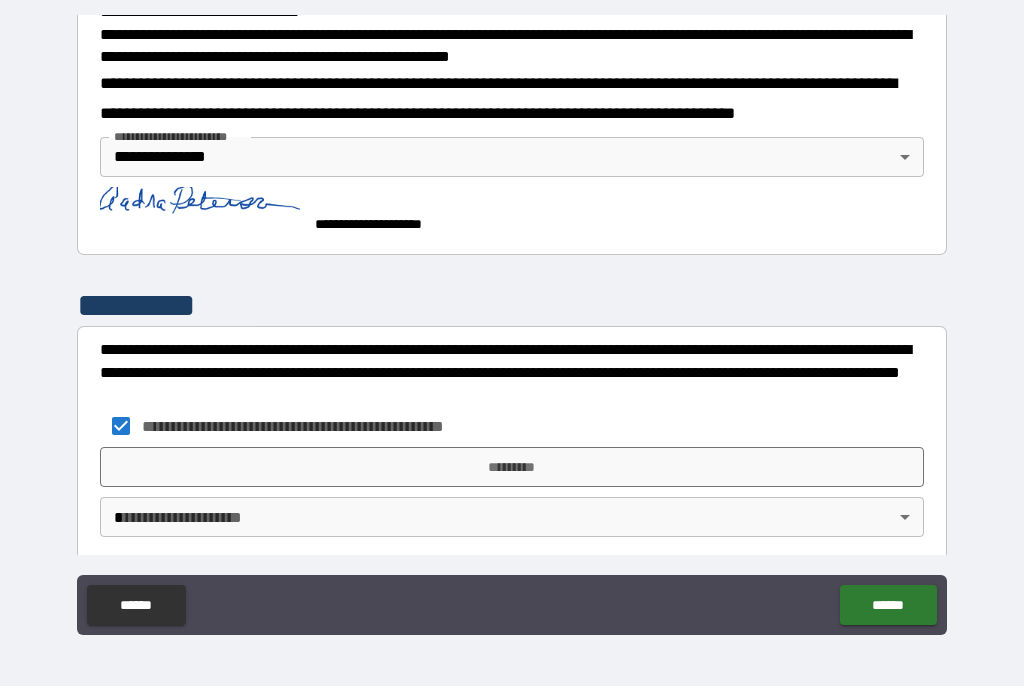 click on "*********" at bounding box center [512, 468] 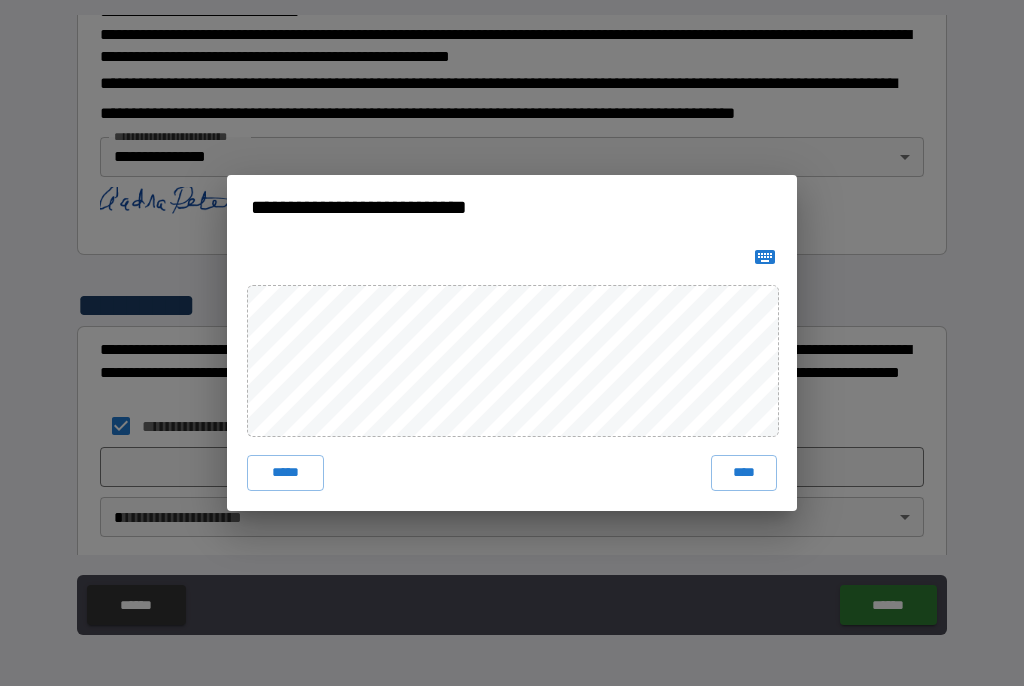 click on "****" at bounding box center [744, 474] 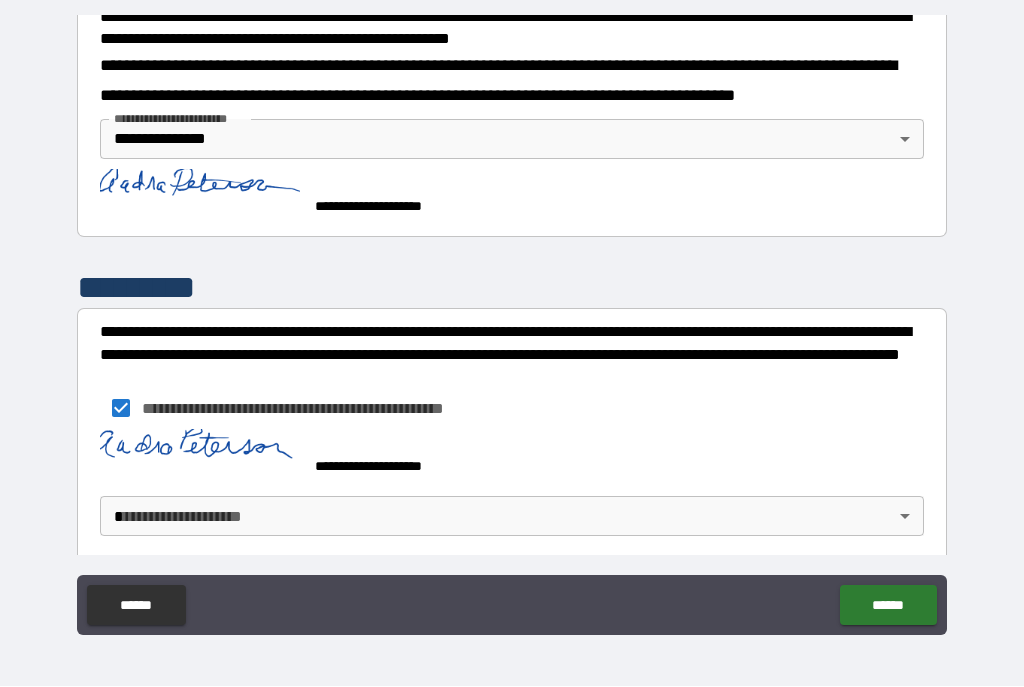 scroll, scrollTop: 757, scrollLeft: 0, axis: vertical 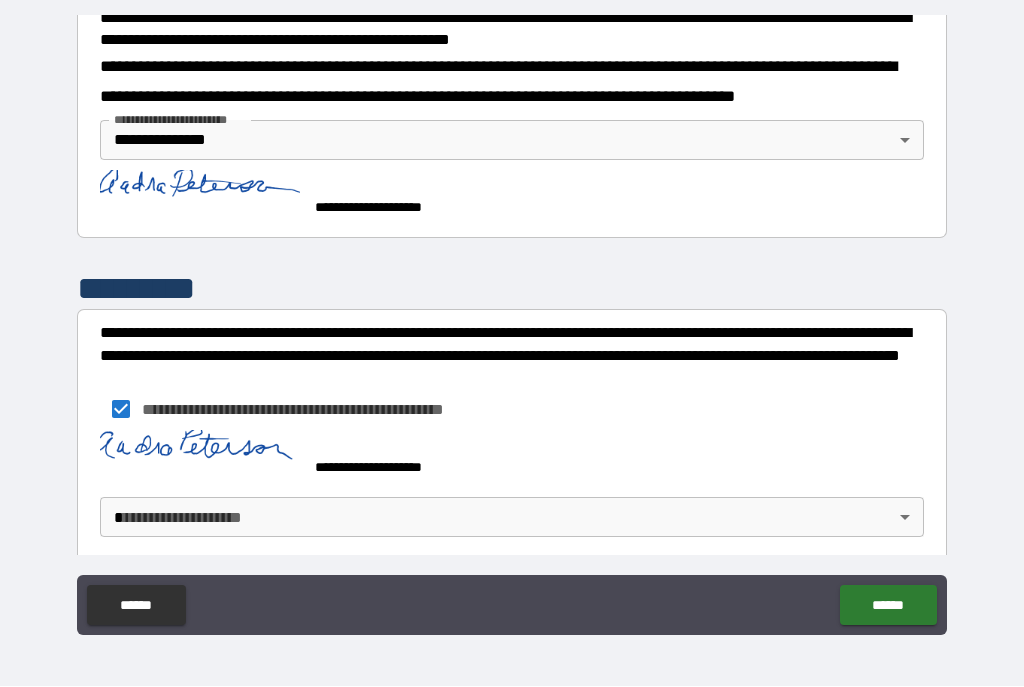 click on "**********" at bounding box center [512, 325] 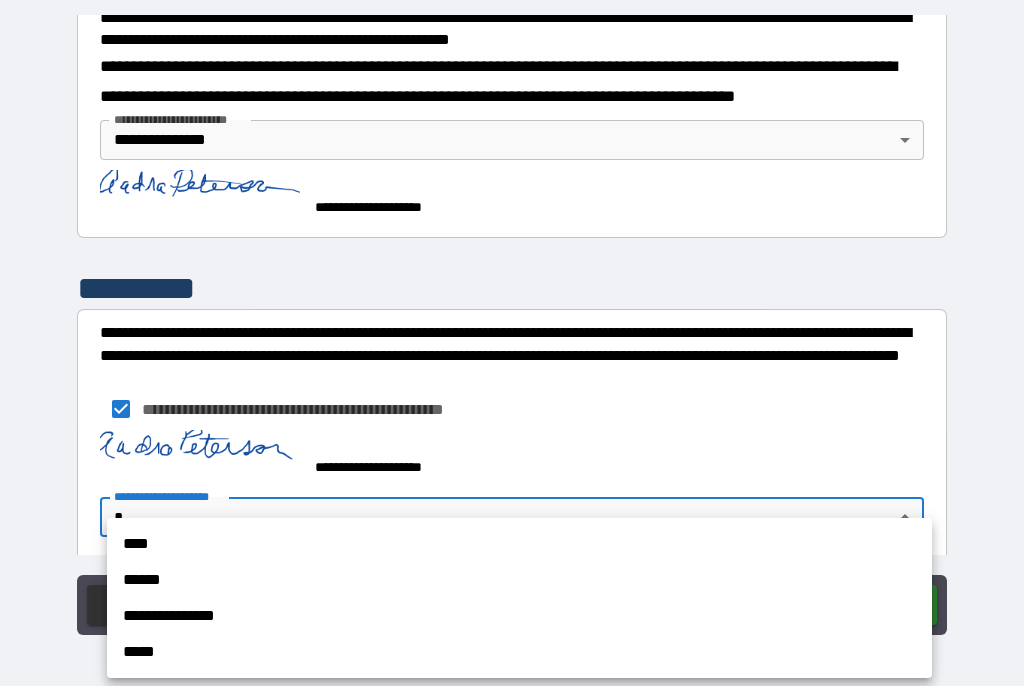 click on "**********" at bounding box center [519, 617] 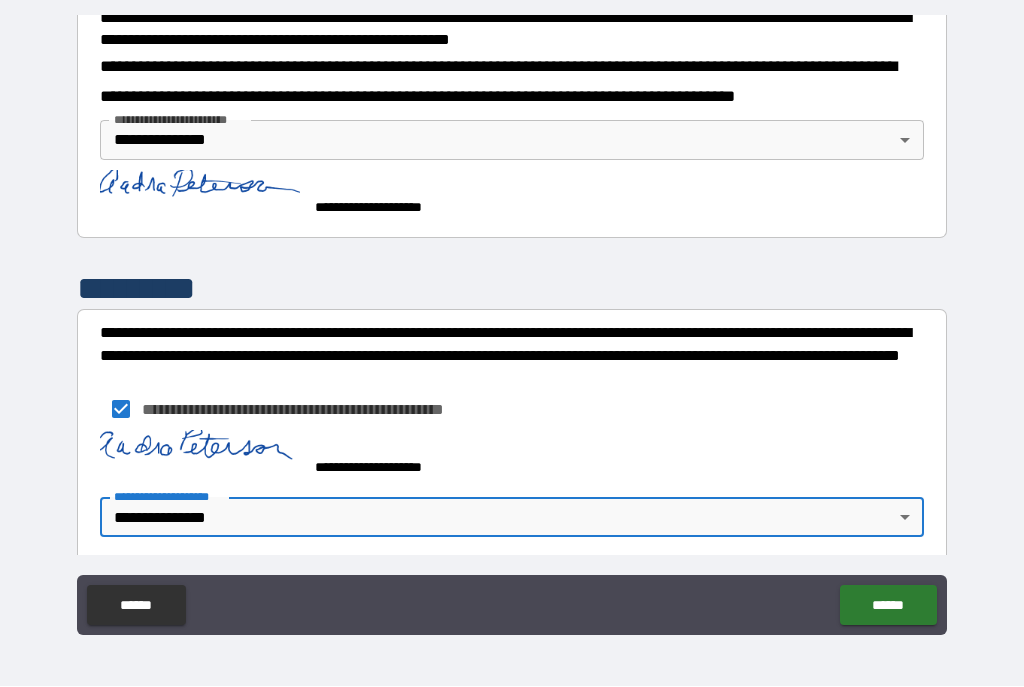click on "******" at bounding box center (888, 606) 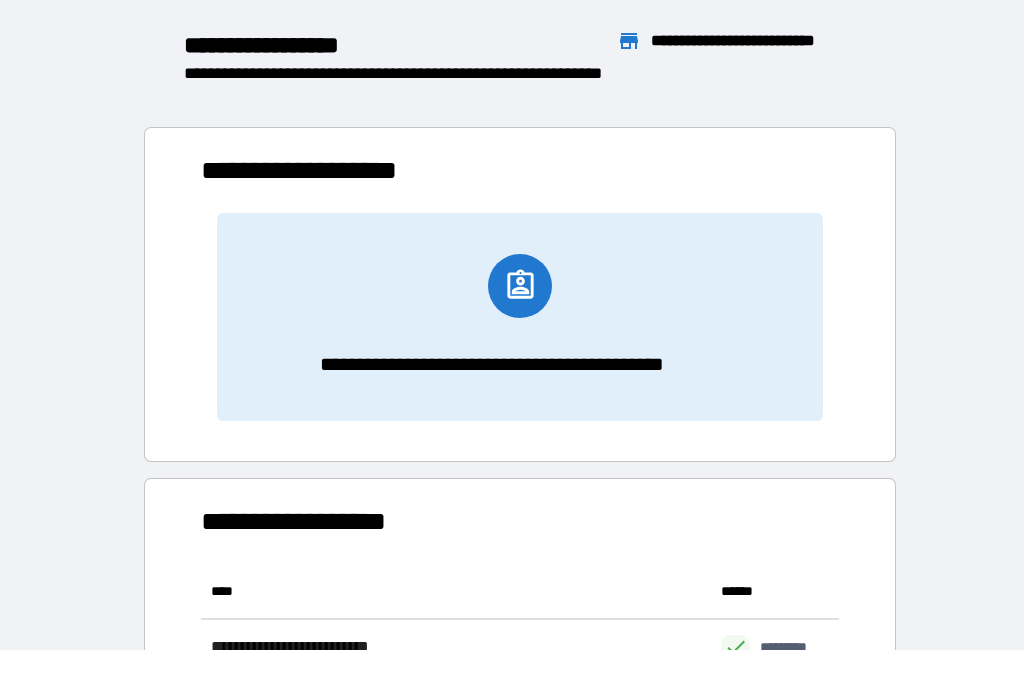 scroll, scrollTop: 1, scrollLeft: 1, axis: both 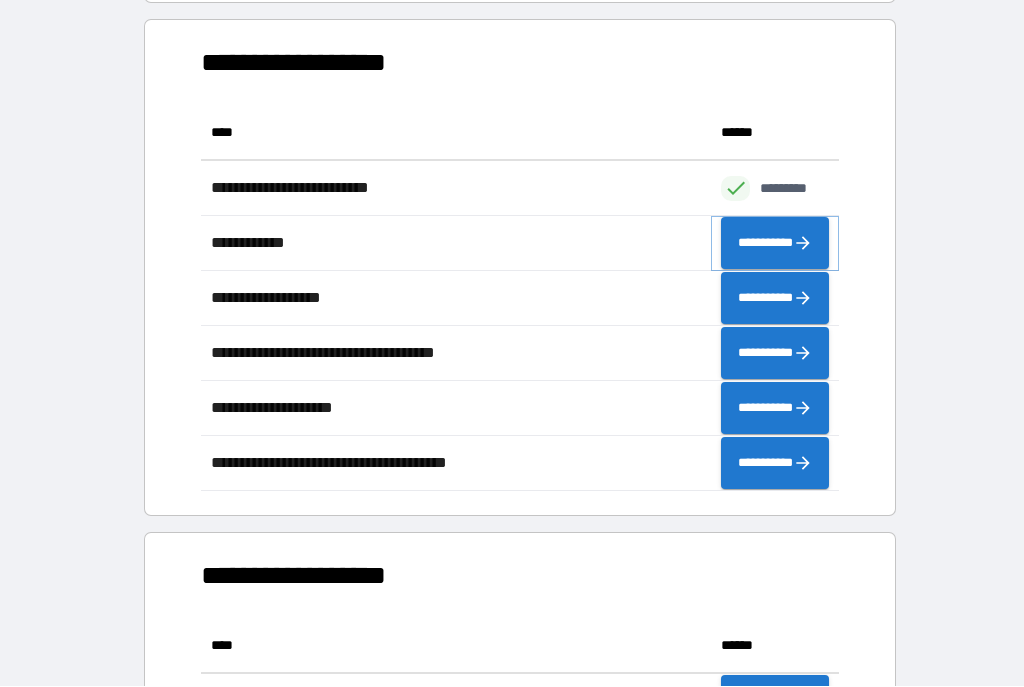 click on "**********" at bounding box center (775, 244) 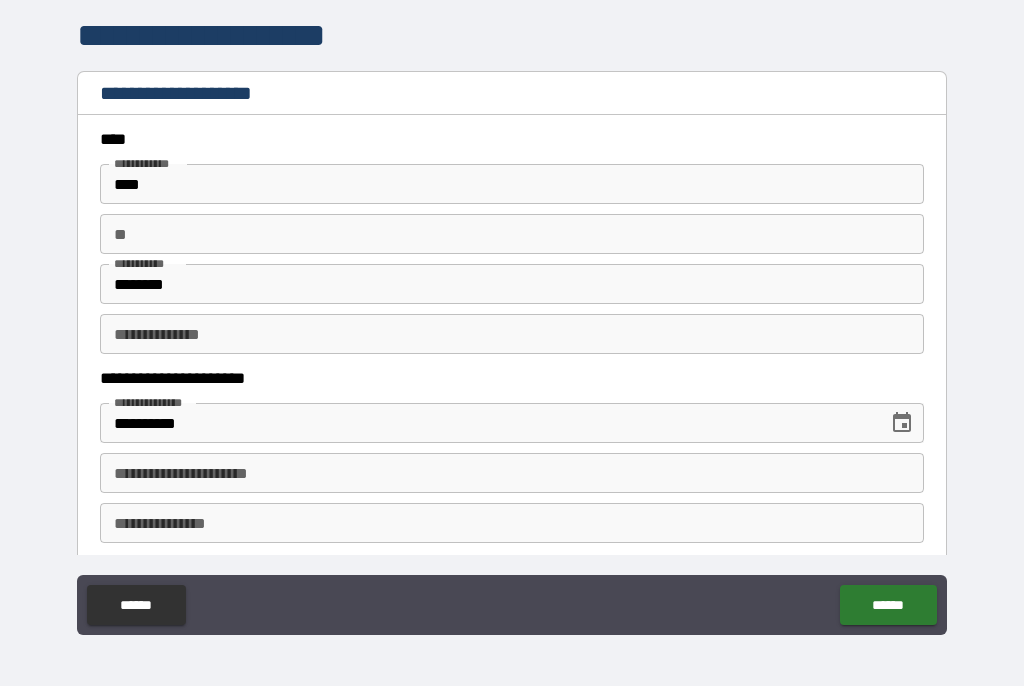 click on "** **" at bounding box center (512, 235) 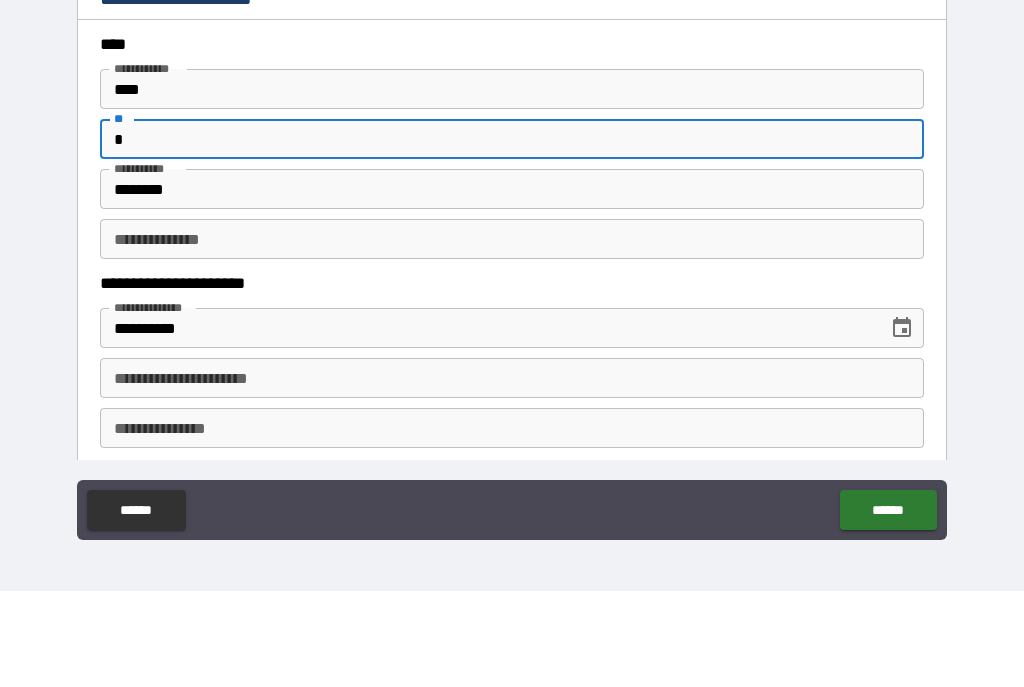 type on "*" 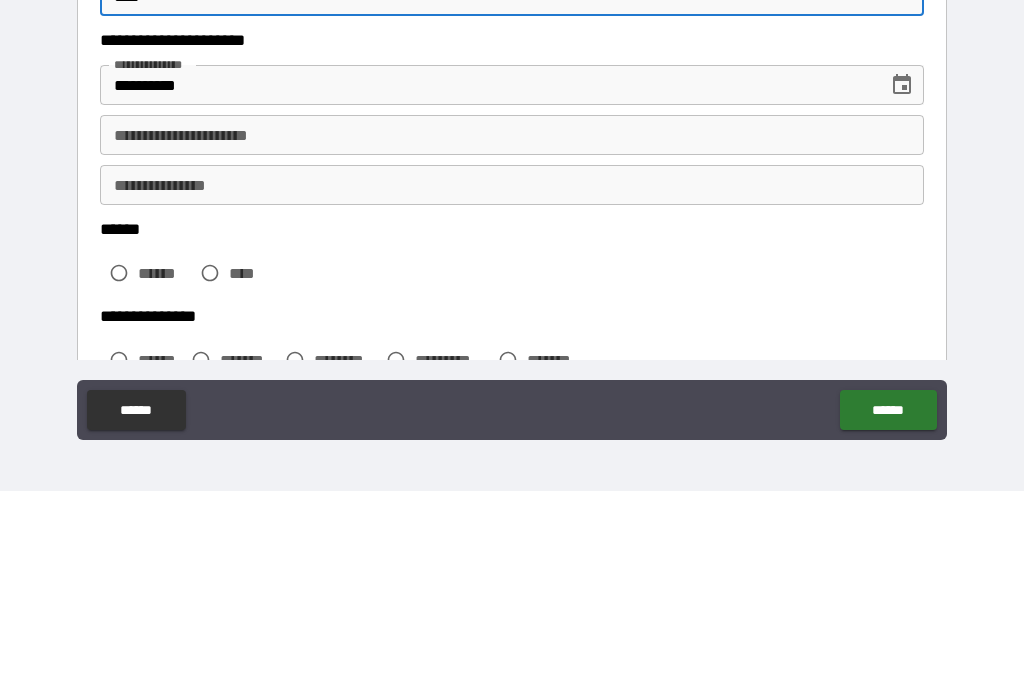 scroll, scrollTop: 149, scrollLeft: 0, axis: vertical 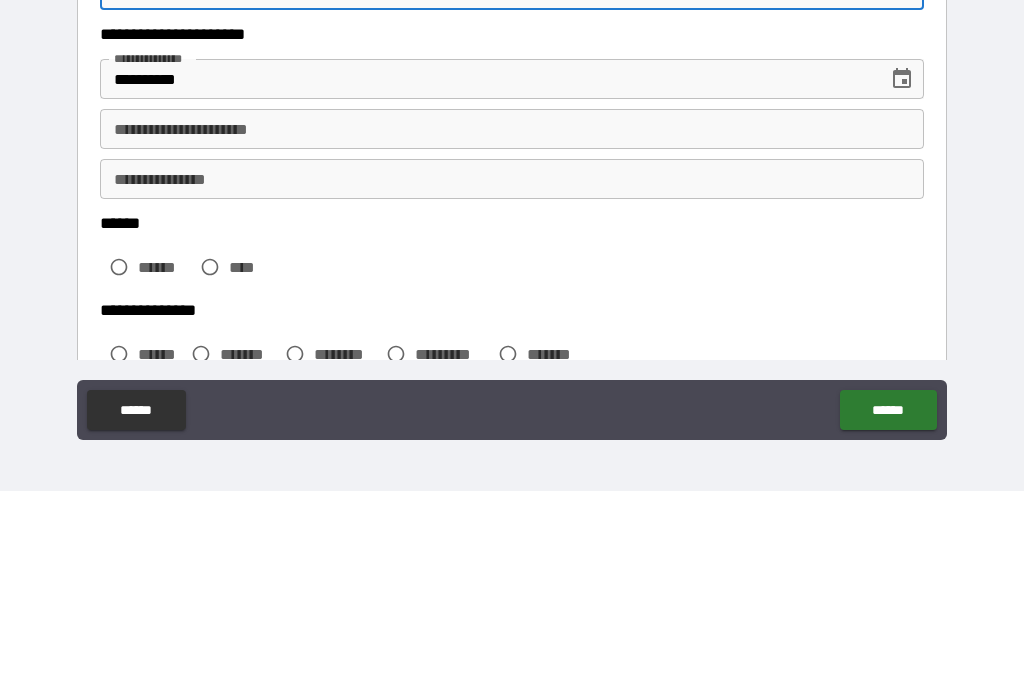 type on "****" 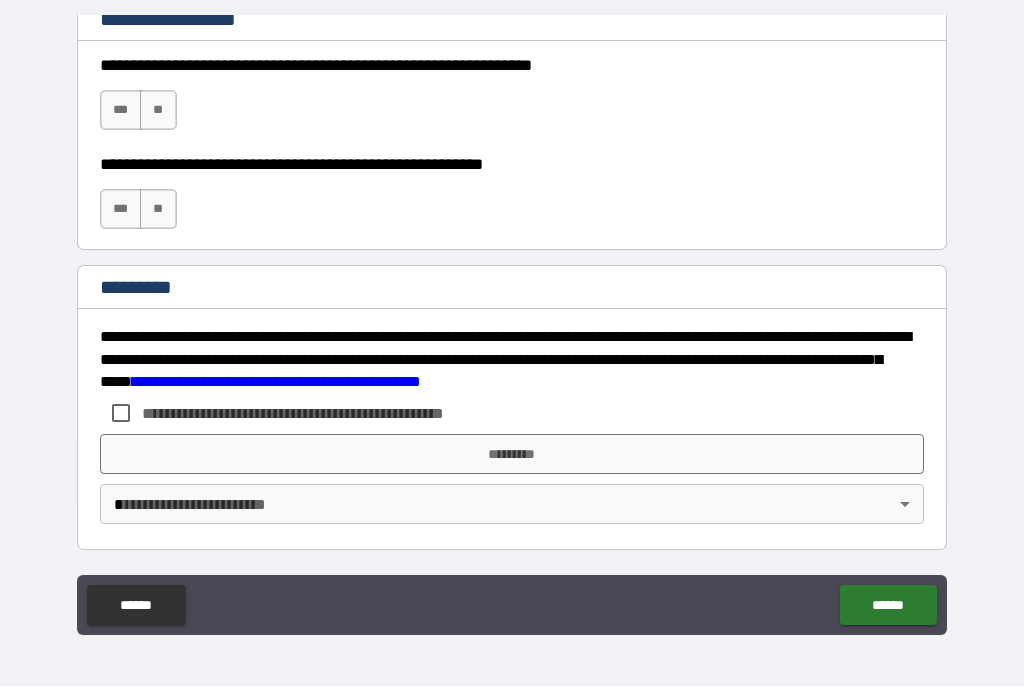 scroll, scrollTop: 3044, scrollLeft: 0, axis: vertical 